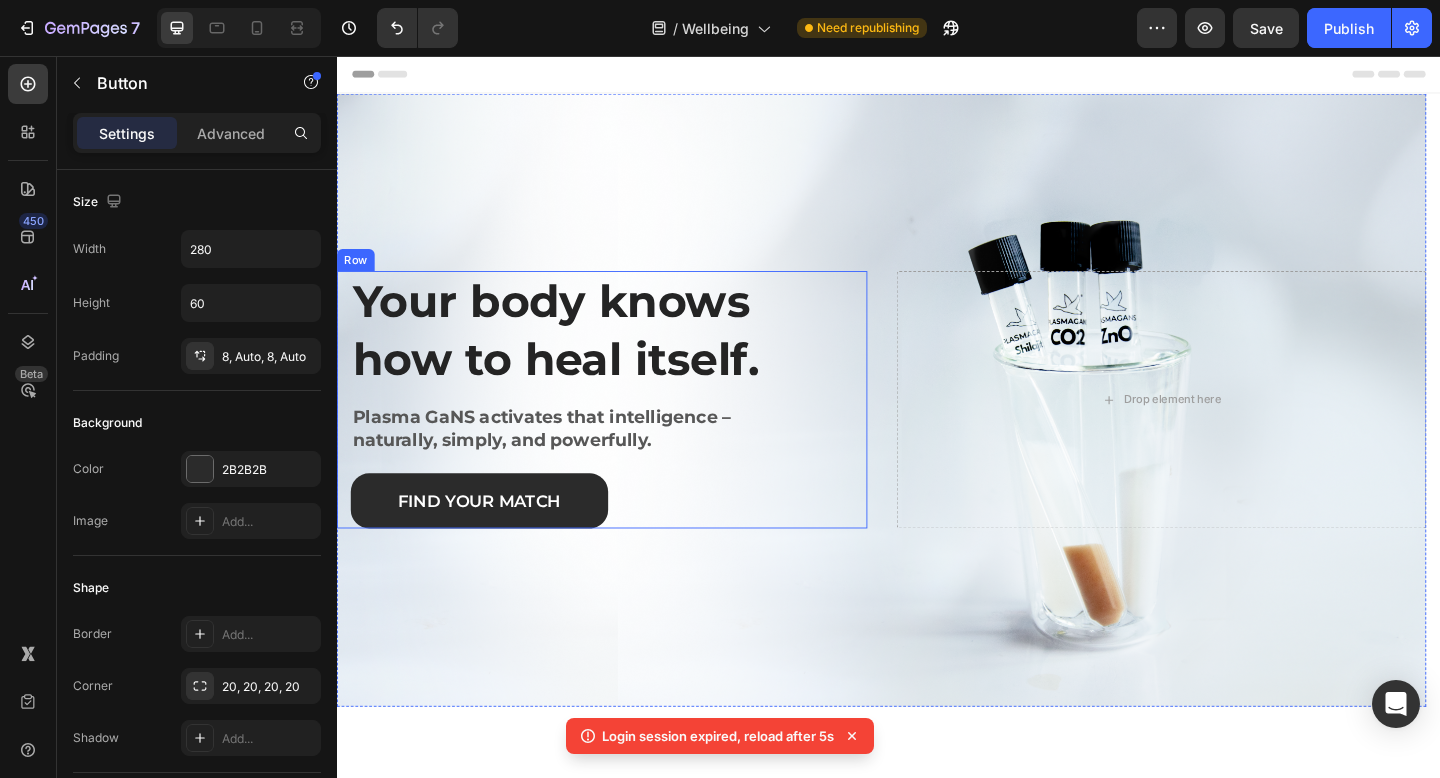 scroll, scrollTop: 0, scrollLeft: 0, axis: both 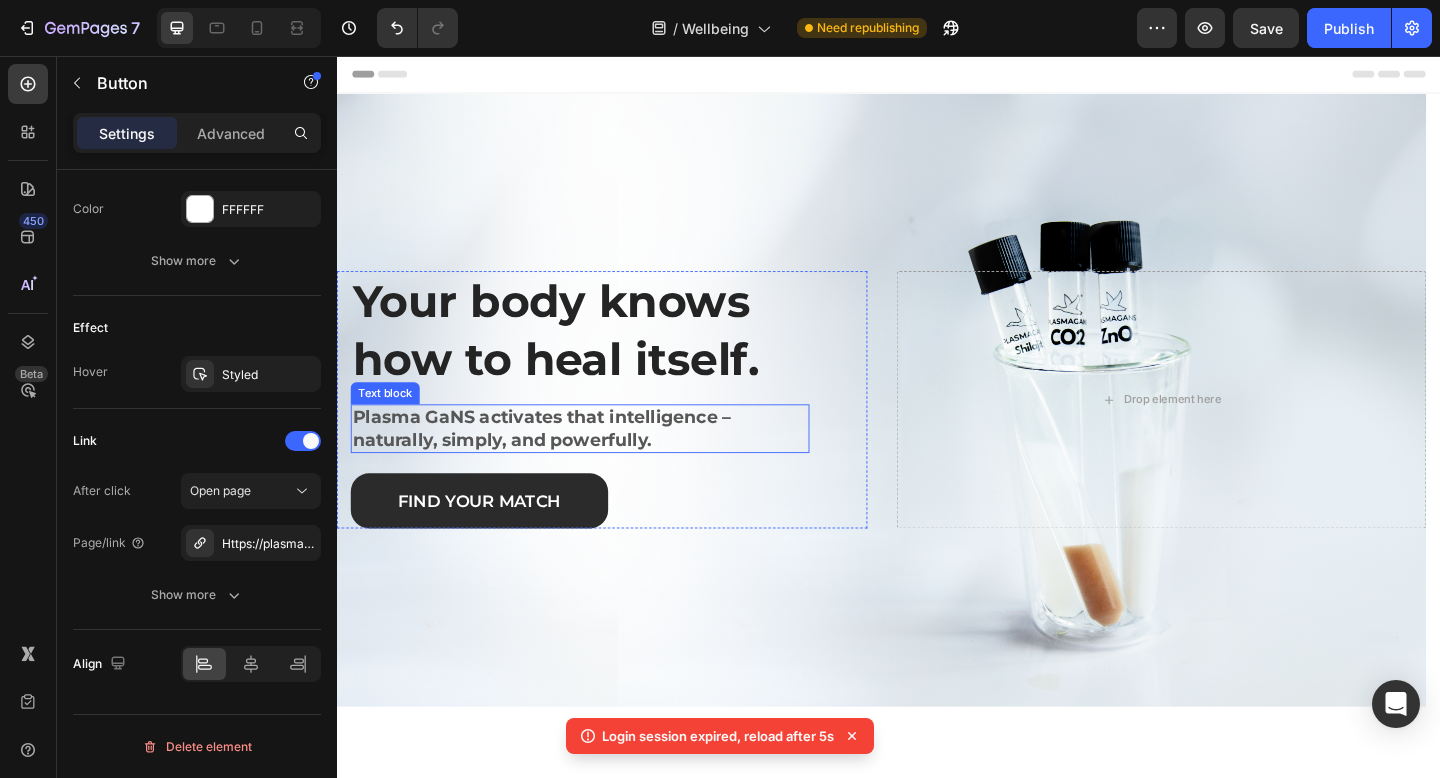 click on "Plasma GaNS activates that intelligence – naturally, simply, and powerfully." at bounding box center [601, 461] 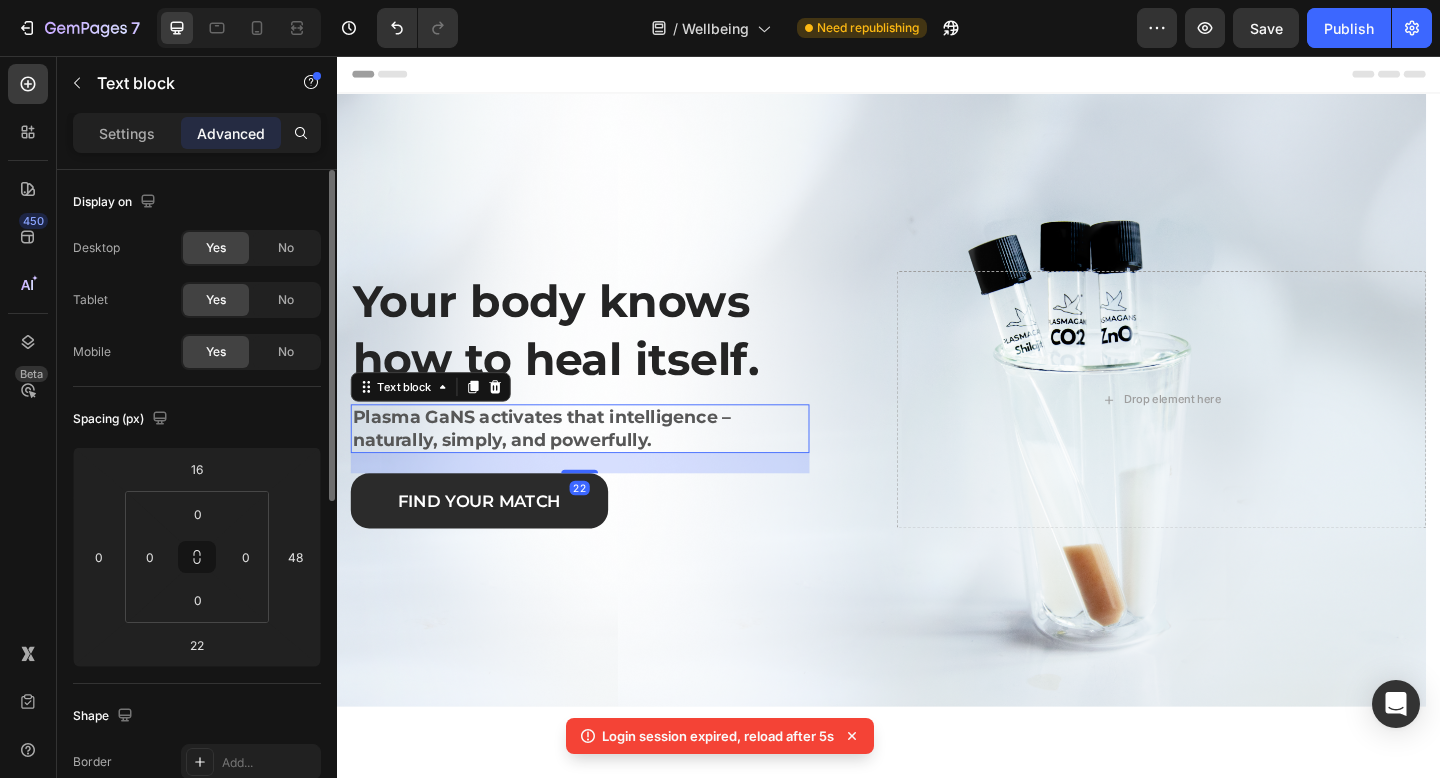 click on "Plasma GaNS activates that intelligence – naturally, simply, and powerfully." at bounding box center (601, 461) 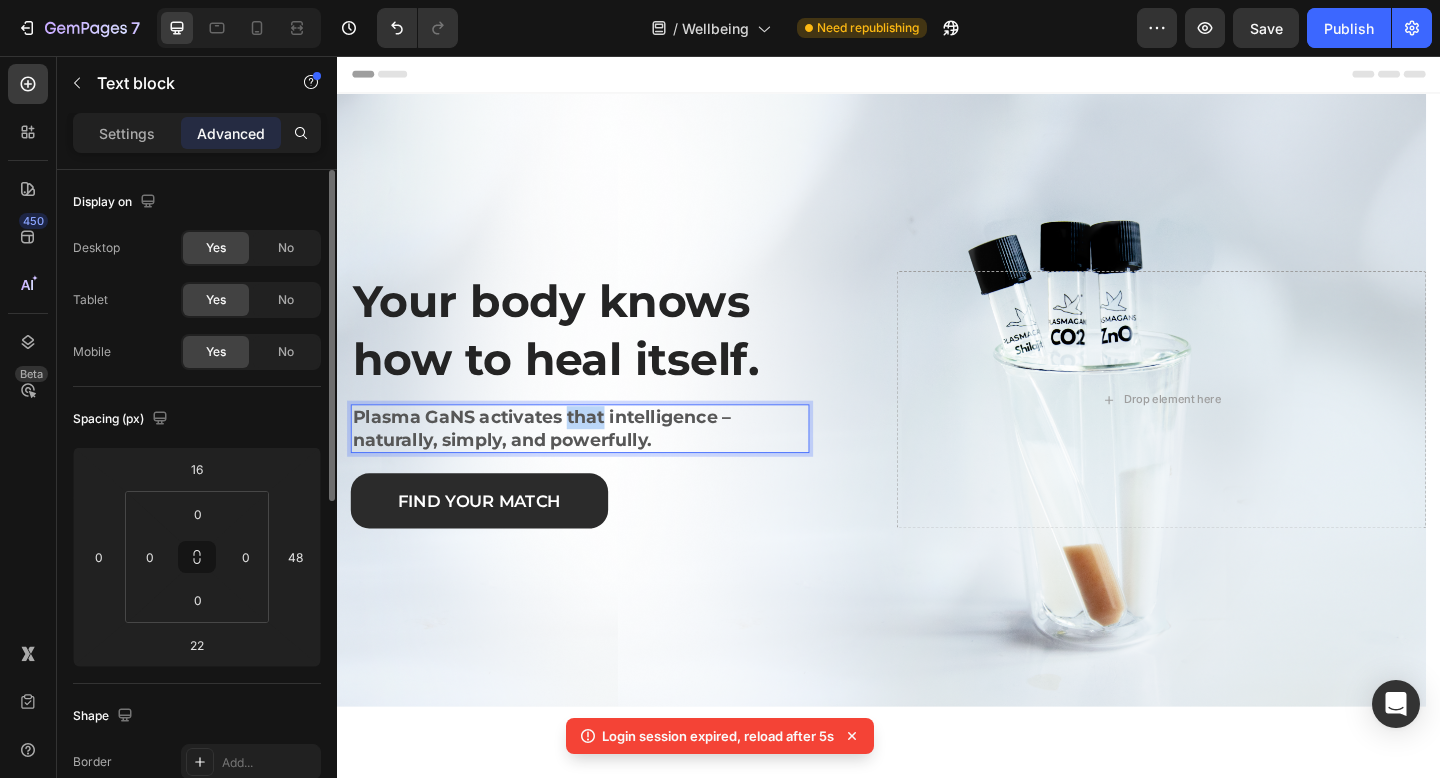 click on "Plasma GaNS activates that intelligence – naturally, simply, and powerfully." at bounding box center (601, 461) 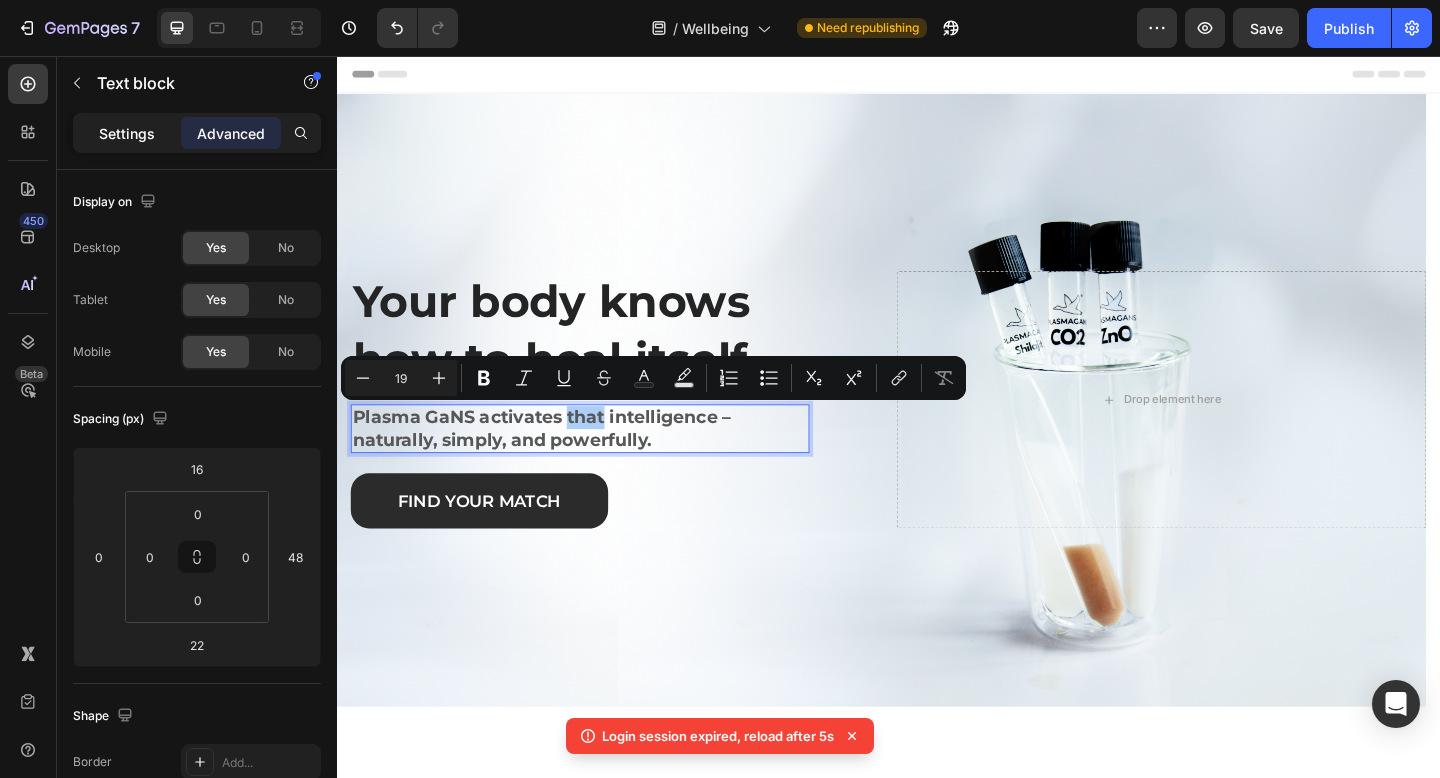 click on "Settings" at bounding box center [127, 133] 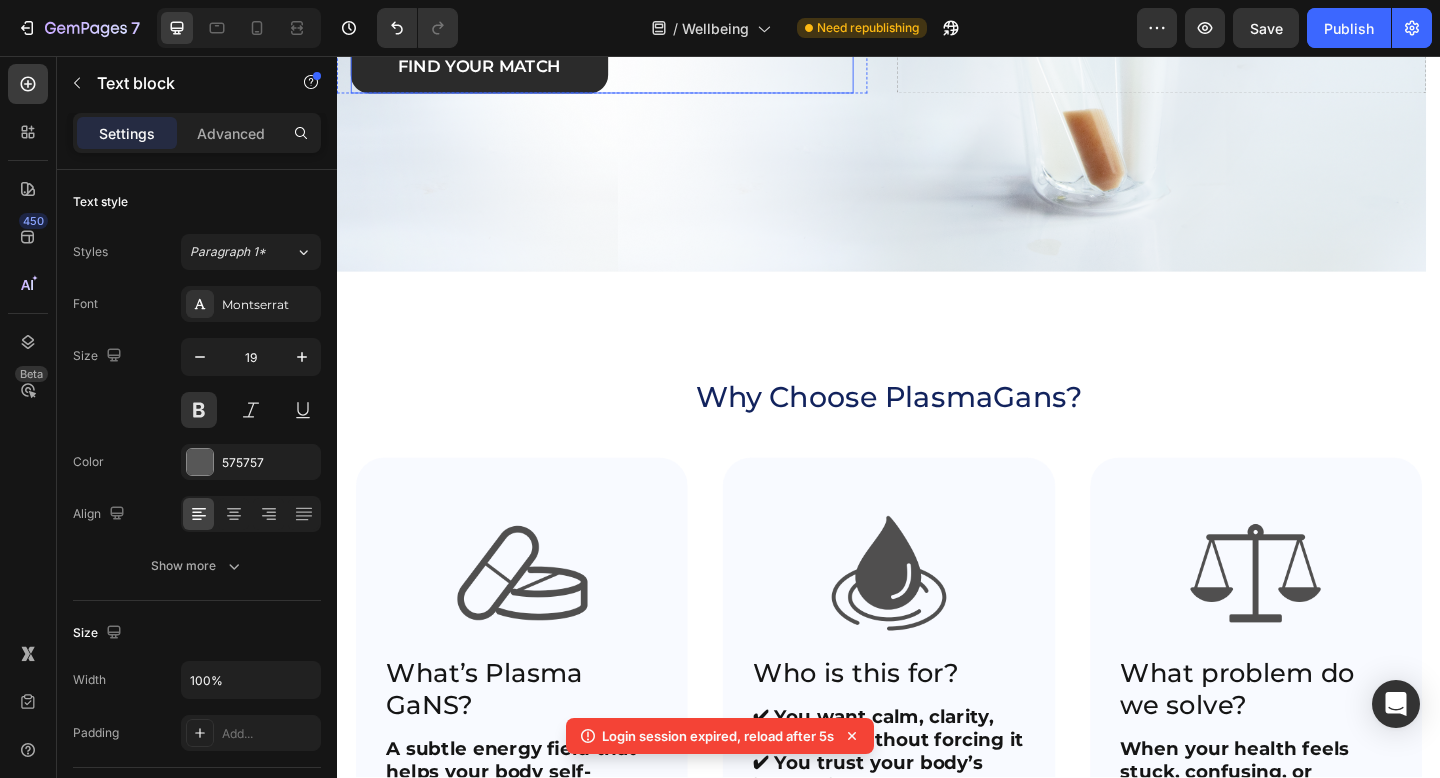 scroll, scrollTop: 516, scrollLeft: 0, axis: vertical 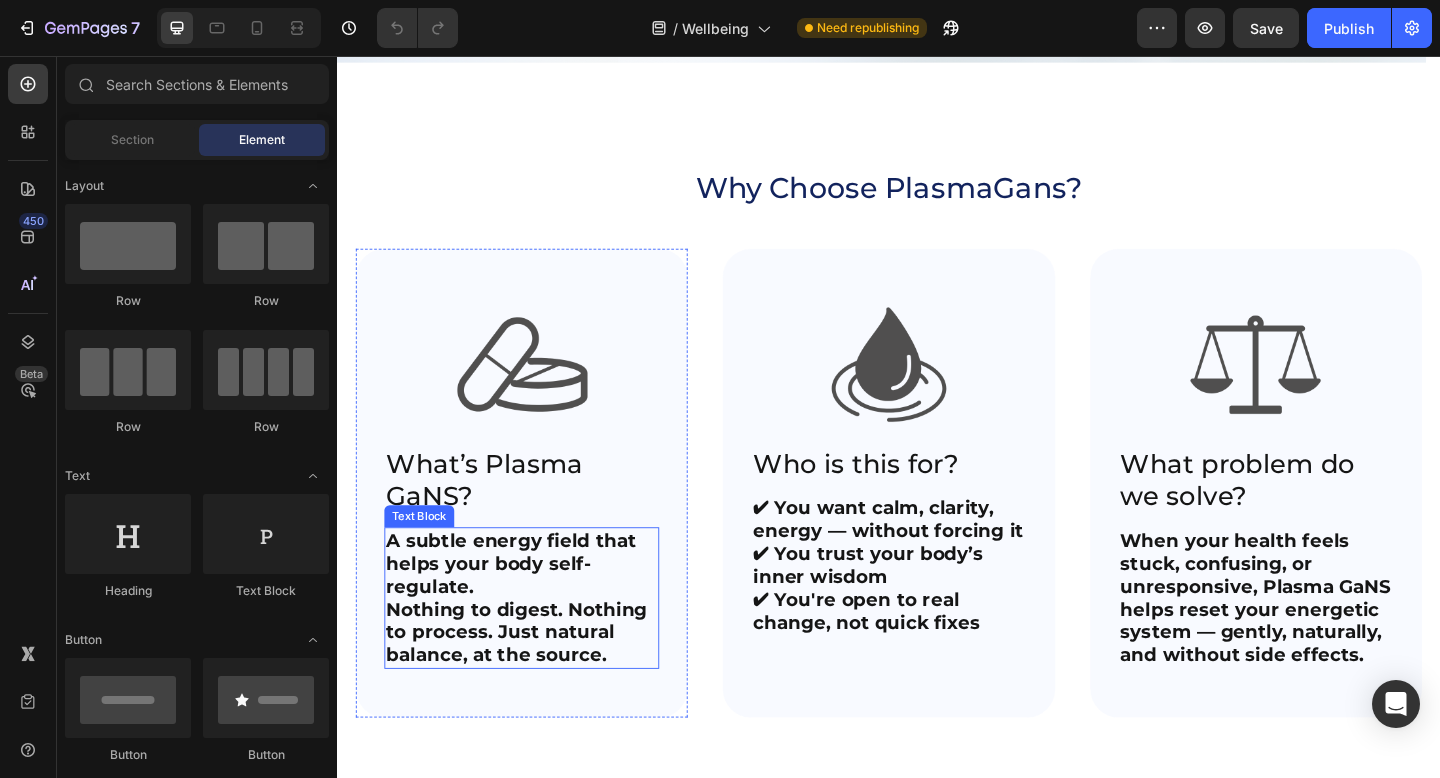 click on "Nothing to digest. Nothing to process. Just natural balance, at the source." at bounding box center [532, 683] 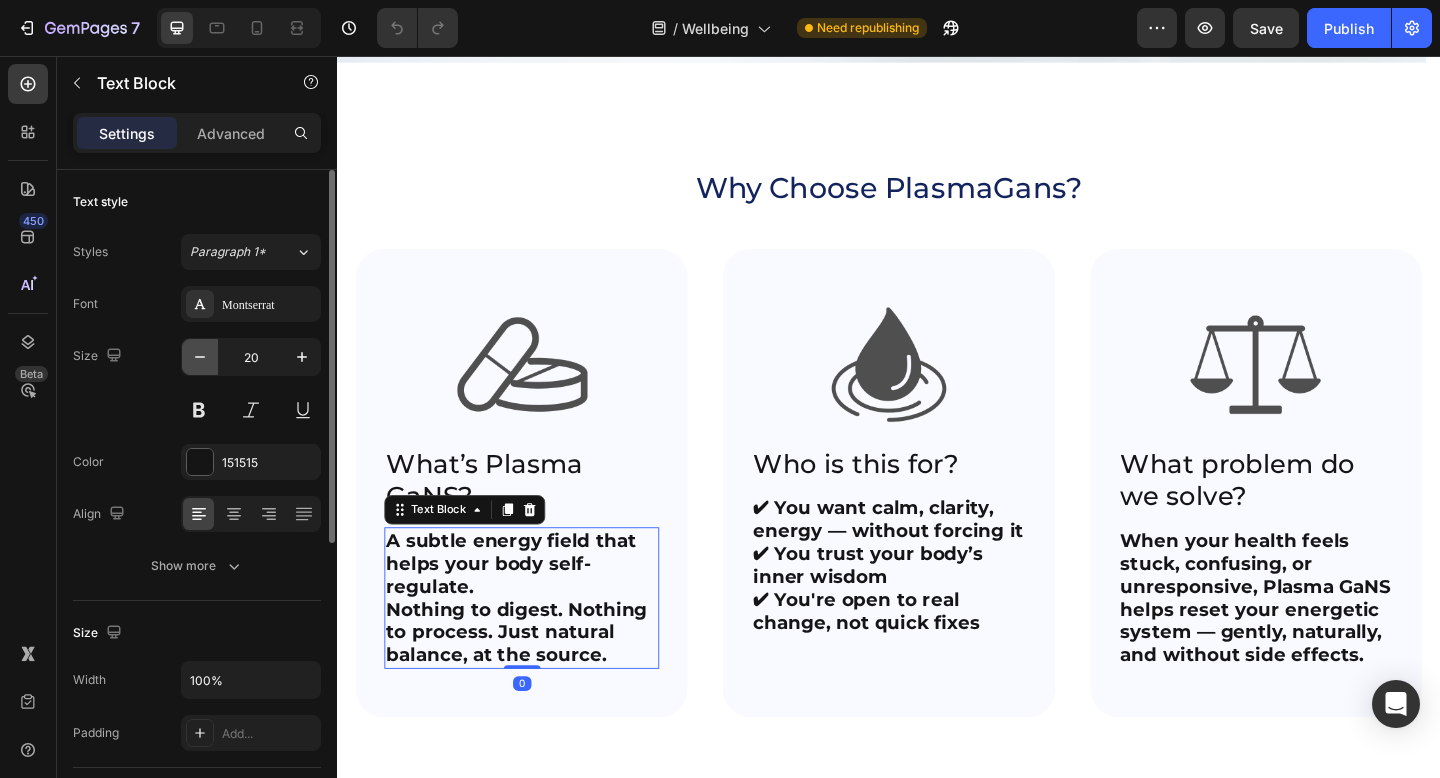 click 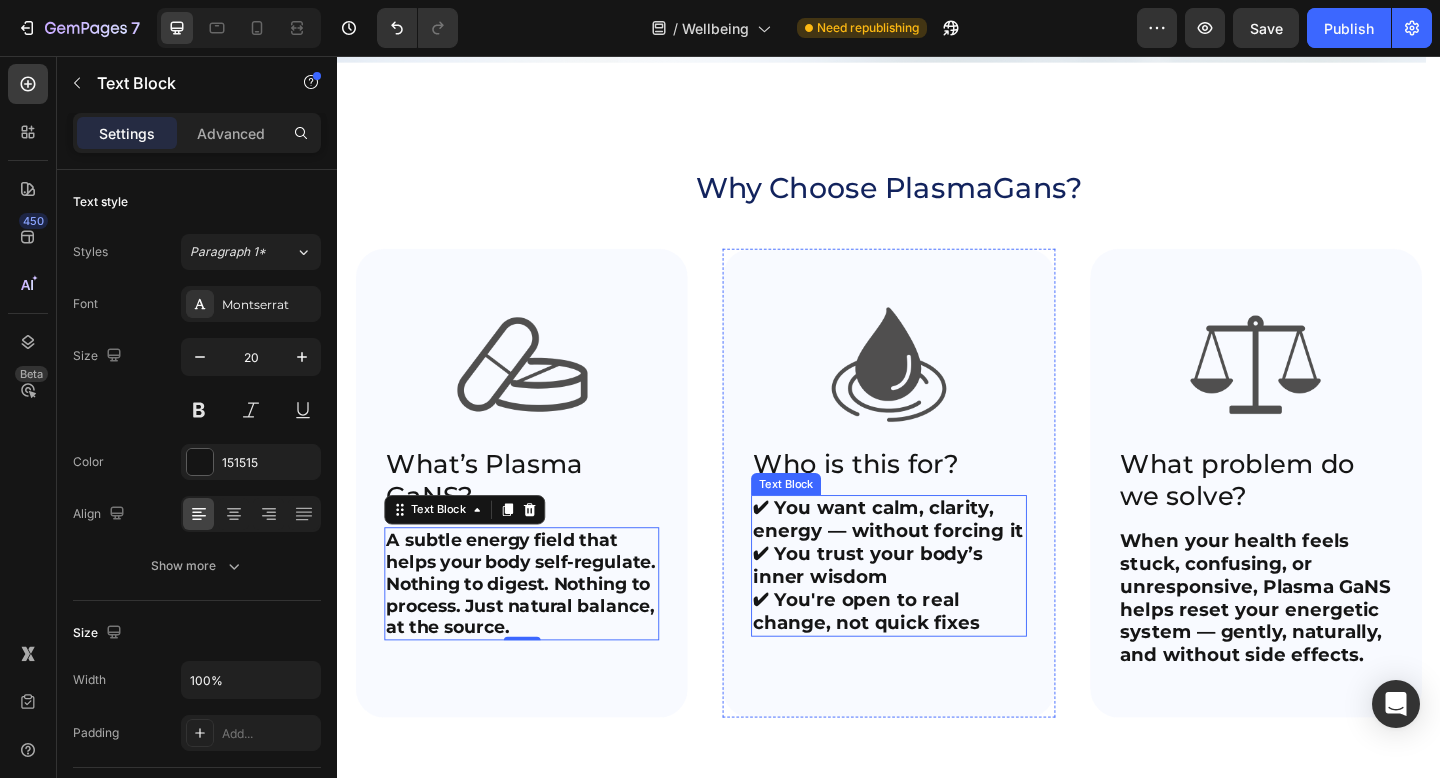click on "✔ You want calm, clarity, energy — without forcing it  ✔ You trust your body’s inner wisdom  ✔ You're open to real change, not quick fixes" at bounding box center [936, 611] 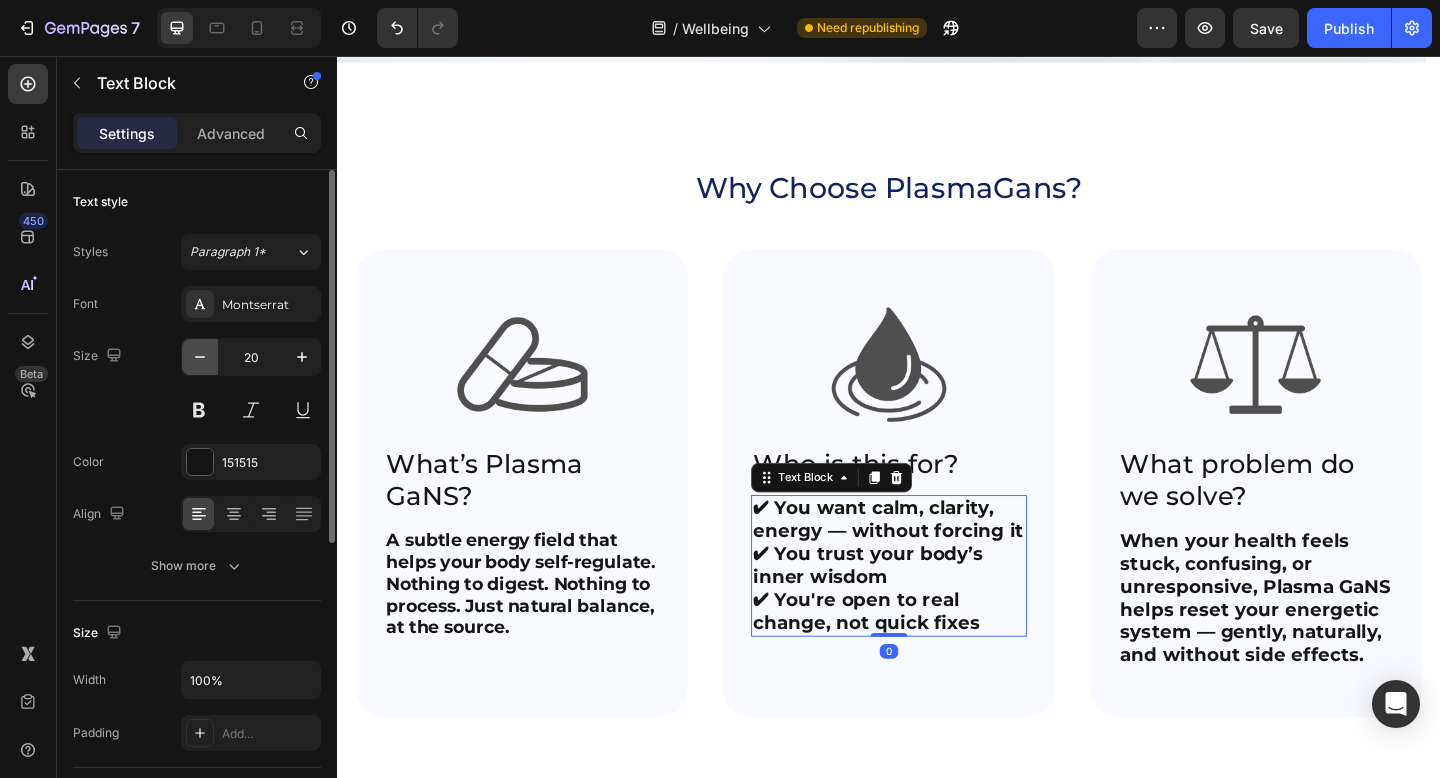 click 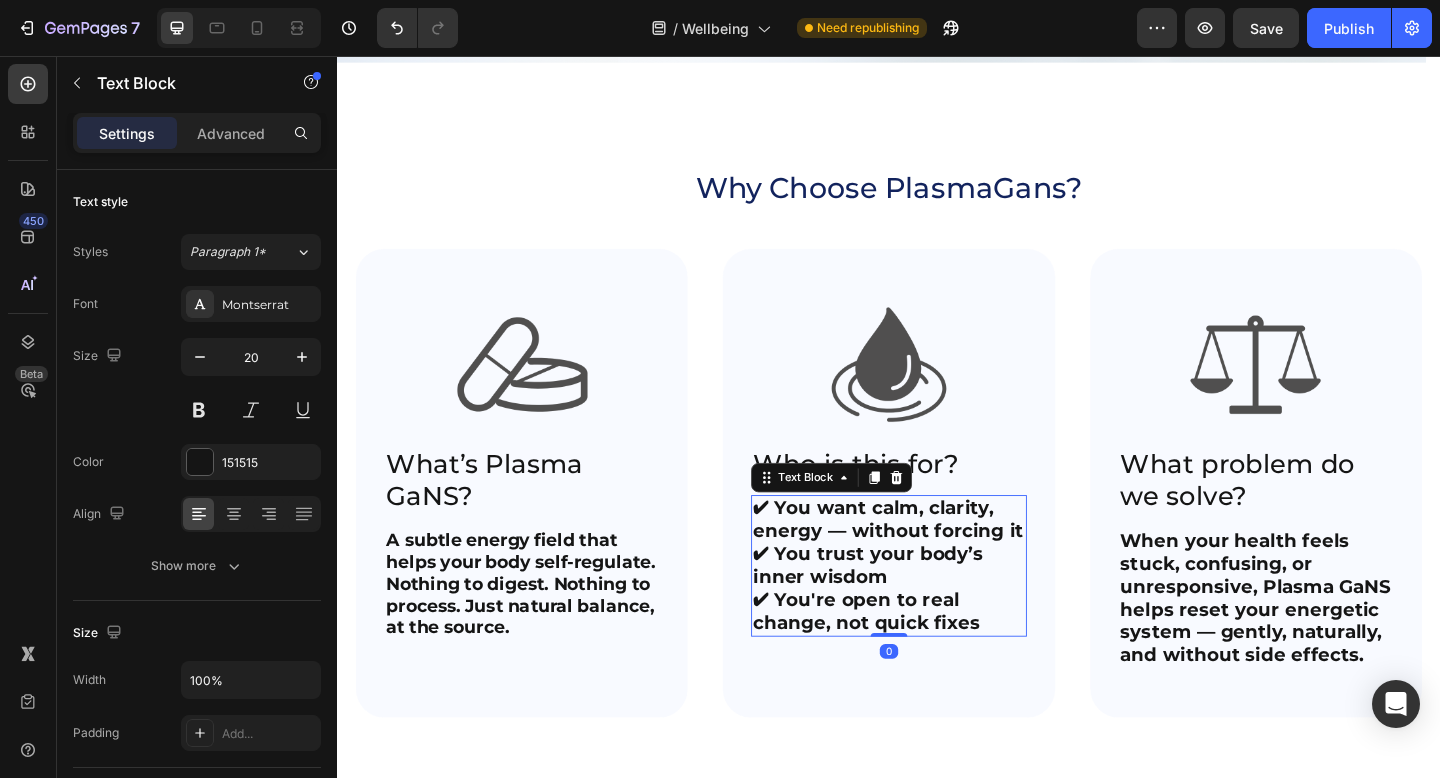 type on "19" 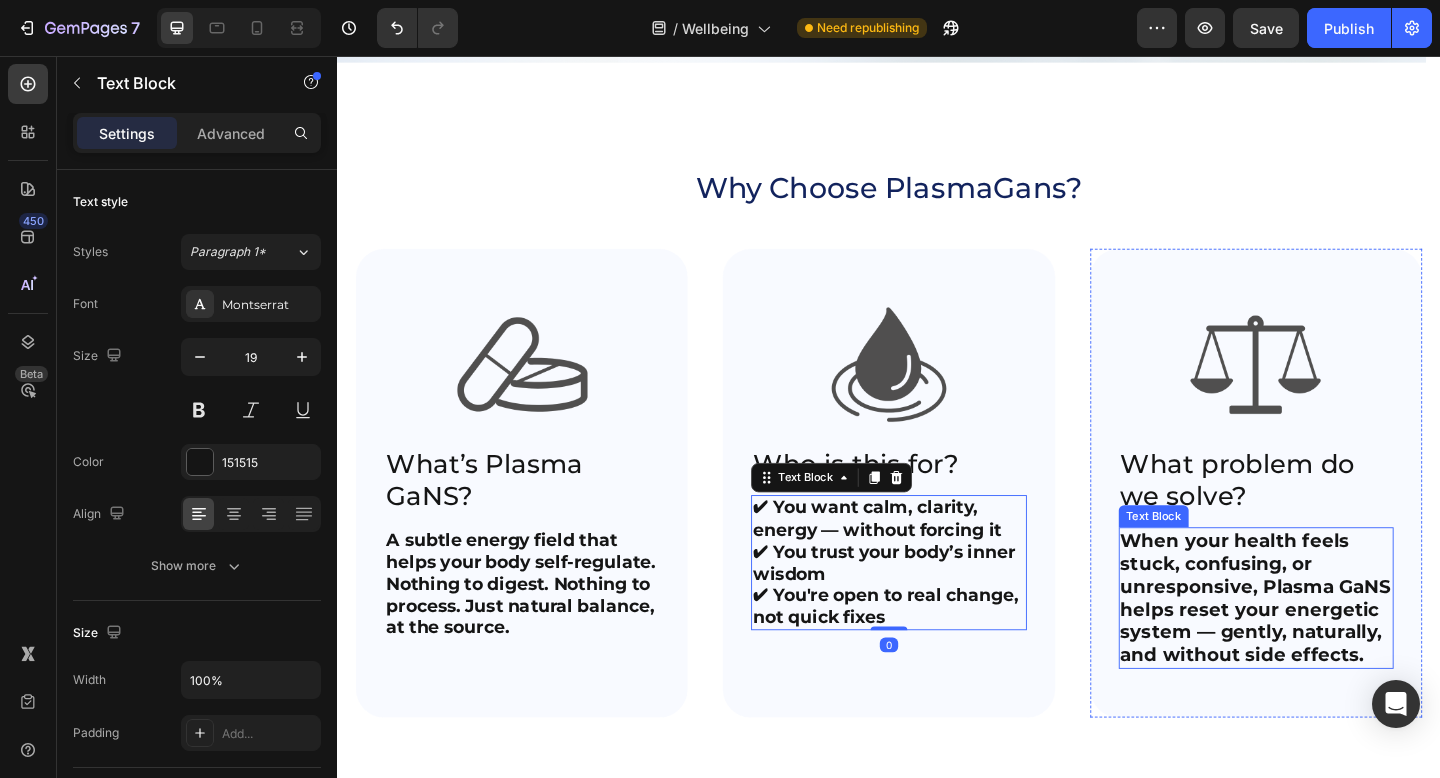 click on "When your health feels stuck, confusing, or unresponsive, Plasma GaNS helps reset your energetic system — gently, naturally, and without side effects." at bounding box center (1336, 645) 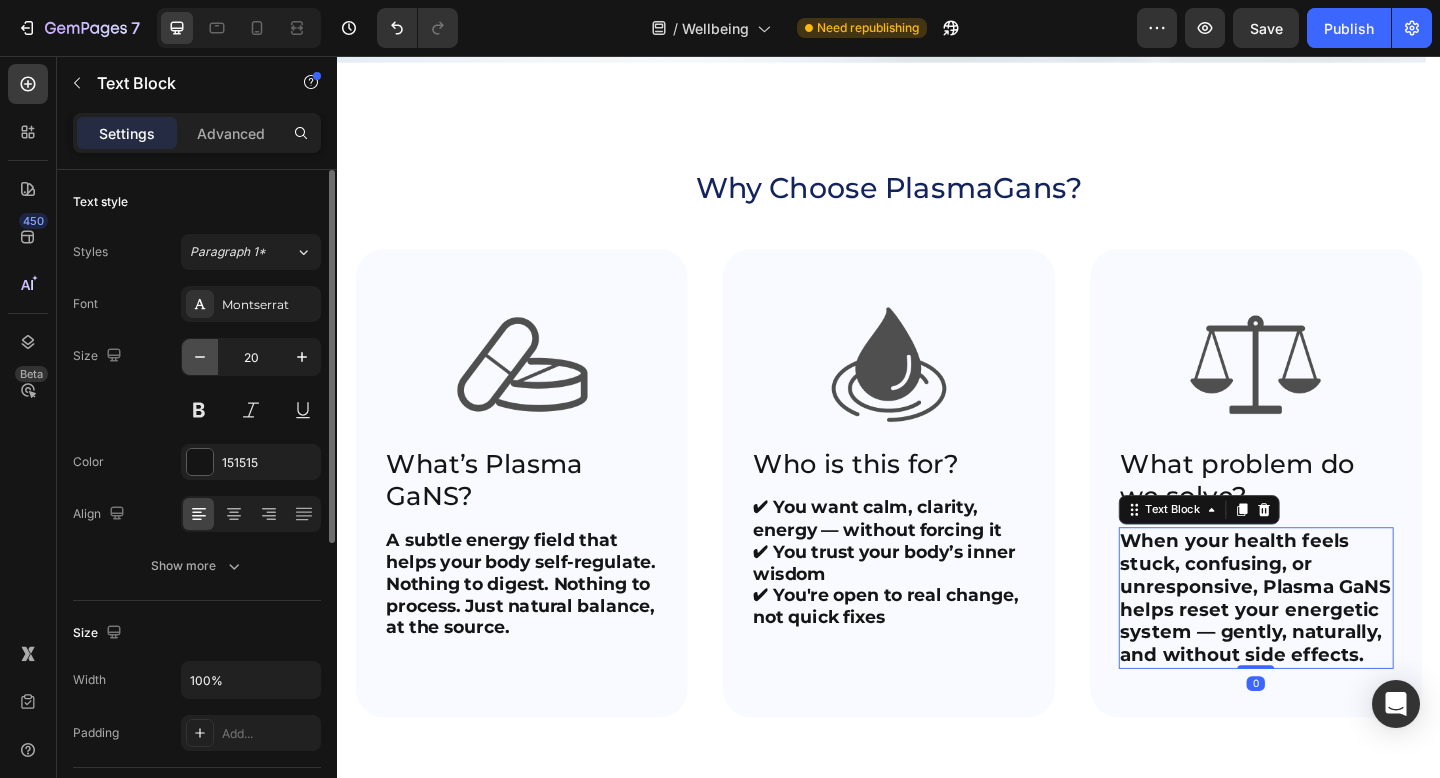 click 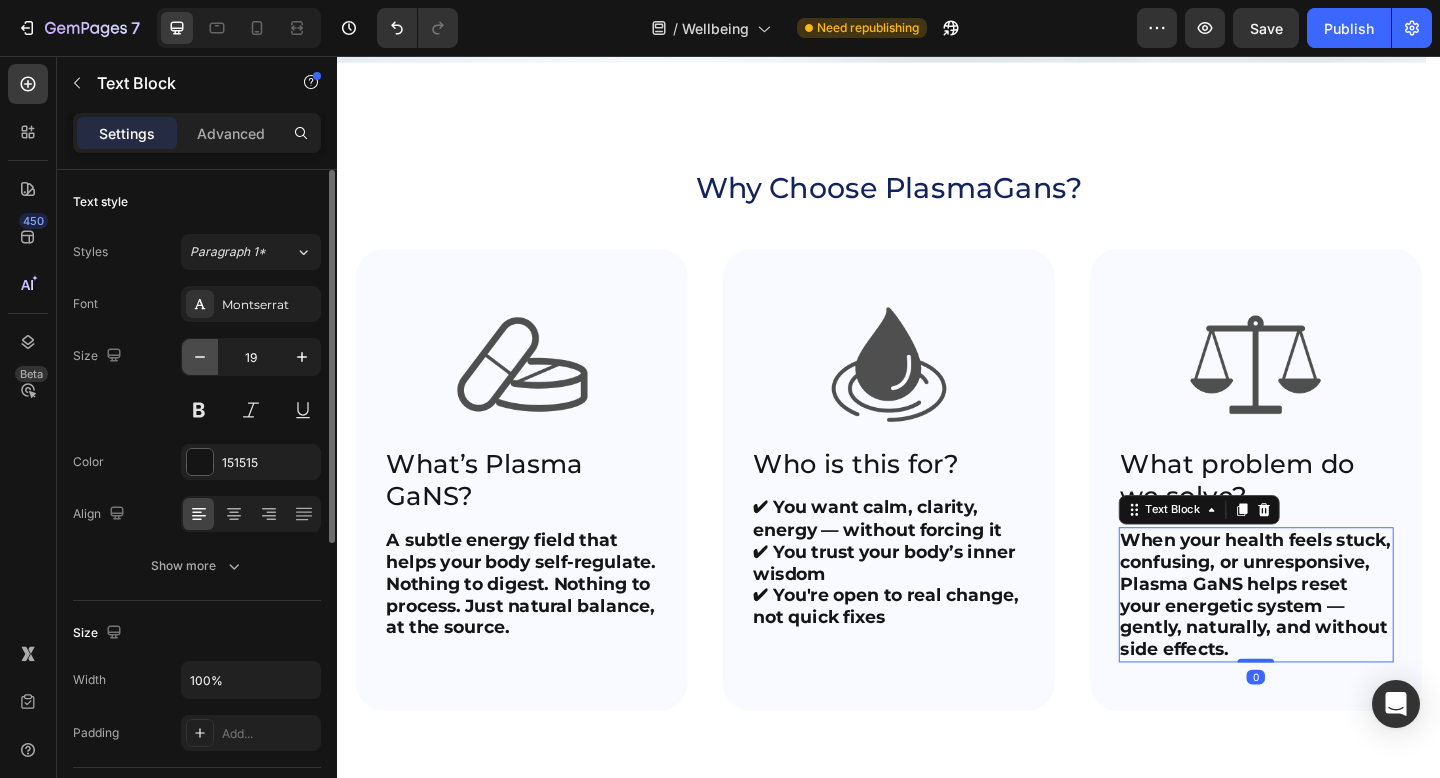 click 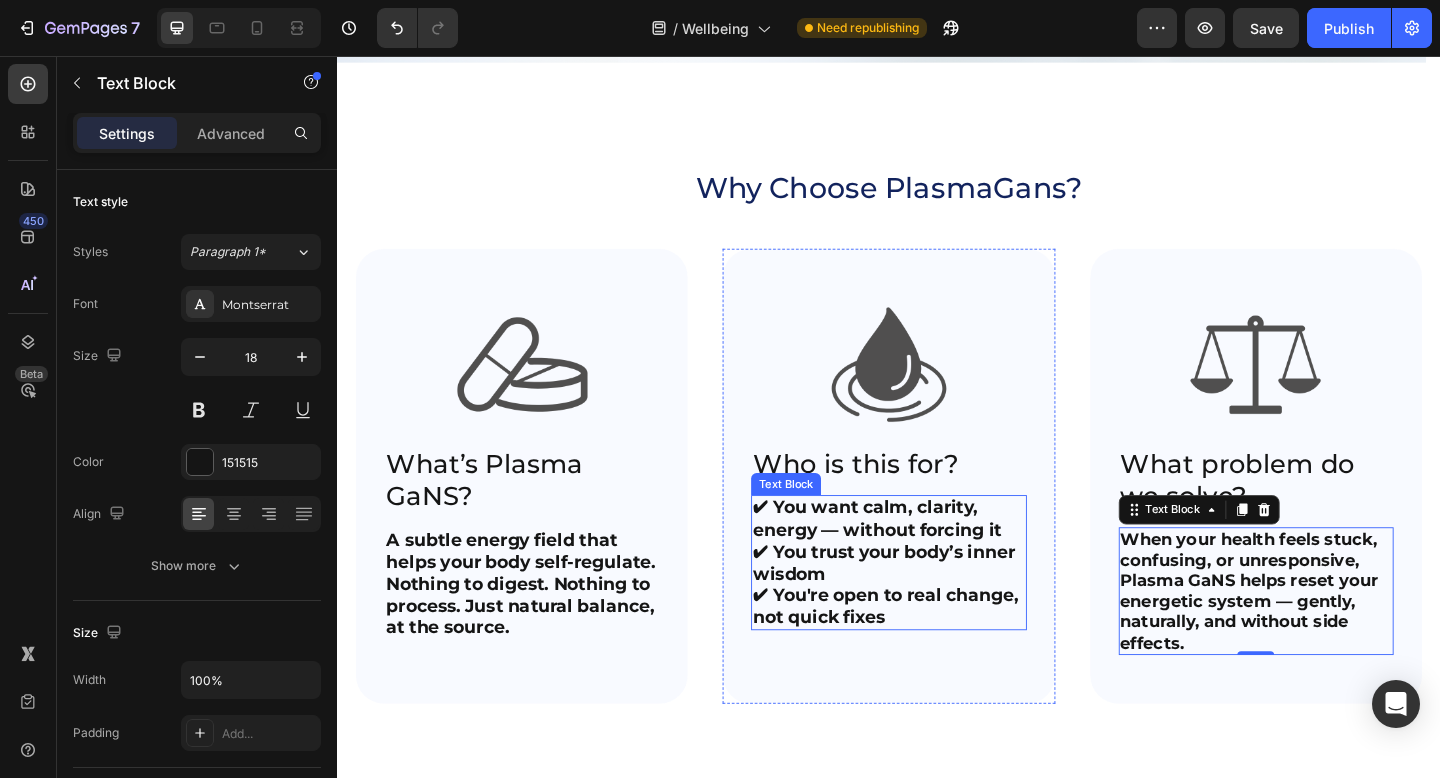 click on "✔ You're open to real change, not quick fixes" at bounding box center (933, 654) 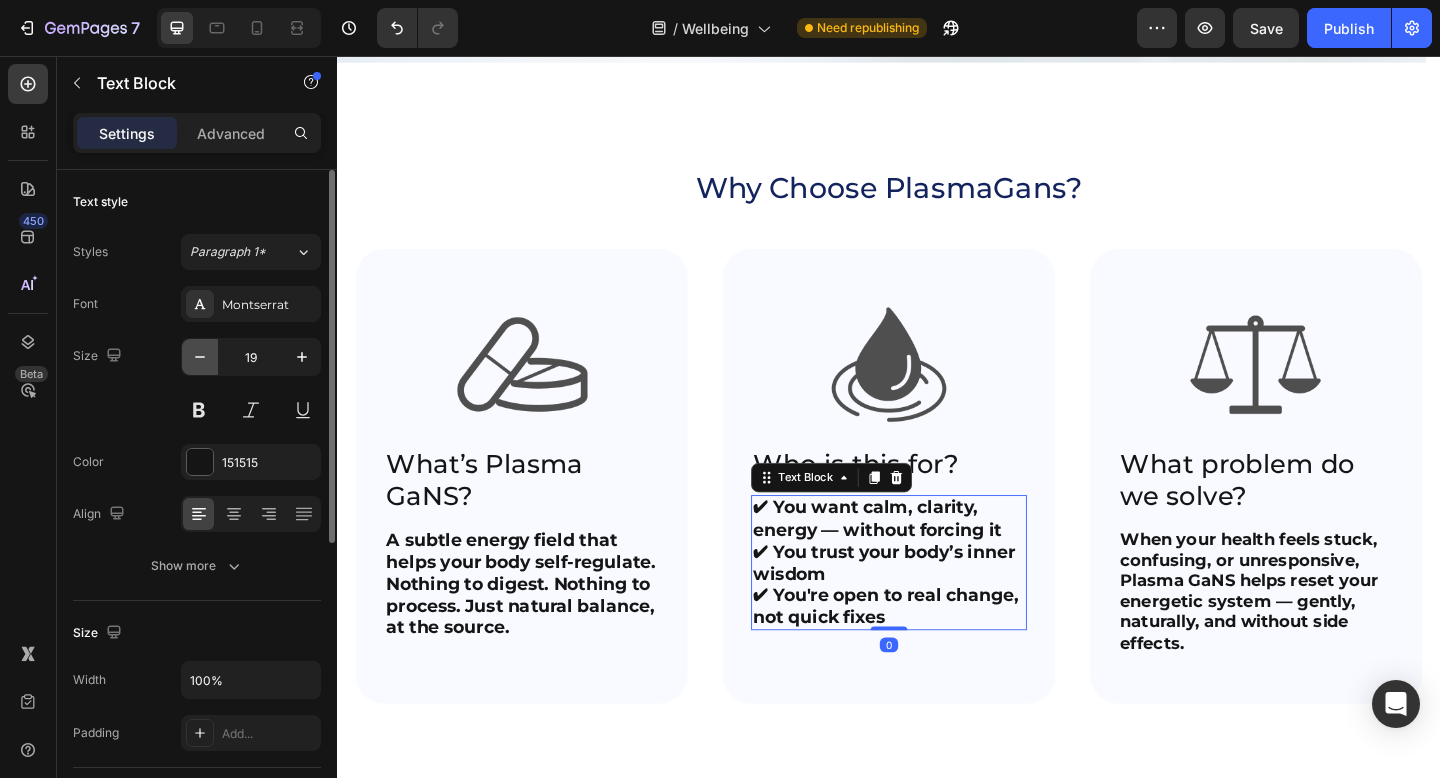 click 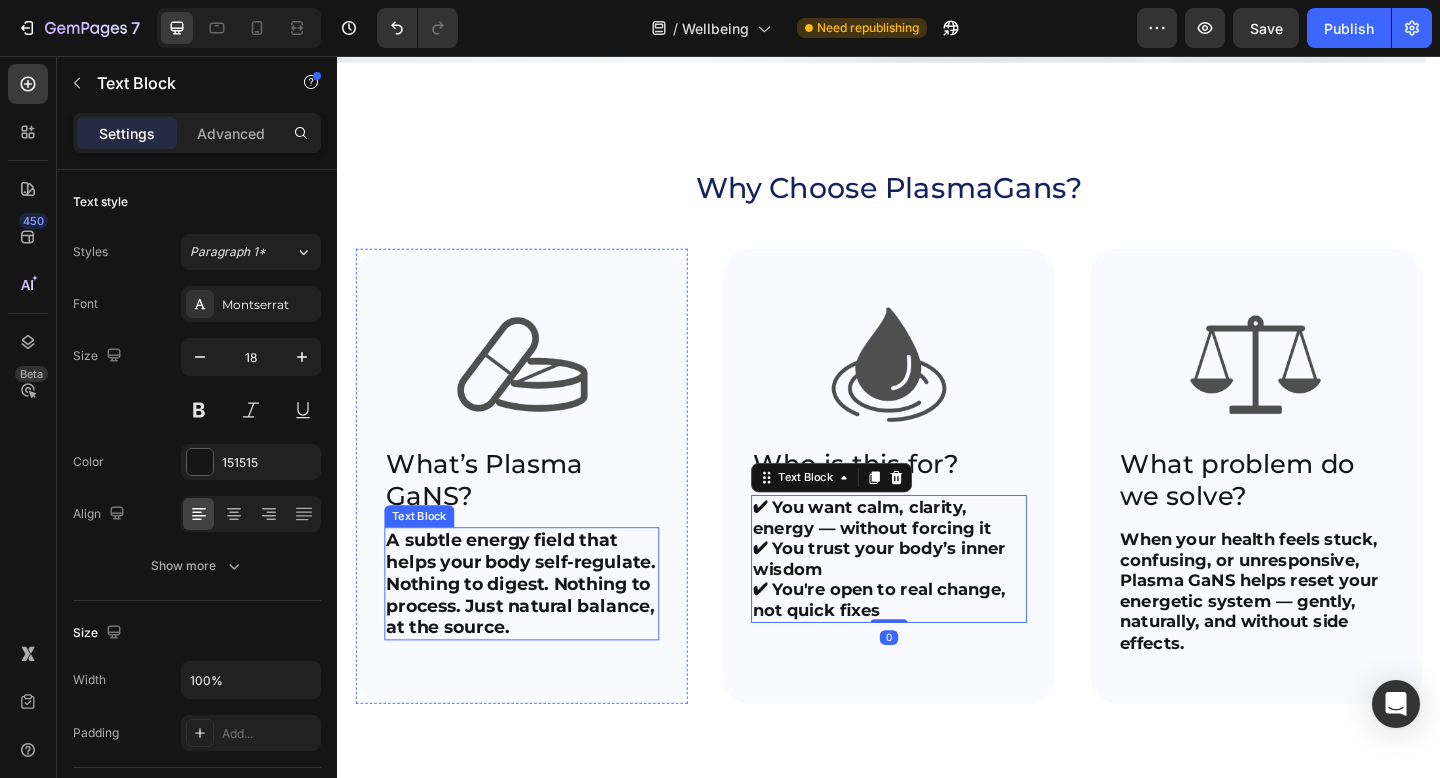 click on "A subtle energy field that helps your body self-regulate. Nothing to digest. Nothing to process. Just natural balance, at the source." at bounding box center [537, 630] 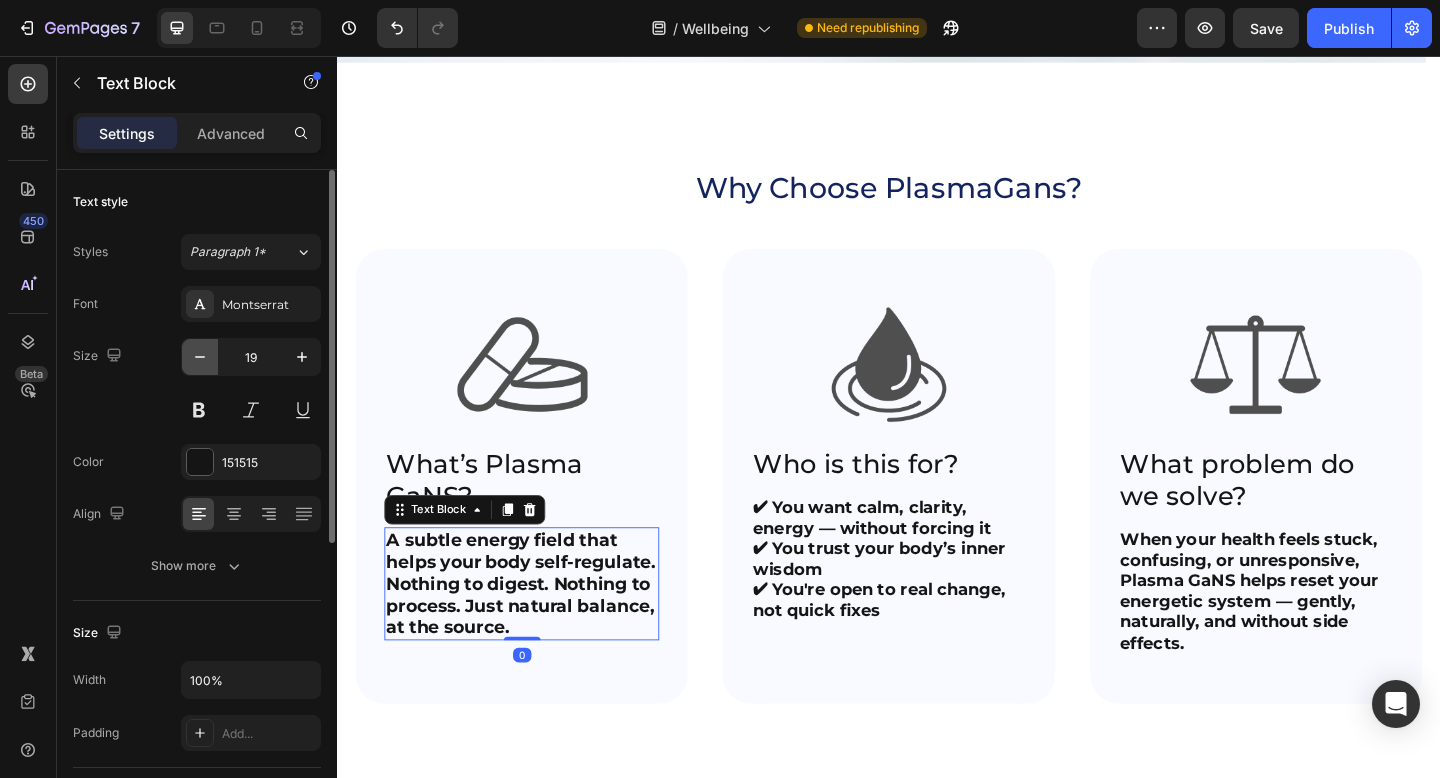 click at bounding box center [200, 357] 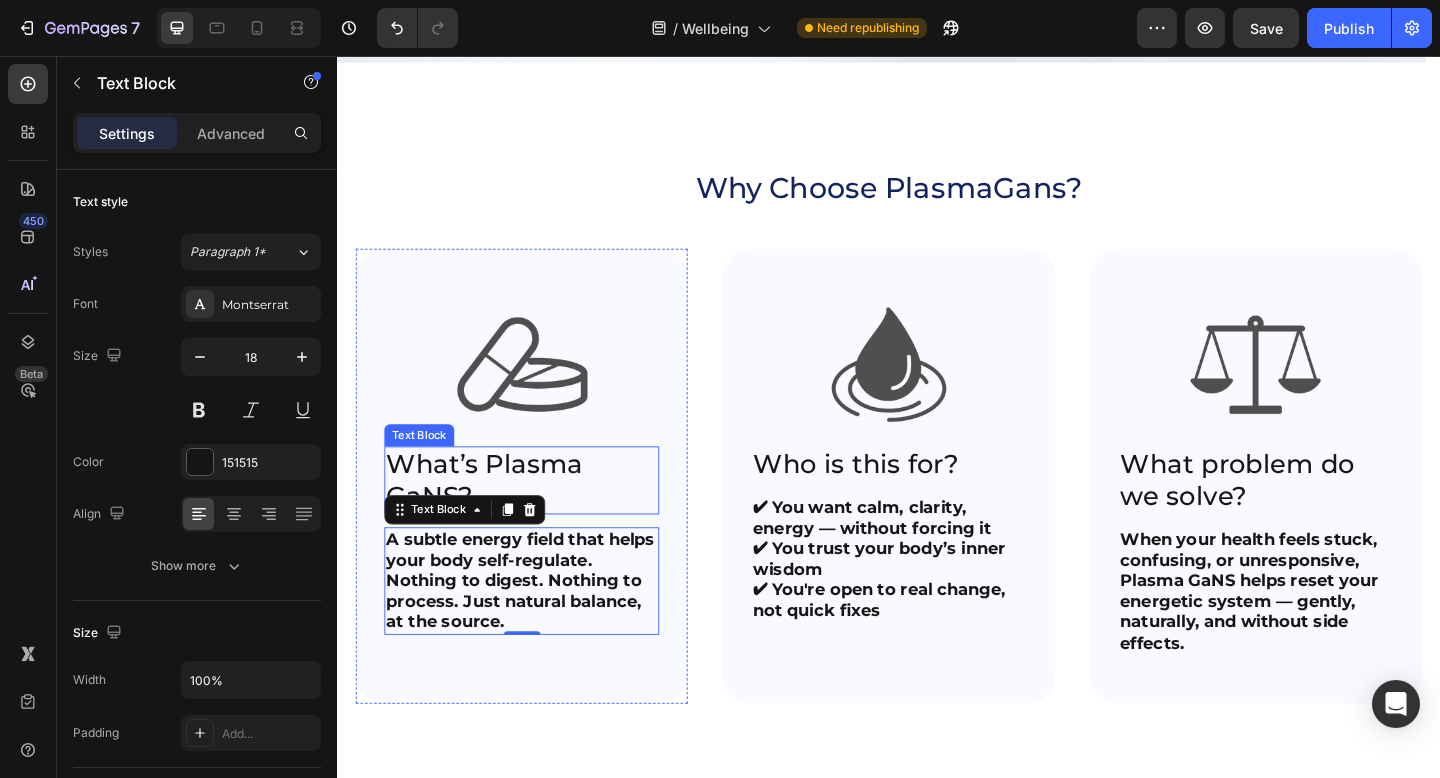 click on "What’s Plasma GaNS?" at bounding box center [537, 518] 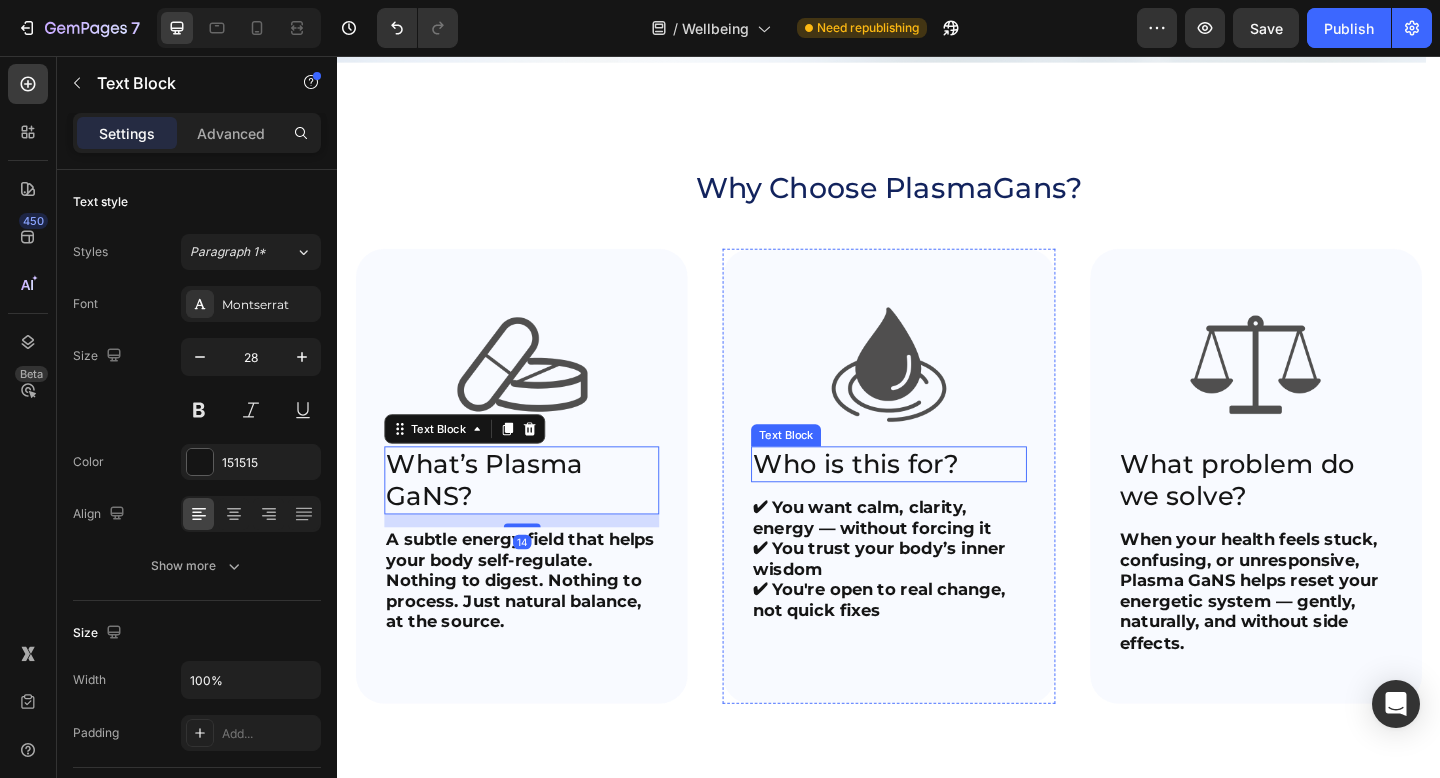 click on "Who is this for?" at bounding box center [936, 500] 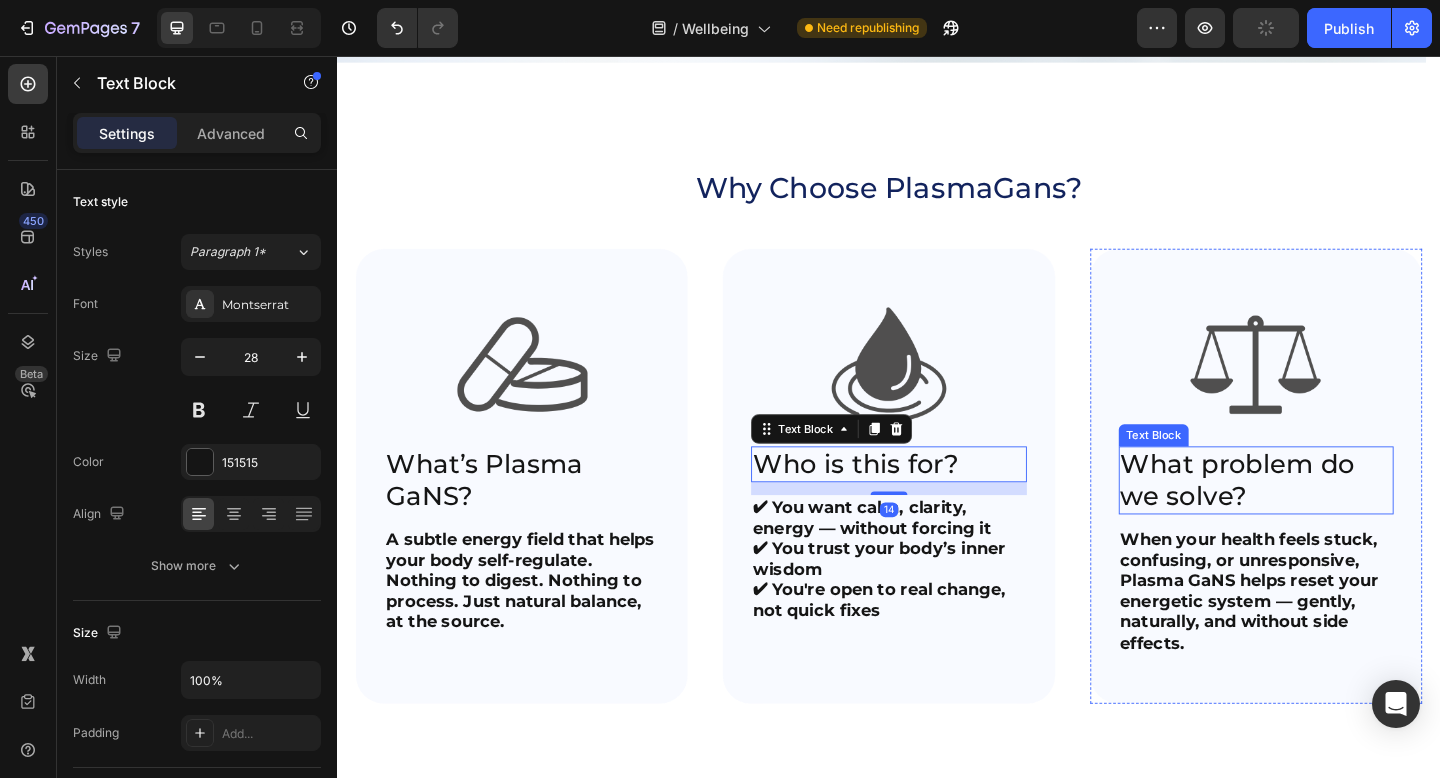 click on "What problem do we solve?" at bounding box center [1336, 518] 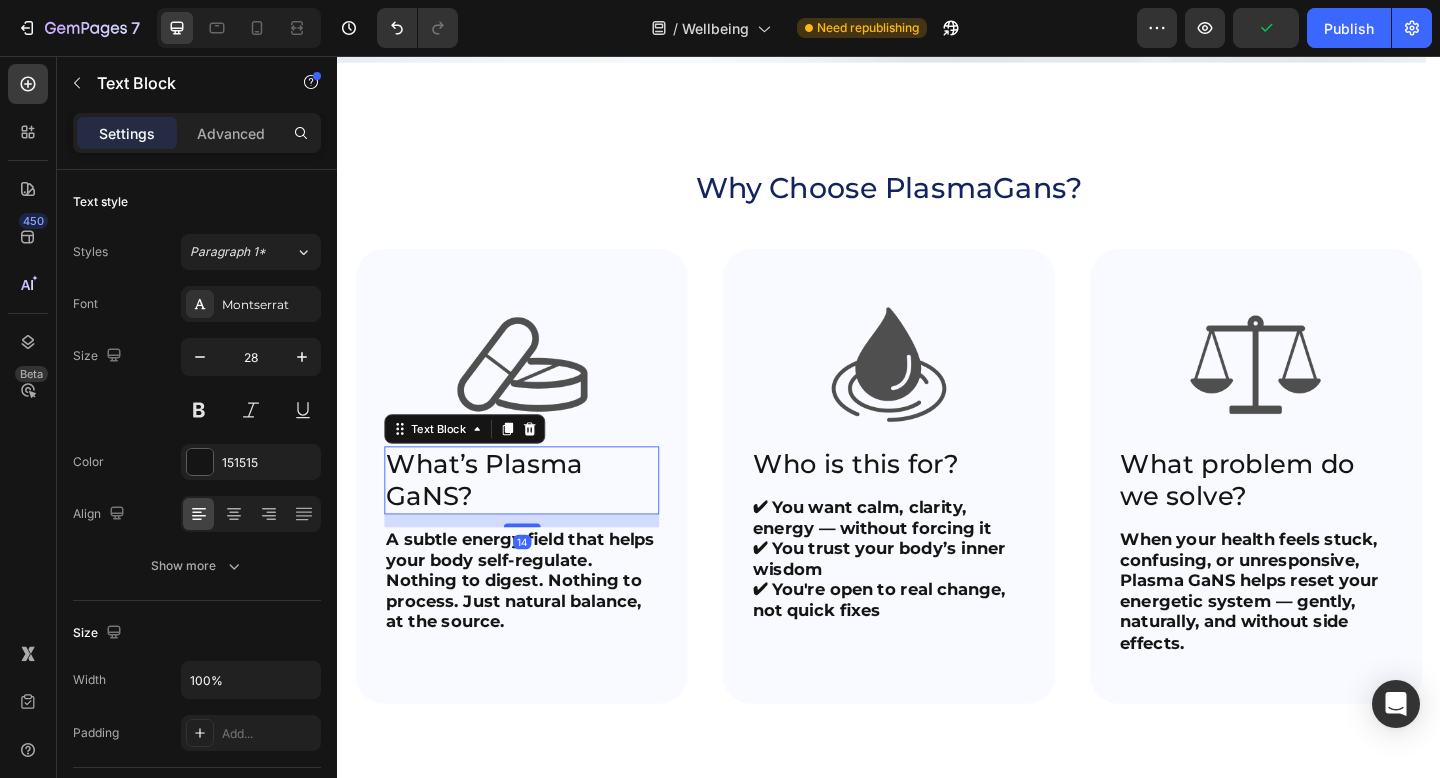 click on "What’s Plasma GaNS?" at bounding box center (537, 518) 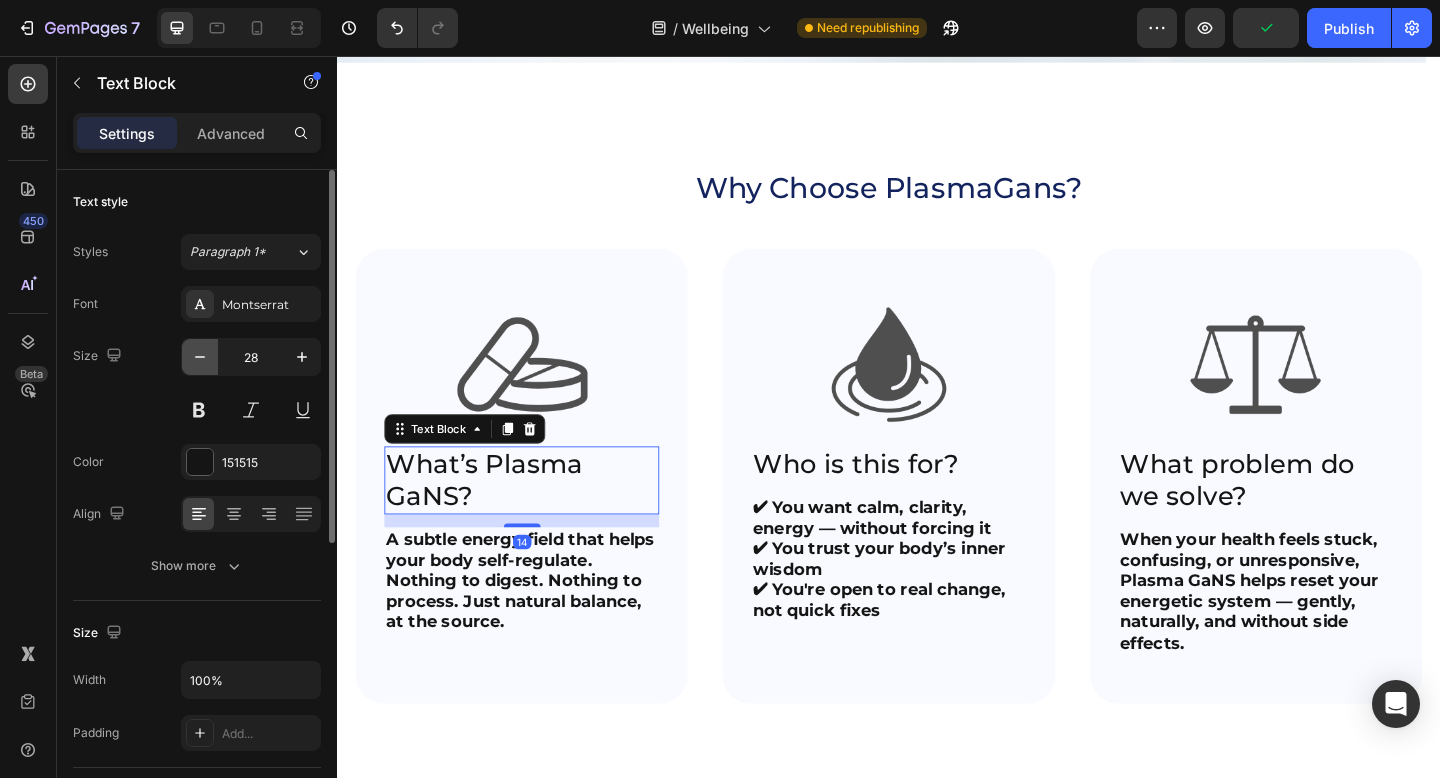 click at bounding box center [200, 357] 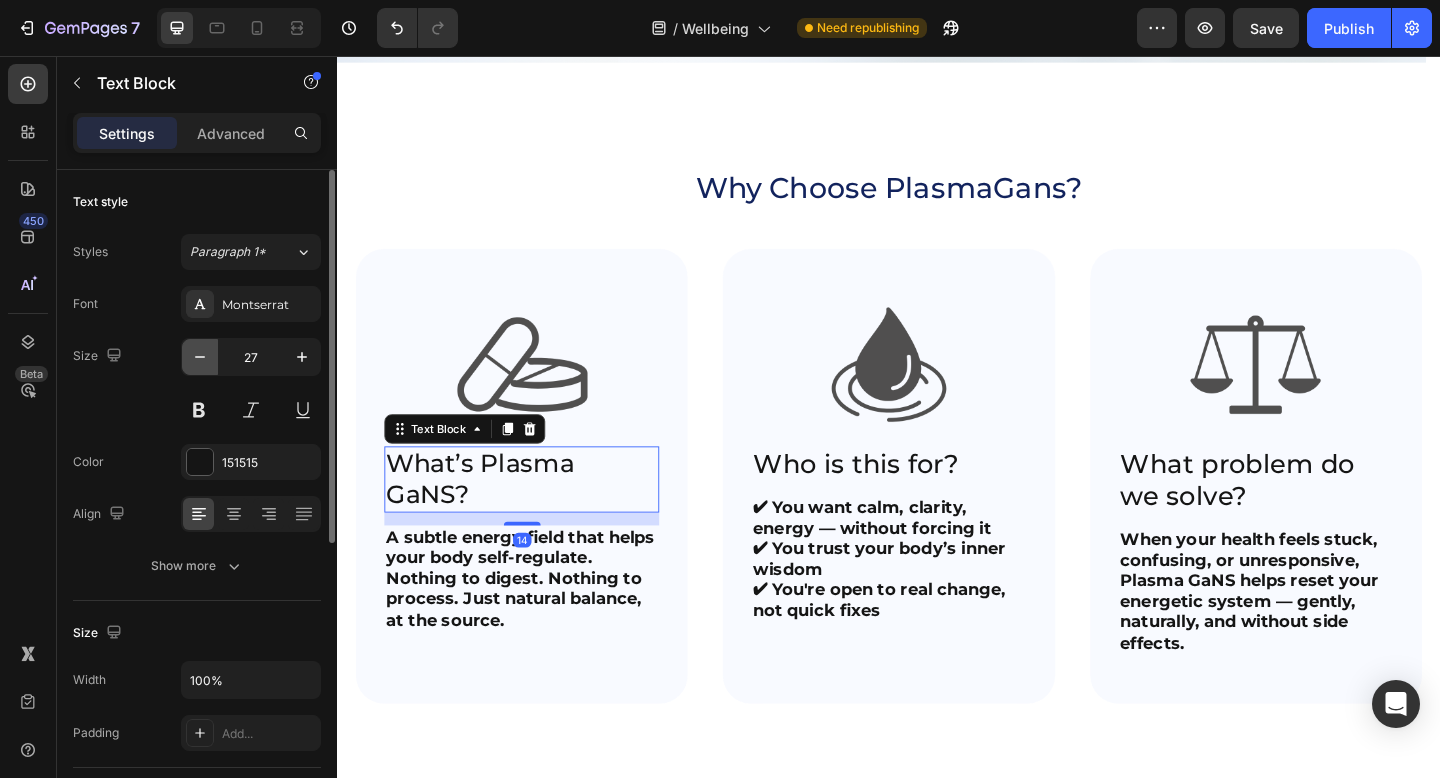 click at bounding box center (200, 357) 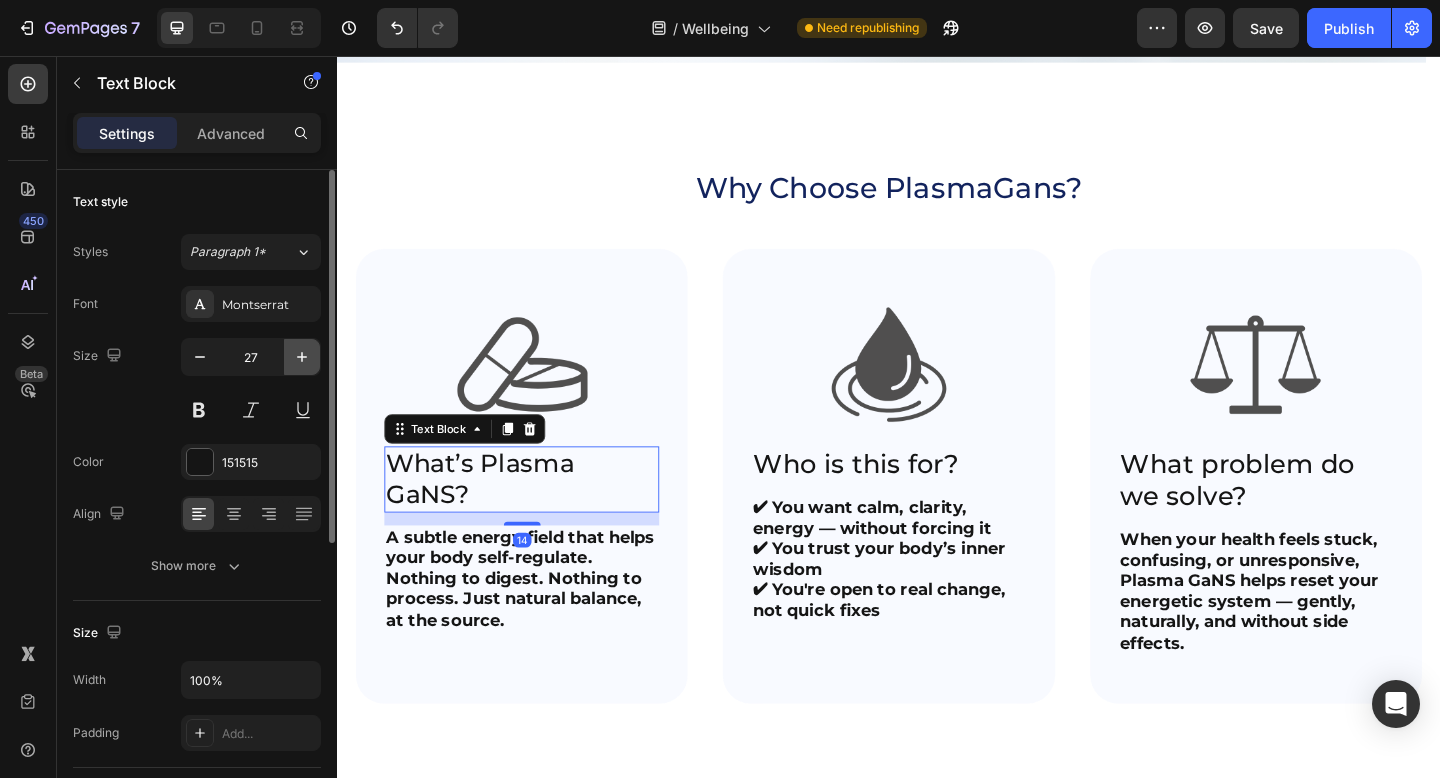 type on "26" 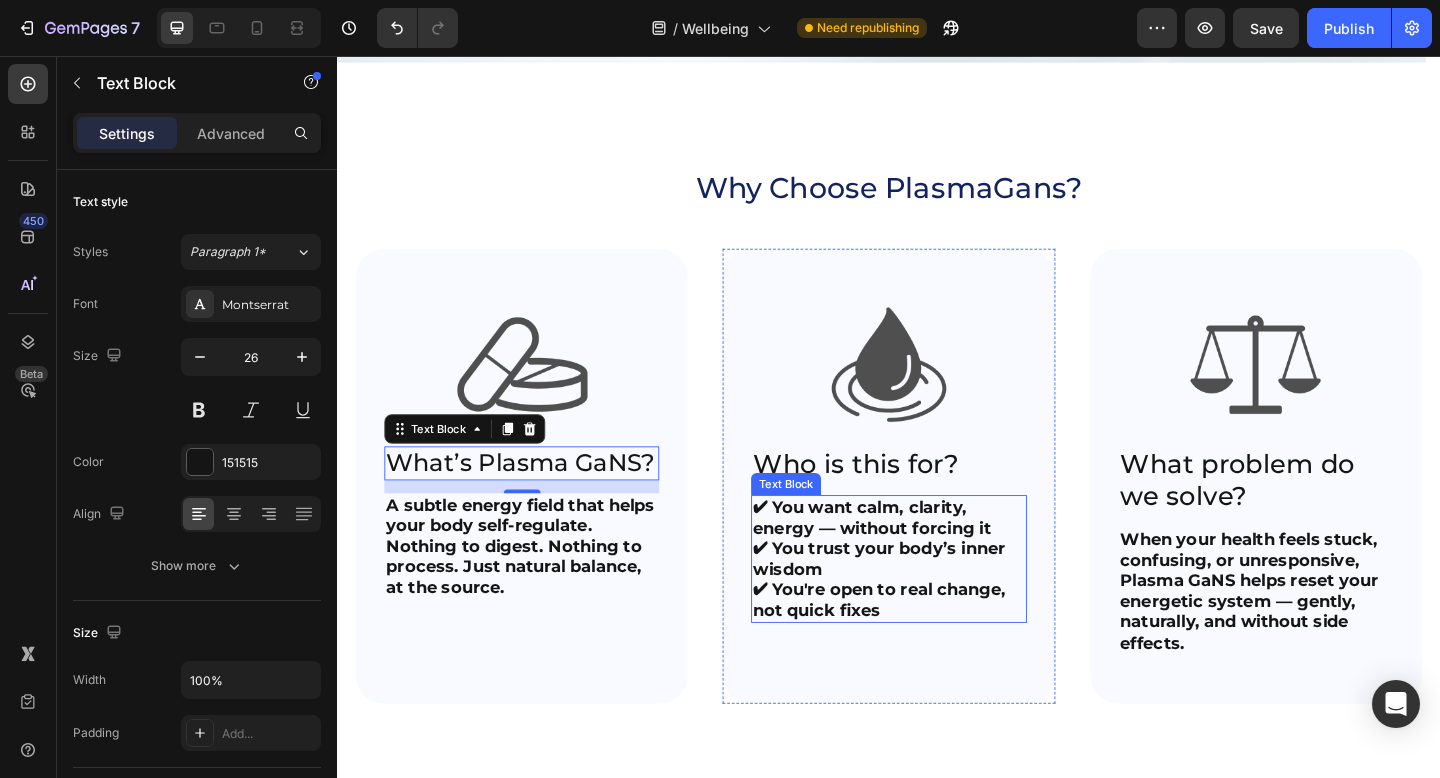 click on "Text Block" at bounding box center (825, 522) 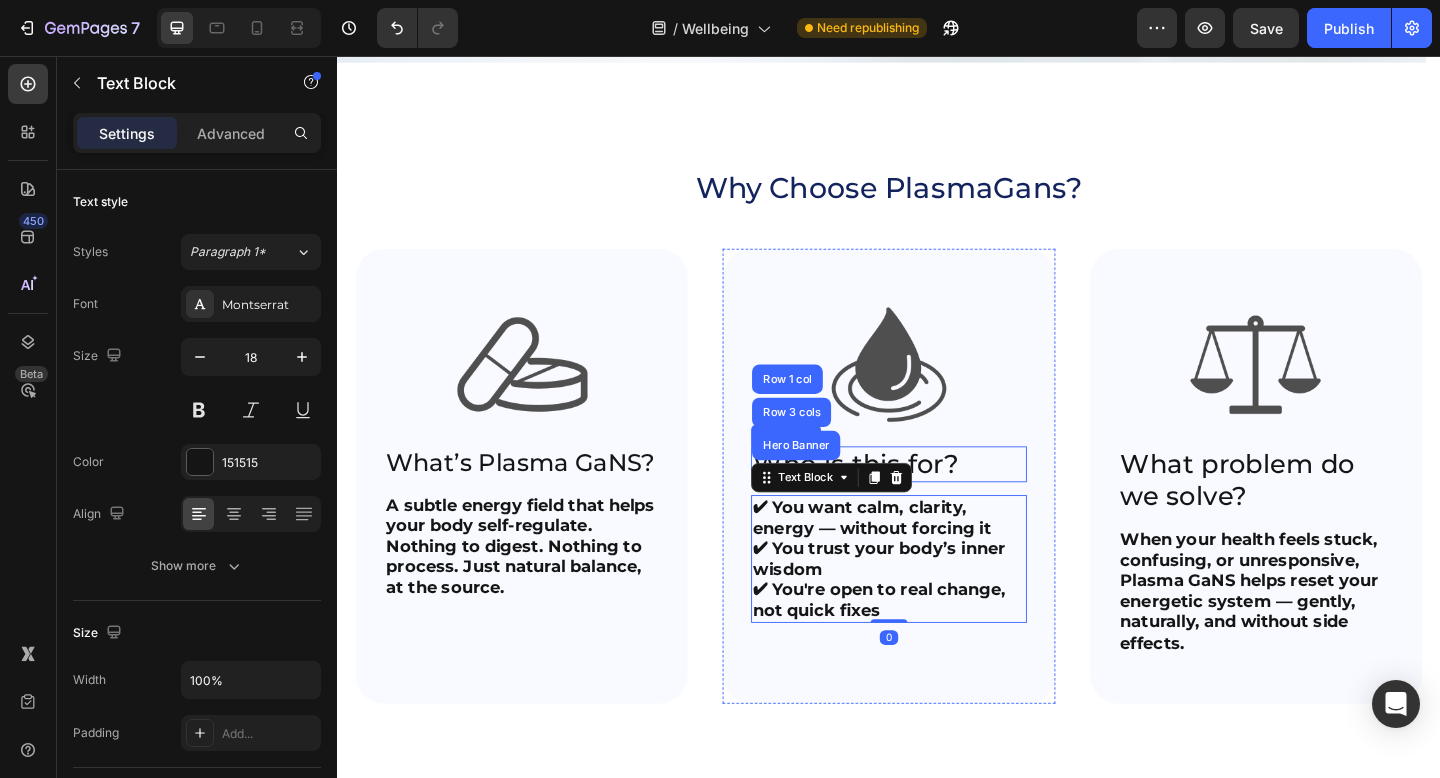 click on "Who is this for?" at bounding box center (936, 500) 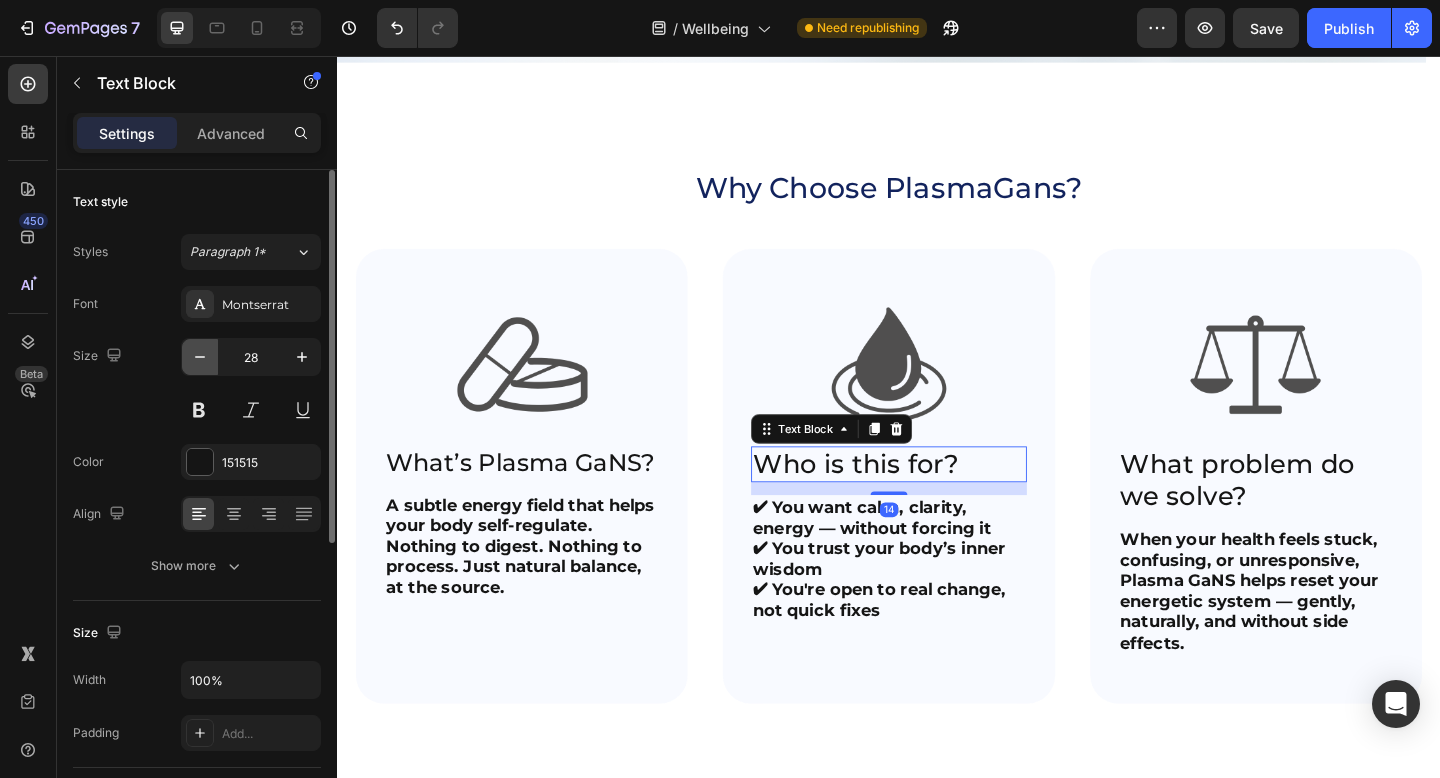 click 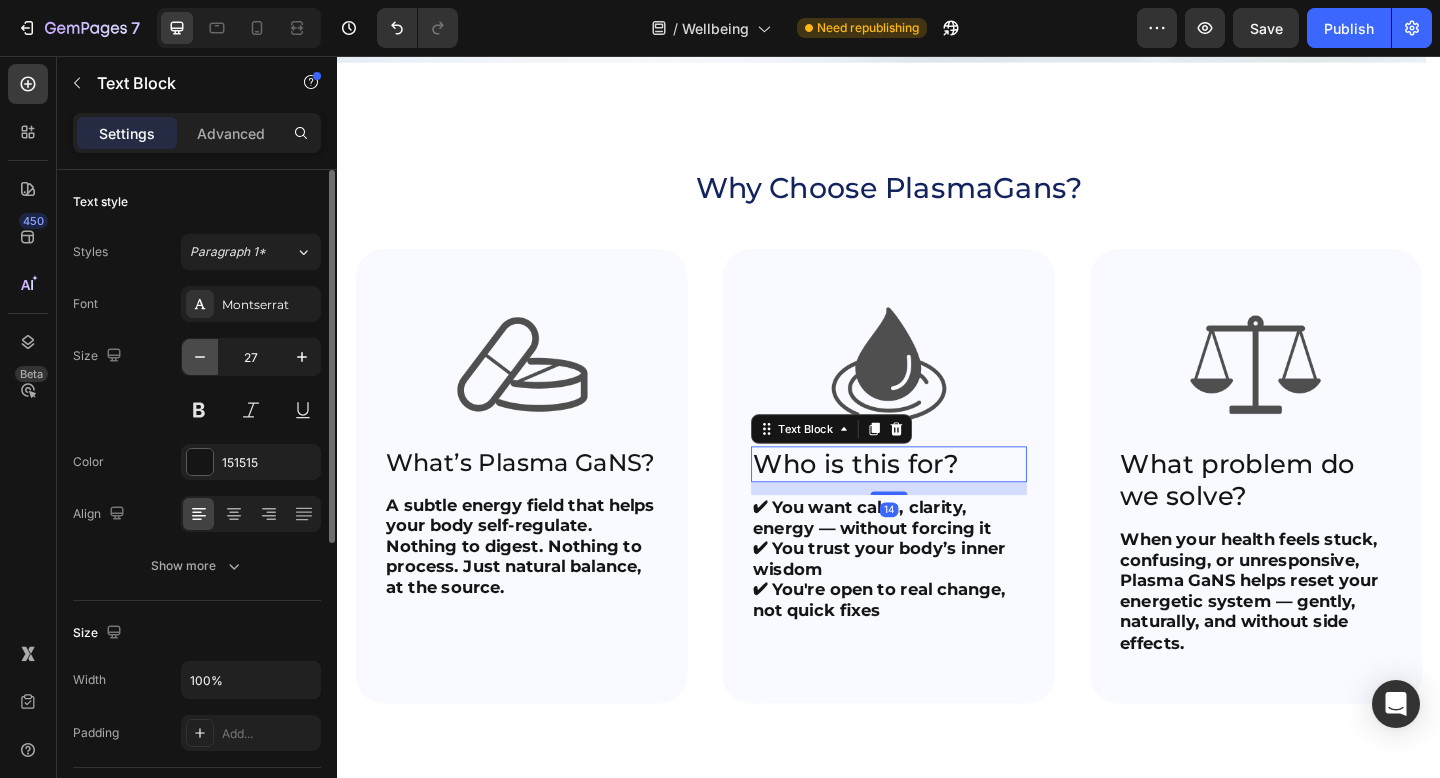 click 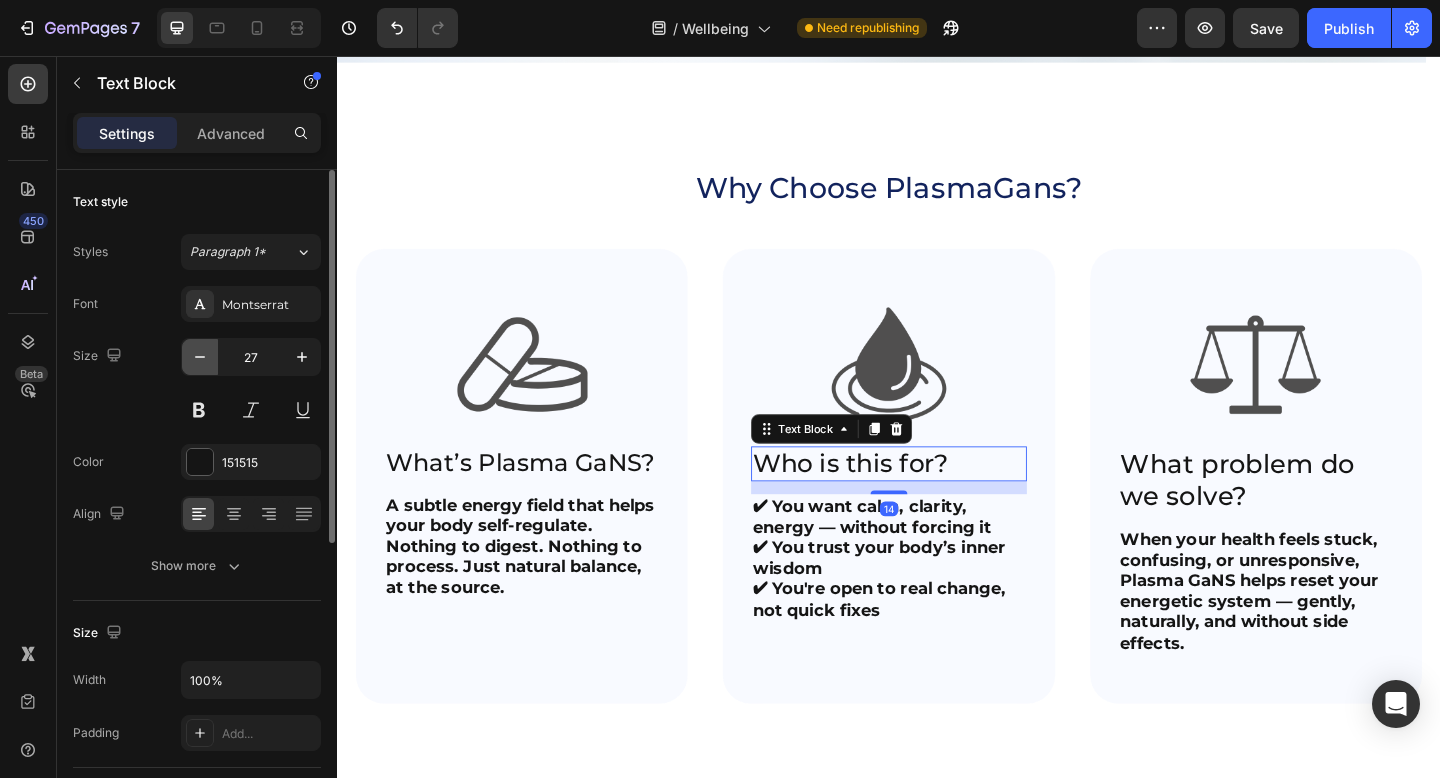 type on "26" 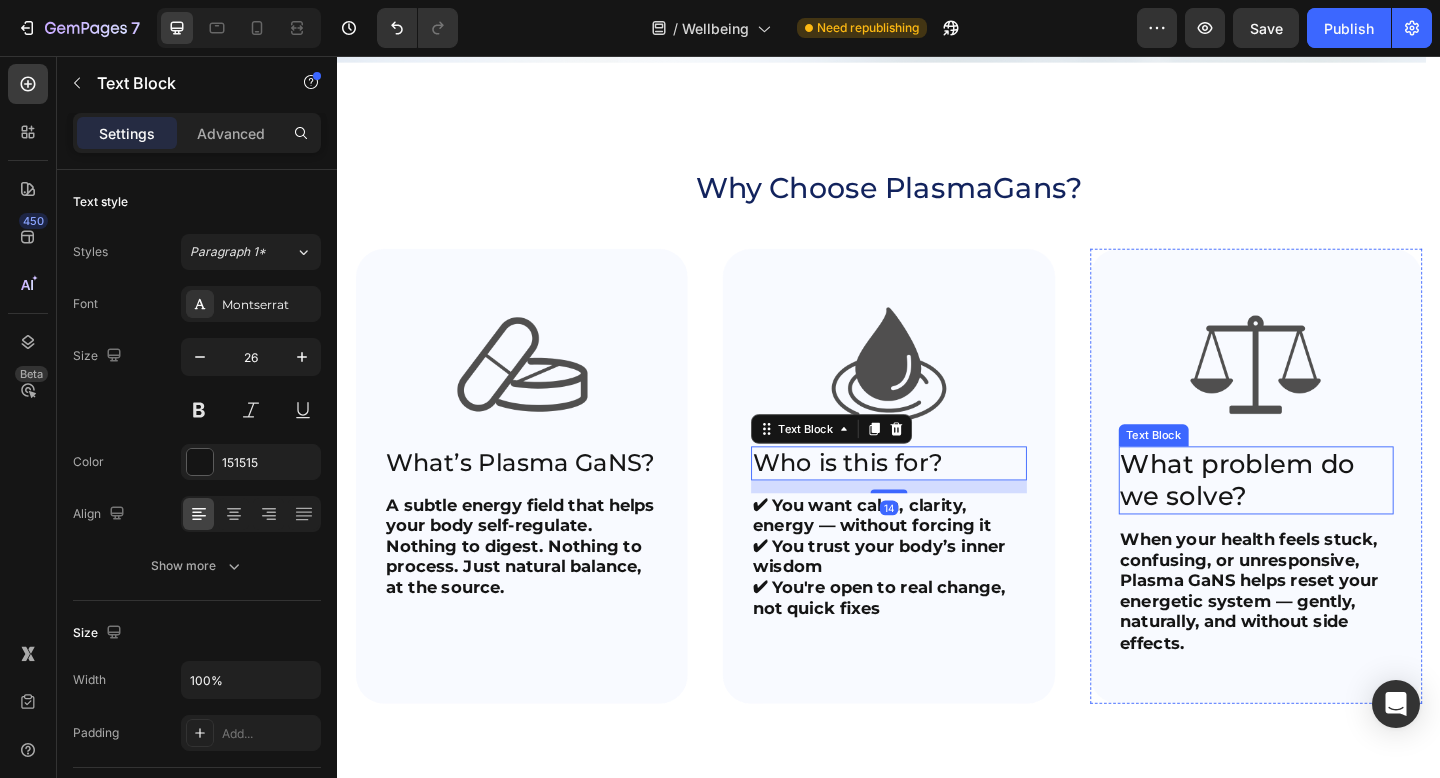 click on "What problem do we solve?" at bounding box center [1336, 518] 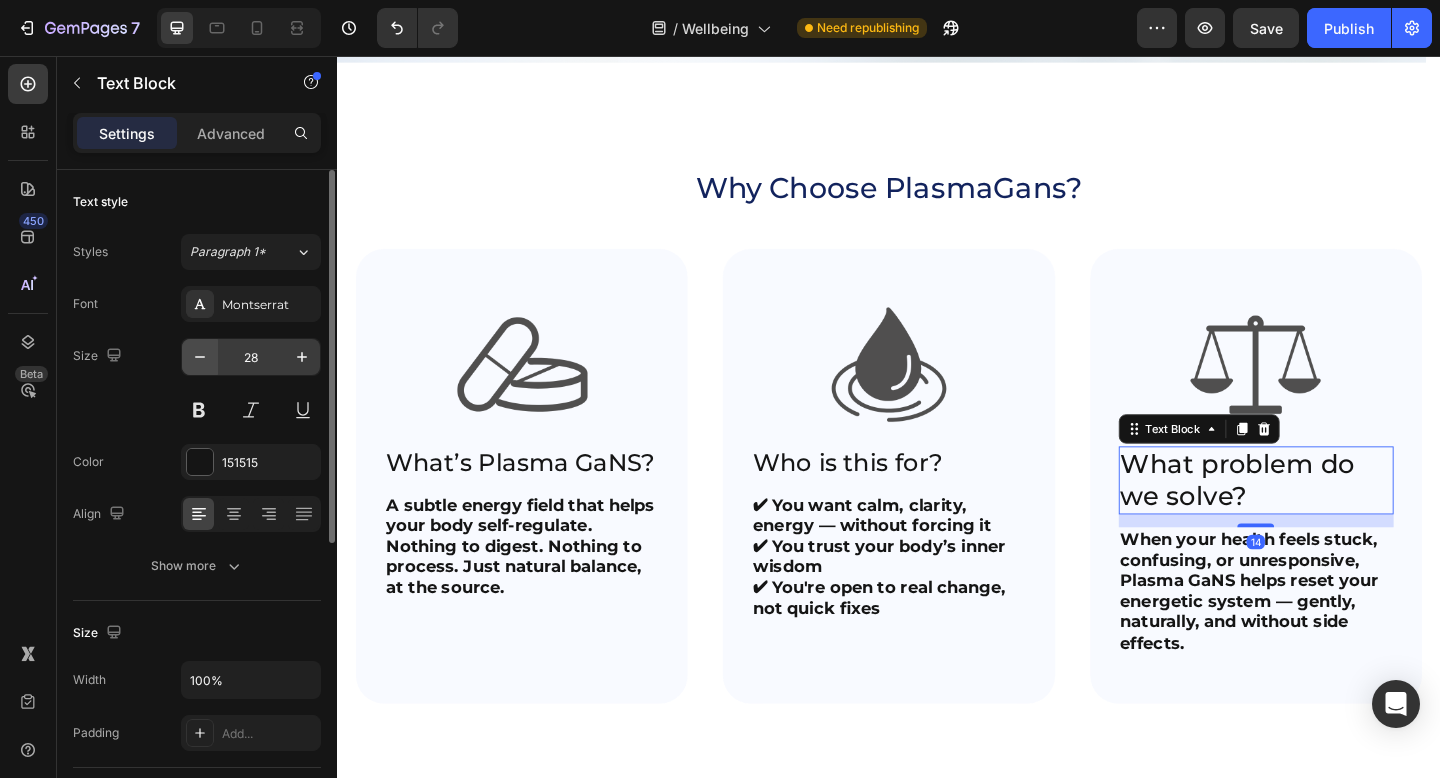 click at bounding box center [200, 357] 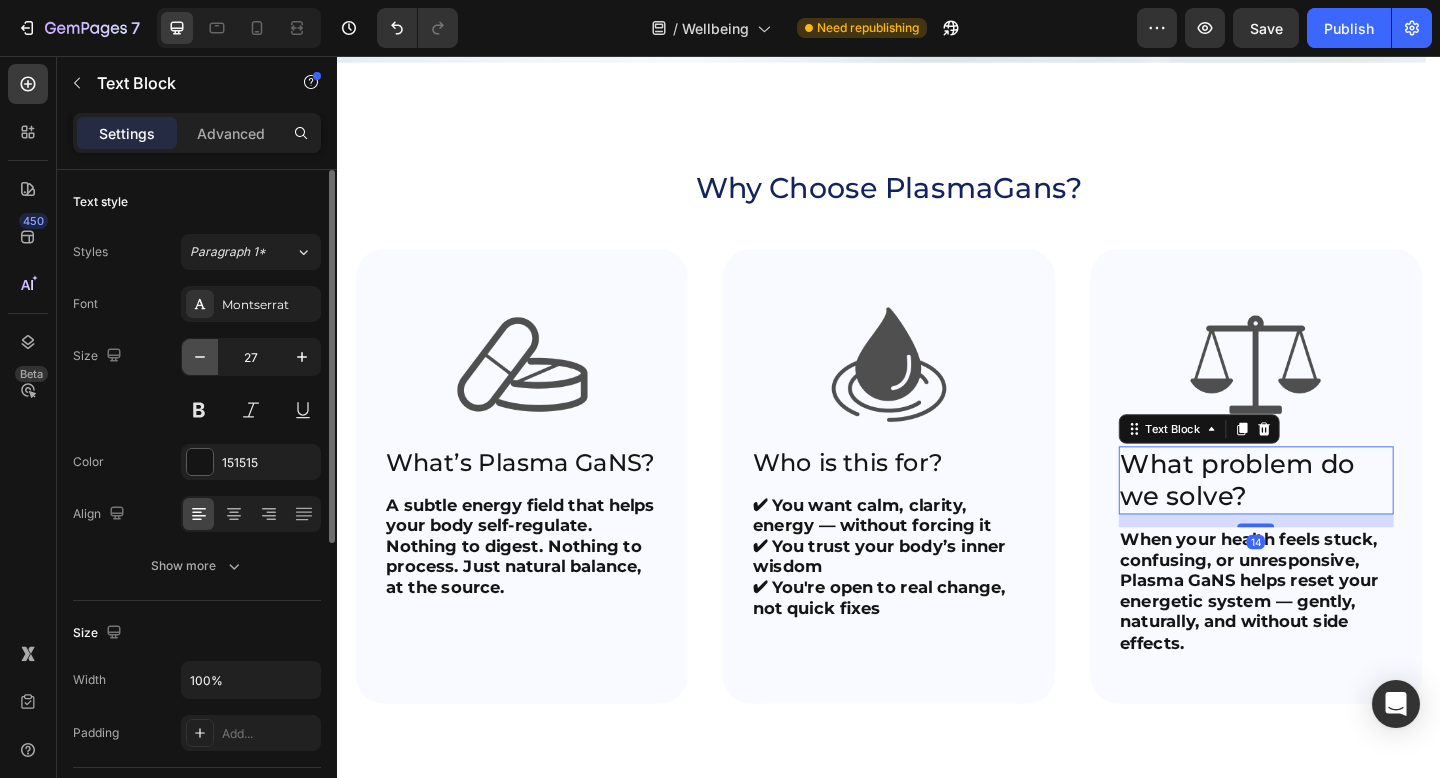 click at bounding box center [200, 357] 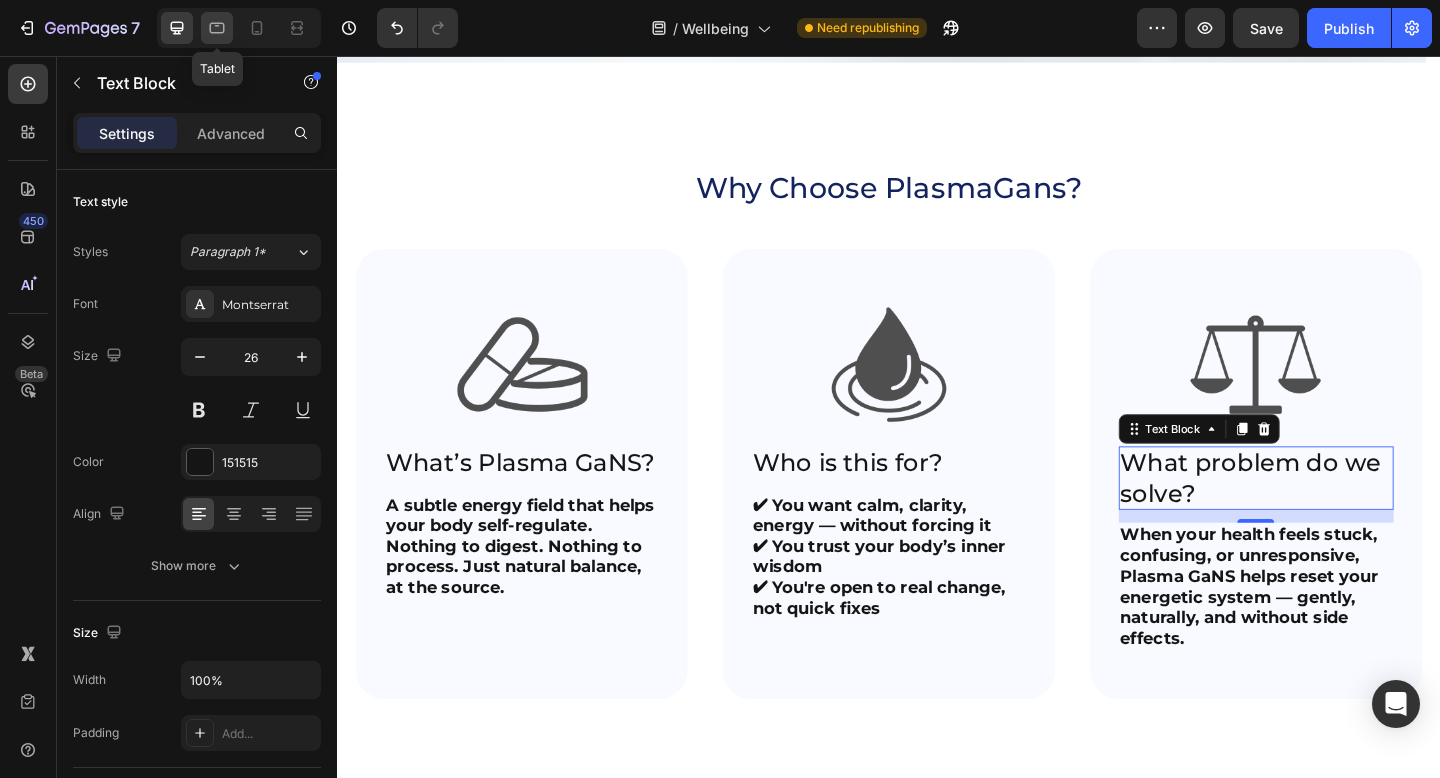 click 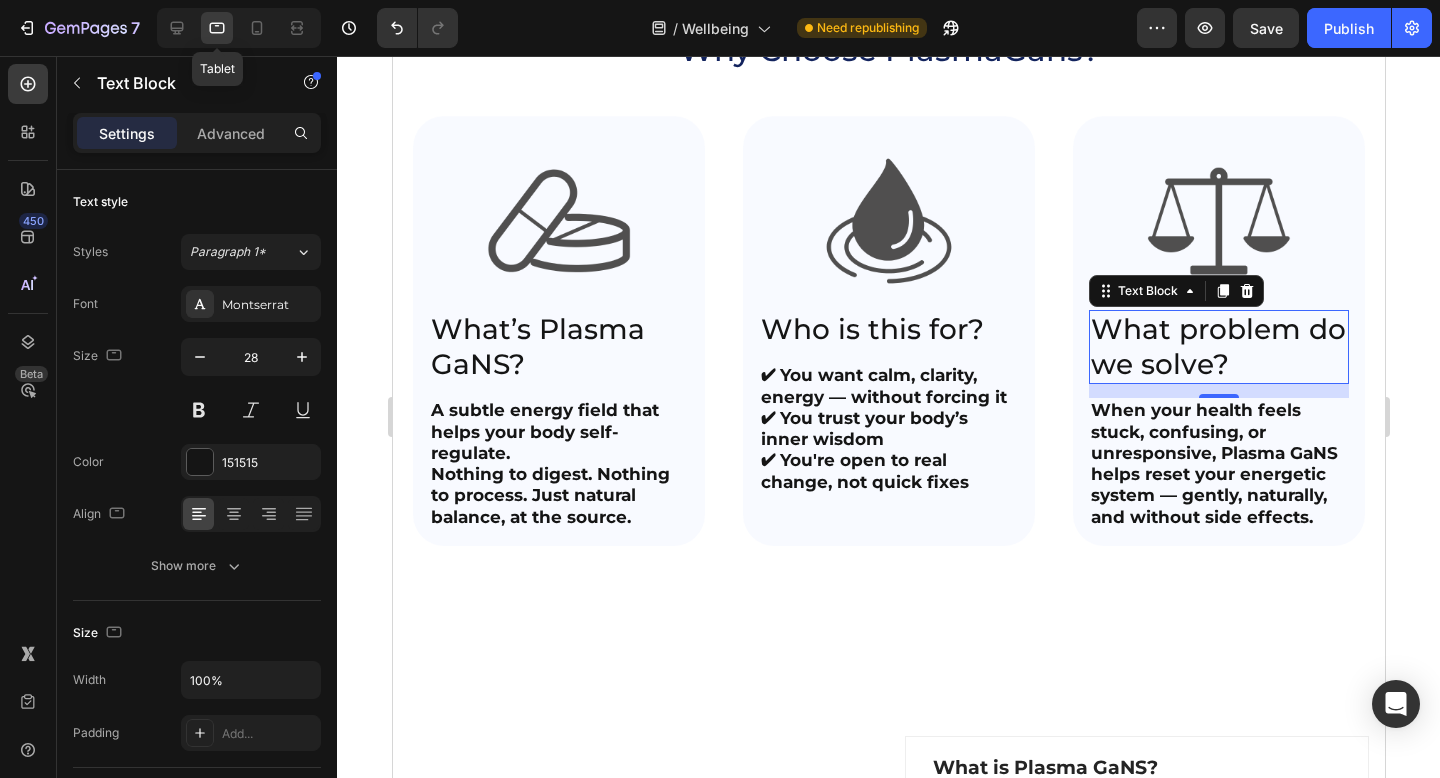scroll, scrollTop: 1008, scrollLeft: 0, axis: vertical 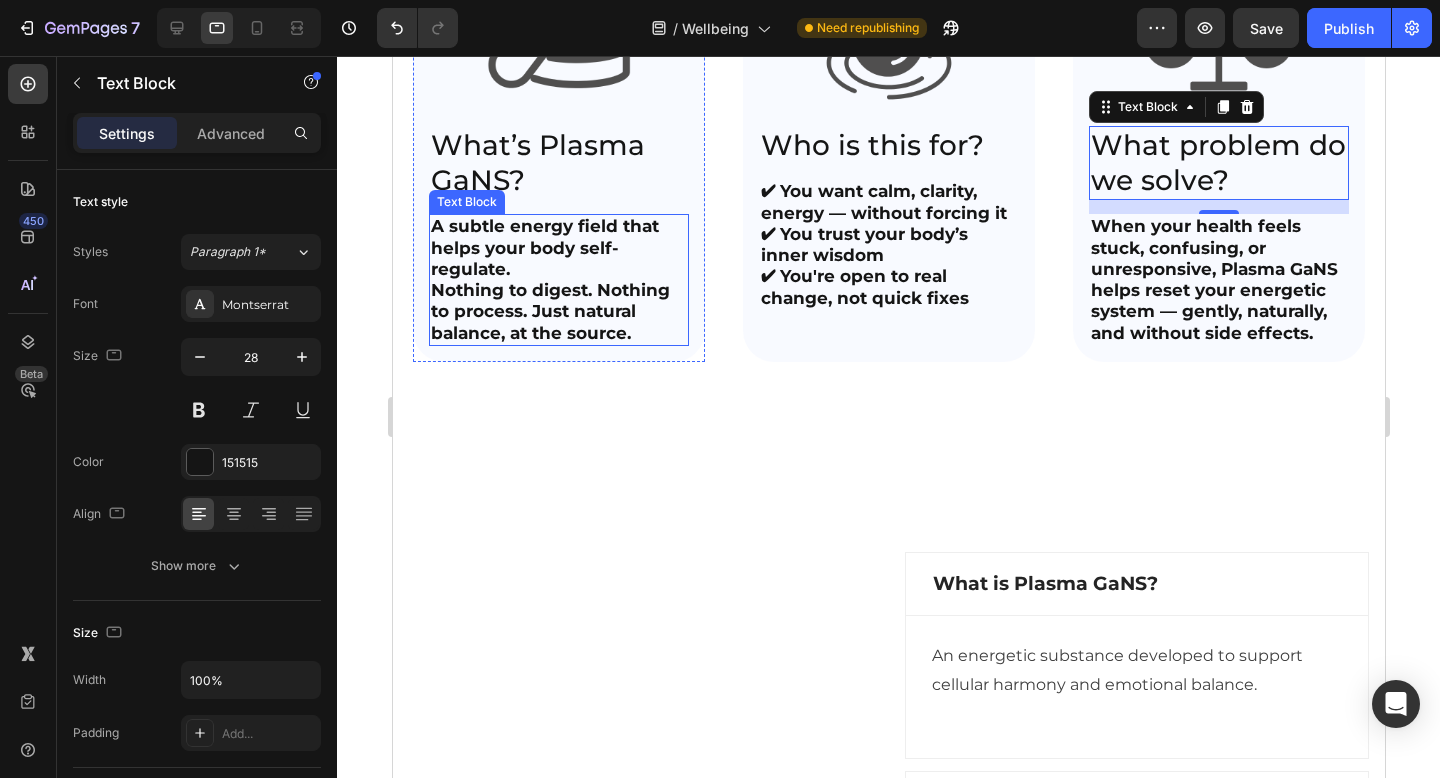 click on "A subtle energy field that helps your body self-regulate. Nothing to digest. Nothing to process. Just natural balance, at the source." at bounding box center [558, 280] 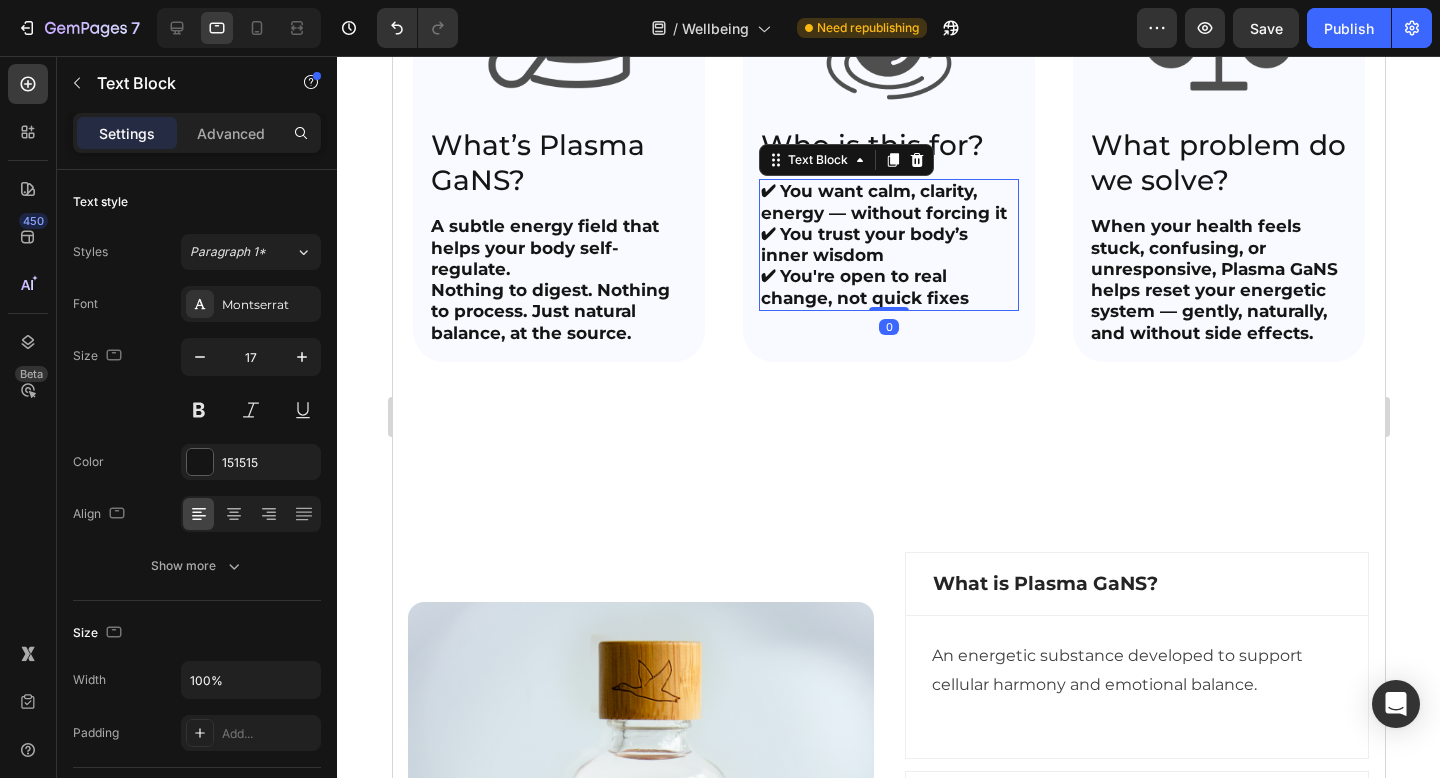 click on "✔ You trust your body’s inner wisdom" at bounding box center [863, 244] 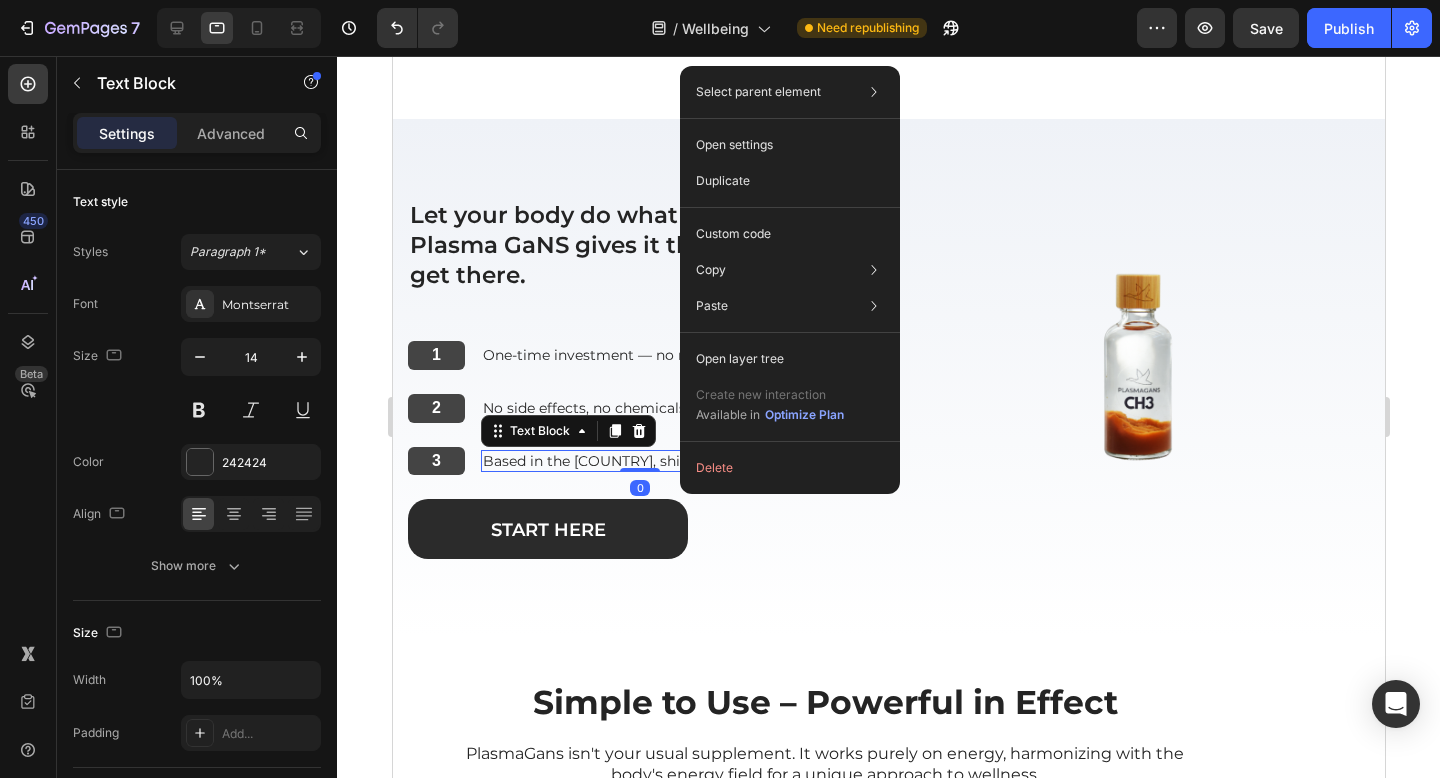 scroll, scrollTop: 3134, scrollLeft: 0, axis: vertical 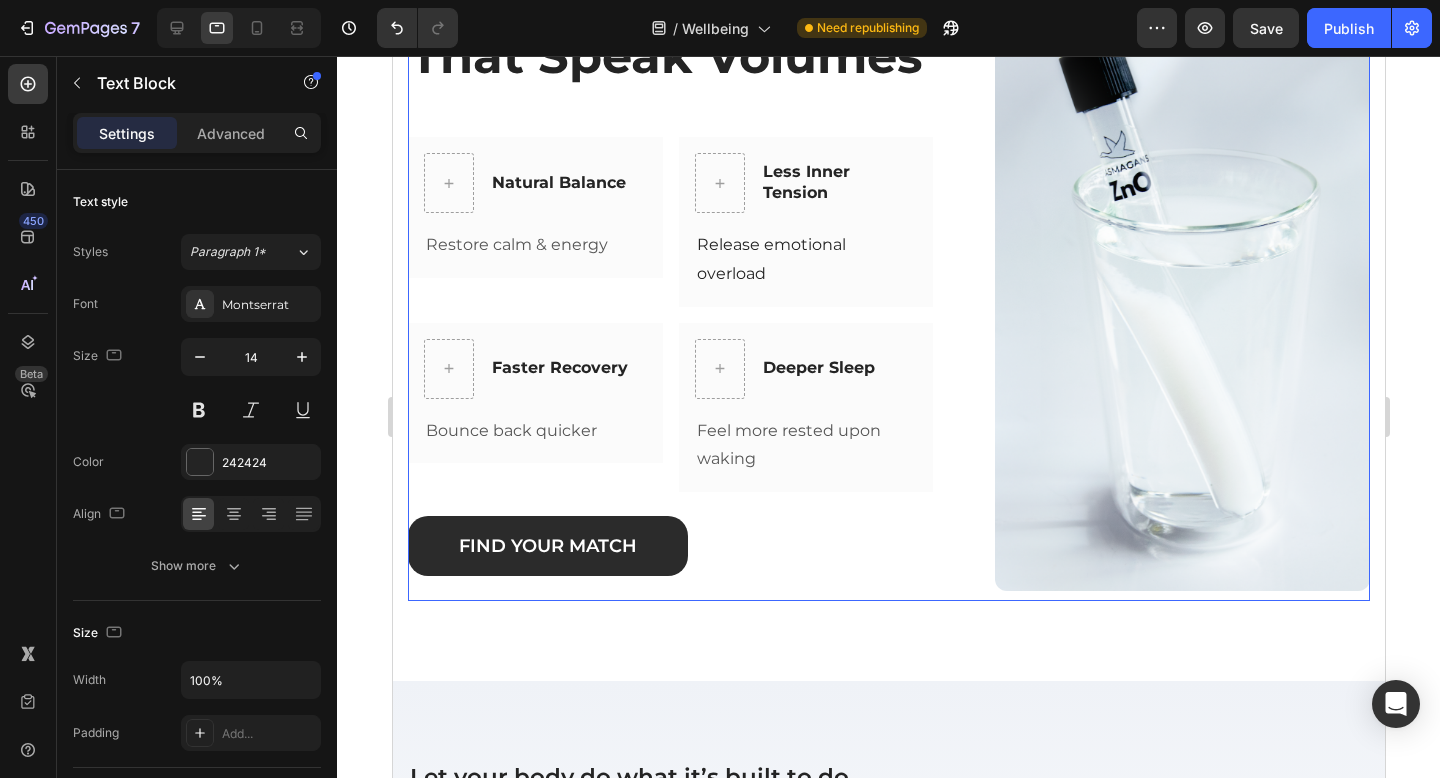 click on "Subtle Changes  That Speak Volumes Heading Row
Natural Balance Heading Row Restore calm & energy Text block Row
Less Inner Tension Heading Row Release emotional overload Text block Row Row
Faster Recovery Heading Row Bounce back quicker Text block Row
Deeper Sleep Heading Row Feel more rested upon waking Text block Row Row Find your match Button Image Row" at bounding box center [888, 280] 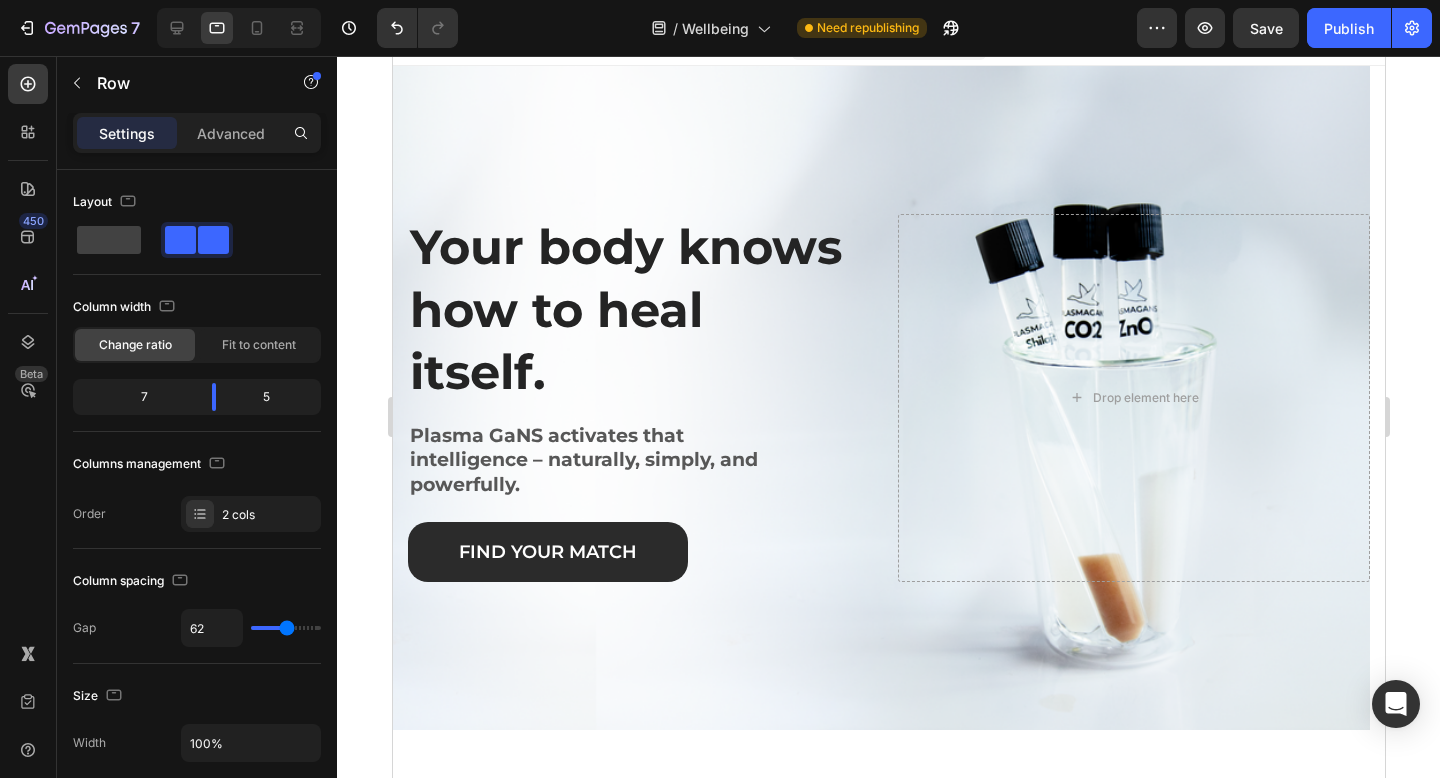 scroll, scrollTop: 0, scrollLeft: 0, axis: both 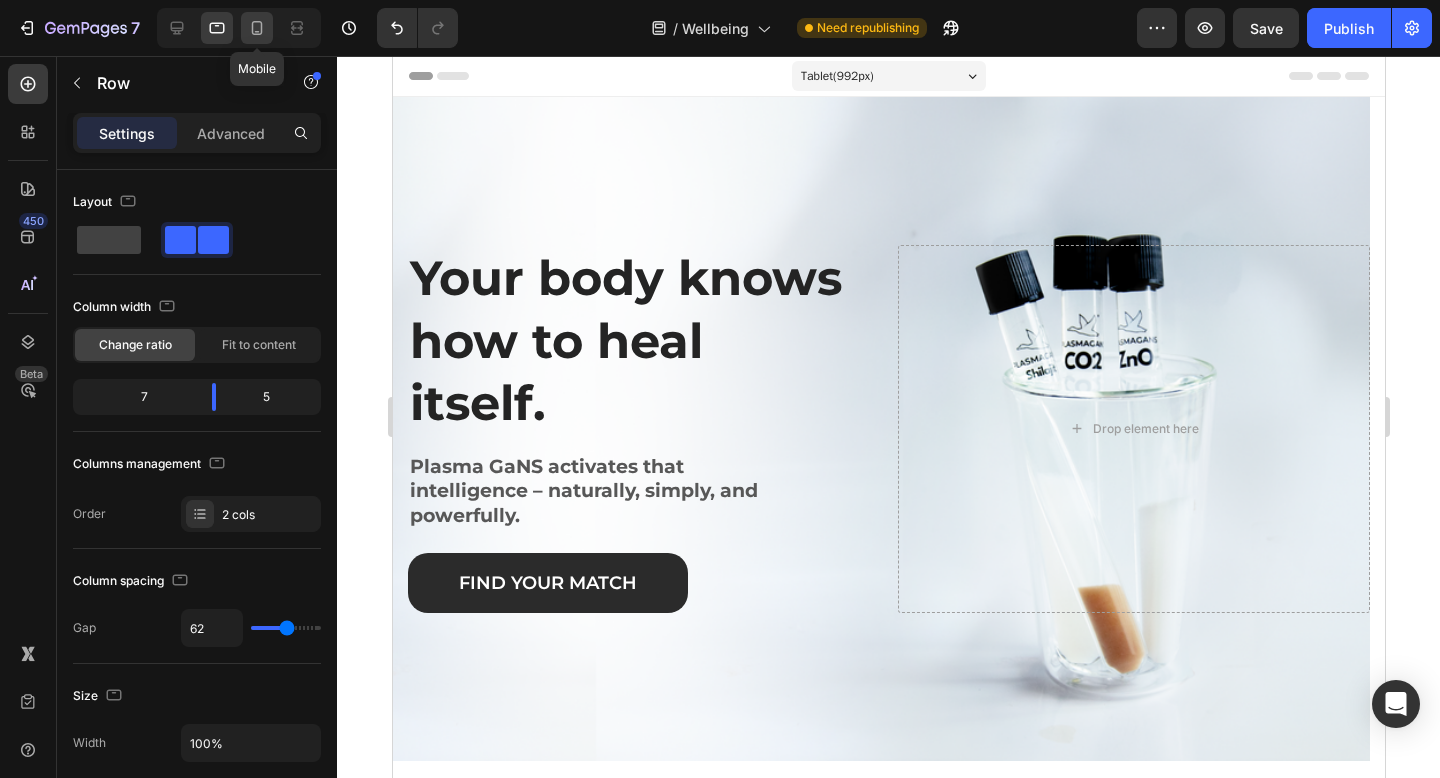 click 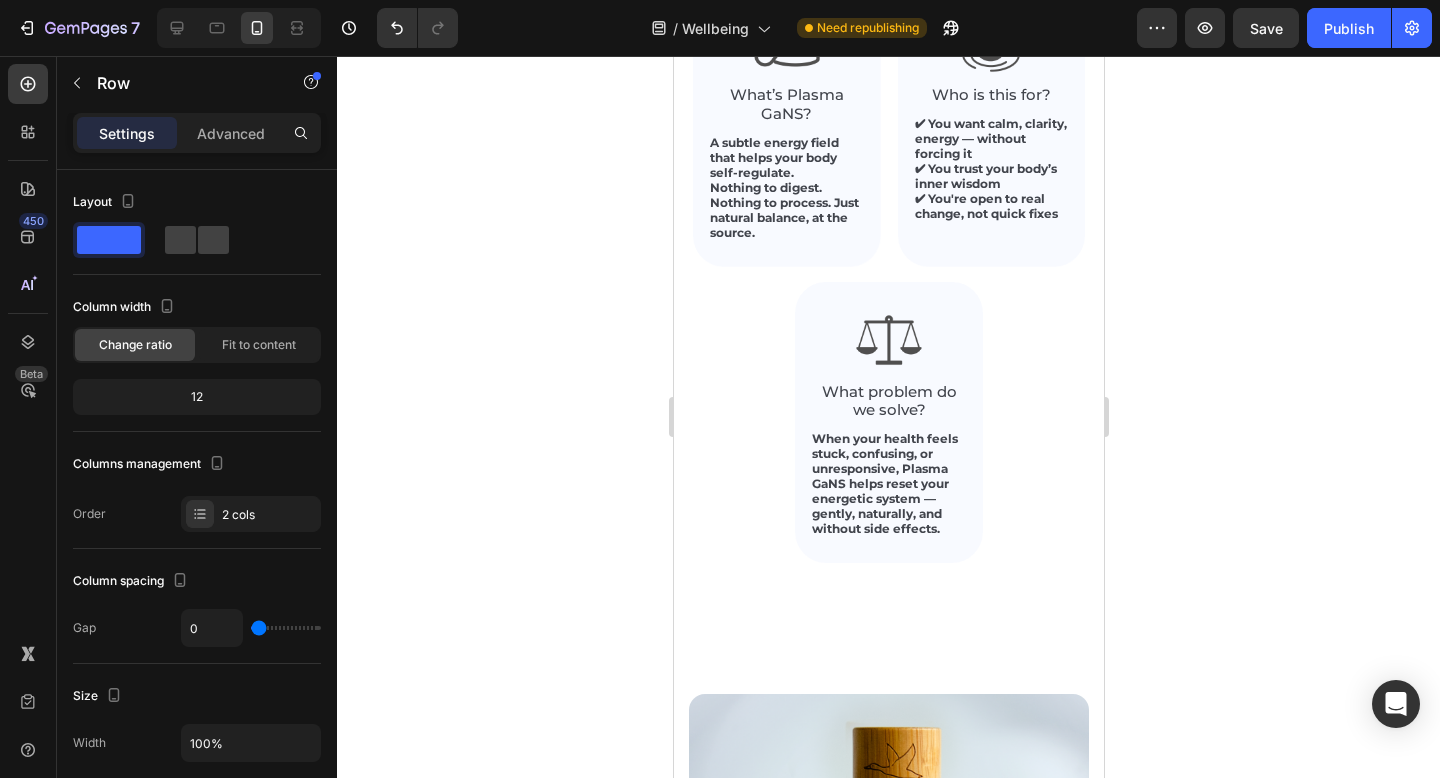 scroll, scrollTop: 809, scrollLeft: 0, axis: vertical 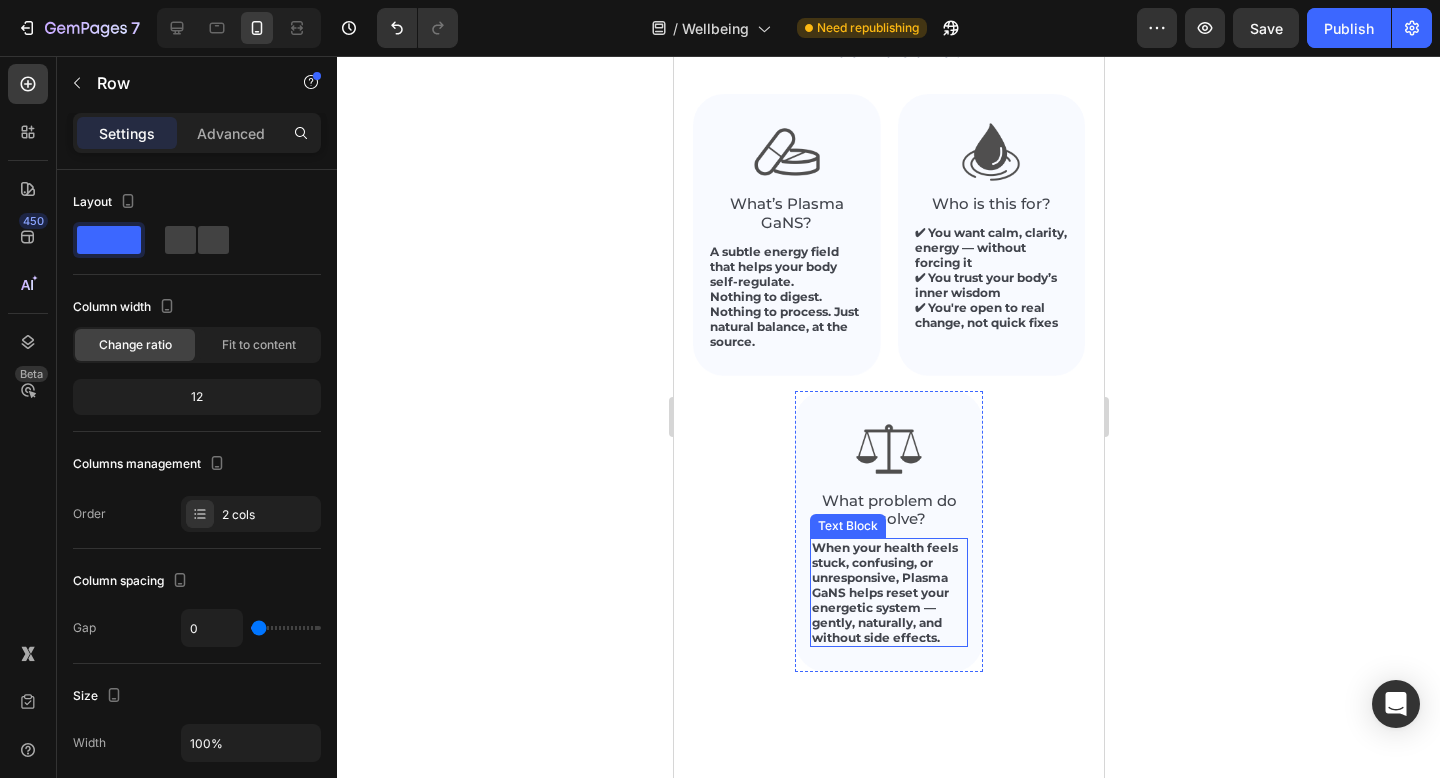 click on "When your health feels stuck, confusing, or unresponsive, Plasma GaNS helps reset your energetic system — gently, naturally, and without side effects." at bounding box center (884, 592) 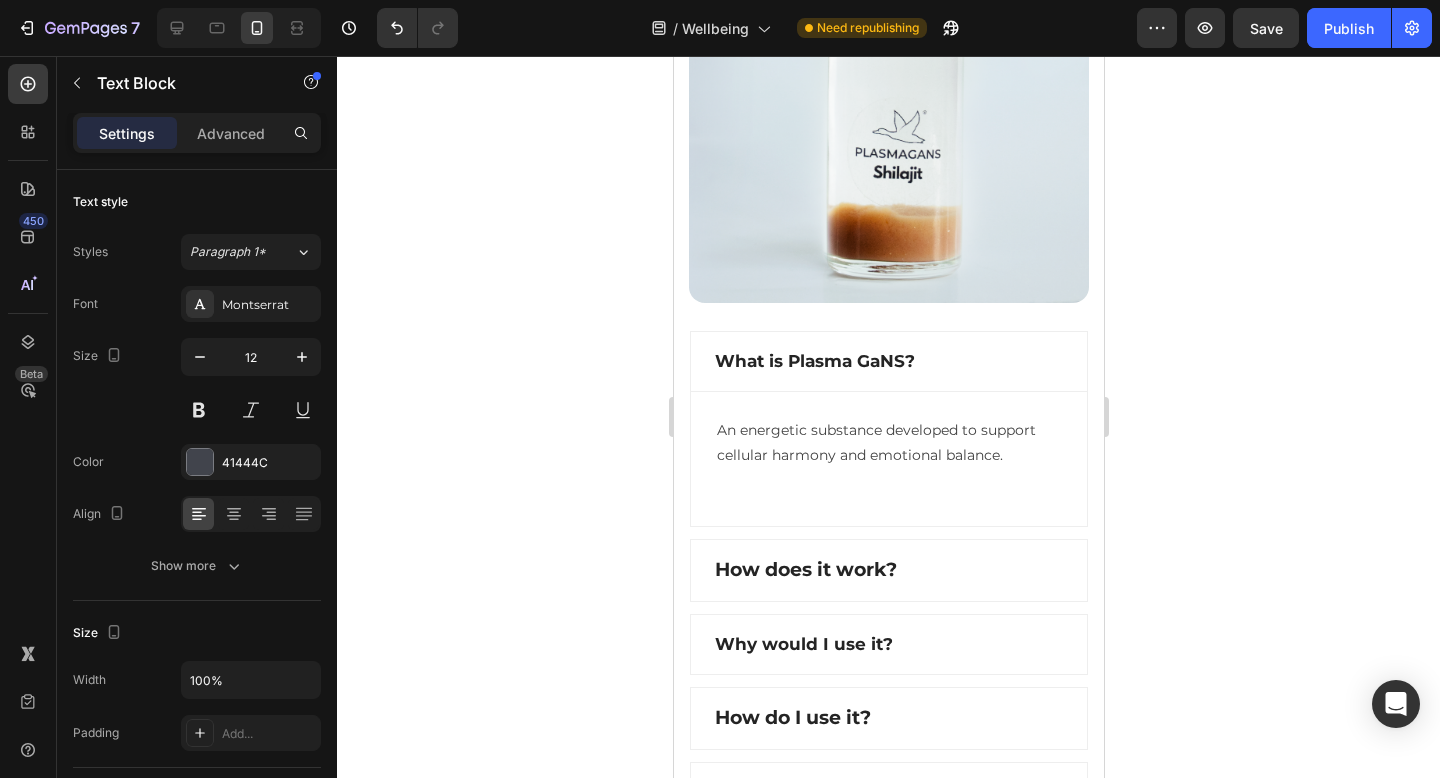 scroll, scrollTop: 1740, scrollLeft: 0, axis: vertical 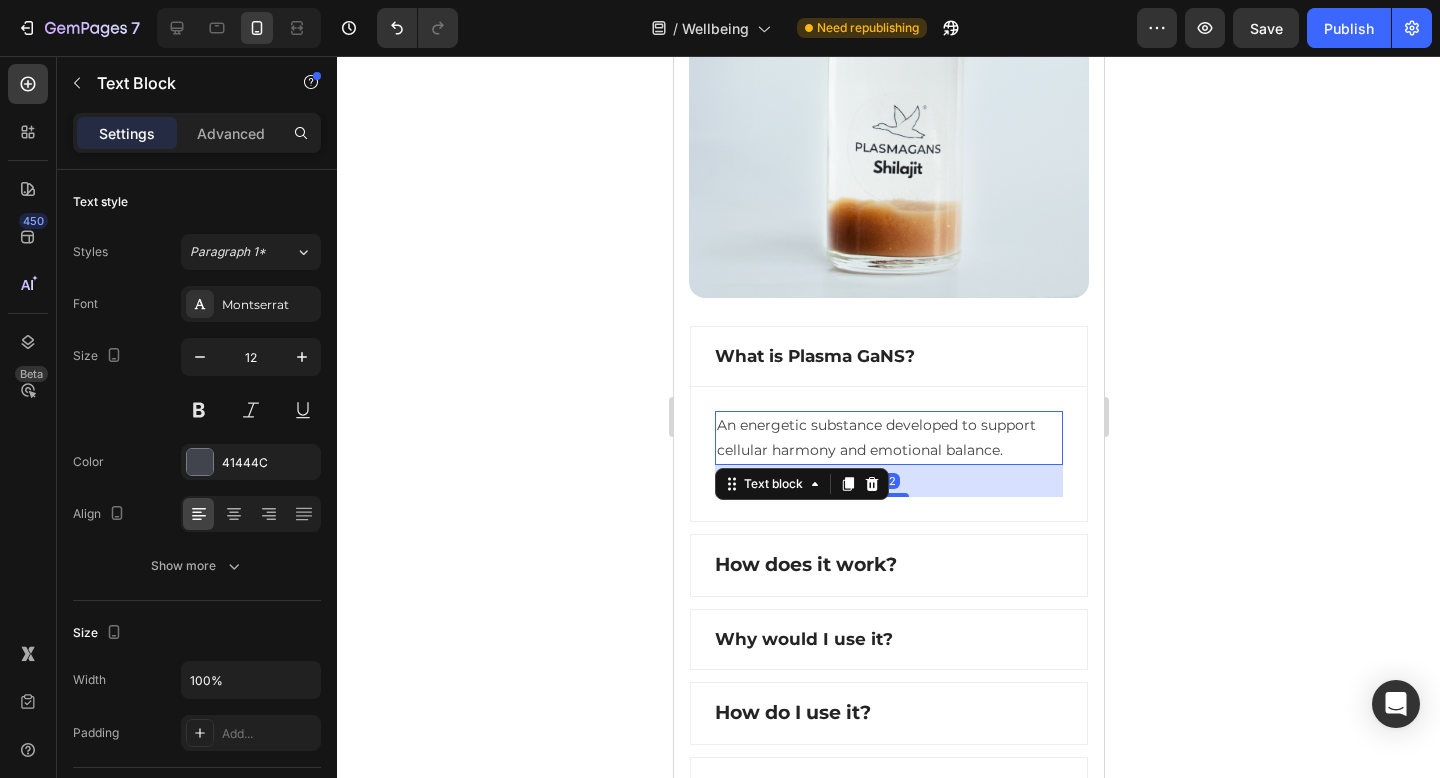 click on "An energetic substance developed to support cellular harmony and emotional balance." at bounding box center [888, 438] 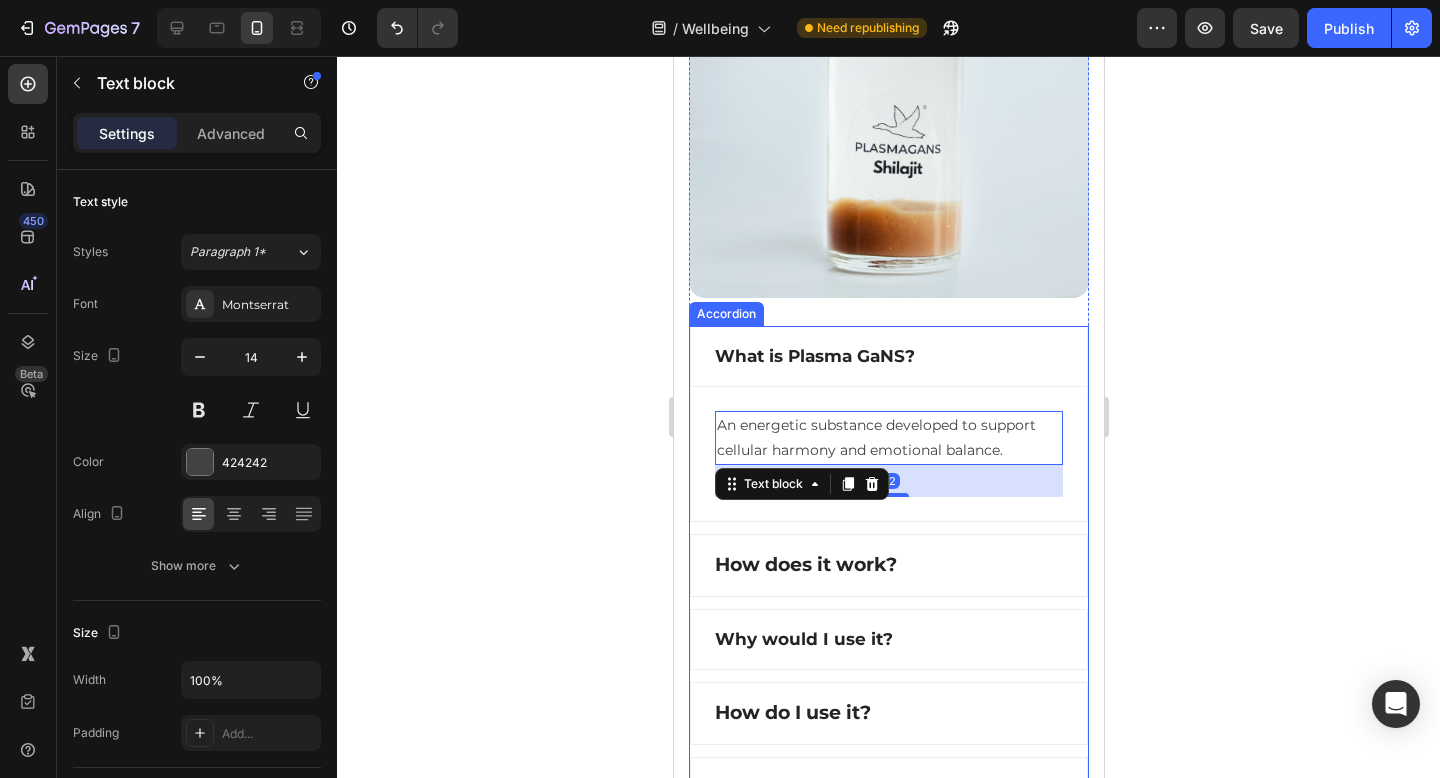 scroll, scrollTop: 1081, scrollLeft: 0, axis: vertical 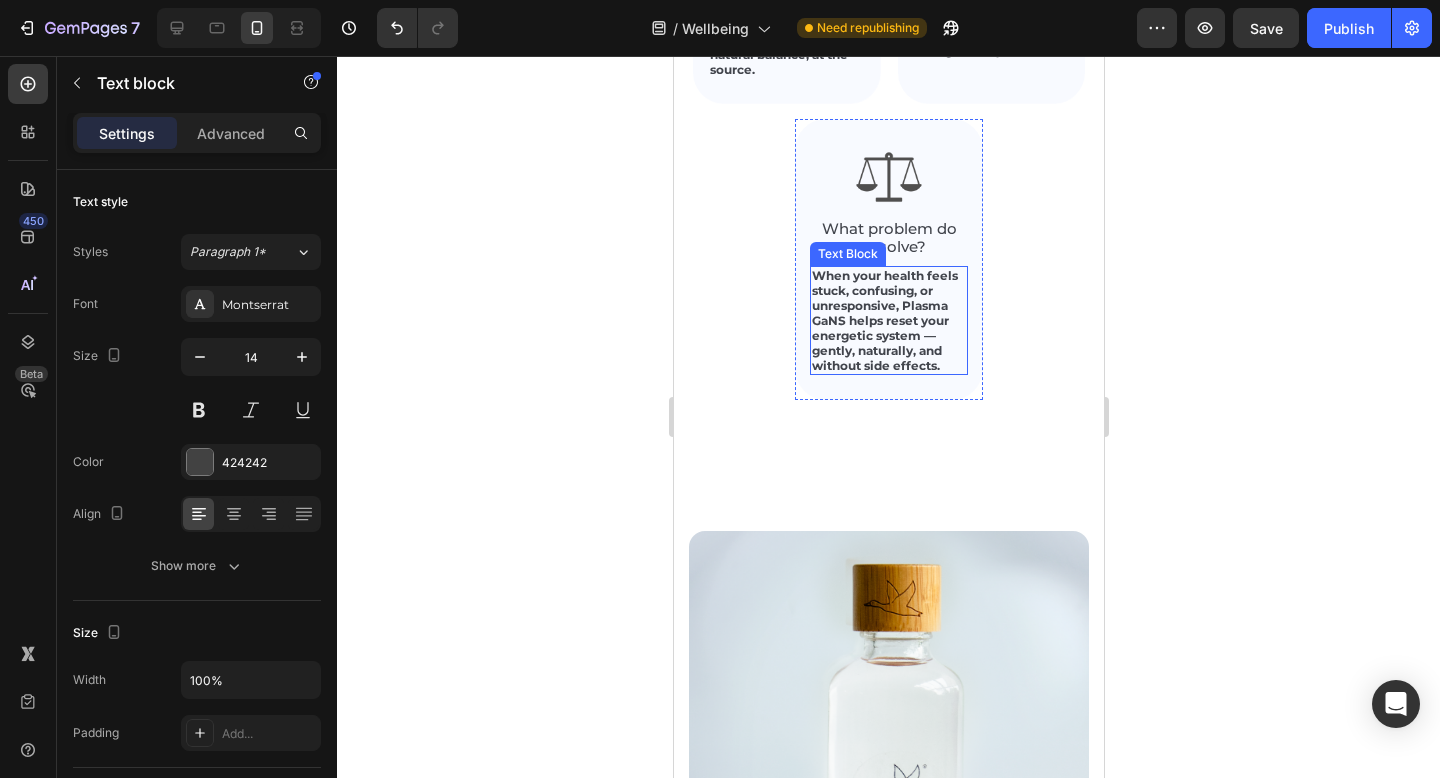 click on "When your health feels stuck, confusing, or unresponsive, Plasma GaNS helps reset your energetic system — gently, naturally, and without side effects." at bounding box center (884, 320) 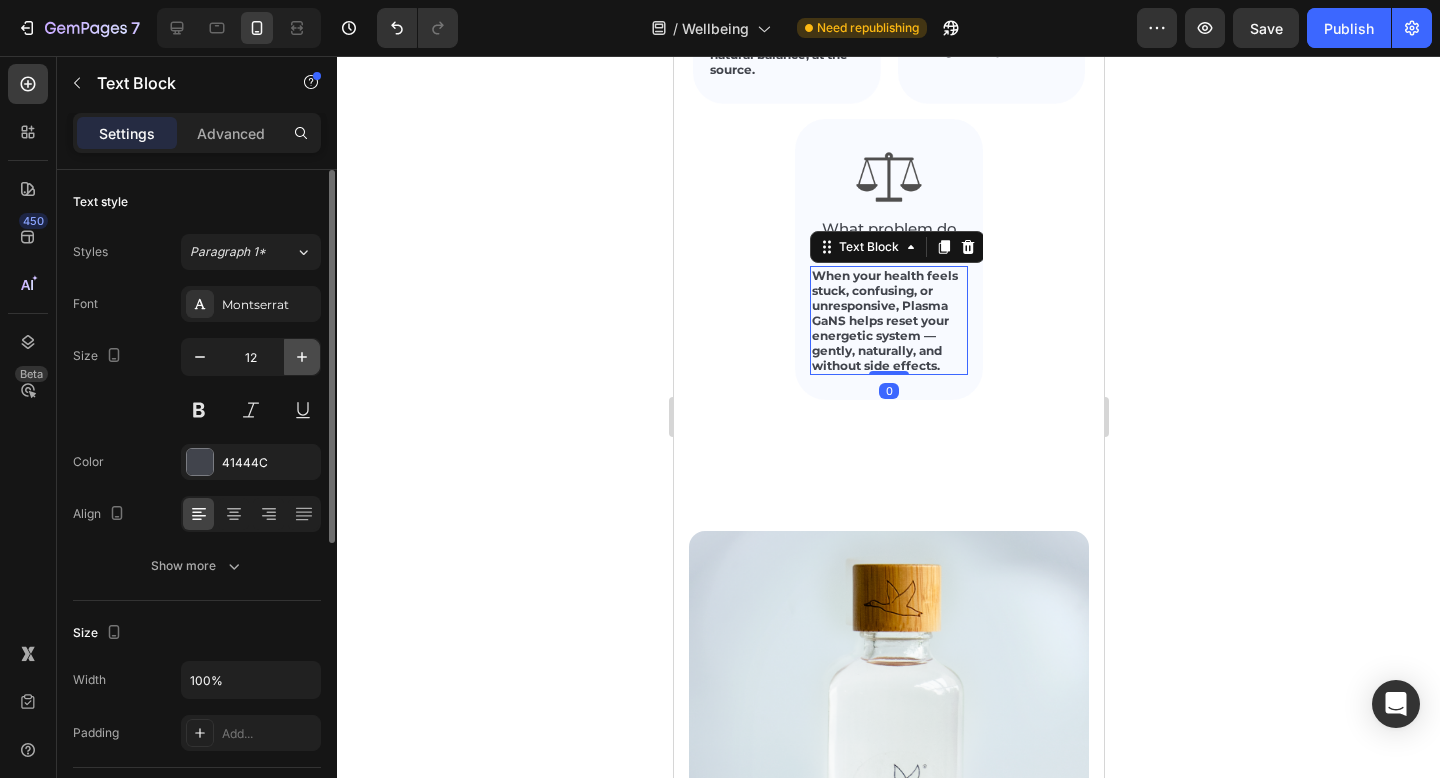 click 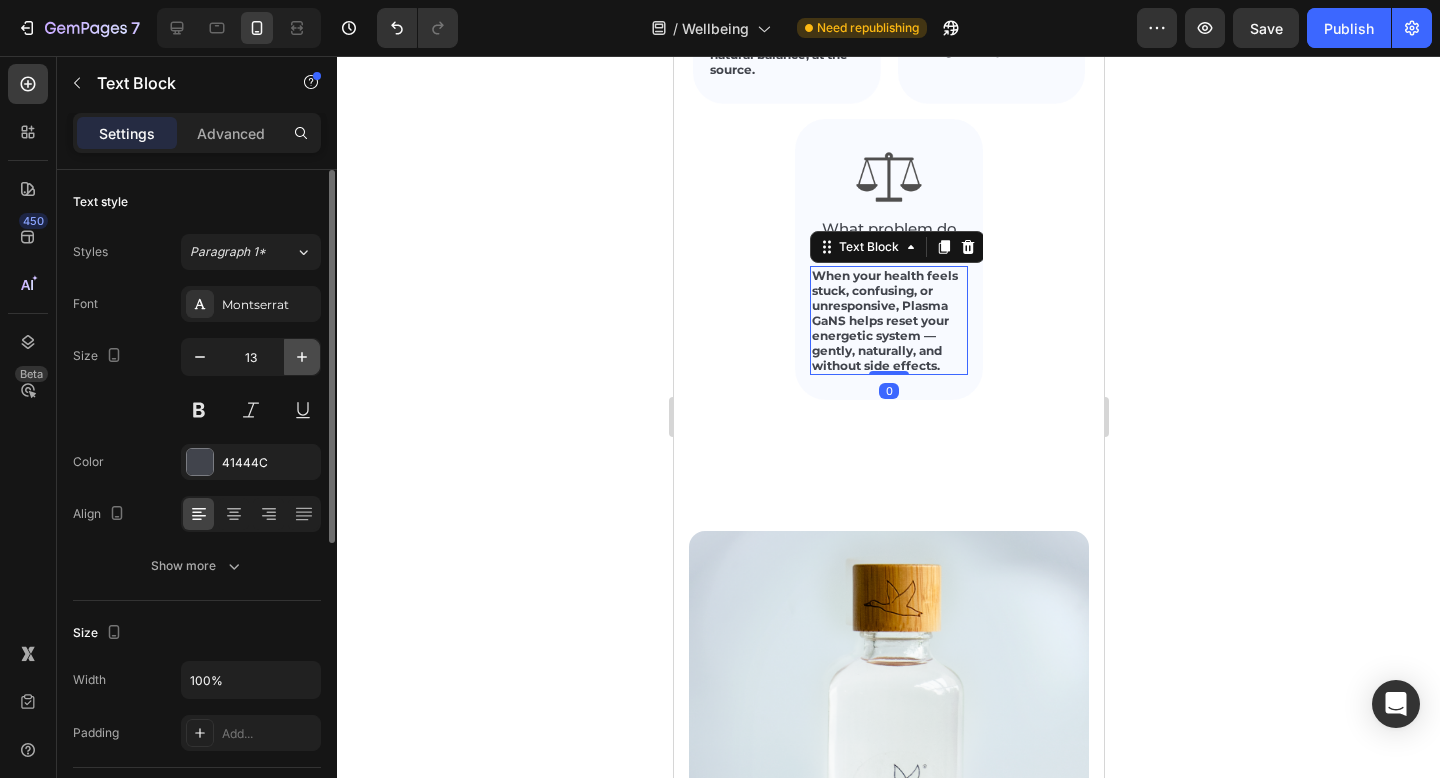 click 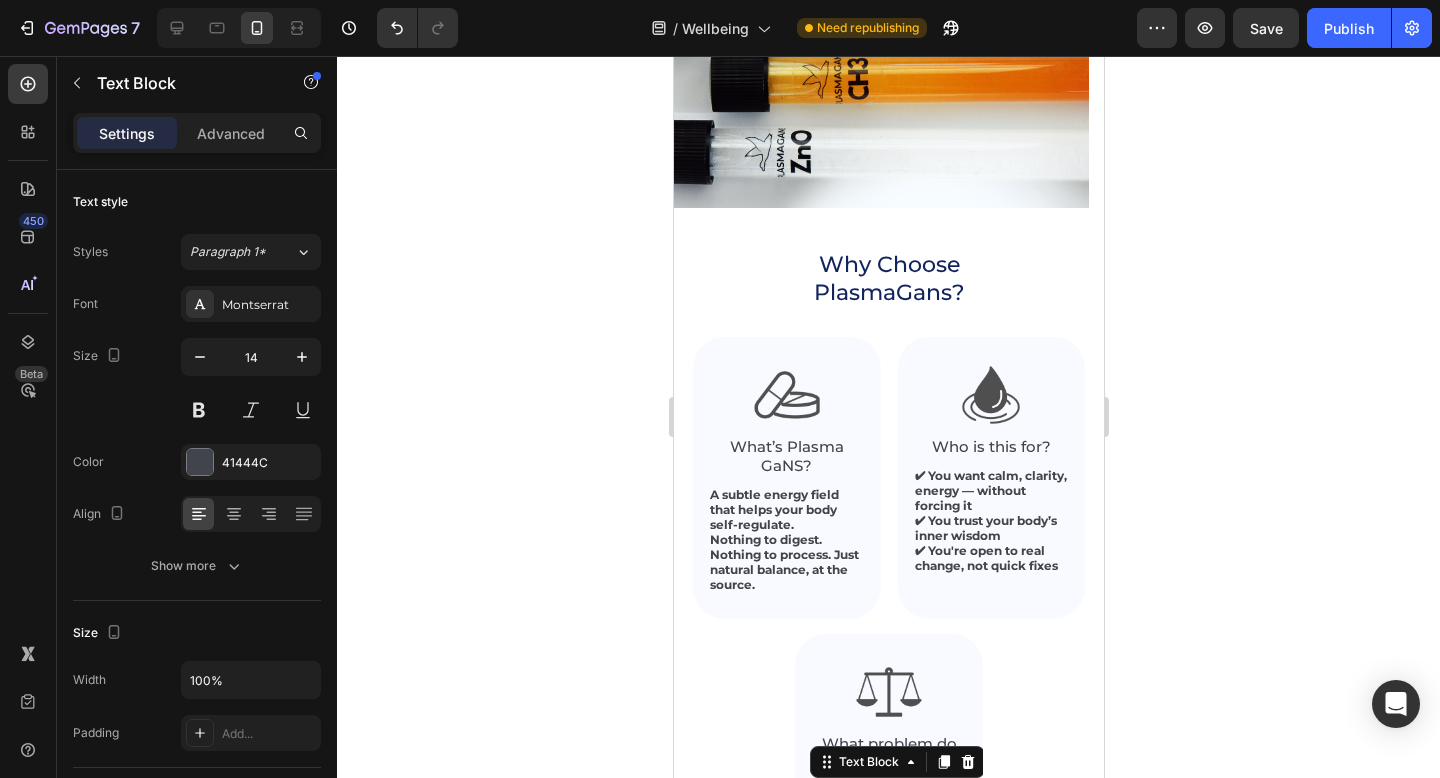 scroll, scrollTop: 556, scrollLeft: 0, axis: vertical 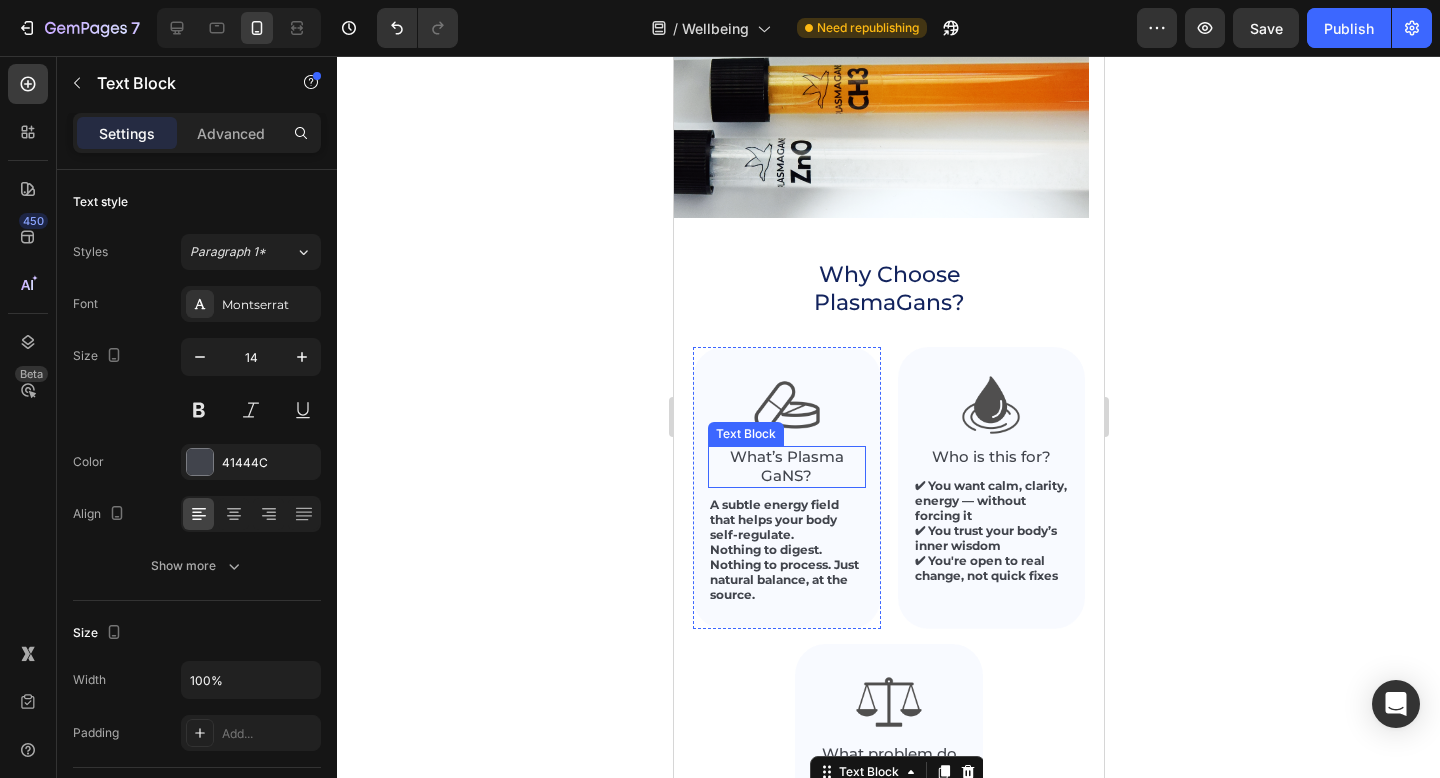 click on "A subtle energy field that helps your body self-regulate." at bounding box center [773, 519] 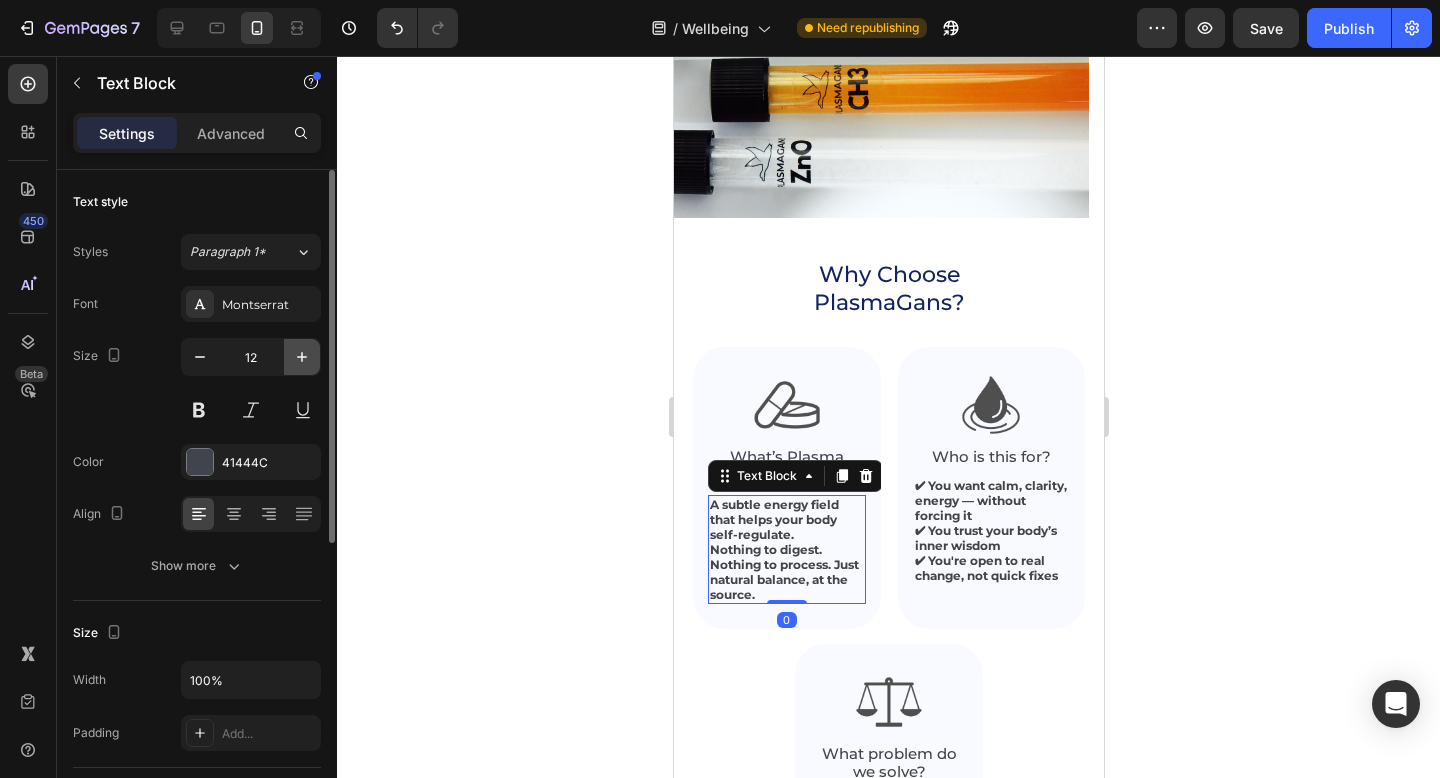 click at bounding box center [302, 357] 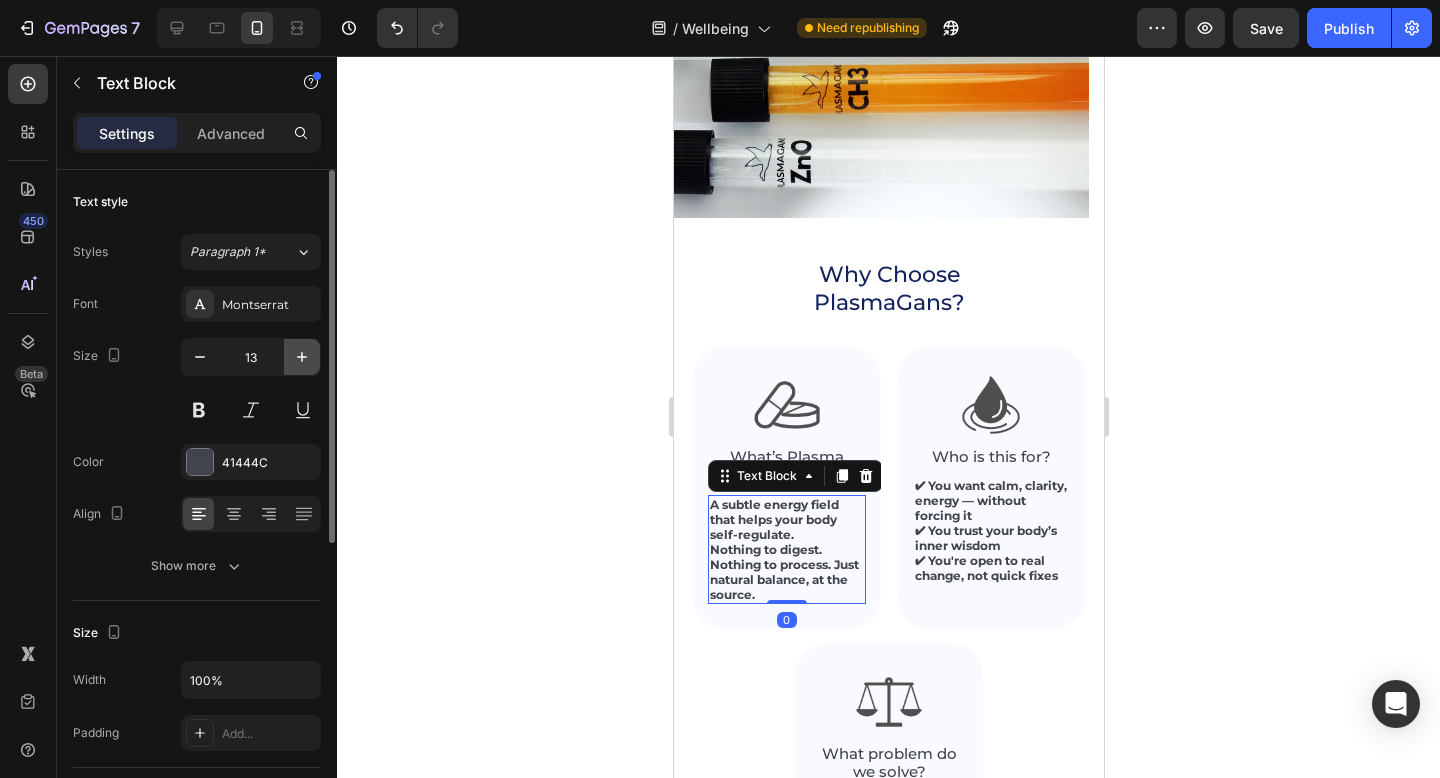 click at bounding box center [302, 357] 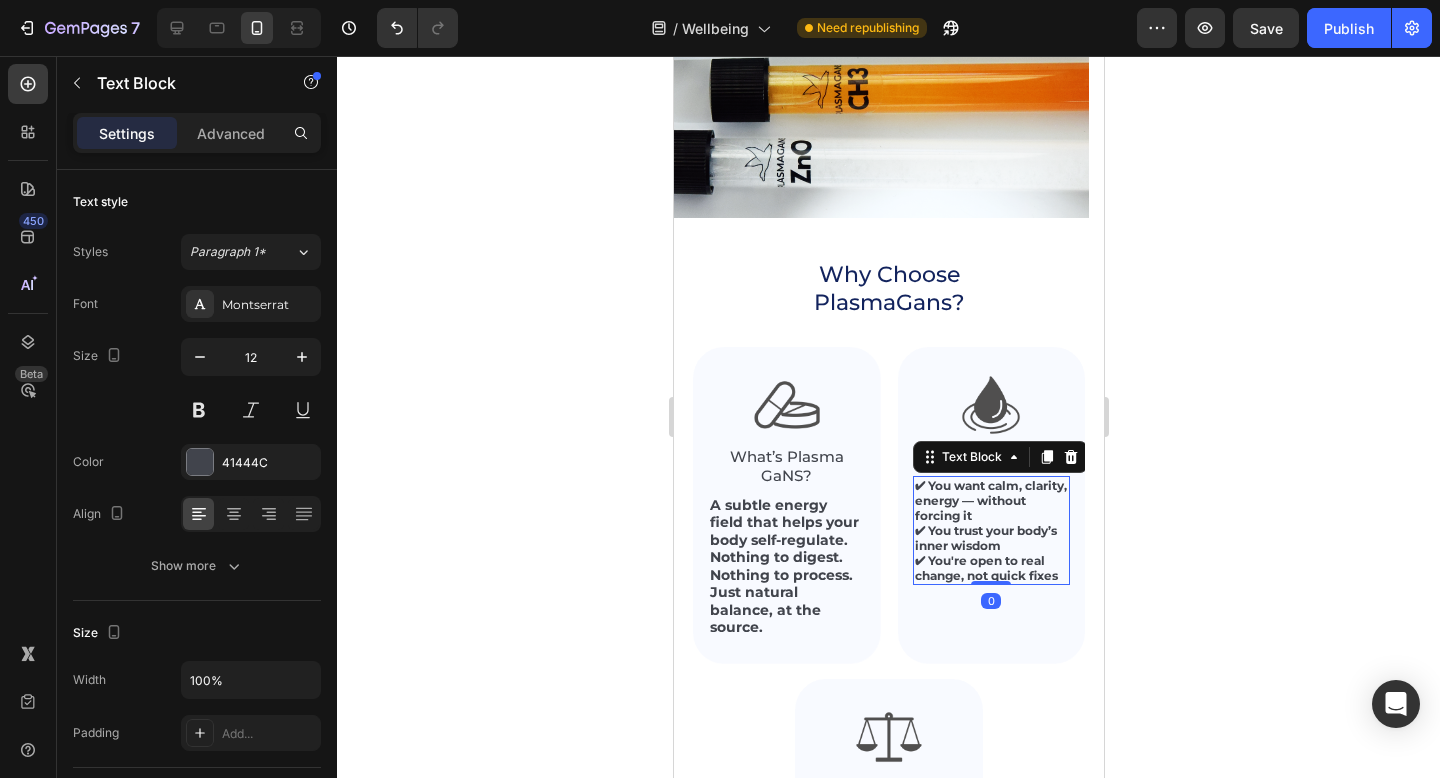 drag, startPoint x: 987, startPoint y: 539, endPoint x: 1113, endPoint y: 451, distance: 153.68799 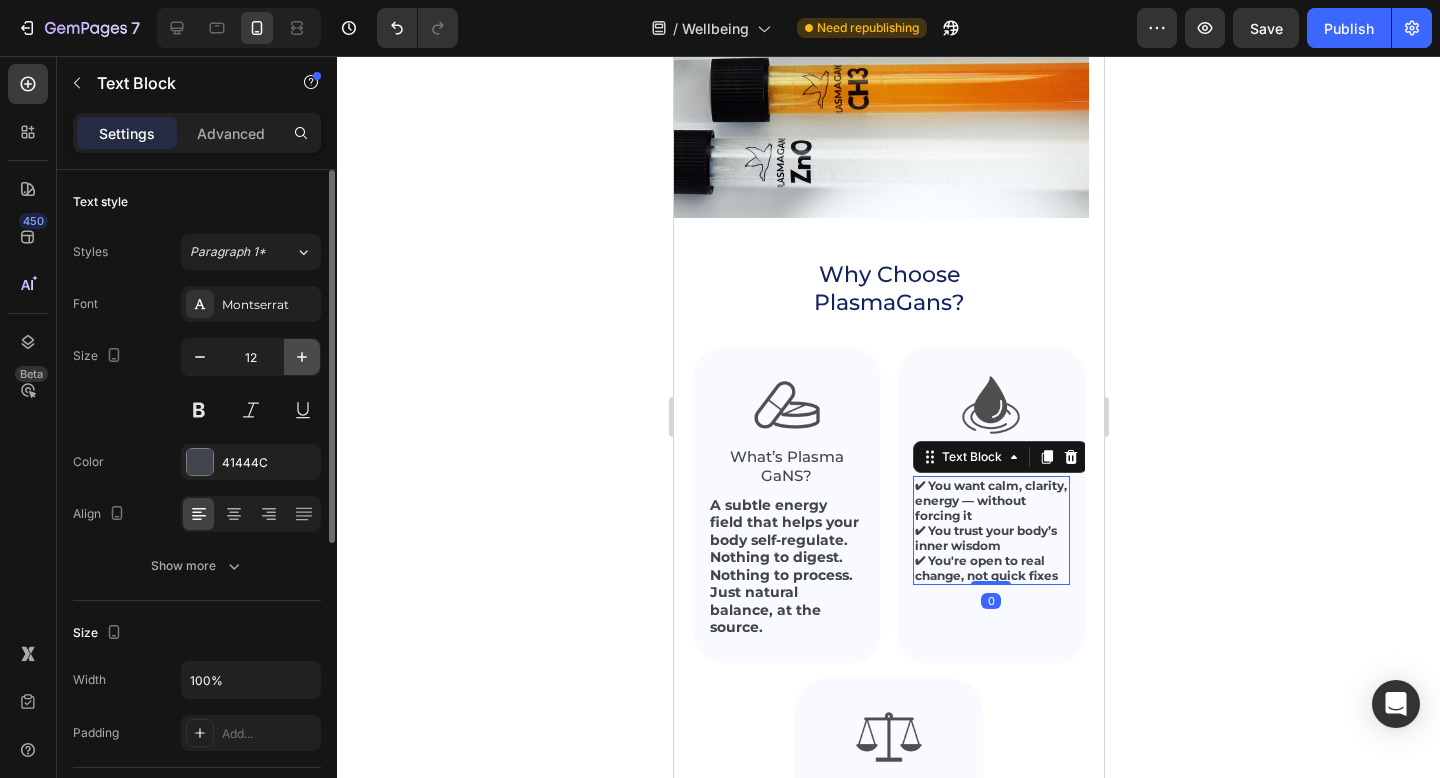 click 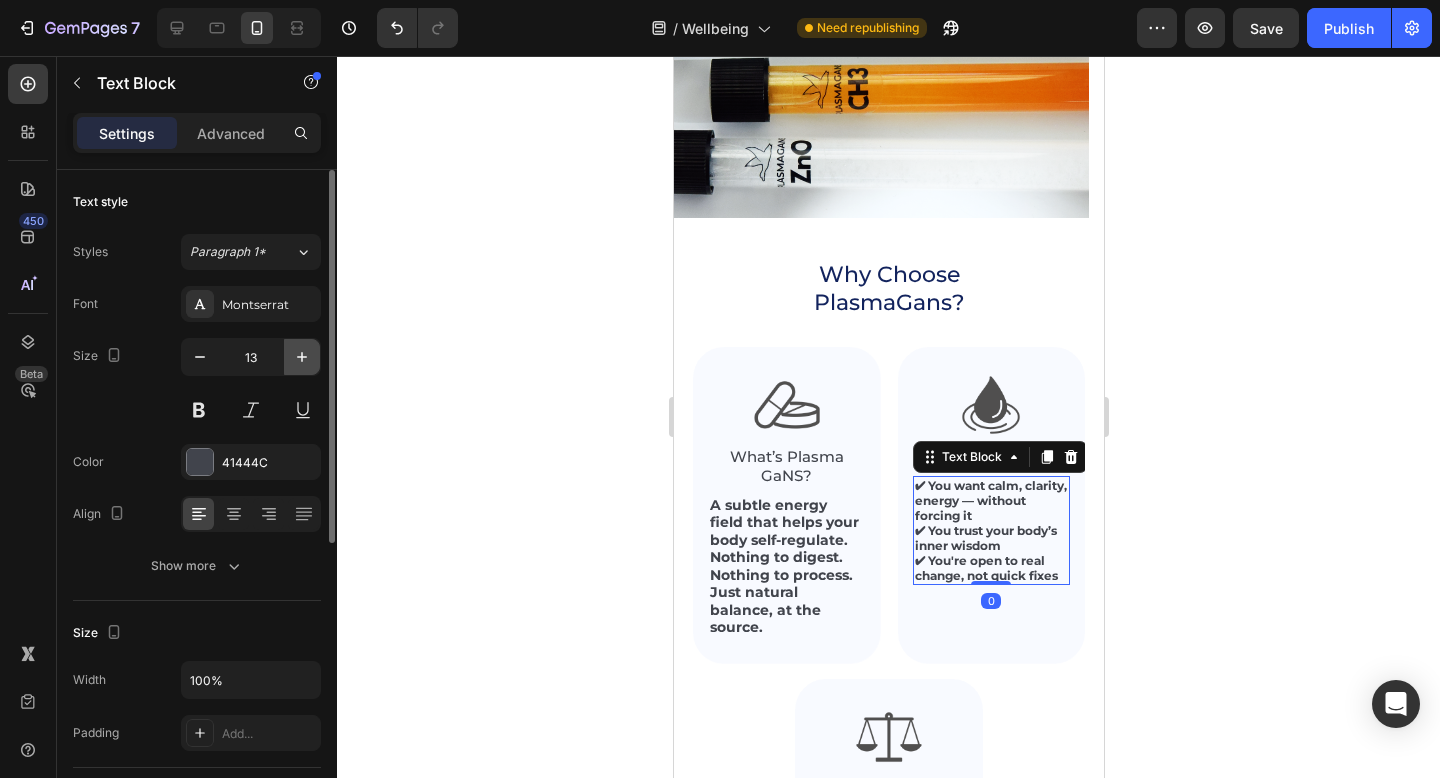 click 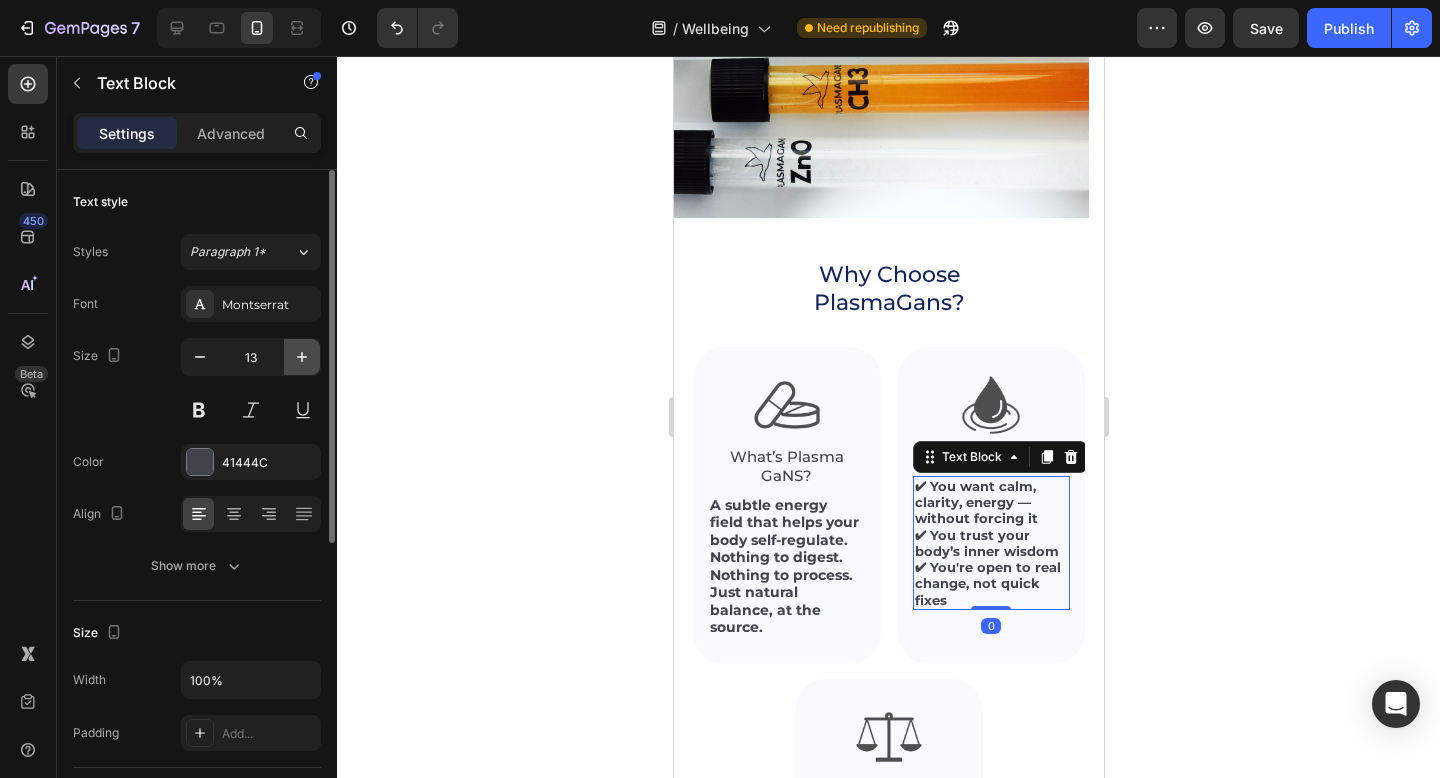 type on "14" 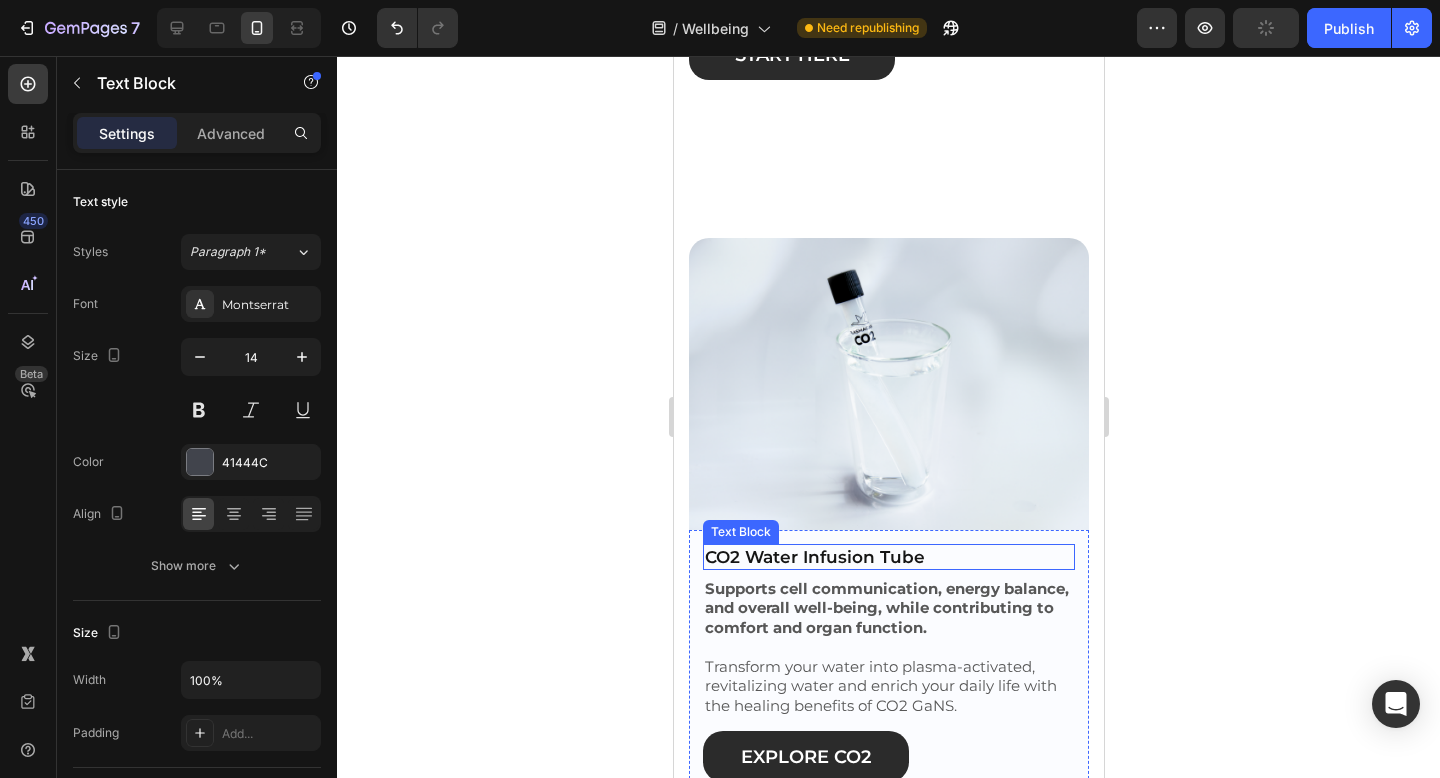 scroll, scrollTop: 2643, scrollLeft: 0, axis: vertical 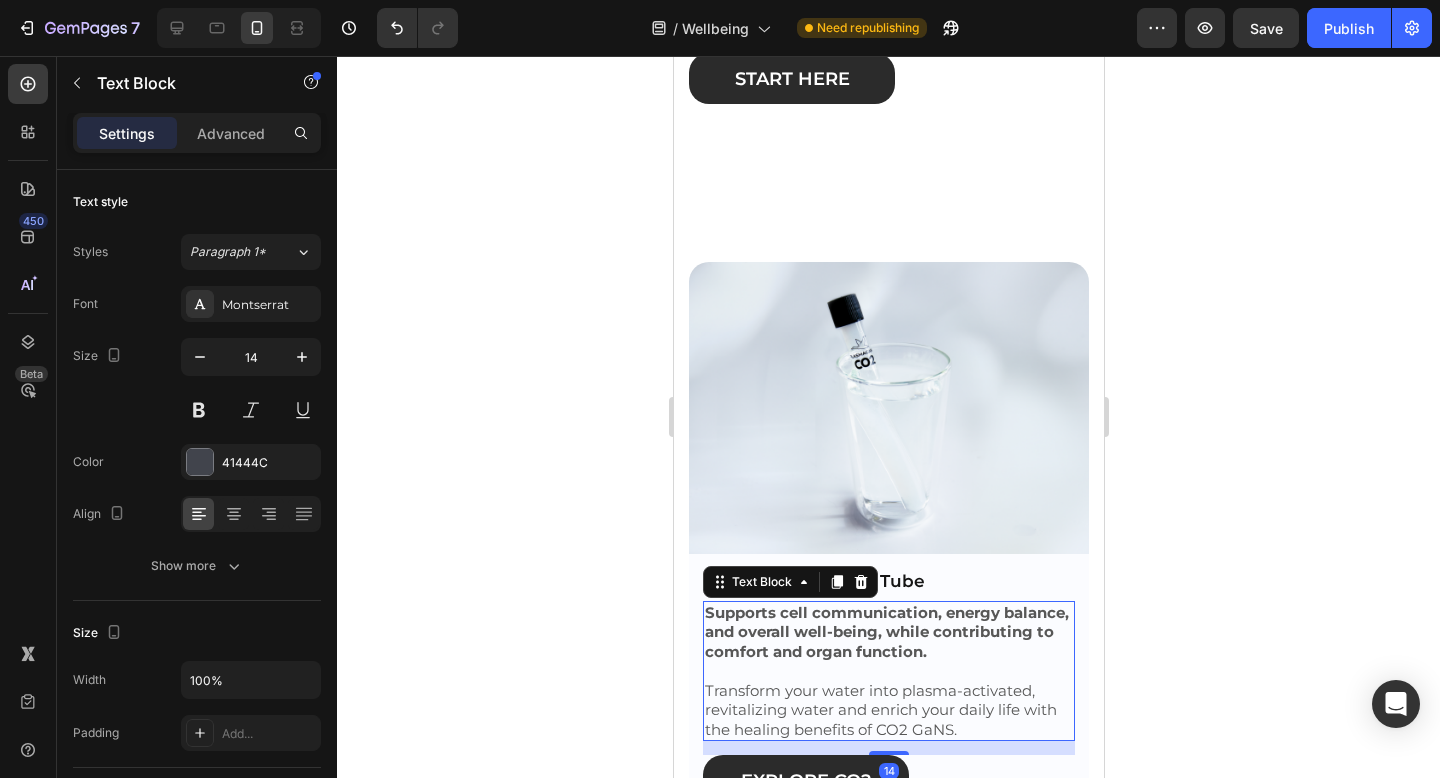 click on "Supports cell communication, energy balance, and overall well-being, while contributing to comfort and organ function." at bounding box center [886, 632] 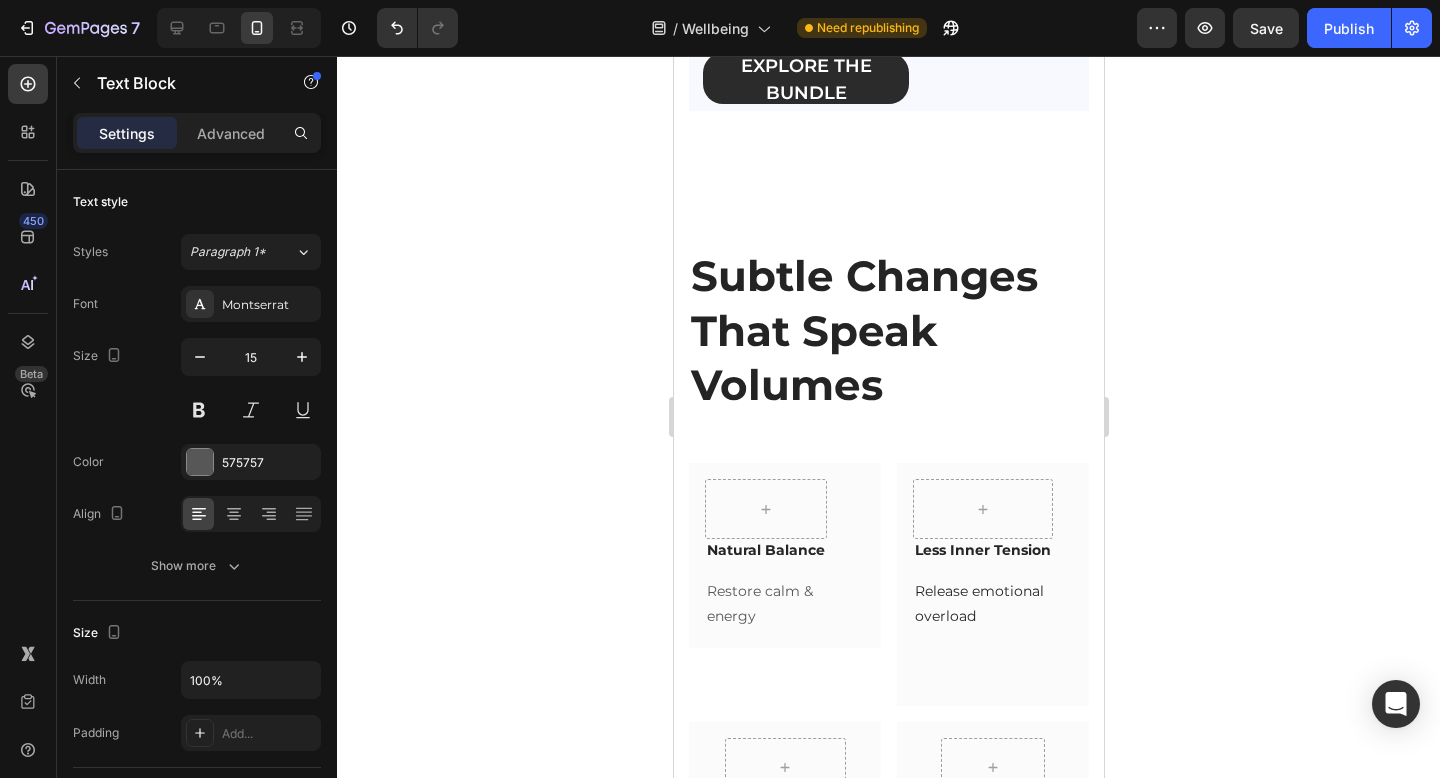 scroll, scrollTop: 4589, scrollLeft: 0, axis: vertical 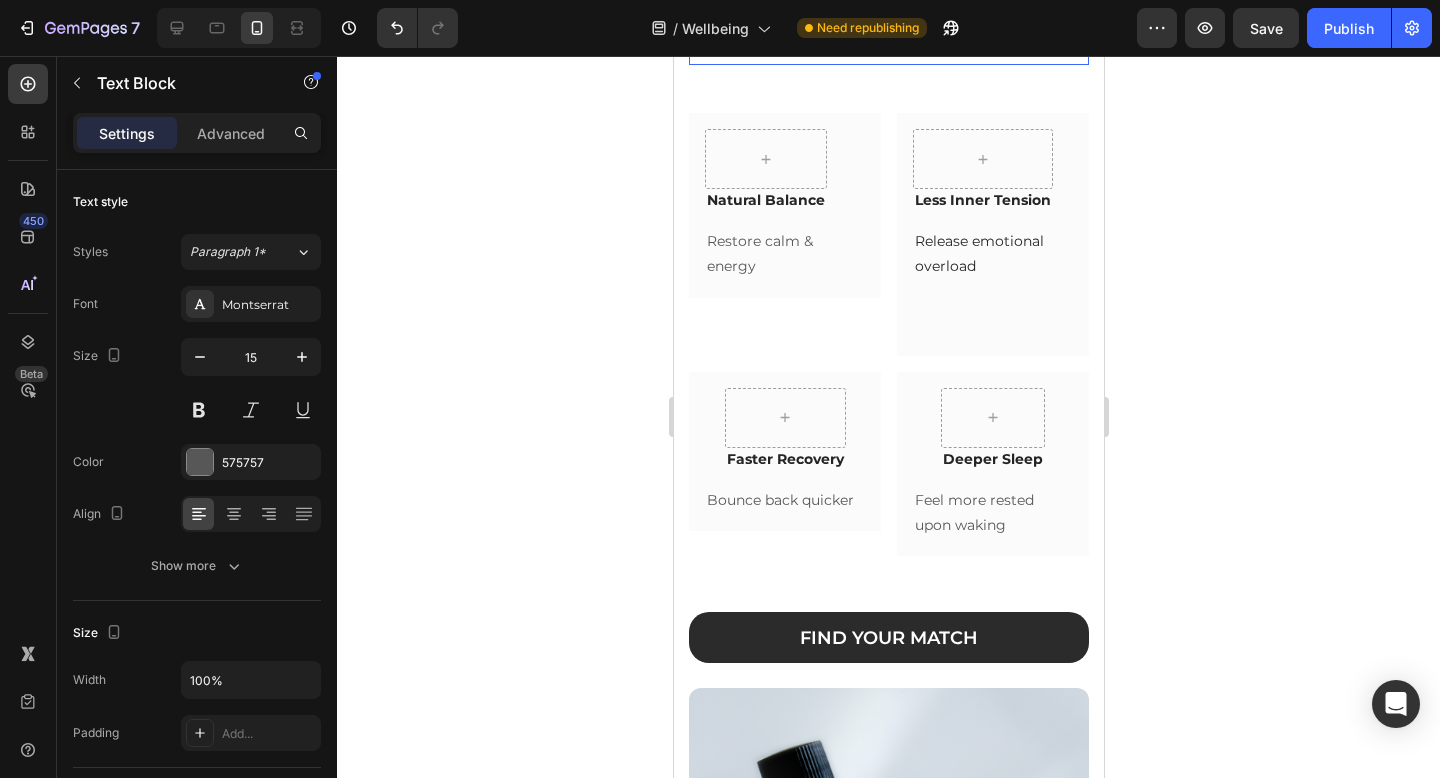 click on "Subtle Changes  That Speak Volumes" at bounding box center (888, -19) 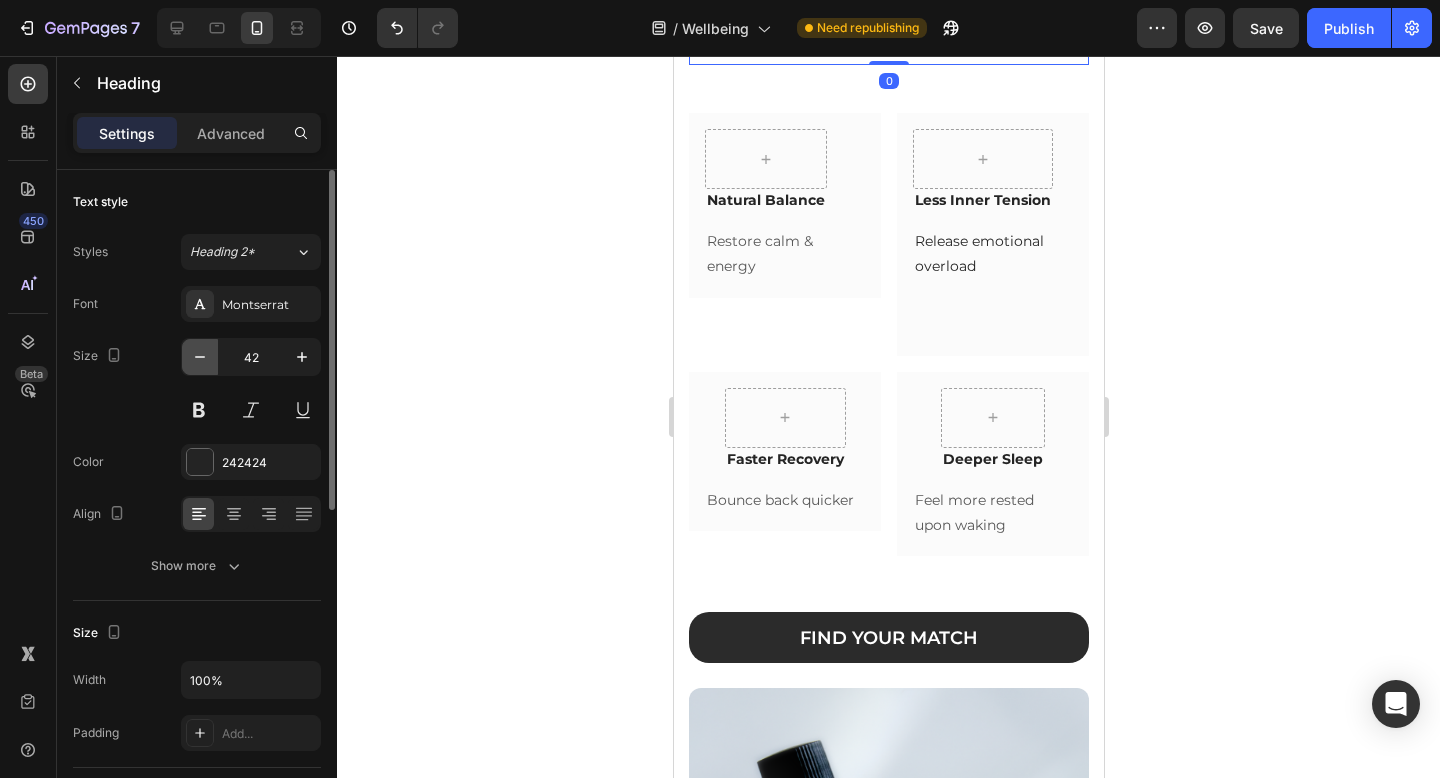 click 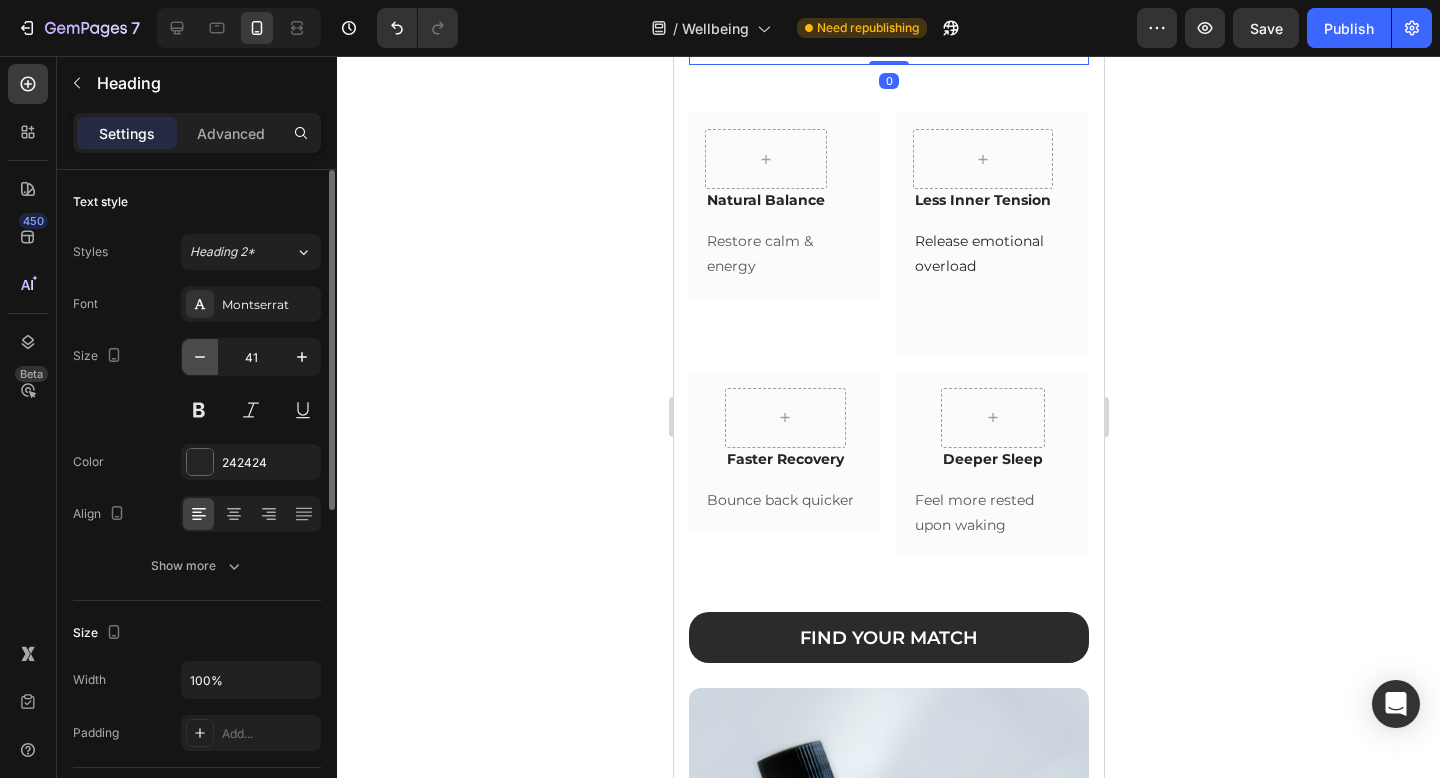 click 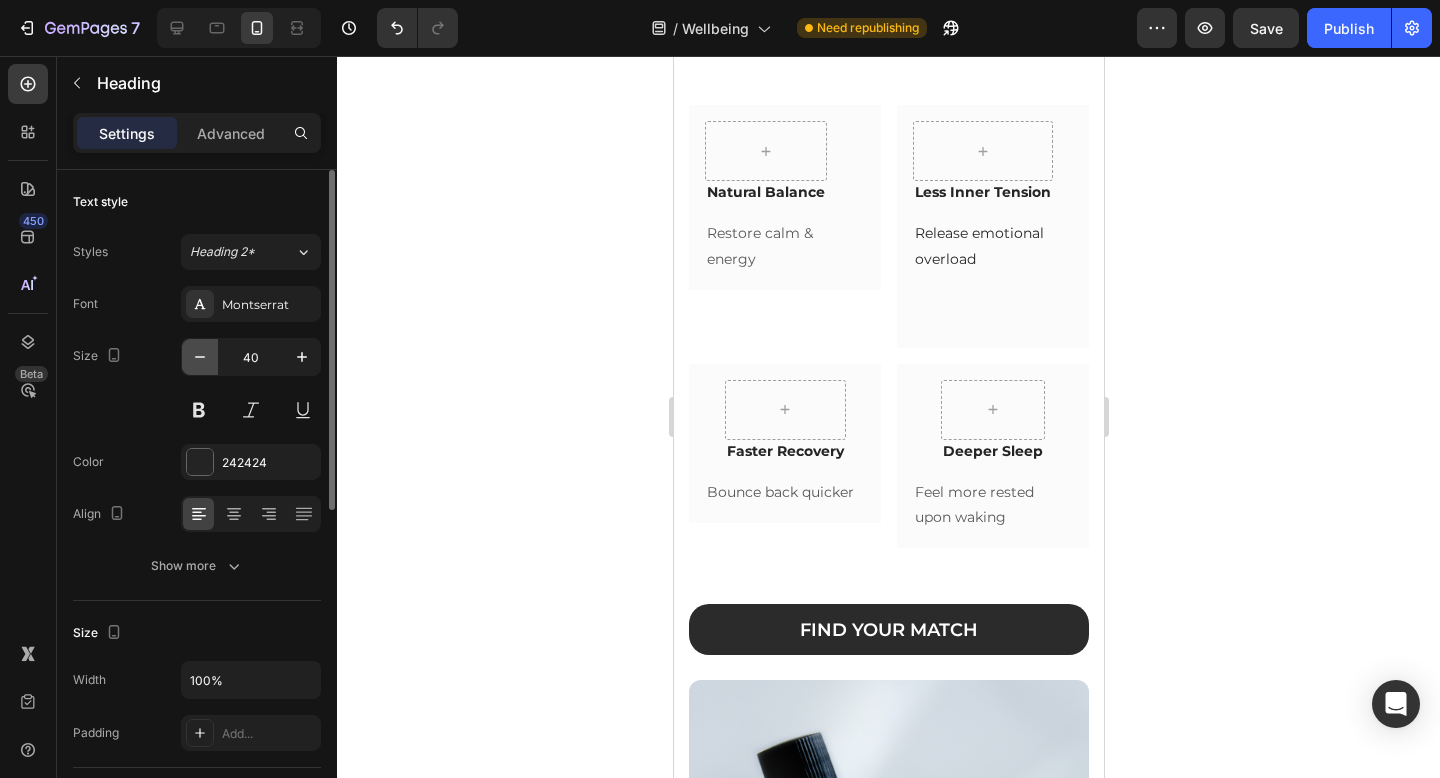 click 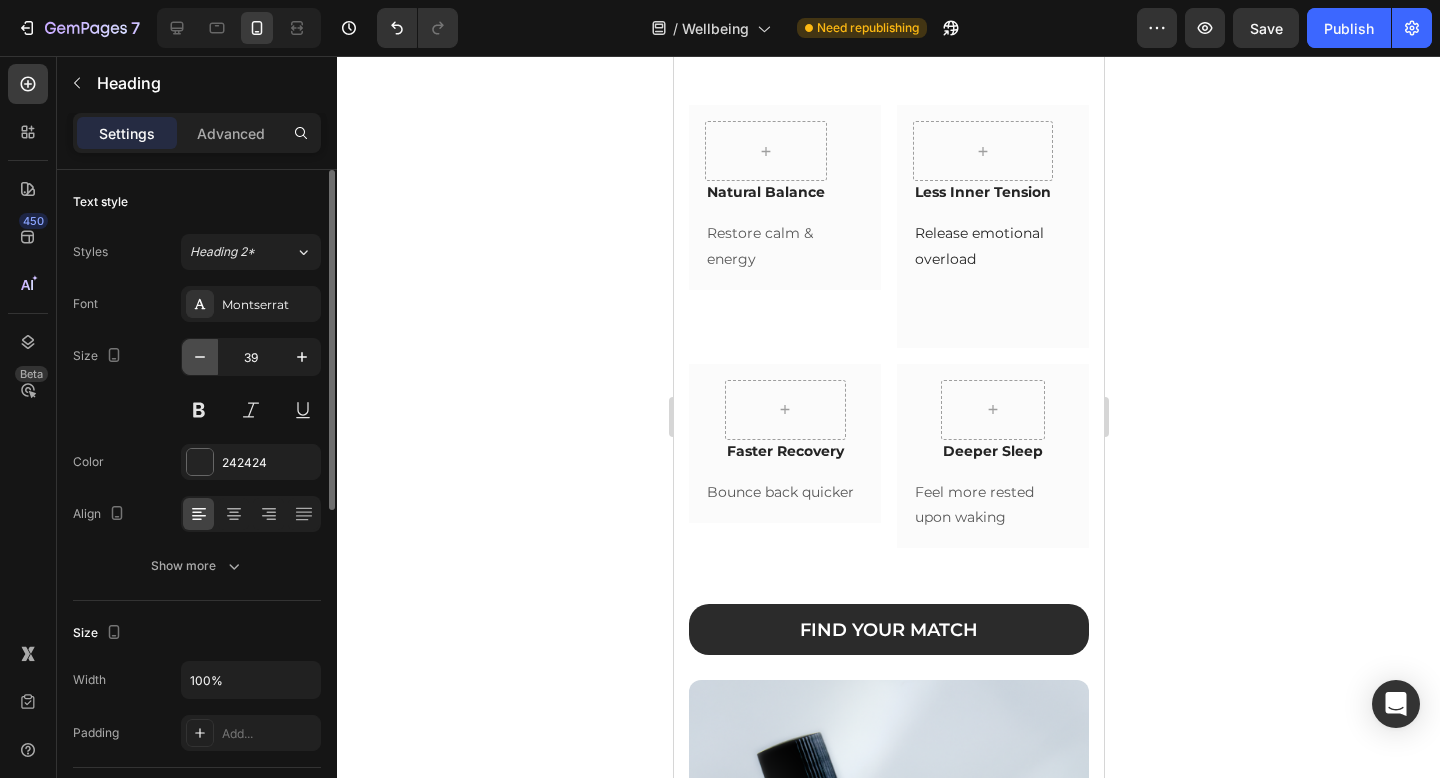click 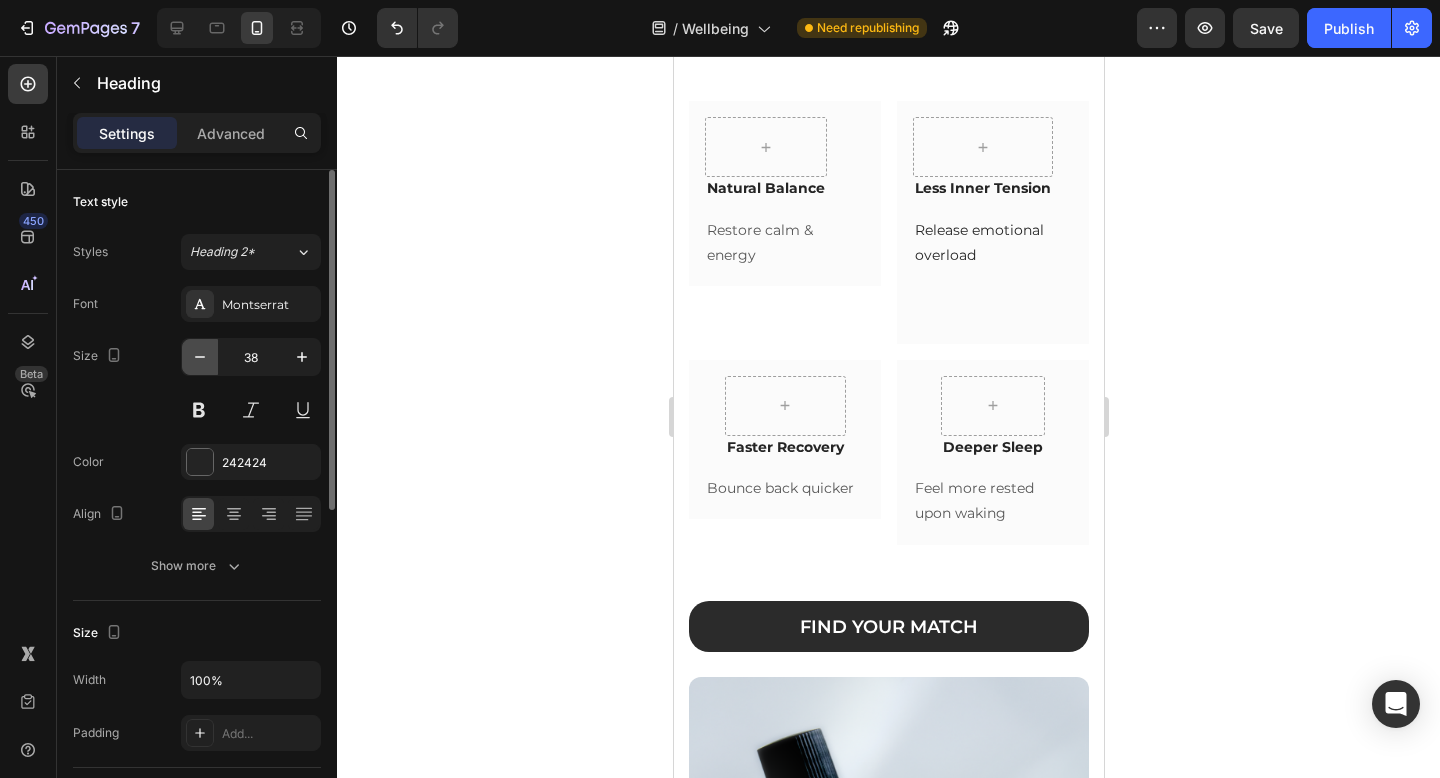 click 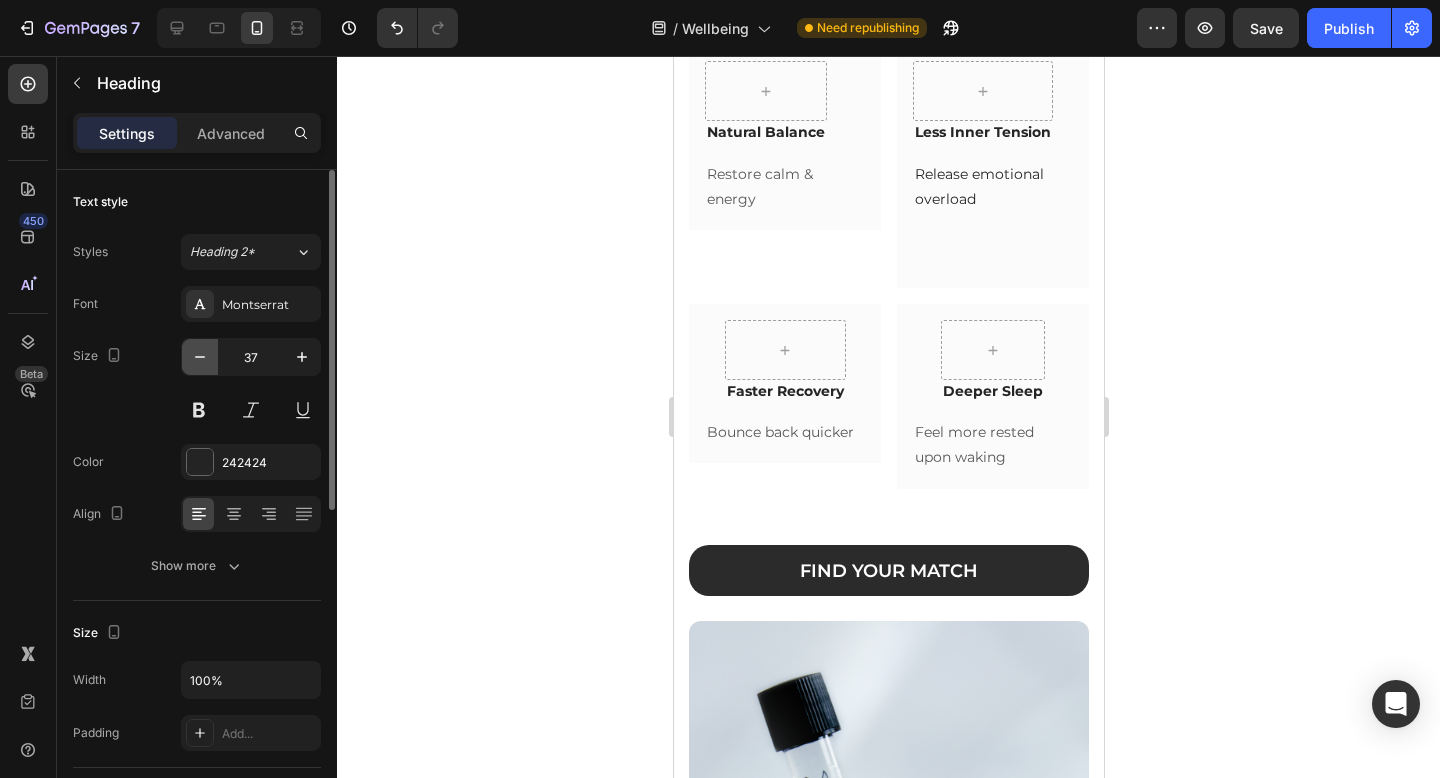 click 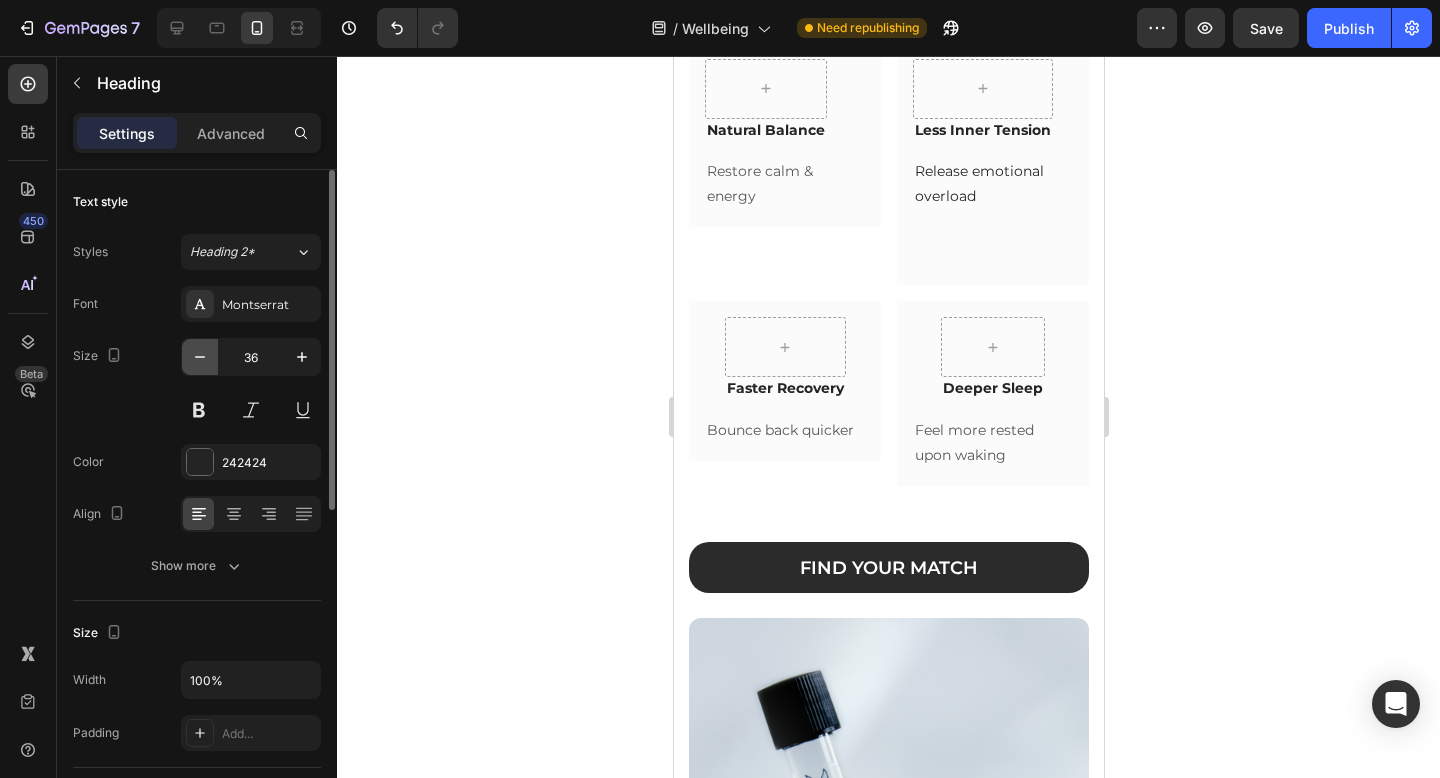 click 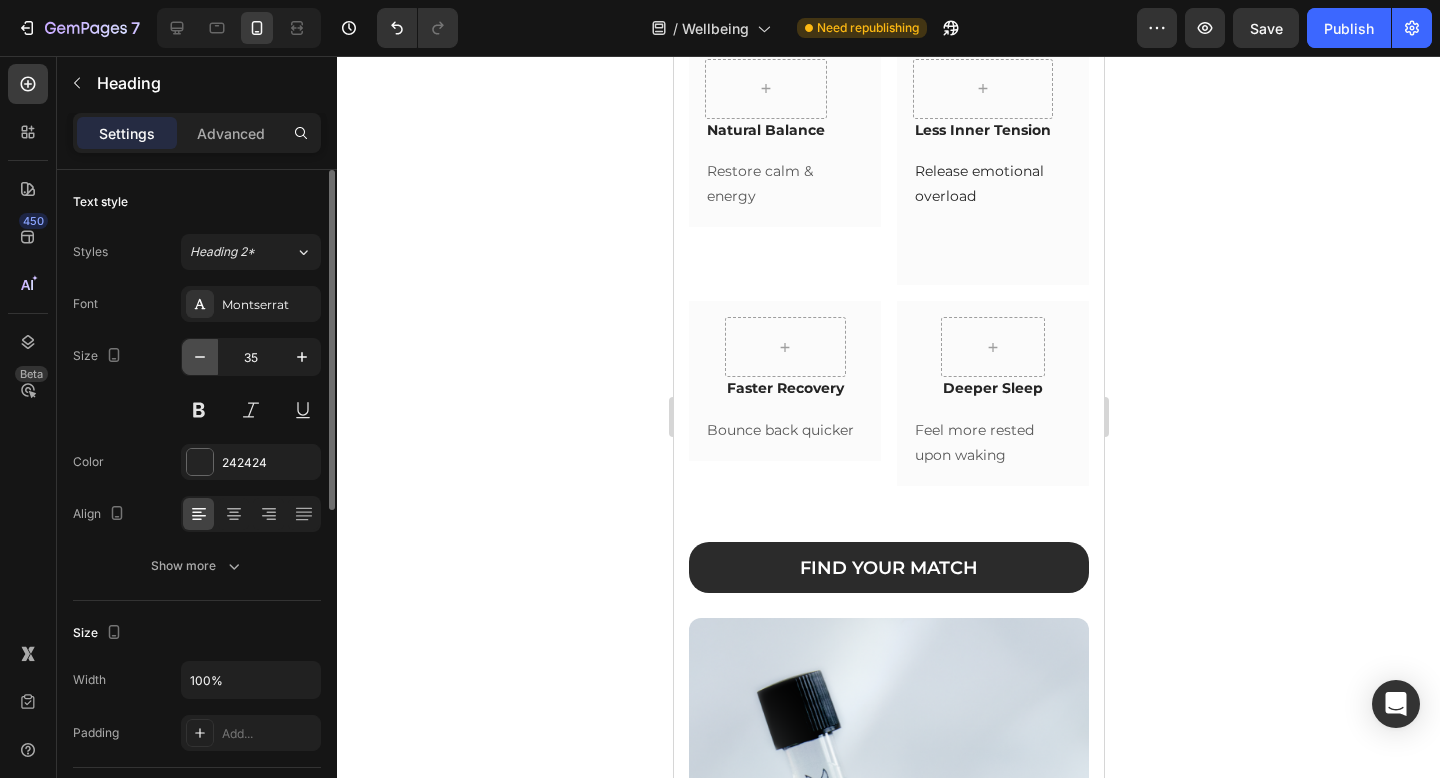 click 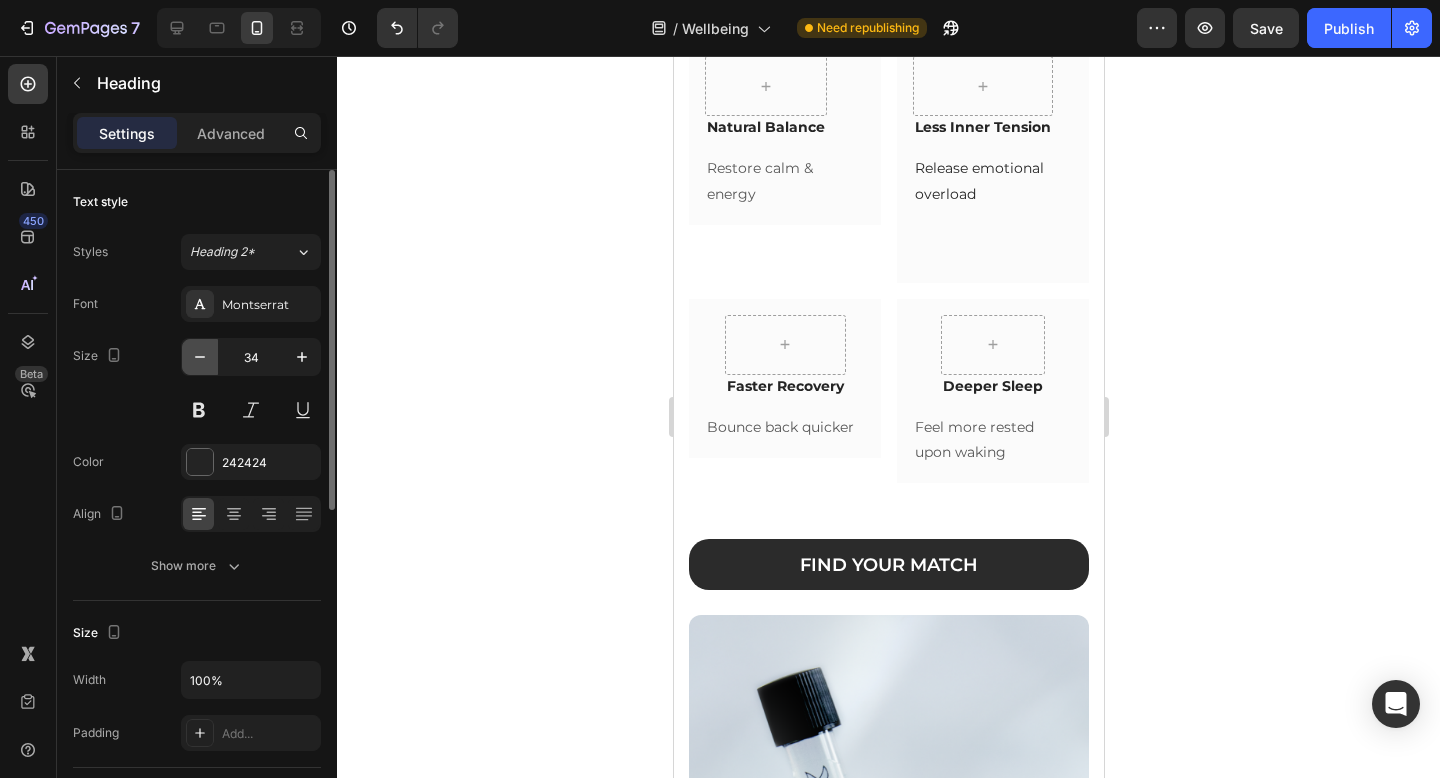 click 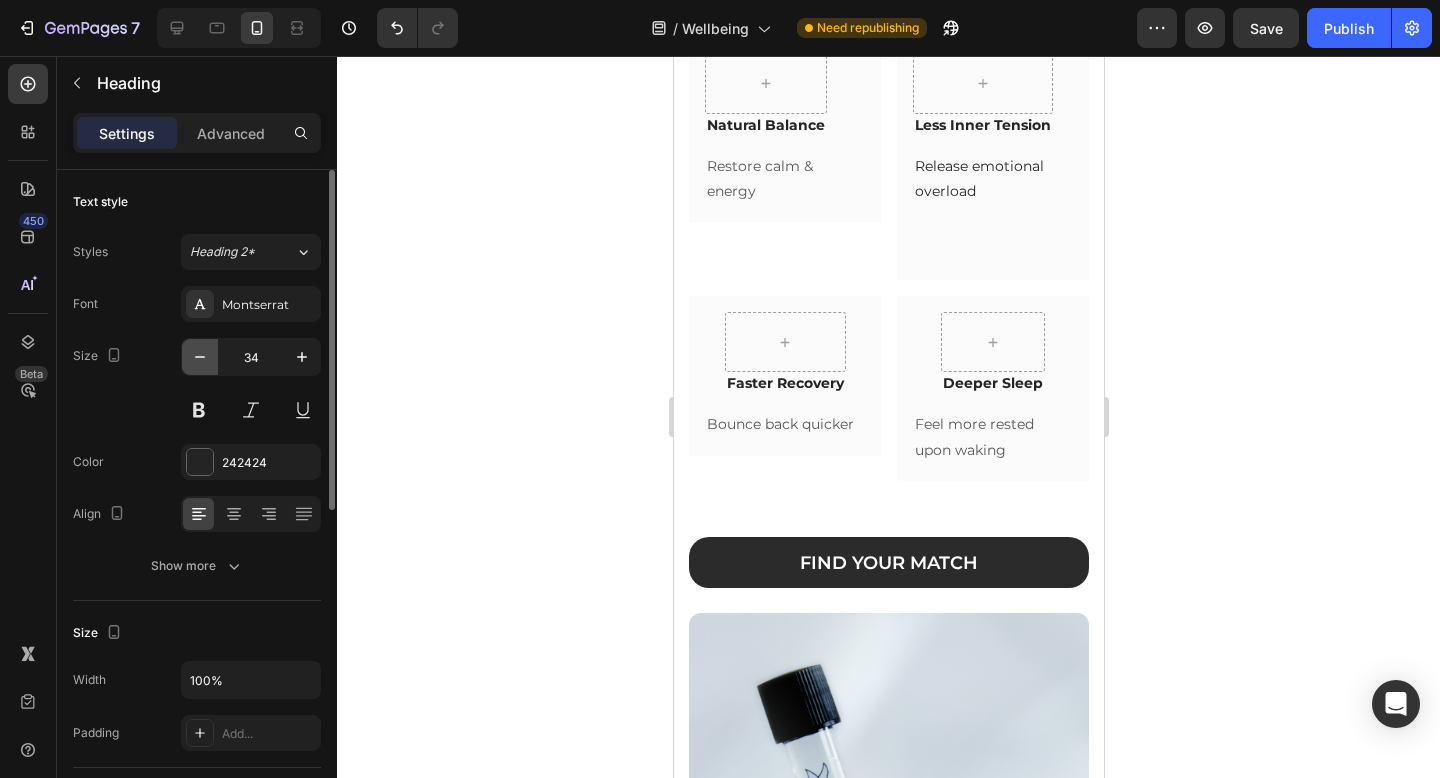 type on "33" 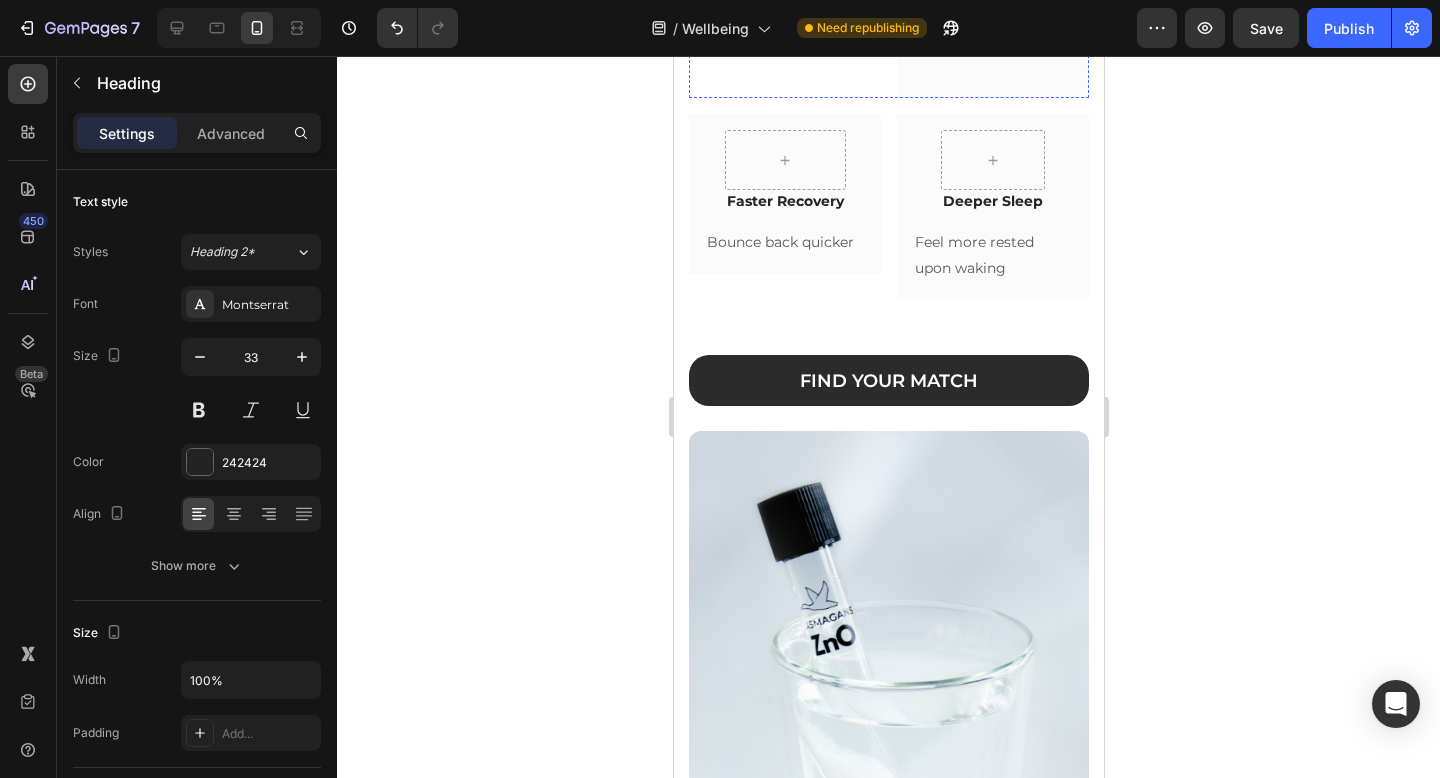 scroll, scrollTop: 4936, scrollLeft: 0, axis: vertical 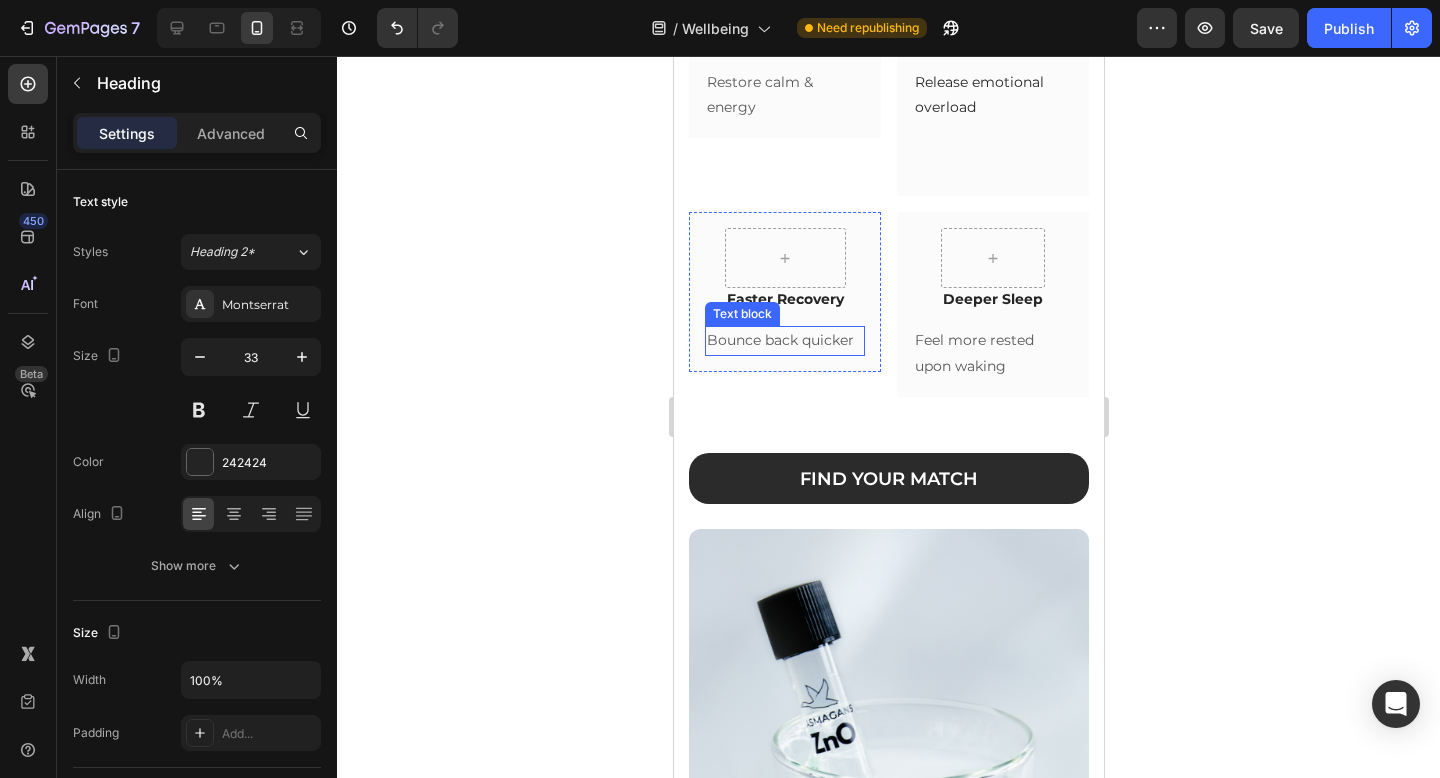 click on "Bounce back quicker" at bounding box center [784, 340] 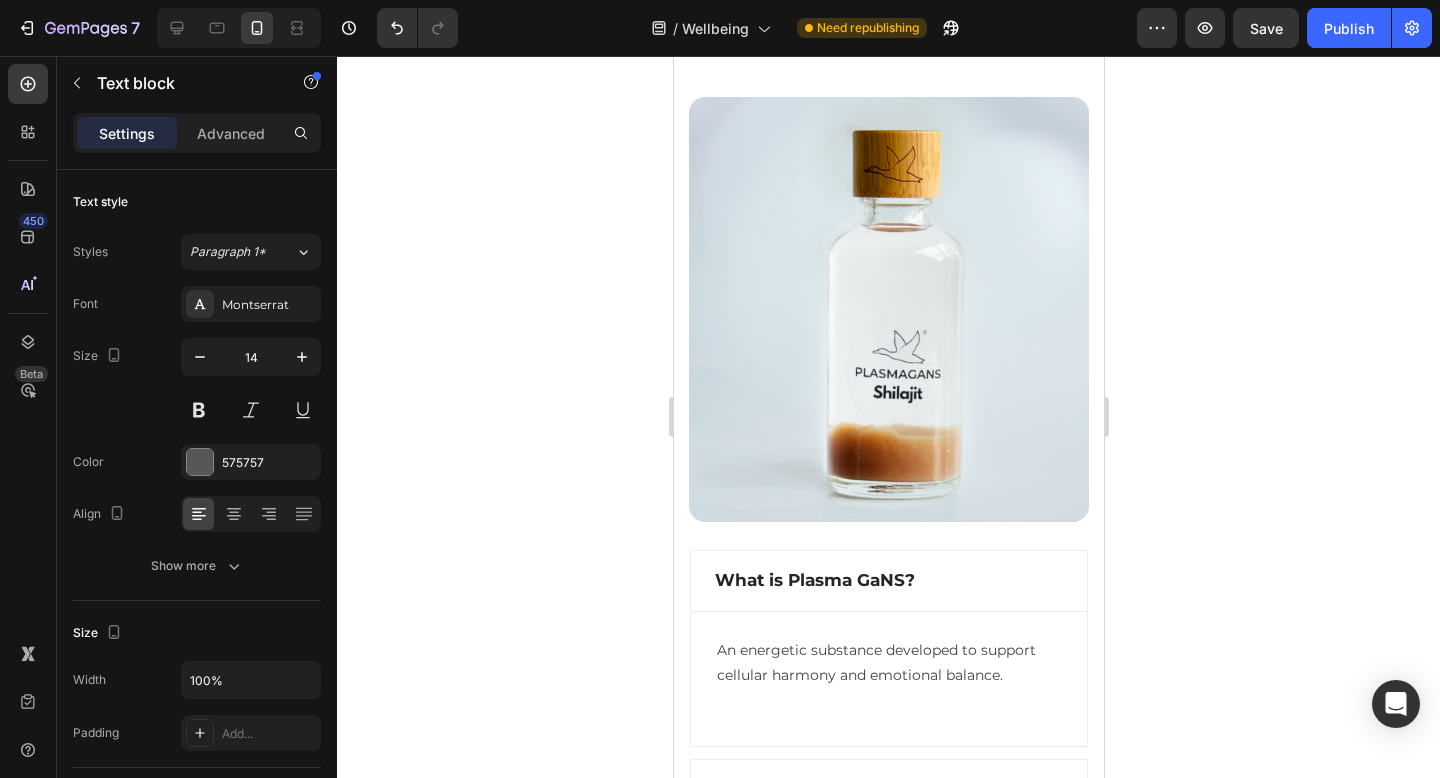 scroll, scrollTop: 1422, scrollLeft: 0, axis: vertical 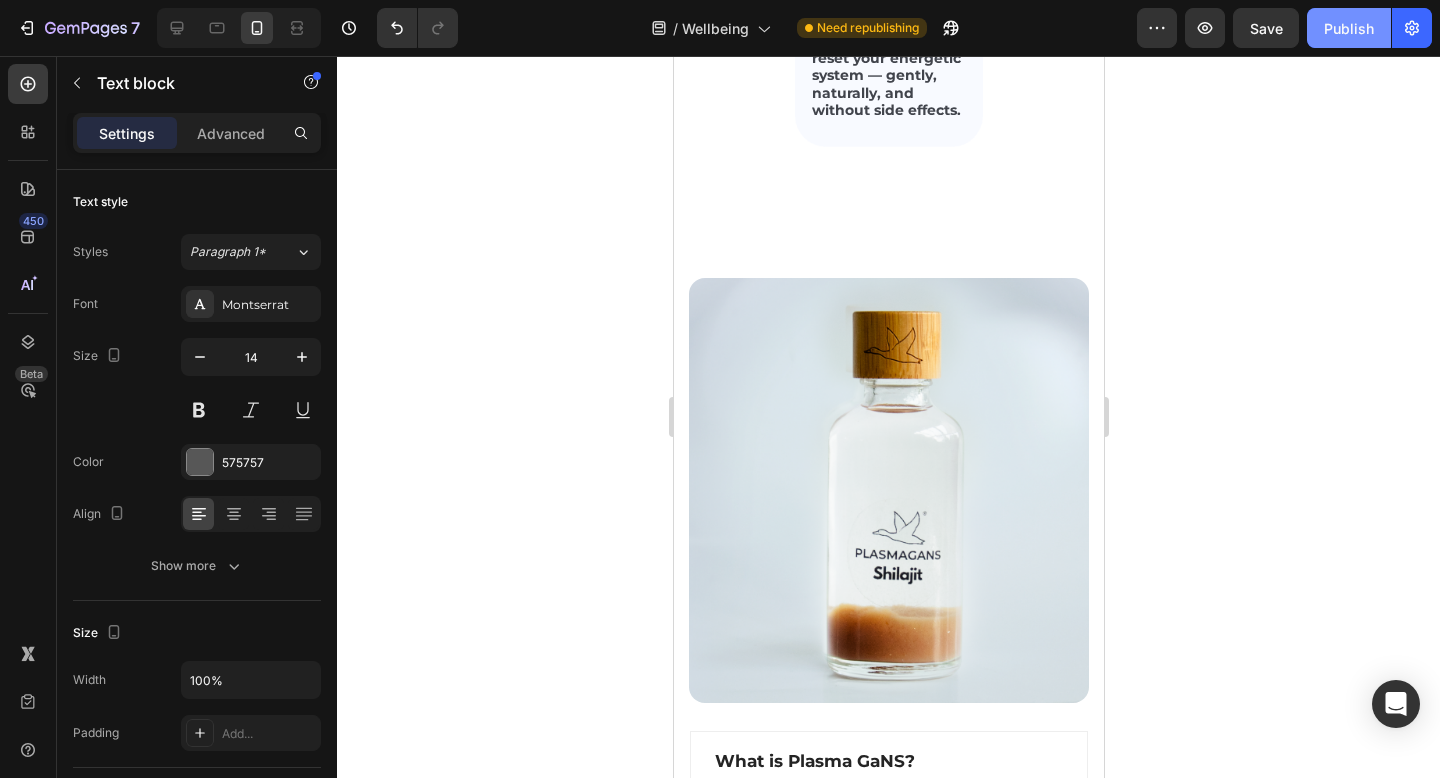 click on "Publish" at bounding box center [1349, 28] 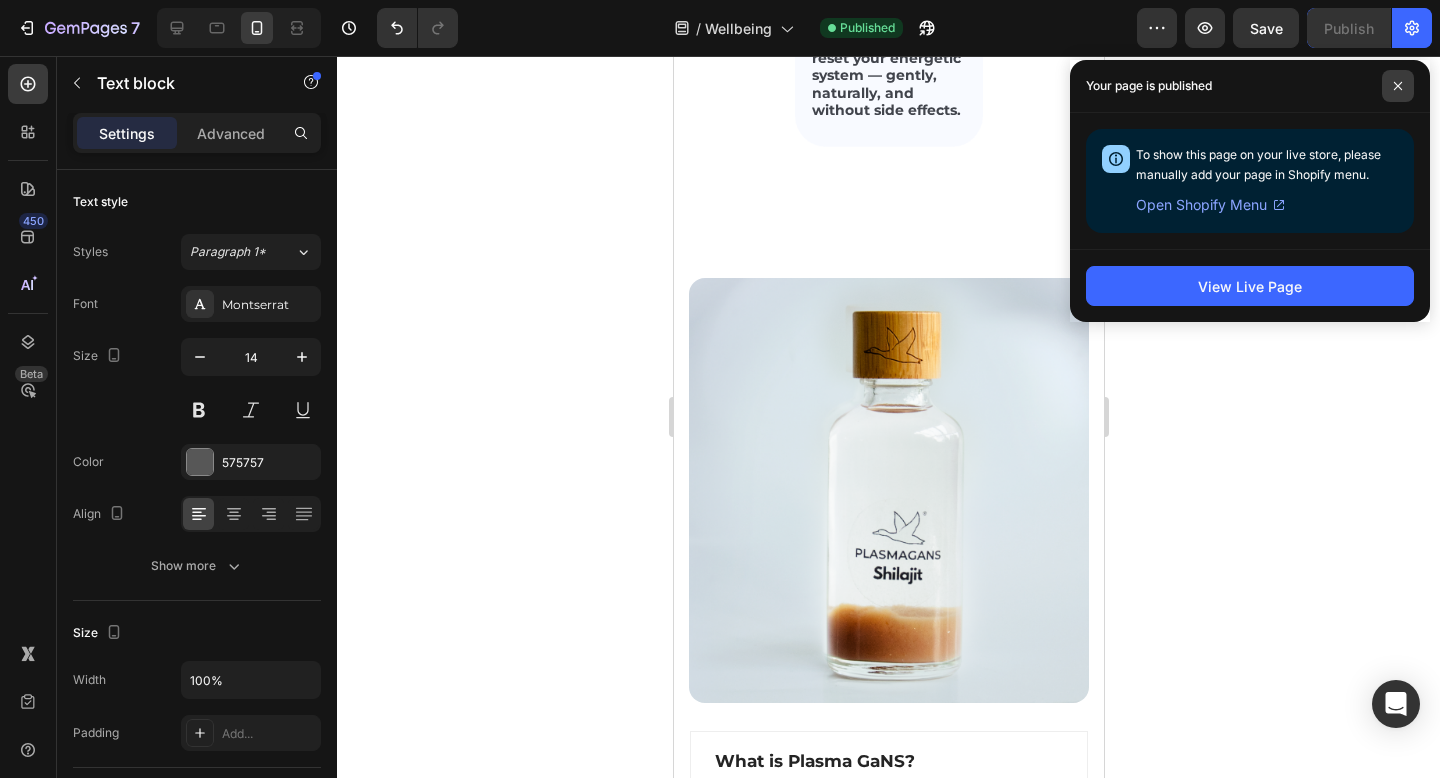 click 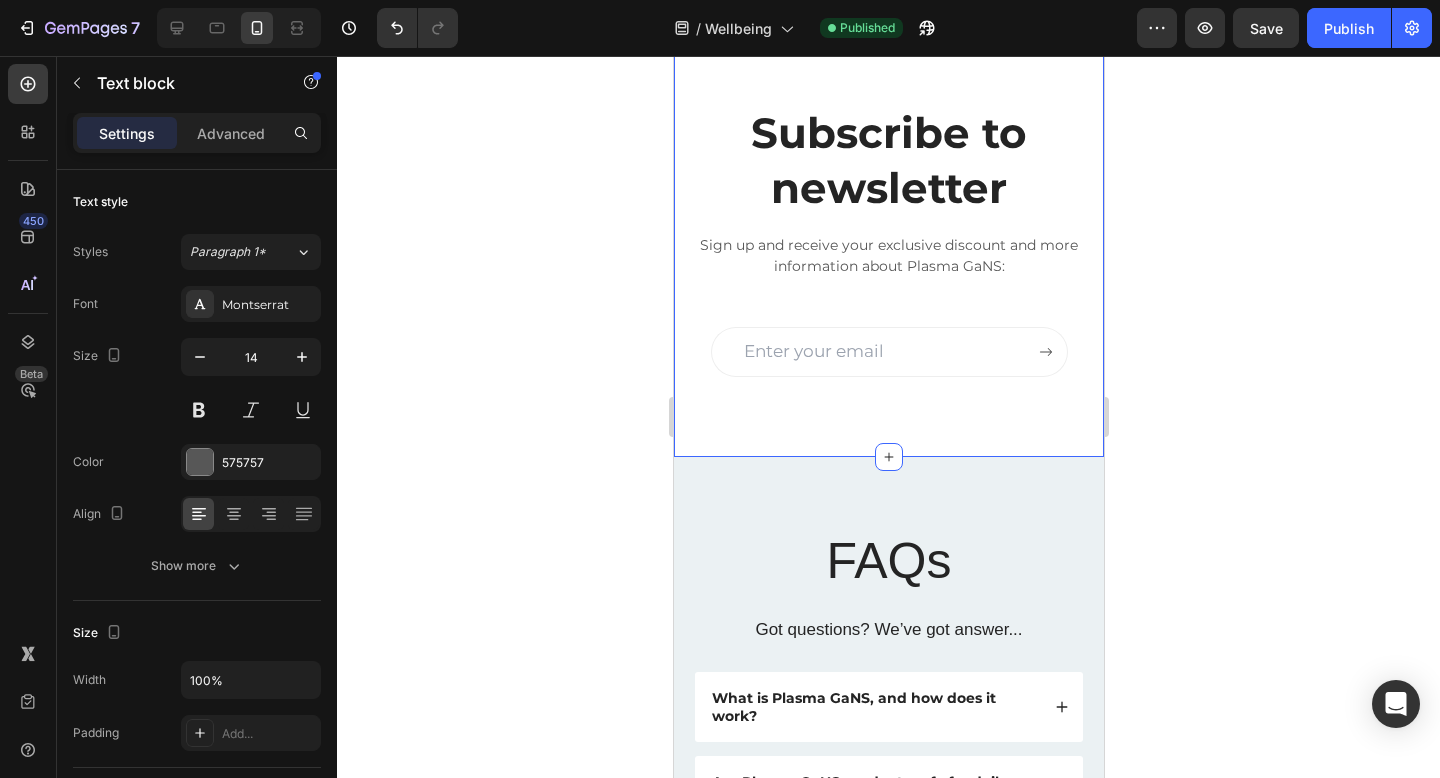 scroll, scrollTop: 6931, scrollLeft: 0, axis: vertical 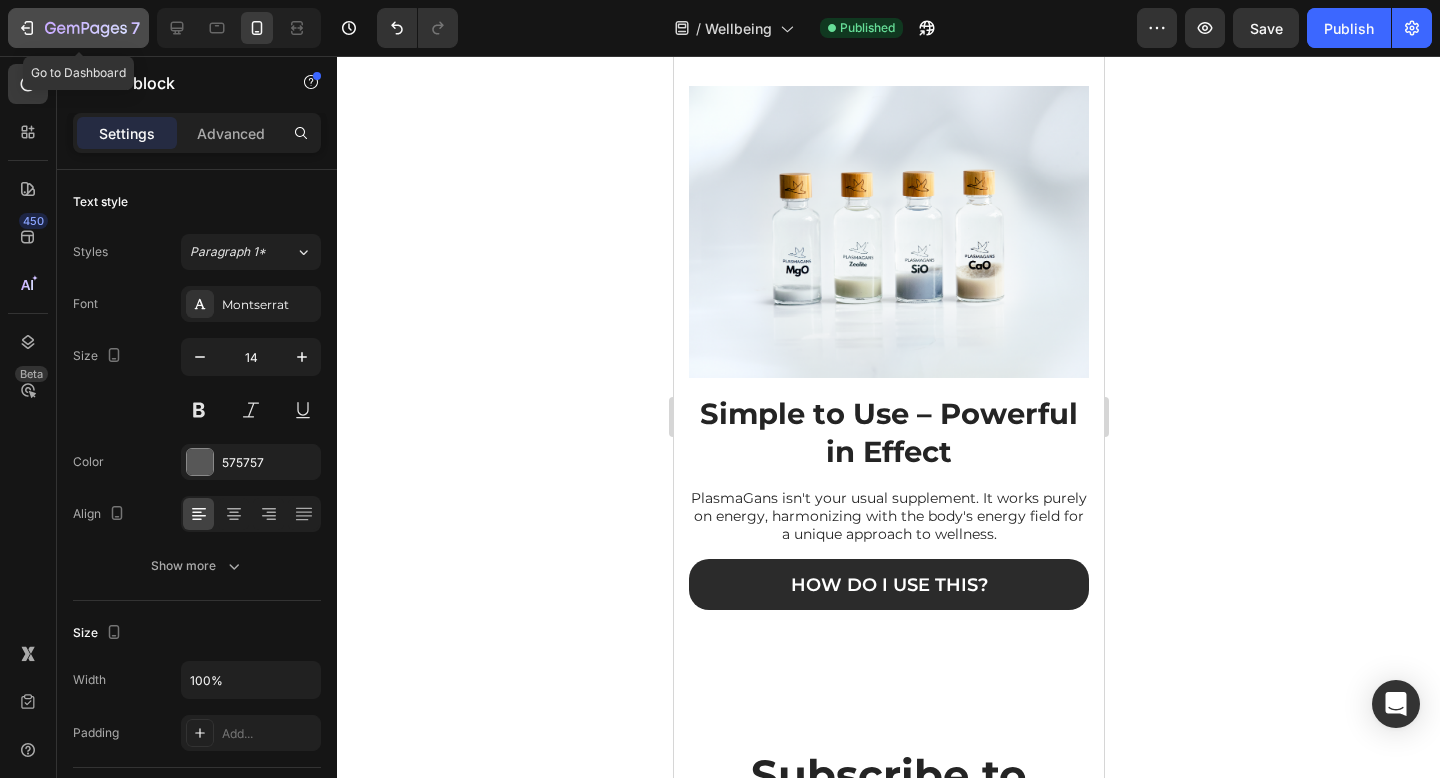click on "7" at bounding box center (78, 28) 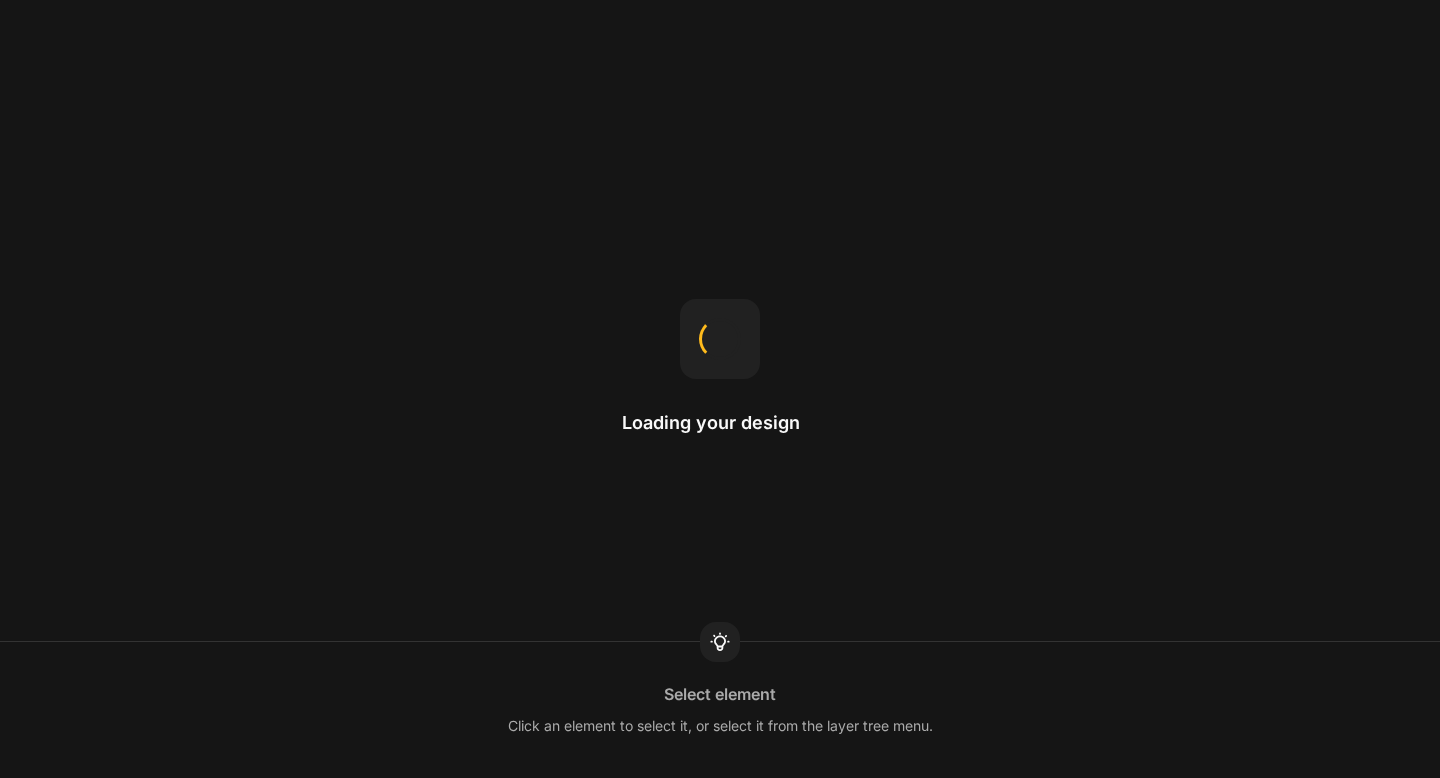 scroll, scrollTop: 0, scrollLeft: 0, axis: both 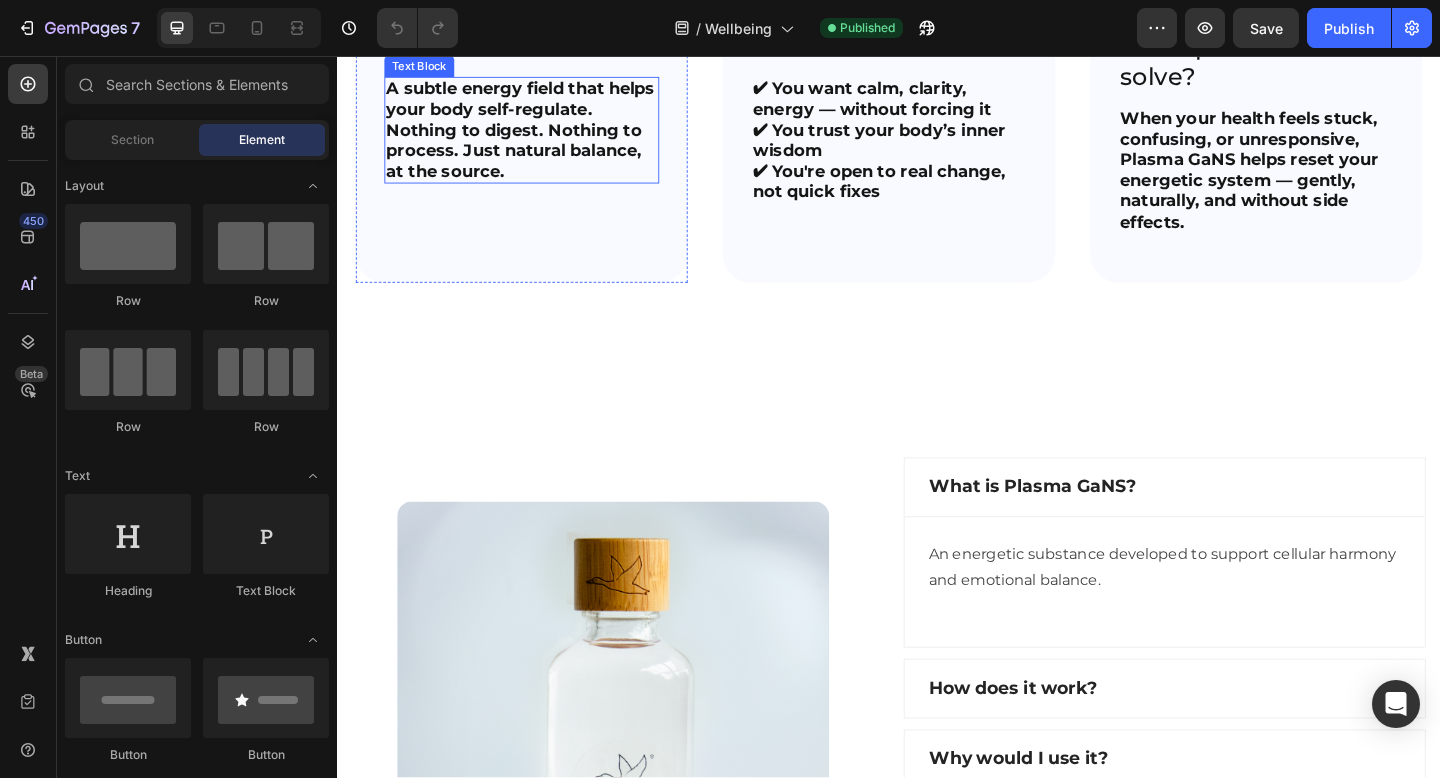 click on "Nothing to digest. Nothing to process. Just natural balance, at the source." at bounding box center (529, 159) 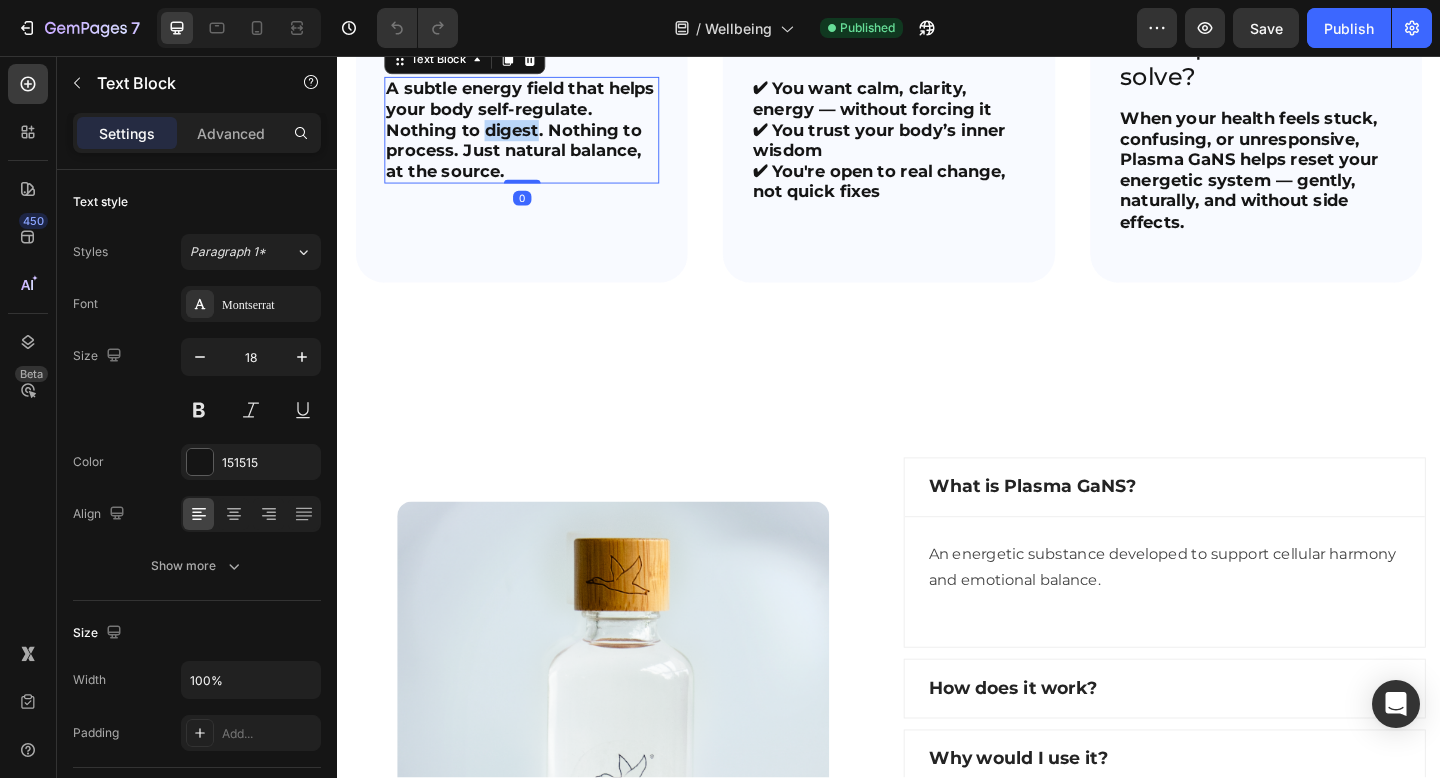 click on "Nothing to digest. Nothing to process. Just natural balance, at the source." at bounding box center (529, 159) 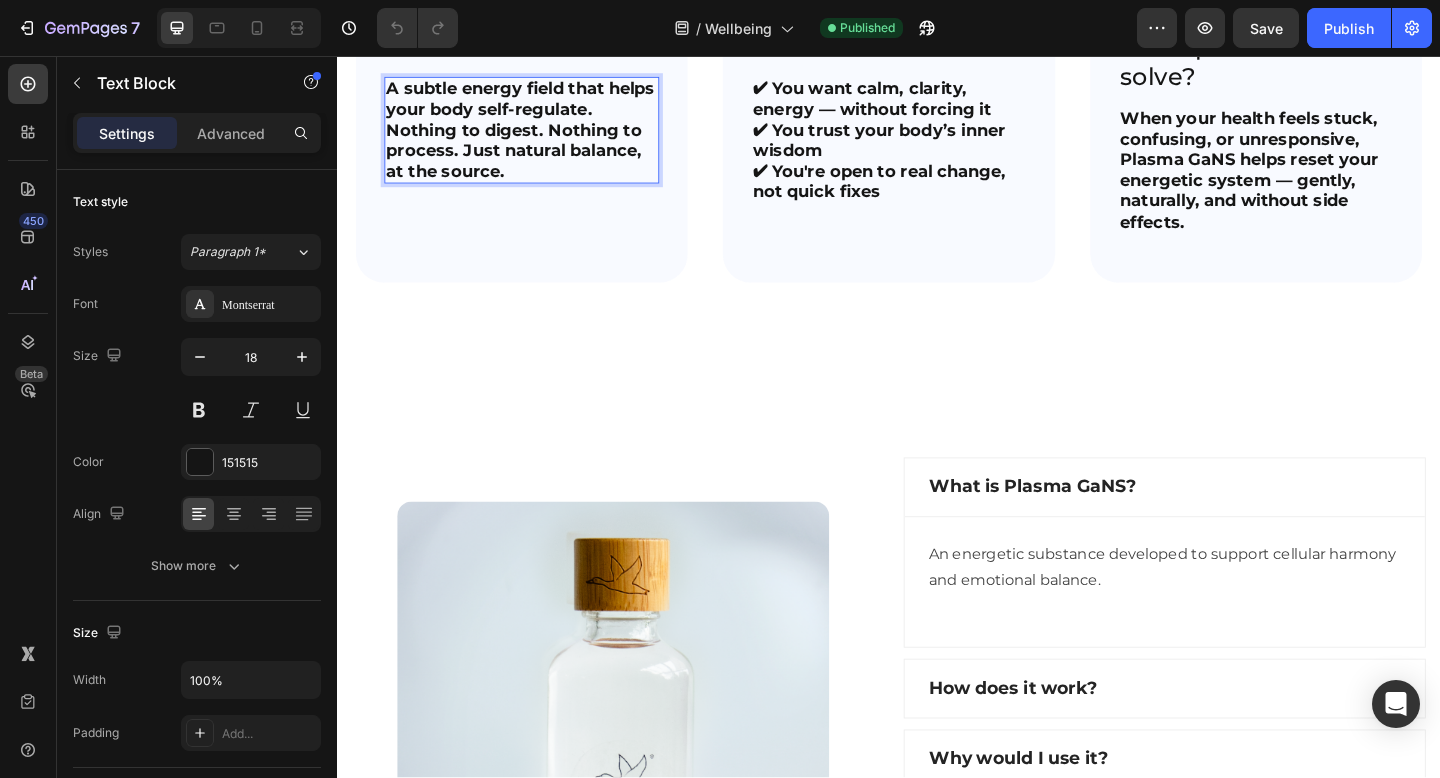 click on "A subtle energy field that helps your body self-regulate. Nothing to digest. Nothing to process. Just natural balance, at the source." at bounding box center [537, 137] 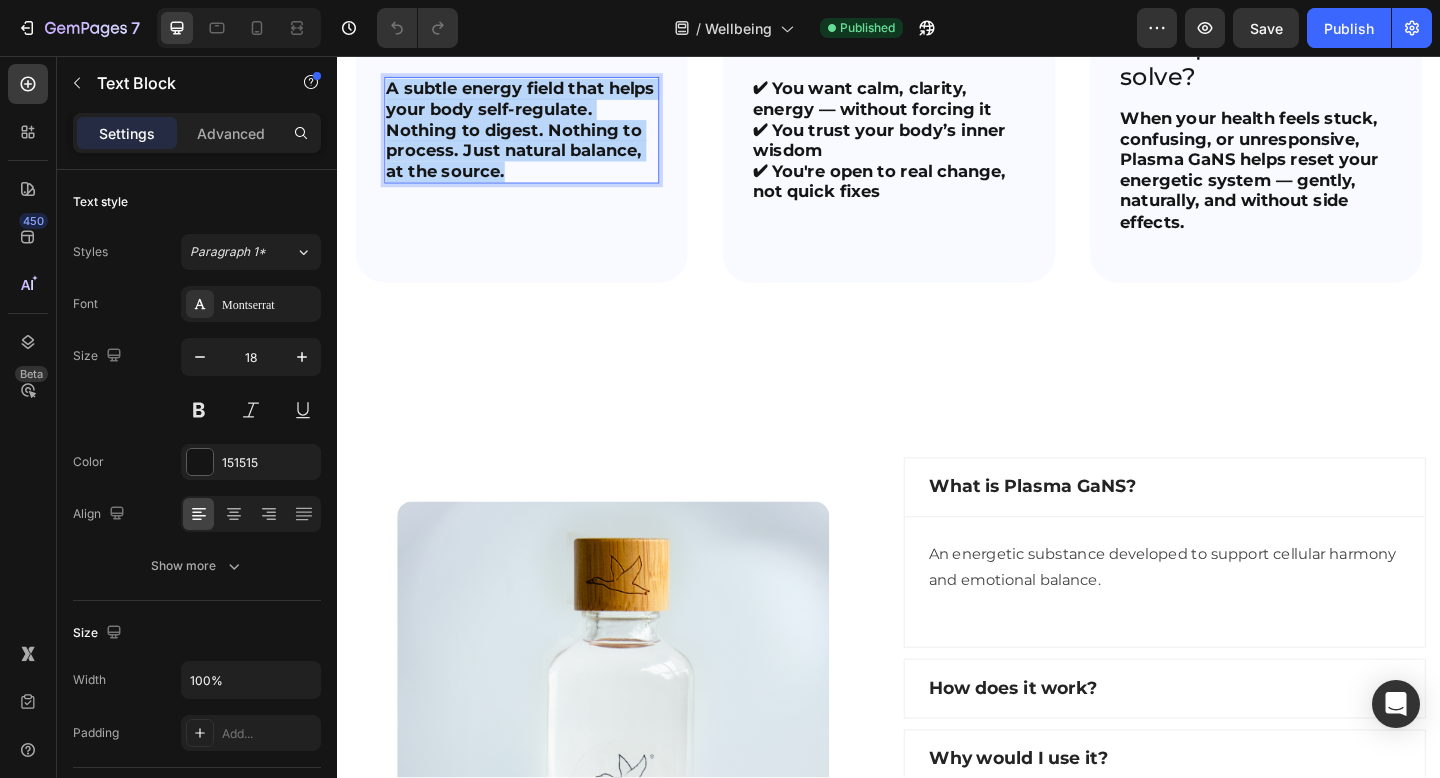 drag, startPoint x: 540, startPoint y: 361, endPoint x: 391, endPoint y: 270, distance: 174.59096 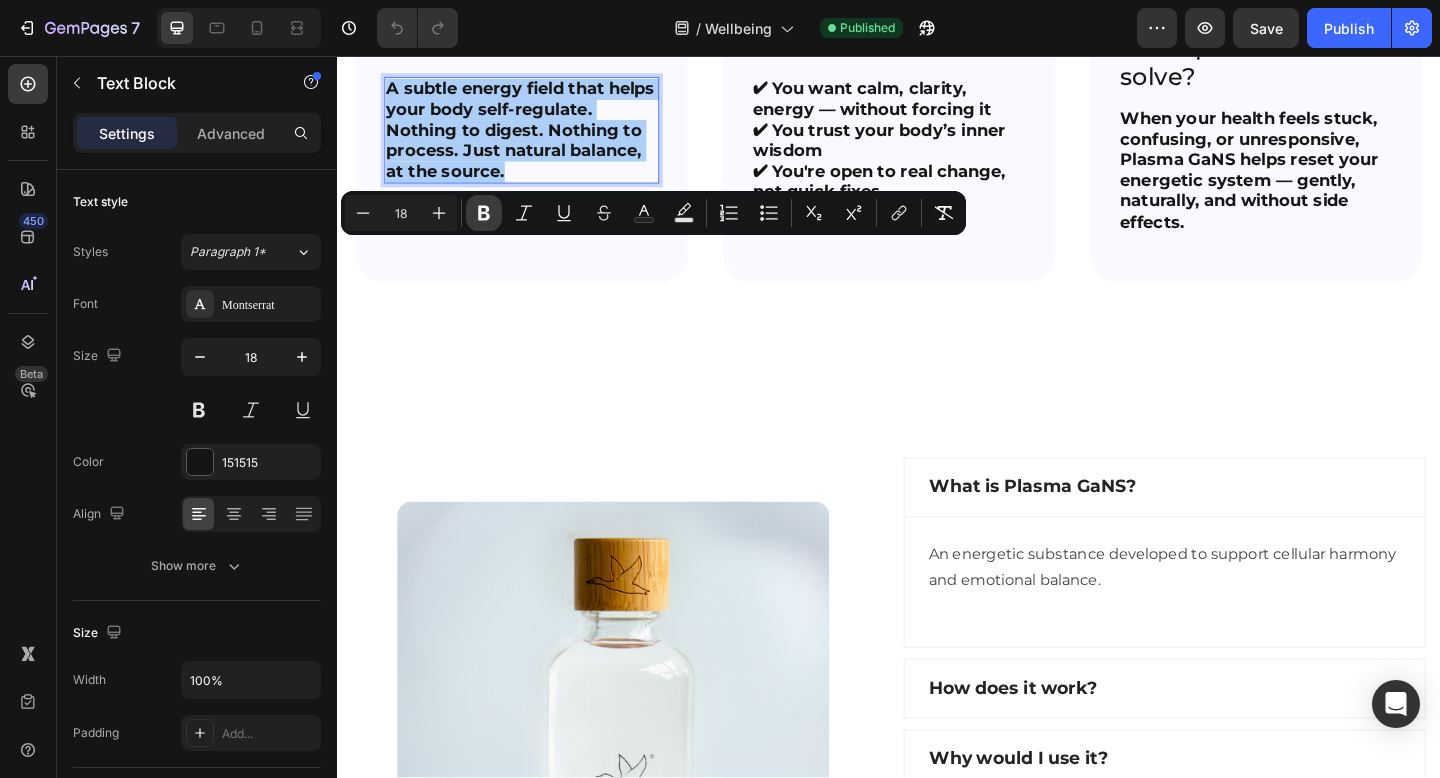 click 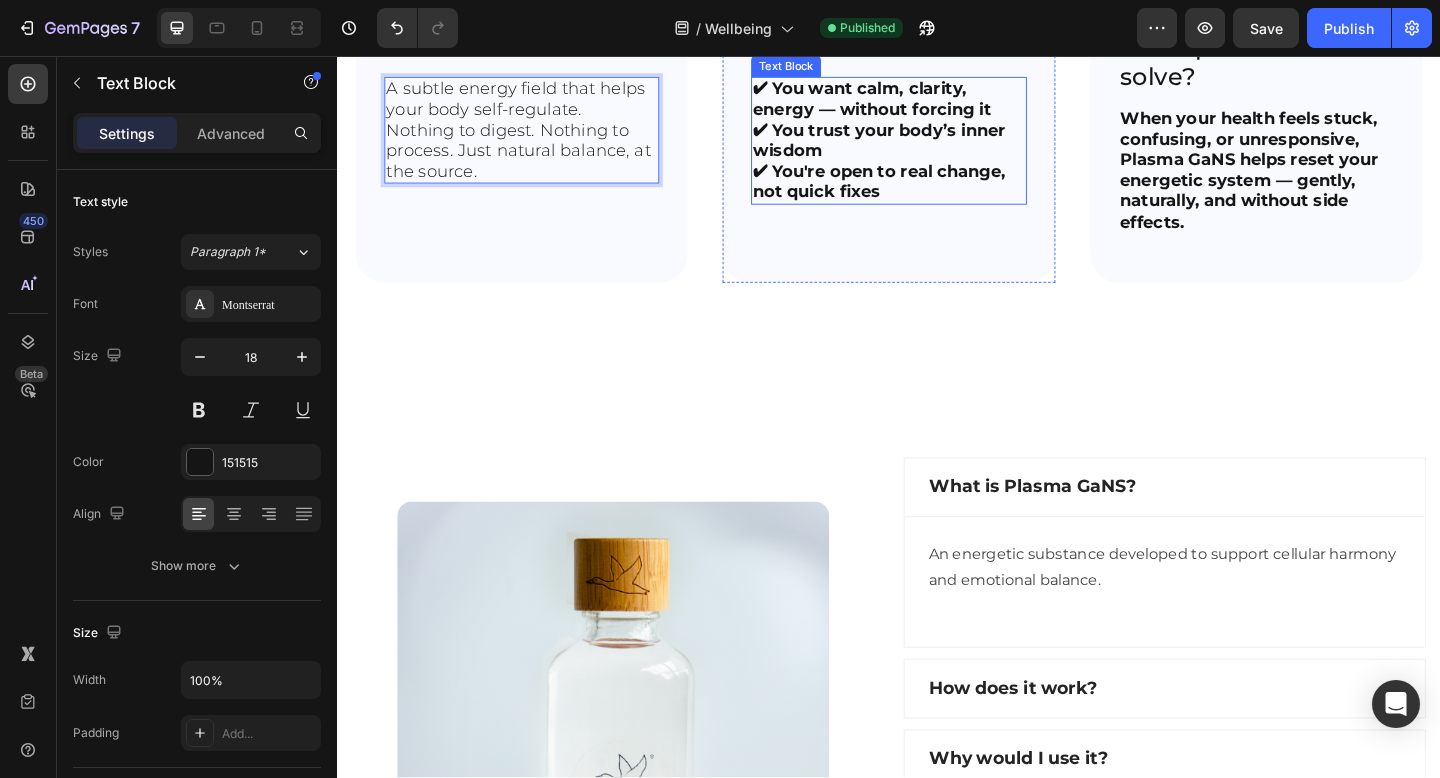 click on "✔ You're open to real change, not quick fixes" at bounding box center (926, 193) 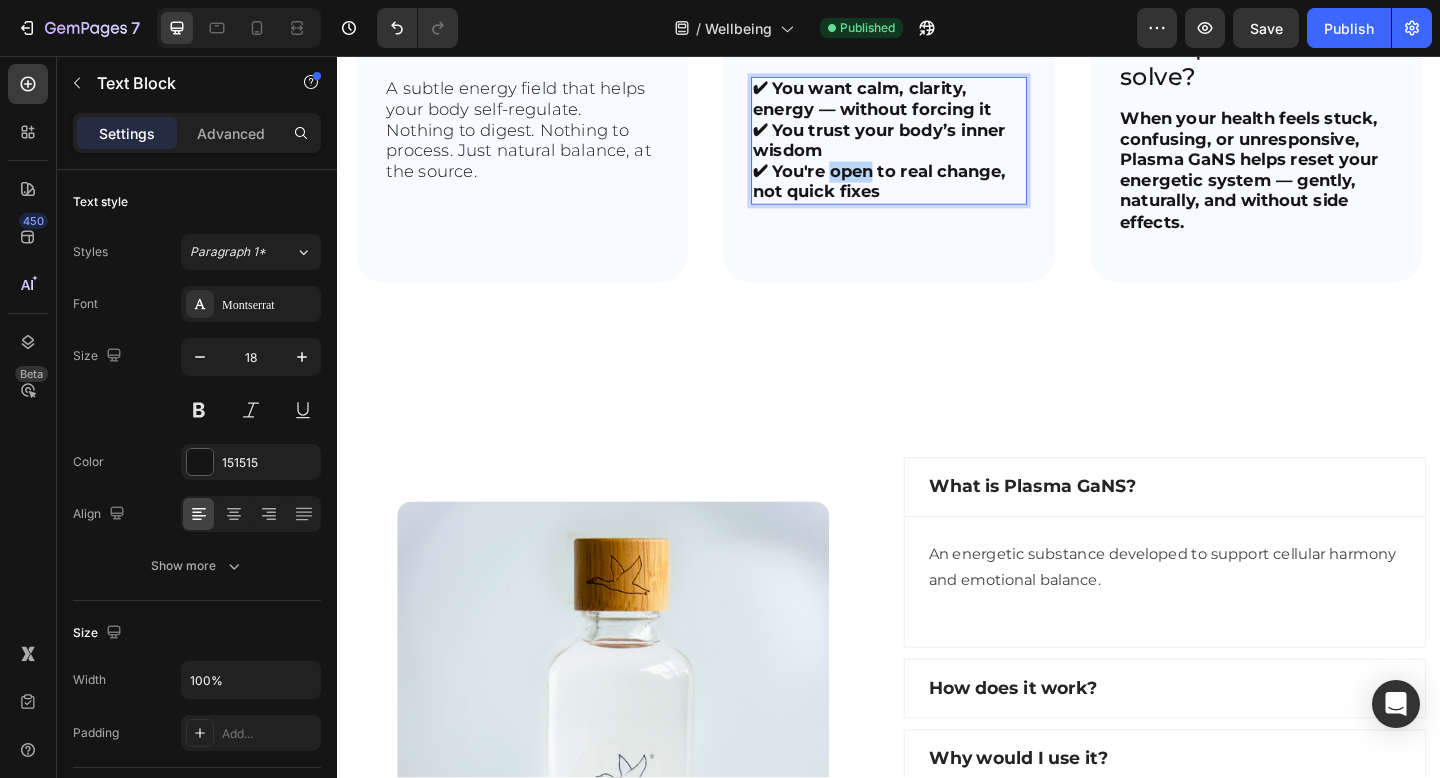 click on "✔ You're open to real change, not quick fixes" at bounding box center (926, 193) 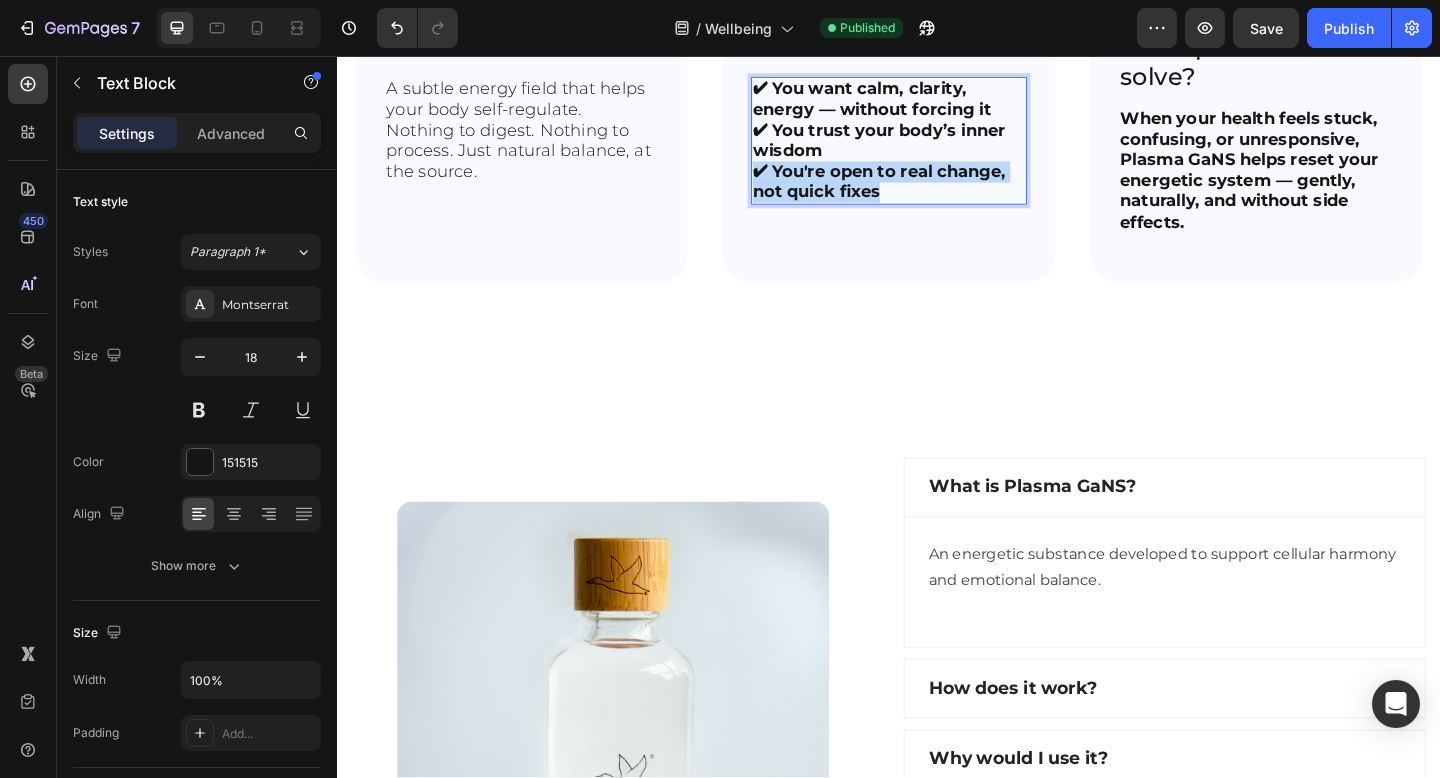 click on "✔ You're open to real change, not quick fixes" at bounding box center [926, 193] 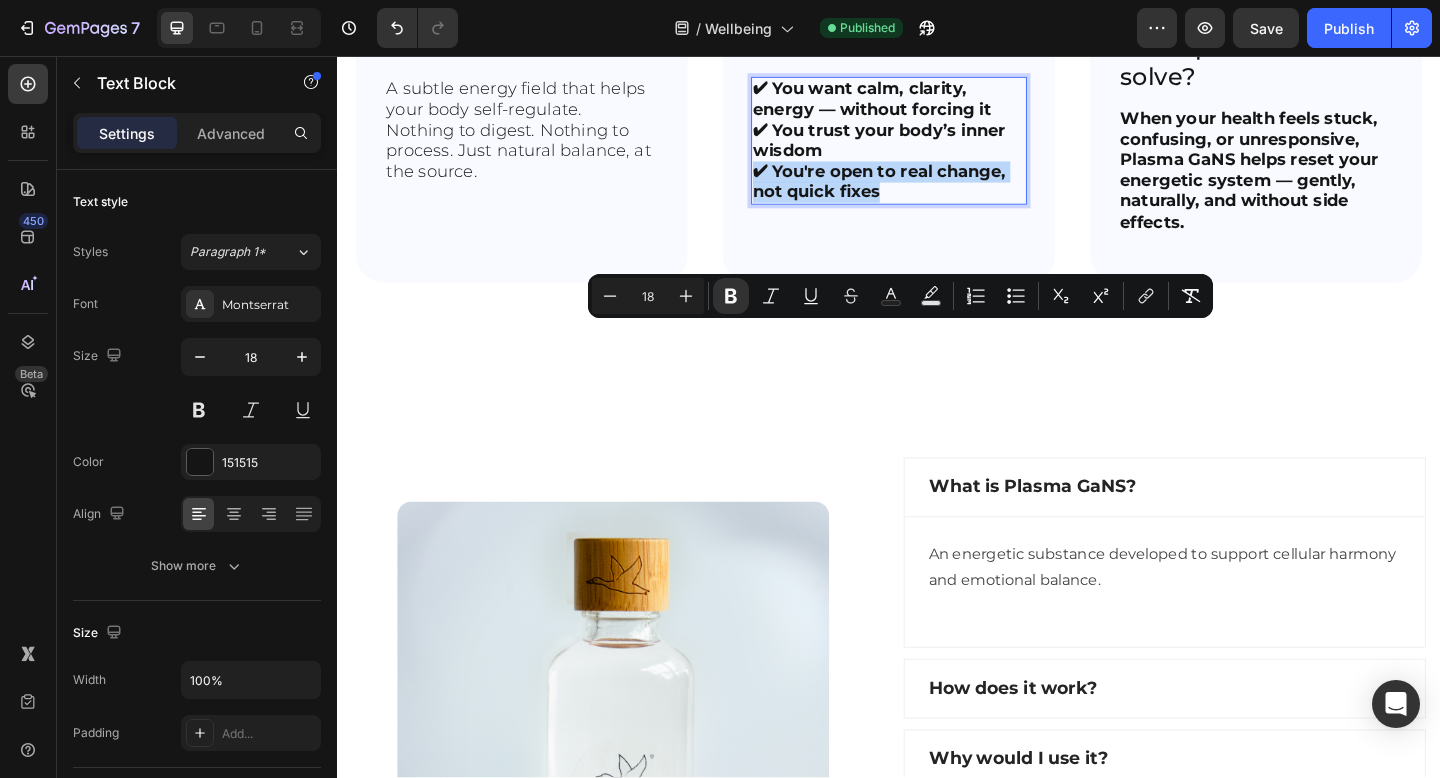 click on "✔ You want calm, clarity, energy — without forcing it  ✔ You trust your body’s inner wisdom  ✔ You're open to real change, not quick fixes" at bounding box center [936, 148] 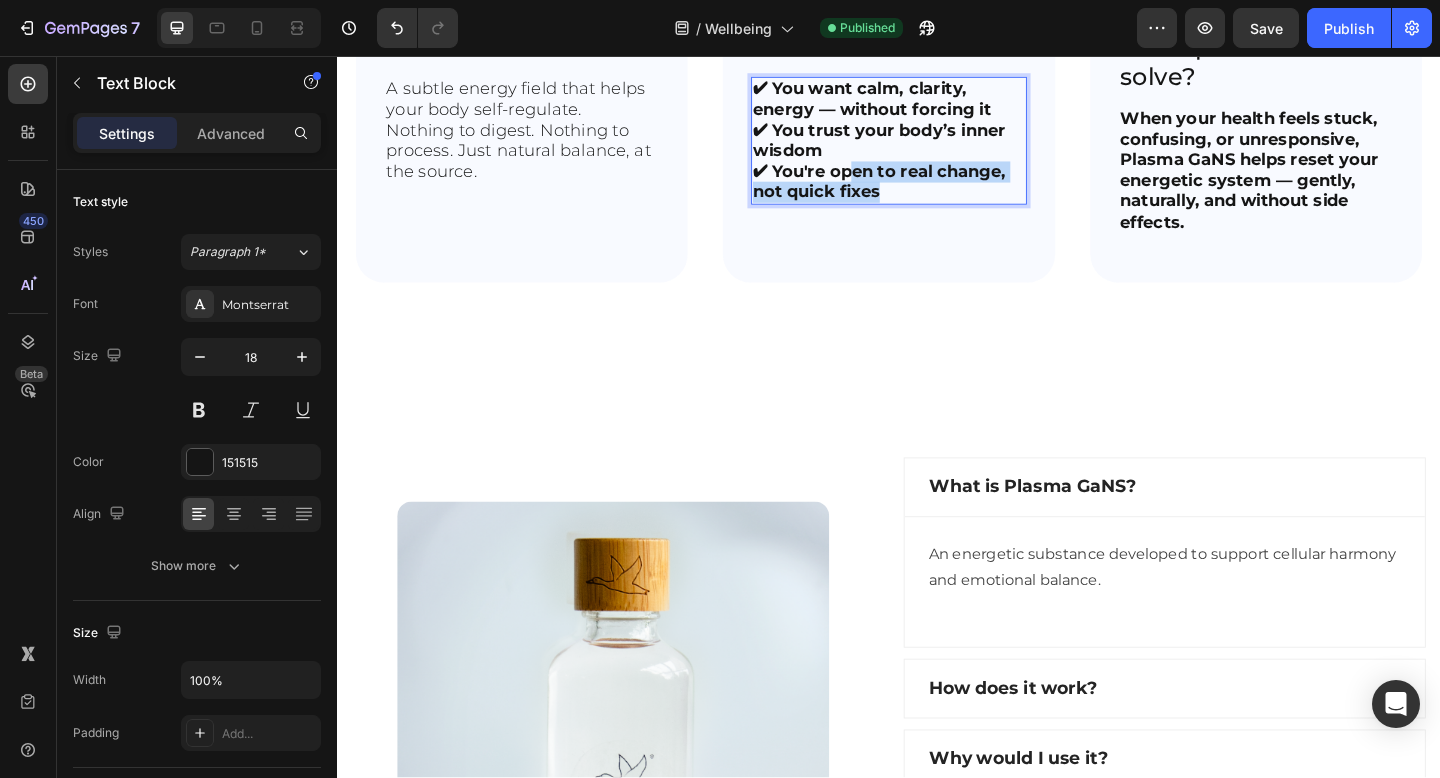 drag, startPoint x: 947, startPoint y: 383, endPoint x: 898, endPoint y: 365, distance: 52.201534 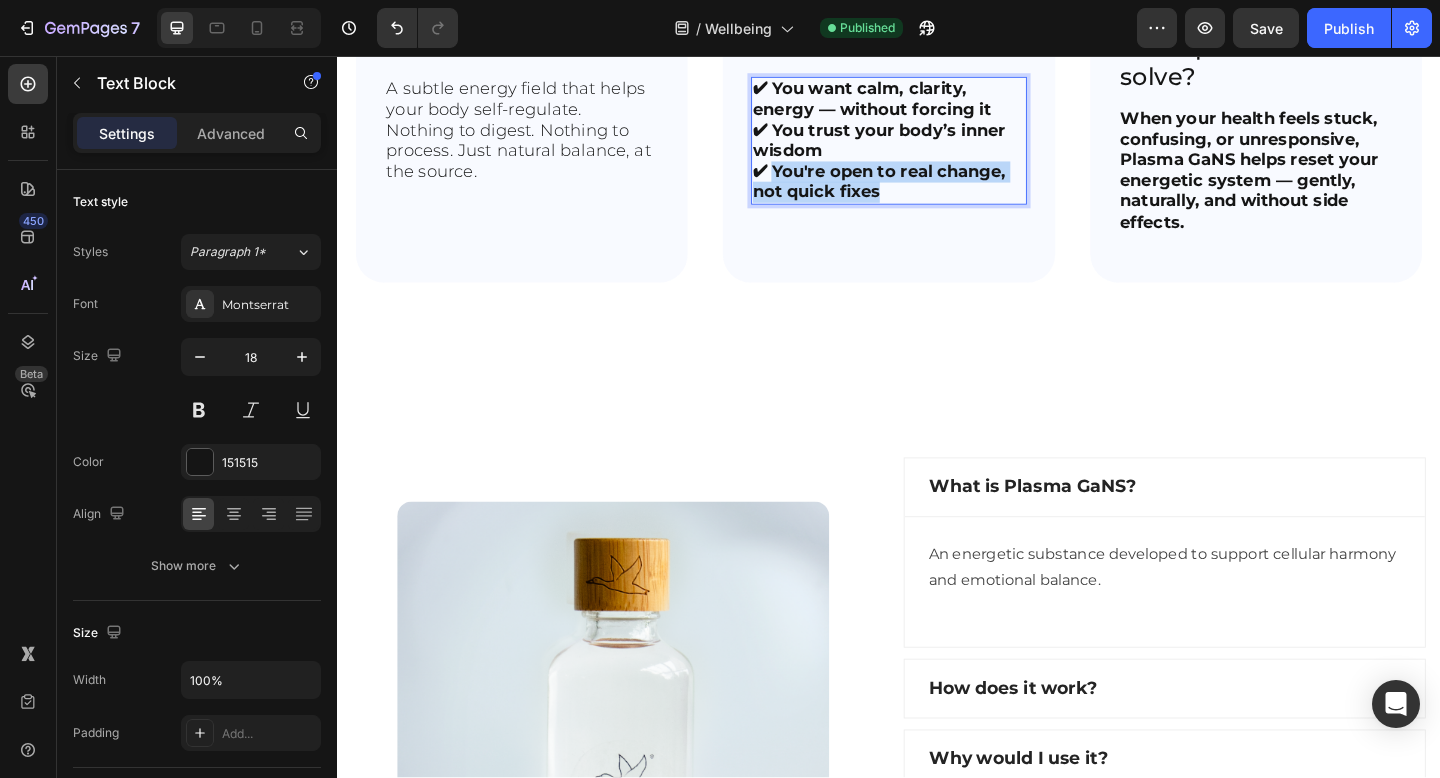 drag, startPoint x: 877, startPoint y: 366, endPoint x: 806, endPoint y: 356, distance: 71.70077 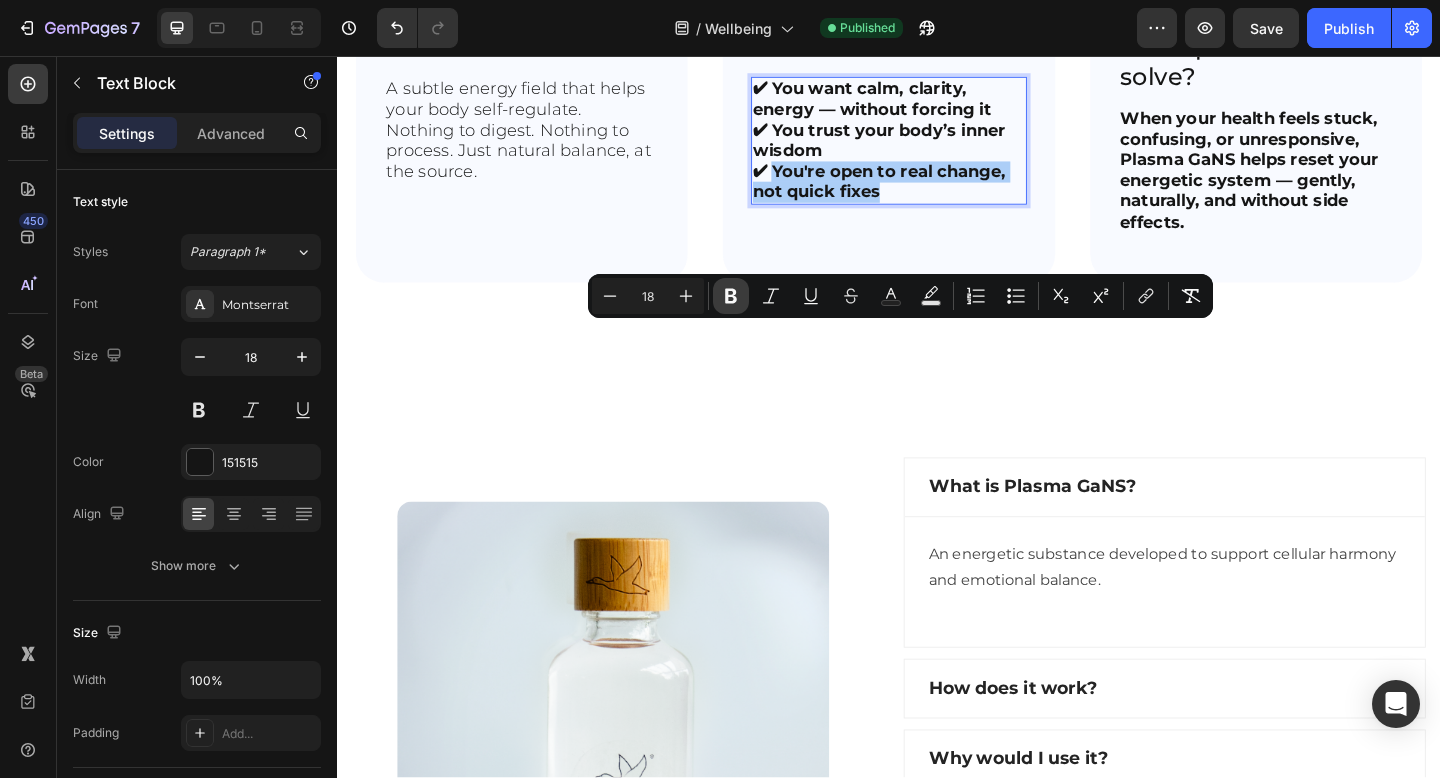 click on "Bold" at bounding box center [731, 296] 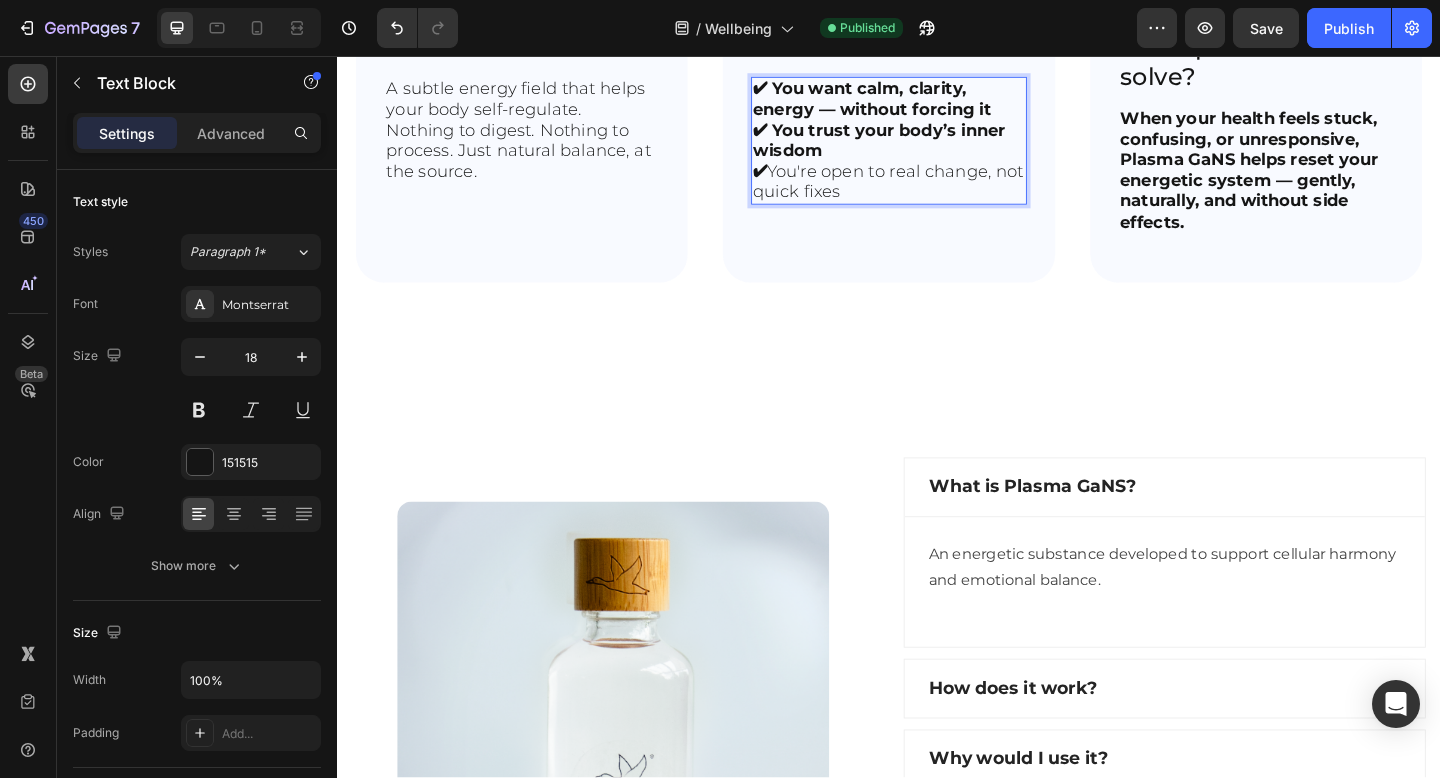 click on "✔ You want calm, clarity, energy — without forcing it  ✔ You trust your body’s inner wisdom  ✔  You're open to real change, not quick fixes" at bounding box center [936, 148] 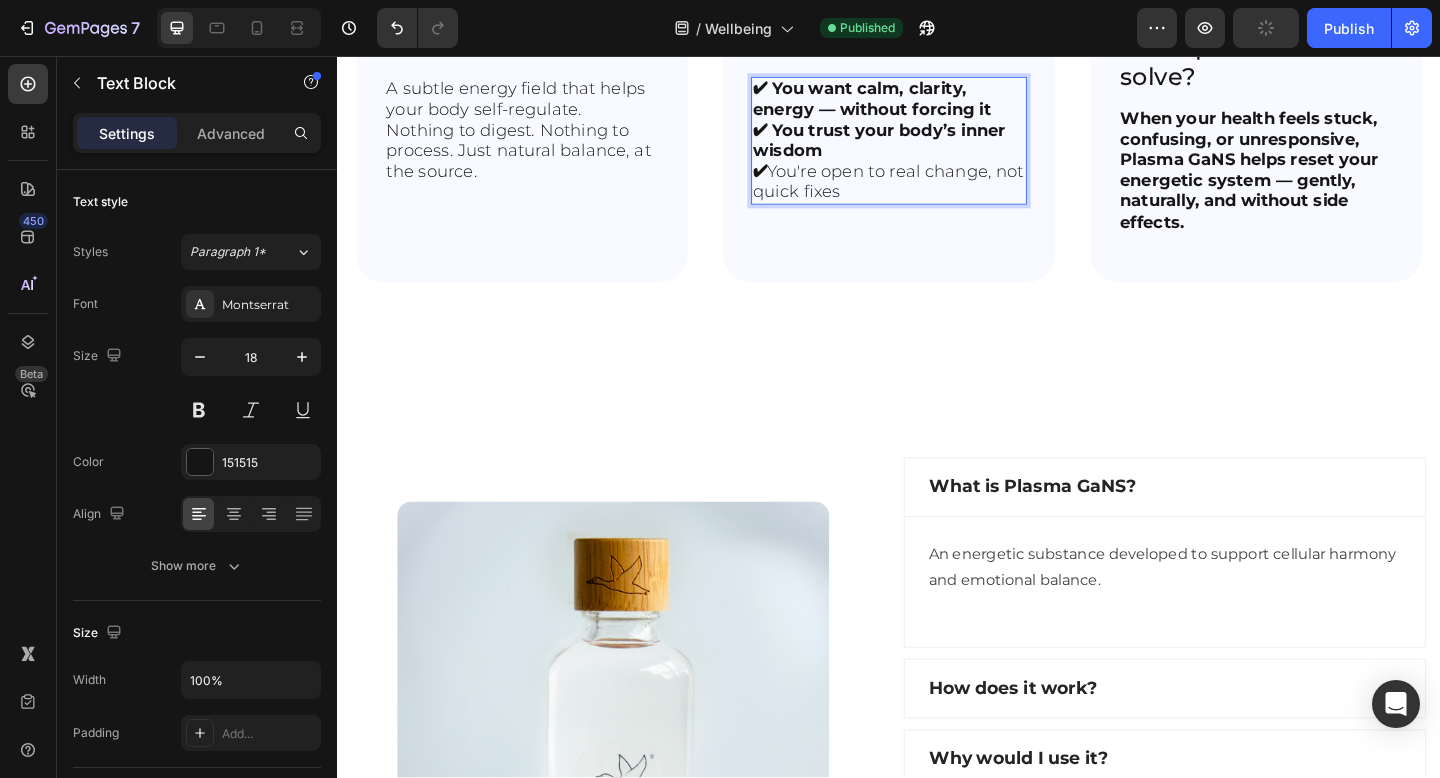 drag, startPoint x: 866, startPoint y: 331, endPoint x: 805, endPoint y: 321, distance: 61.81424 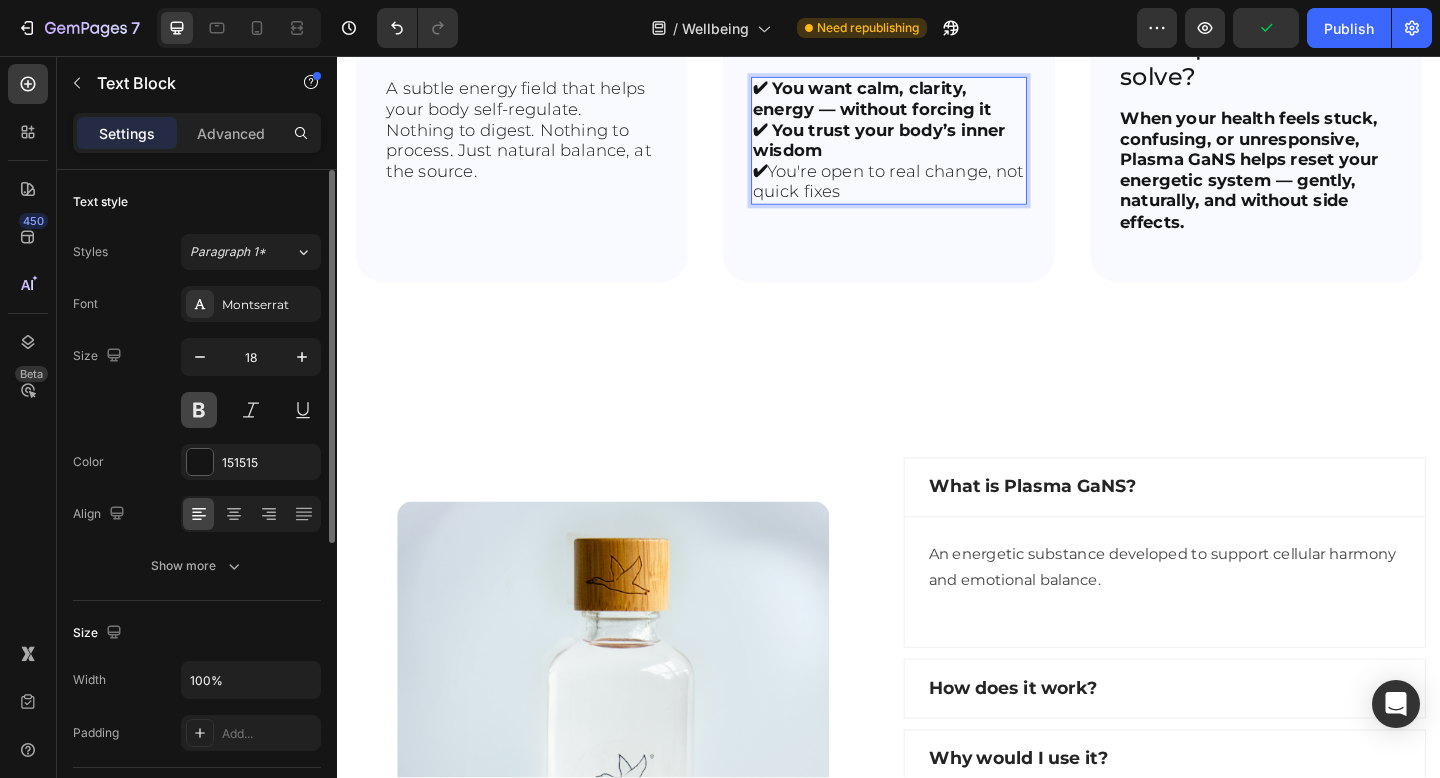 click at bounding box center (199, 410) 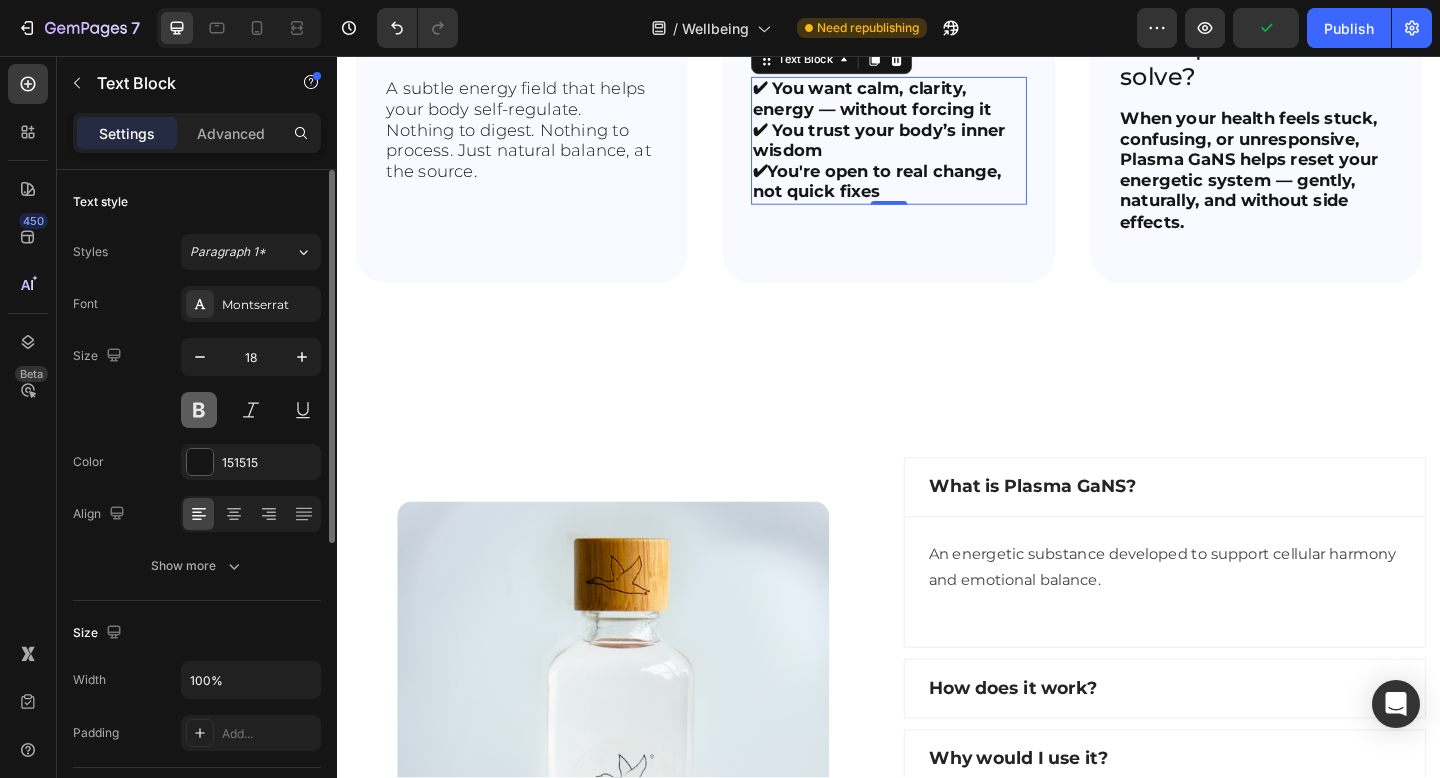 click at bounding box center (199, 410) 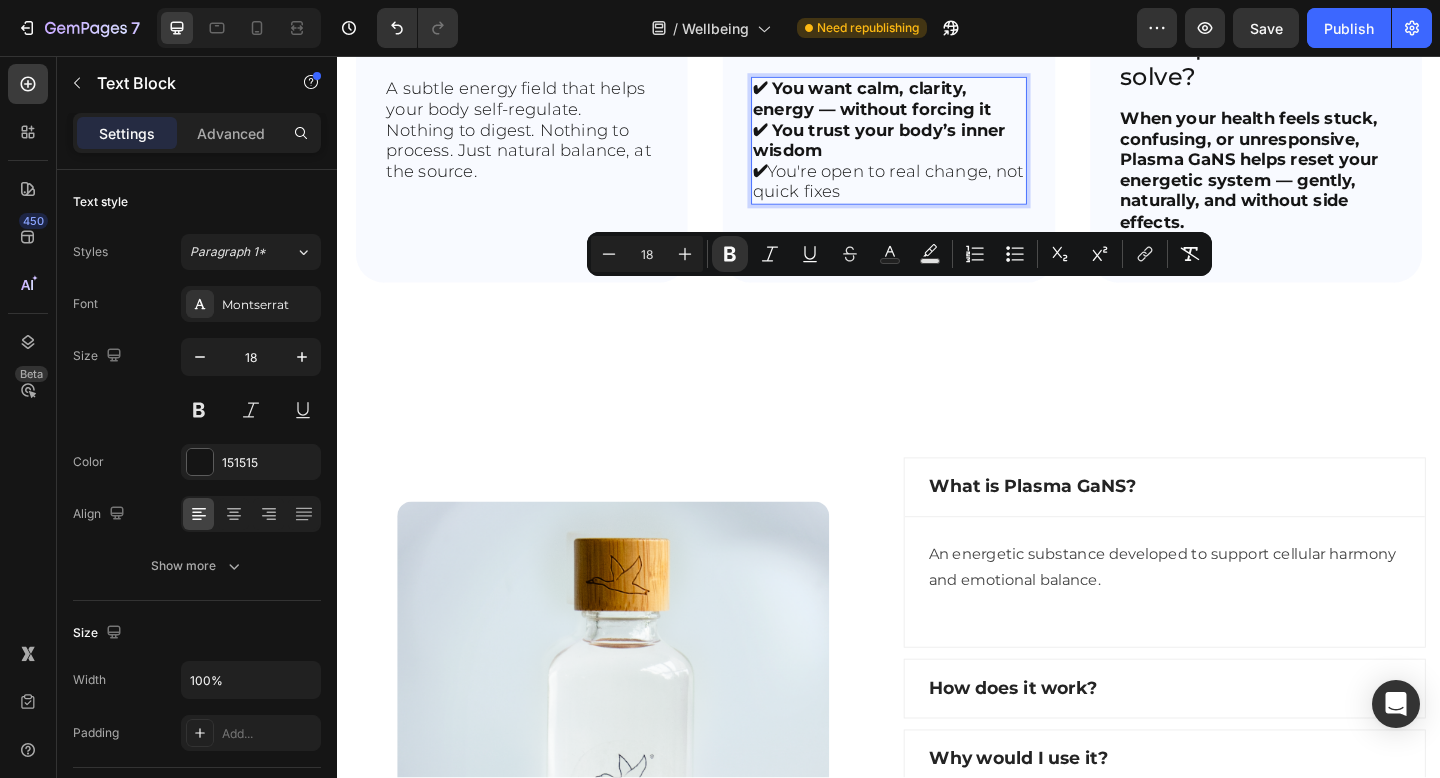 drag, startPoint x: 873, startPoint y: 338, endPoint x: 811, endPoint y: 320, distance: 64.56005 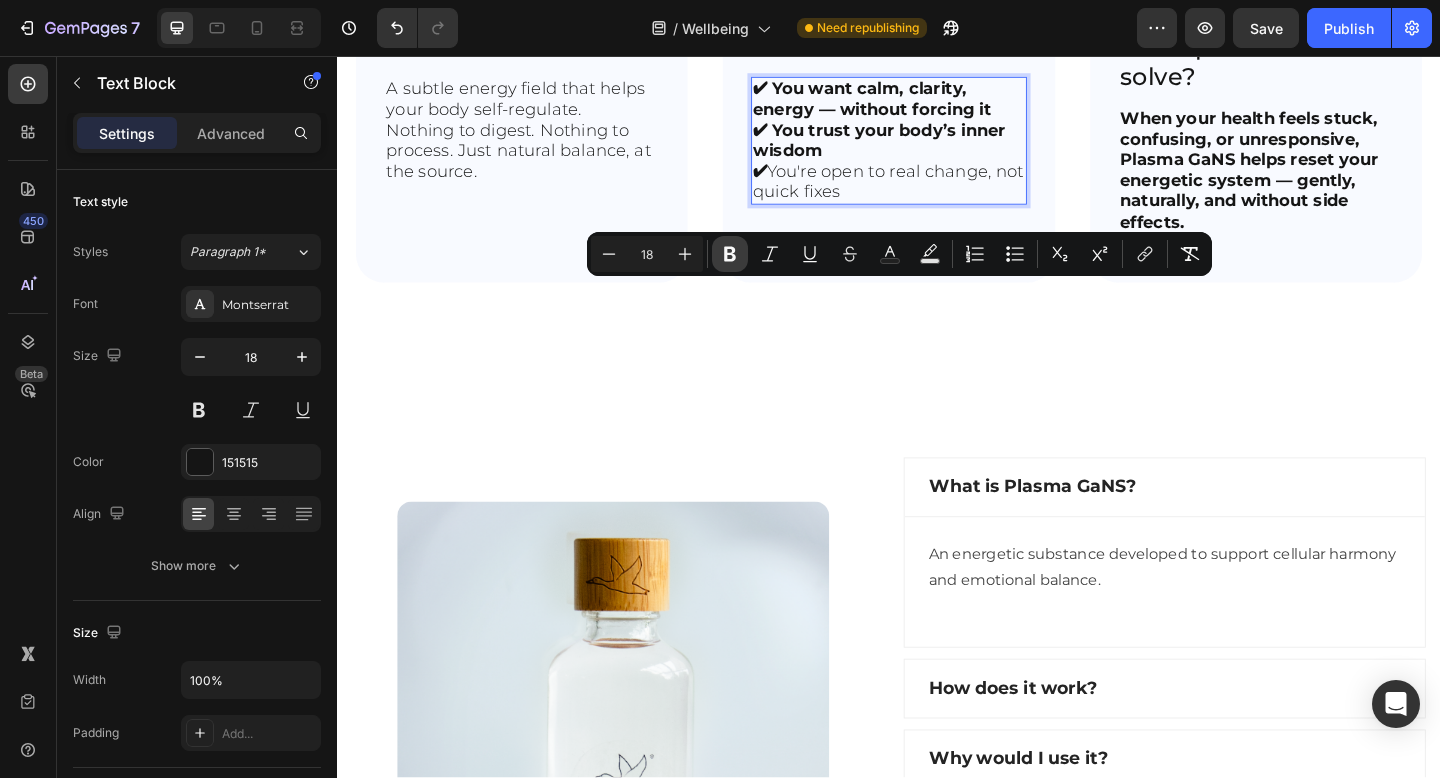 click 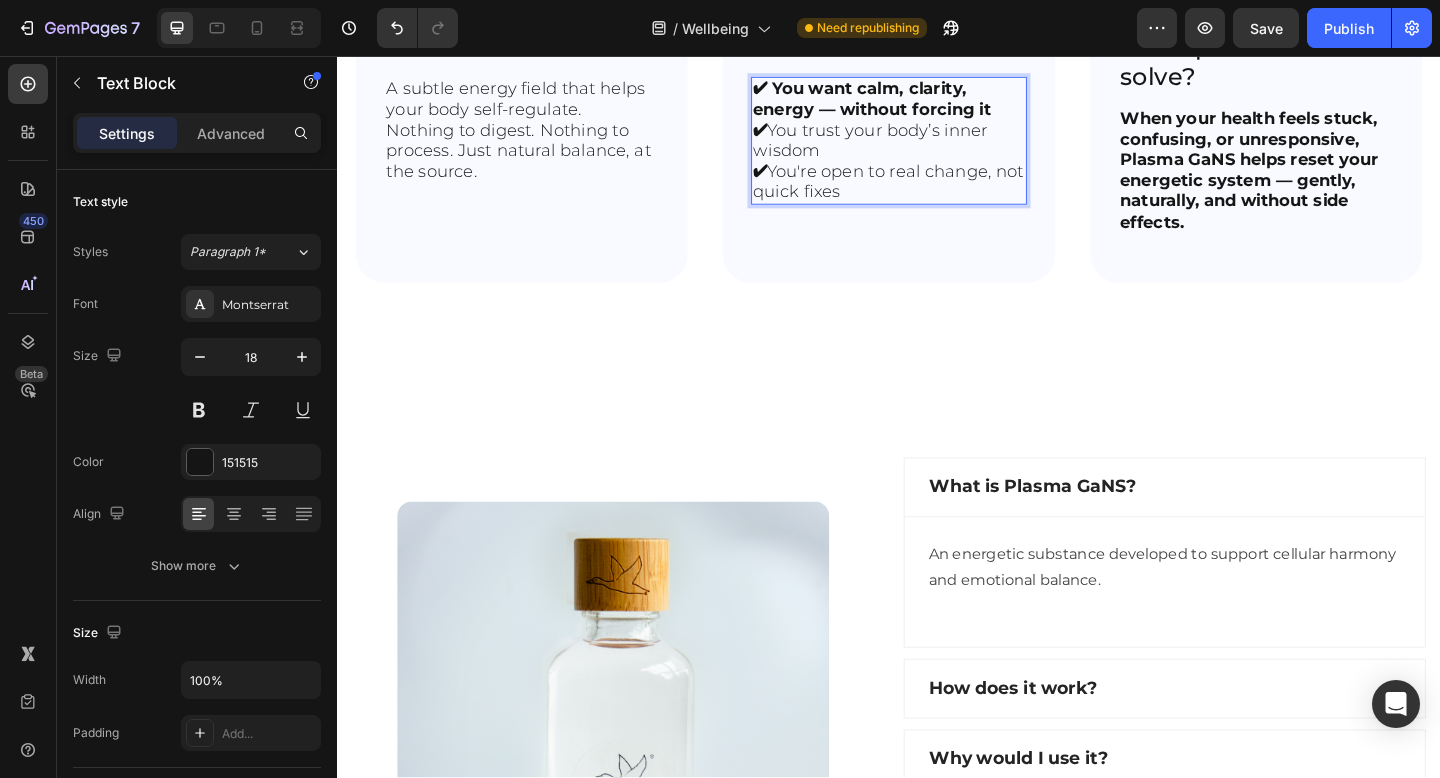 drag, startPoint x: 1054, startPoint y: 287, endPoint x: 805, endPoint y: 275, distance: 249.28899 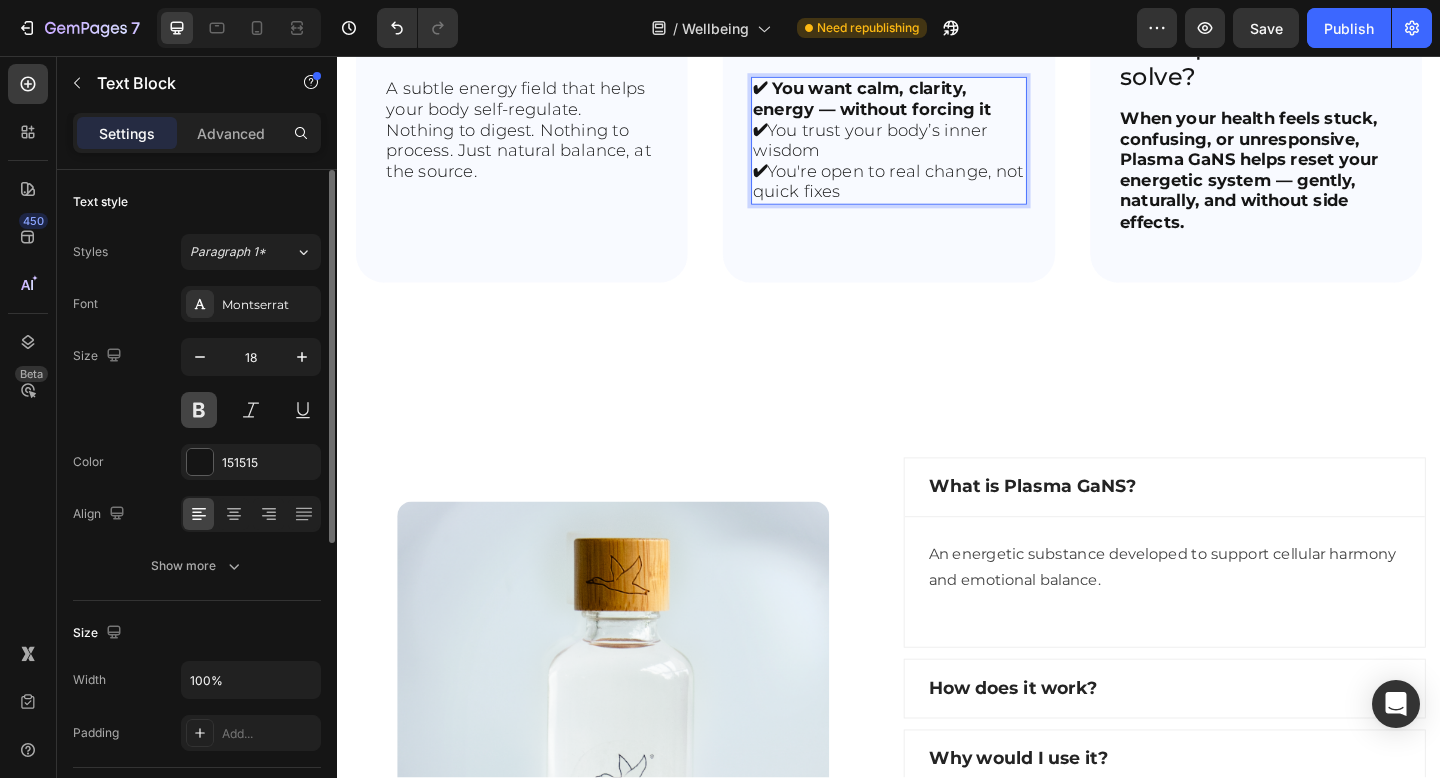 click at bounding box center (199, 410) 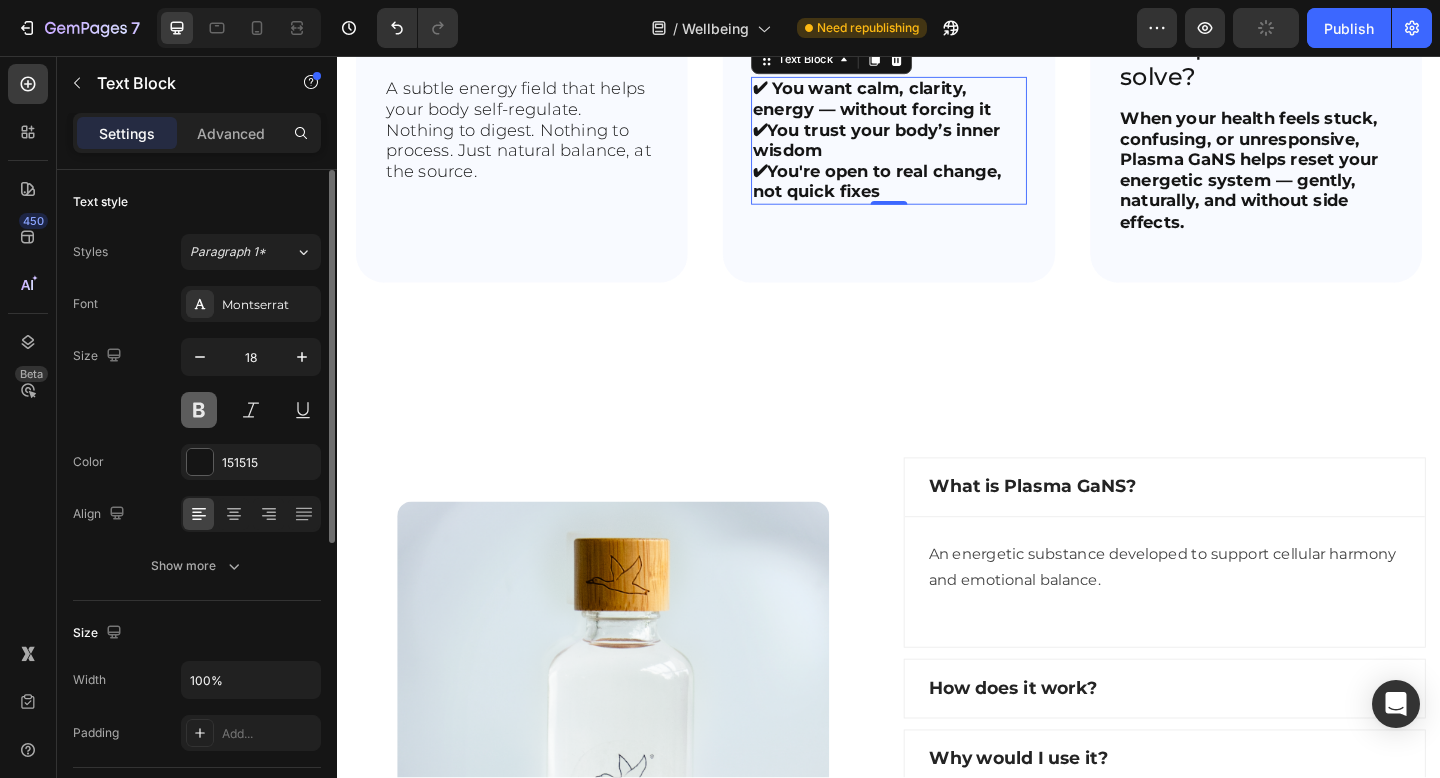 click at bounding box center [199, 410] 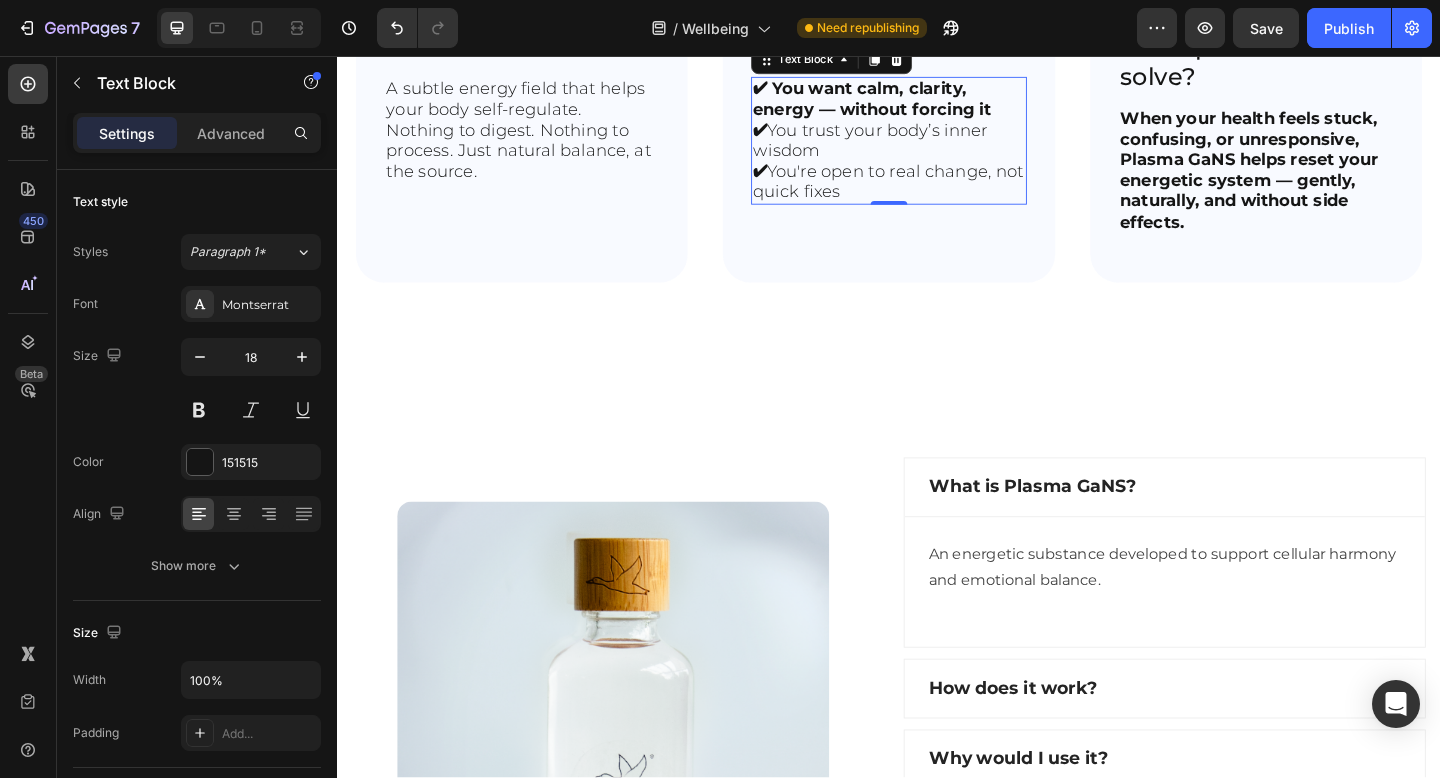 click on "✔ You want calm, clarity, energy — without forcing it" at bounding box center [918, 103] 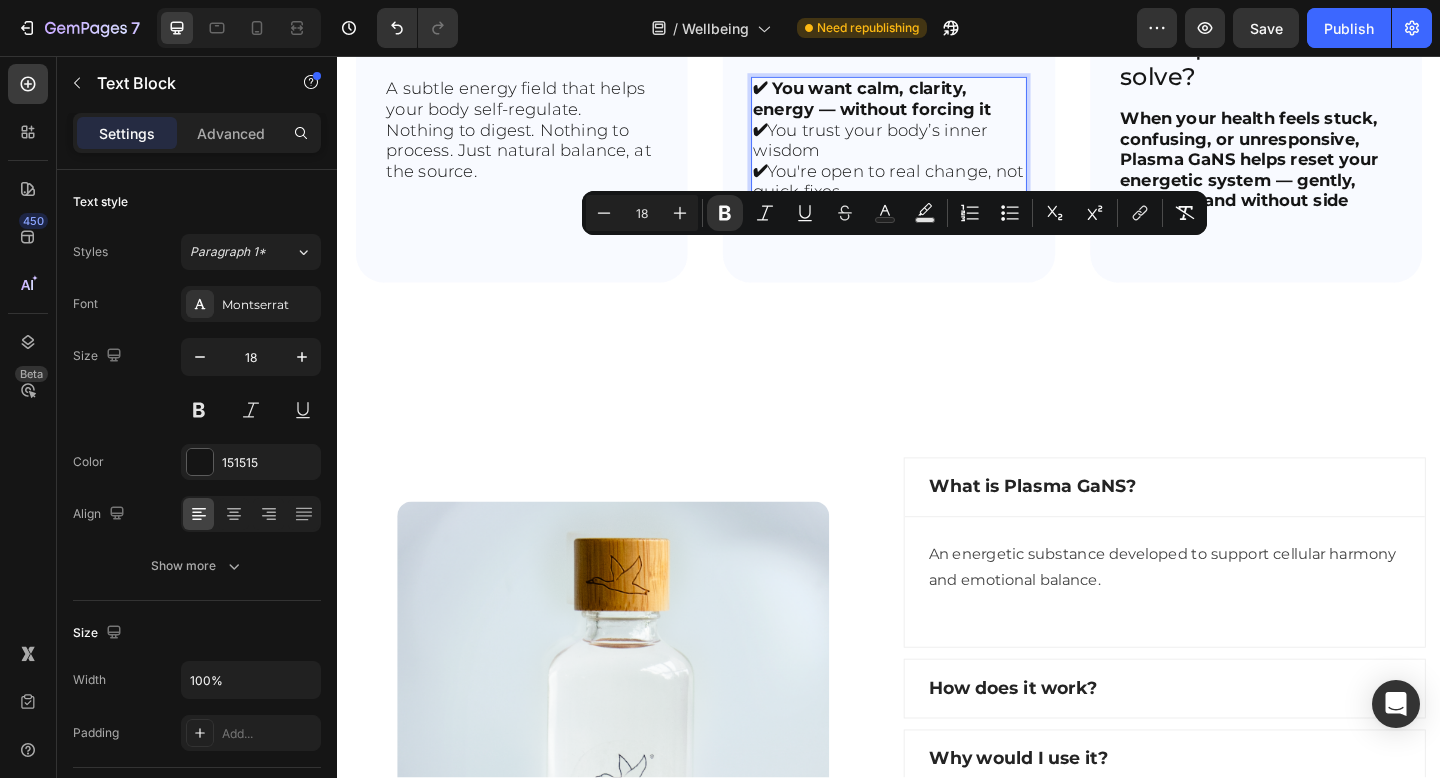 drag, startPoint x: 1051, startPoint y: 293, endPoint x: 809, endPoint y: 276, distance: 242.59637 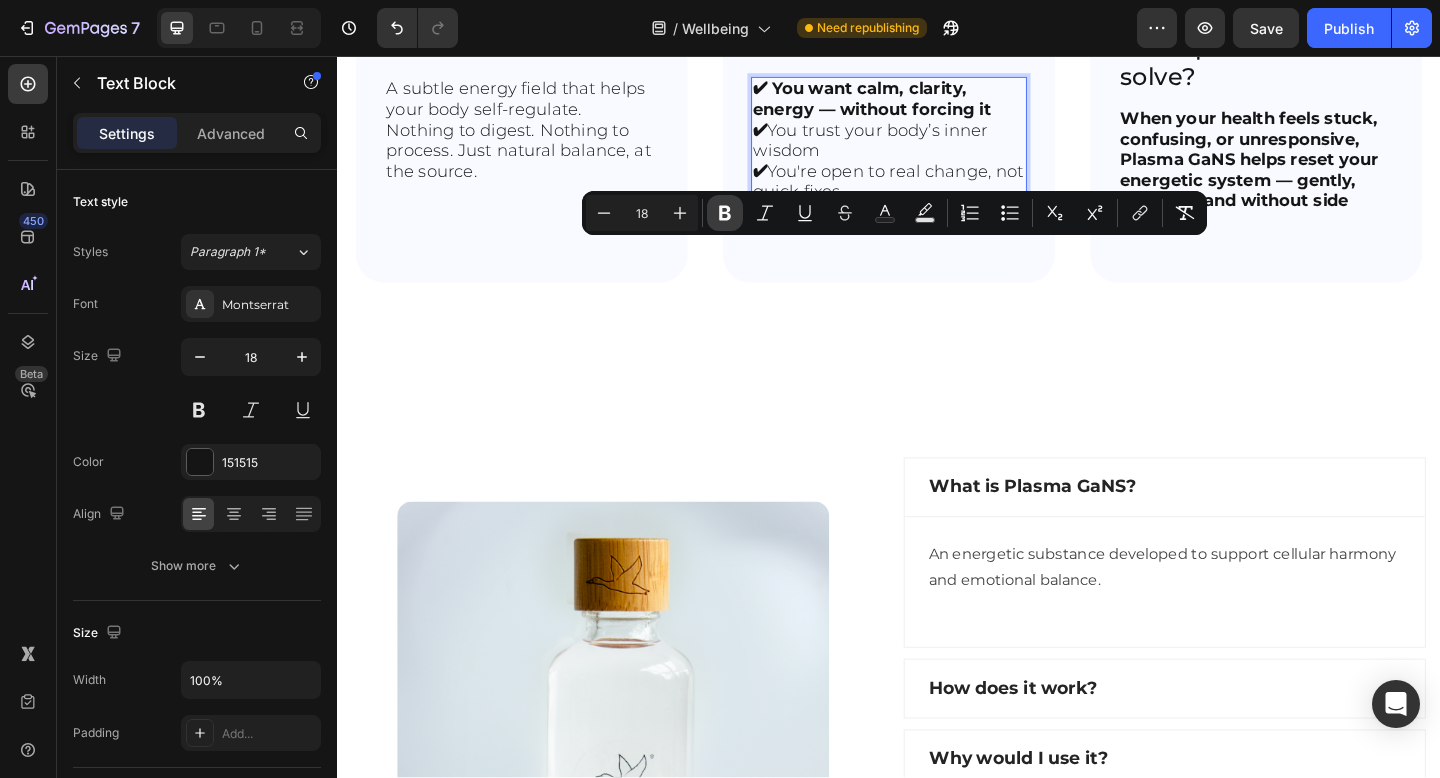 click on "Bold" at bounding box center [725, 213] 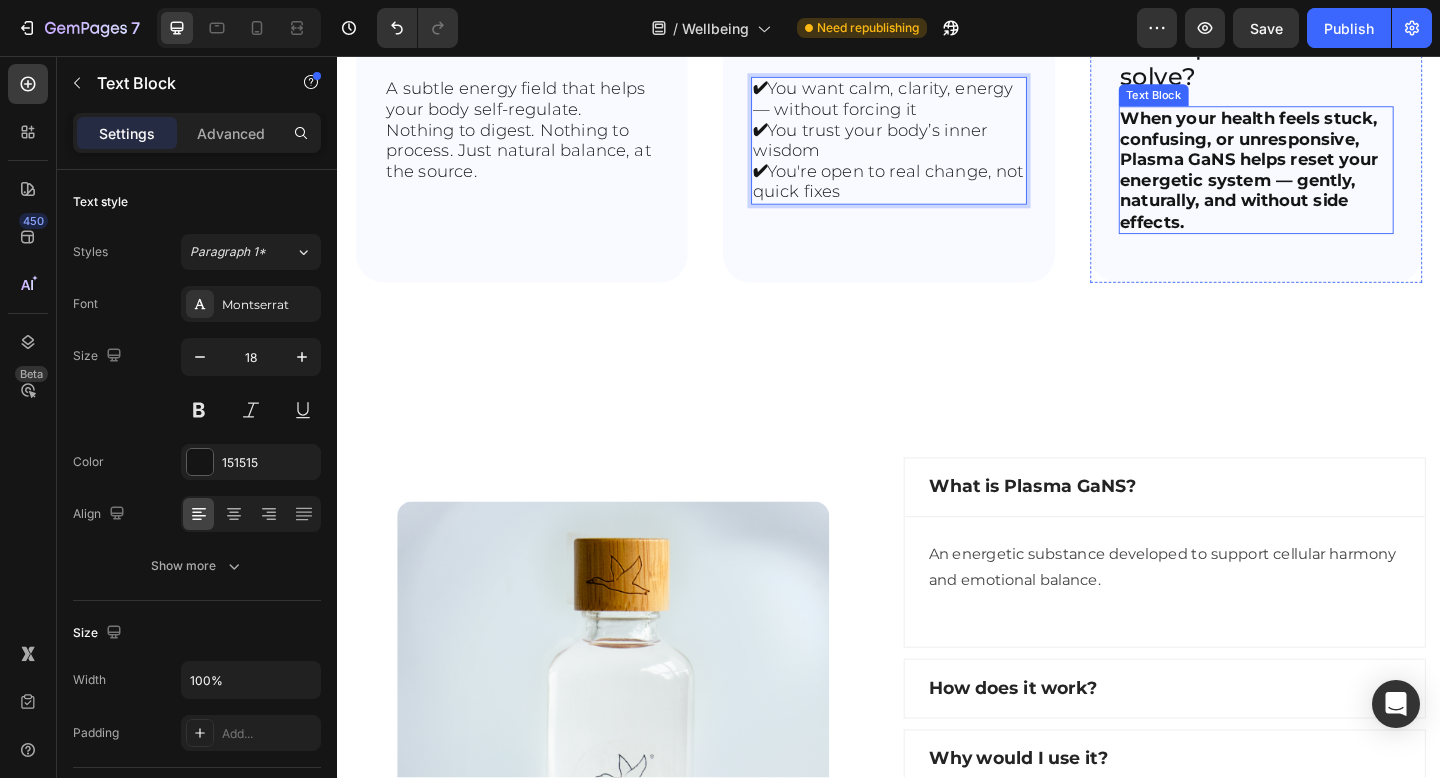 click on "When your health feels stuck, confusing, or unresponsive, Plasma GaNS helps reset your energetic system — gently, naturally, and without side effects." at bounding box center (1336, 180) 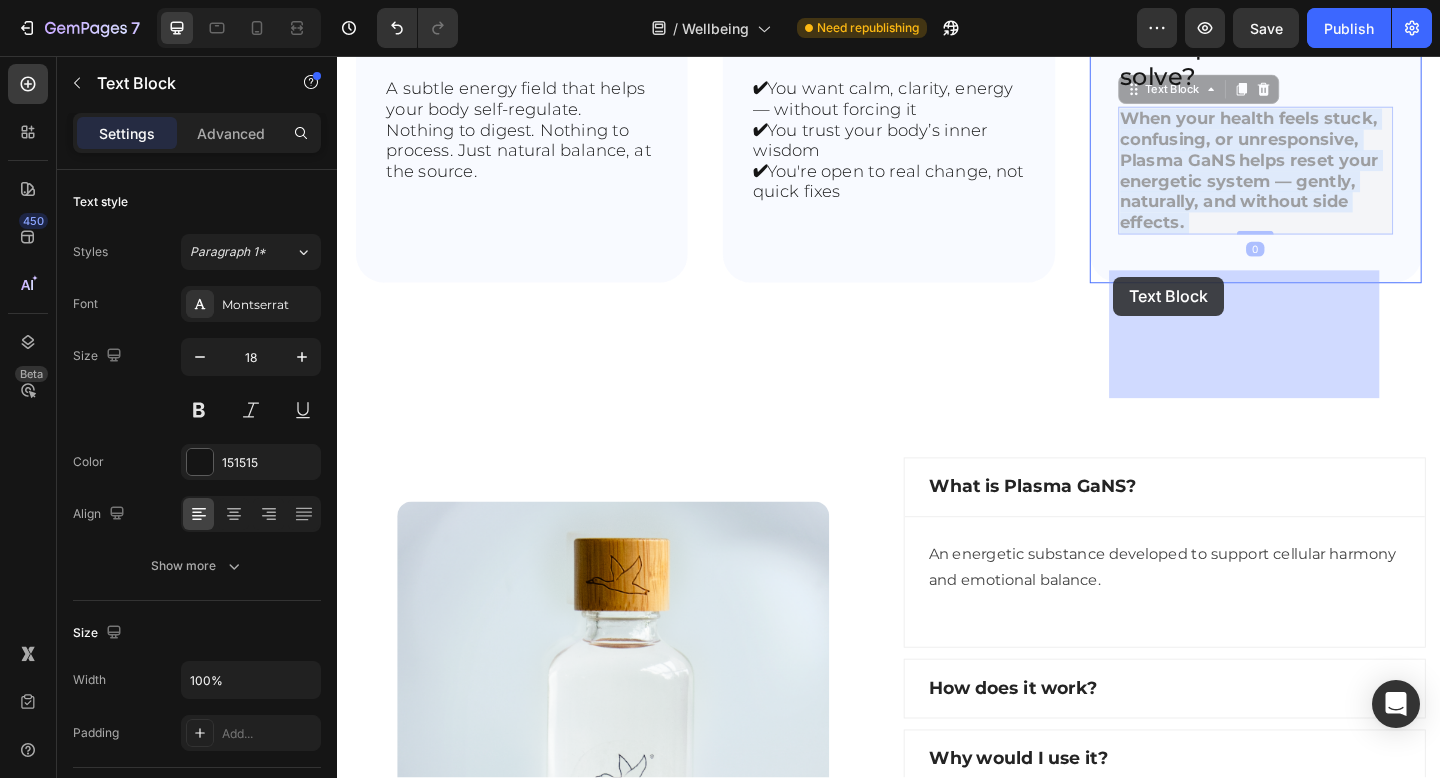 drag, startPoint x: 1270, startPoint y: 410, endPoint x: 1224, endPoint y: 338, distance: 85.44004 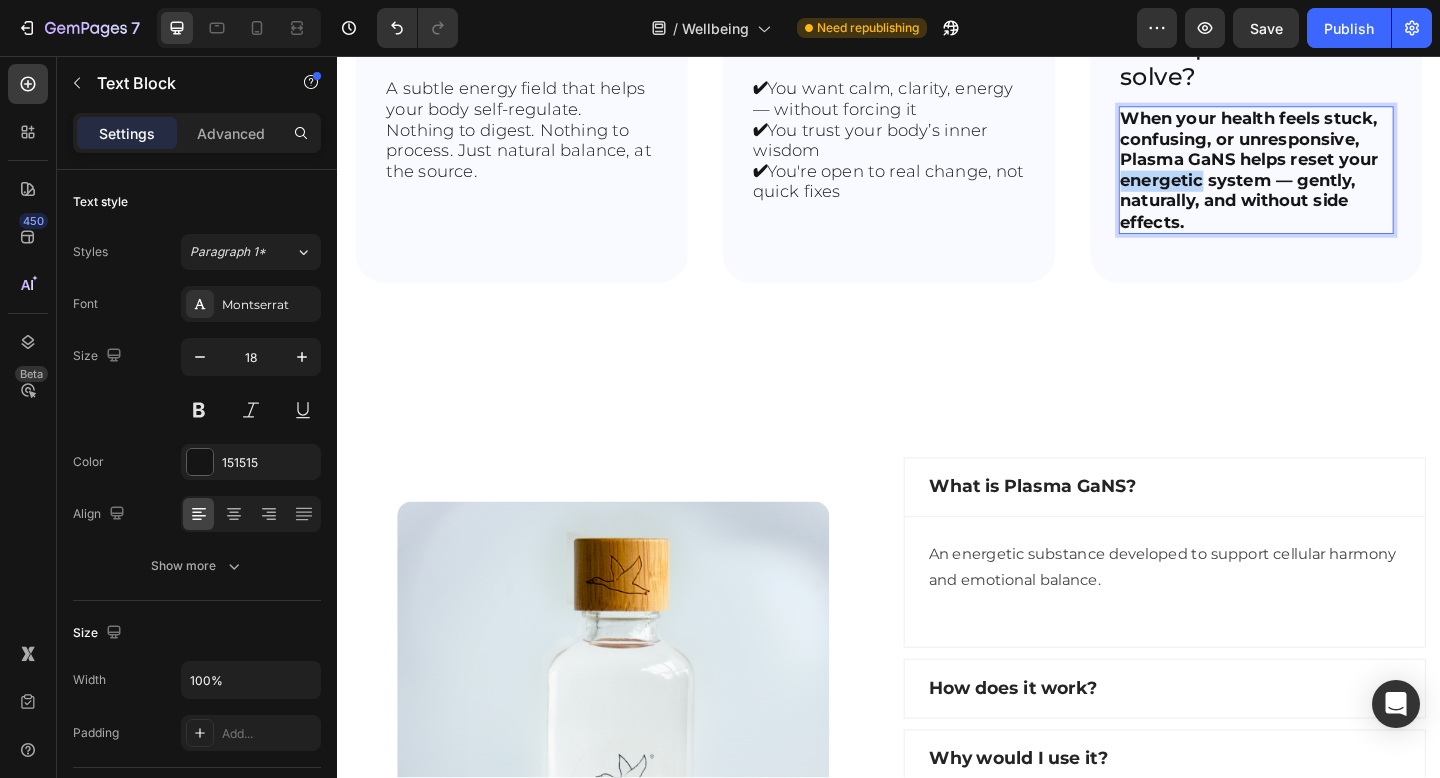 click on "When your health feels stuck, confusing, or unresponsive, Plasma GaNS helps reset your energetic system — gently, naturally, and without side effects." at bounding box center (1329, 180) 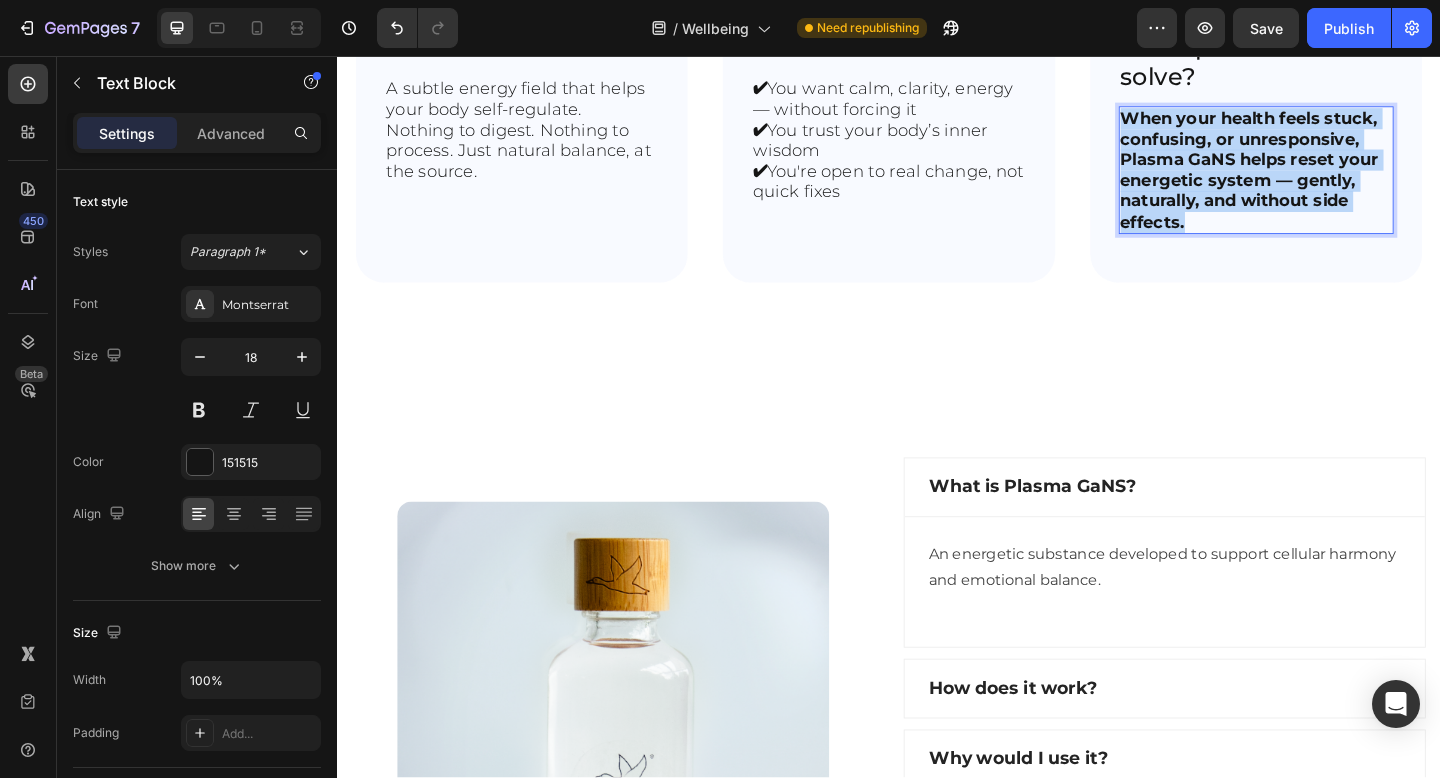 click on "When your health feels stuck, confusing, or unresponsive, Plasma GaNS helps reset your energetic system — gently, naturally, and without side effects." at bounding box center [1329, 180] 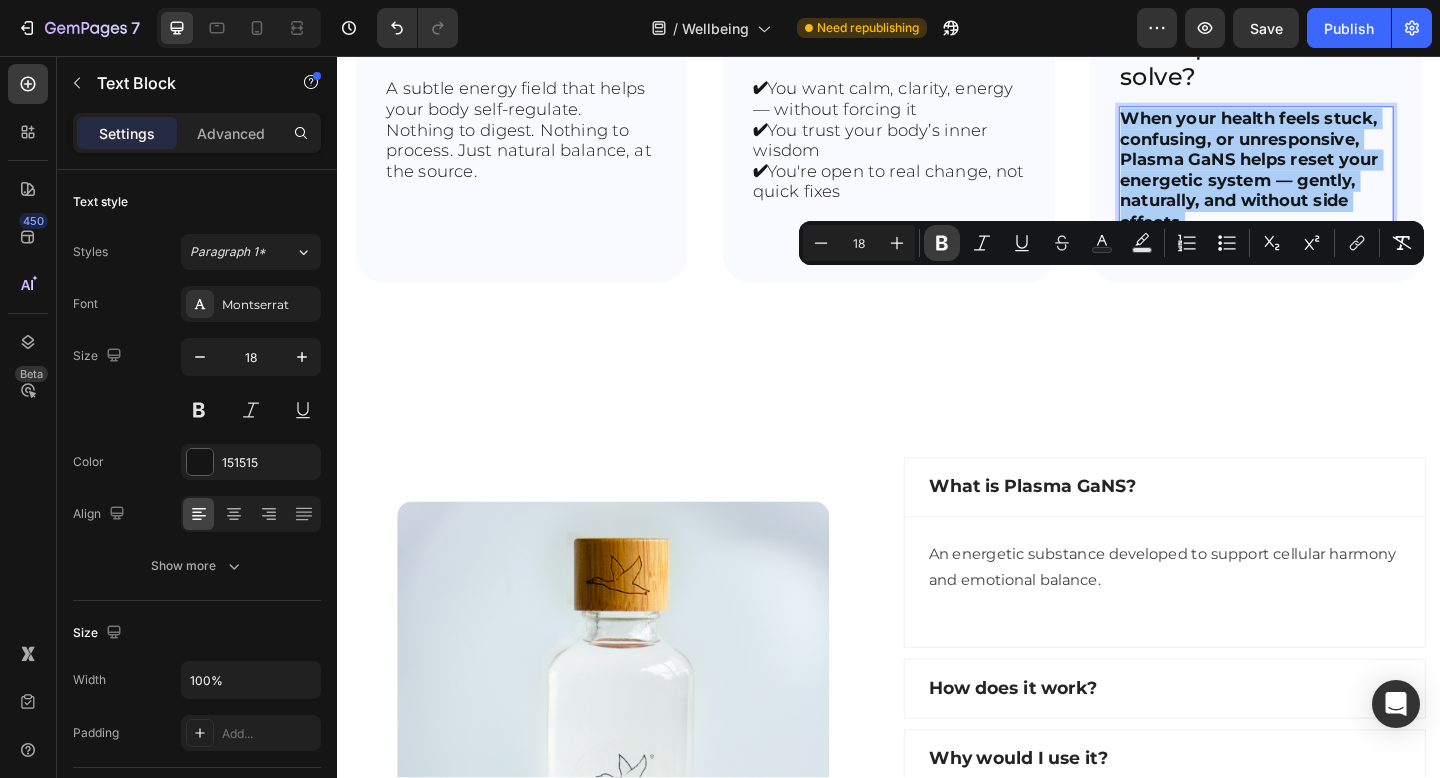 click 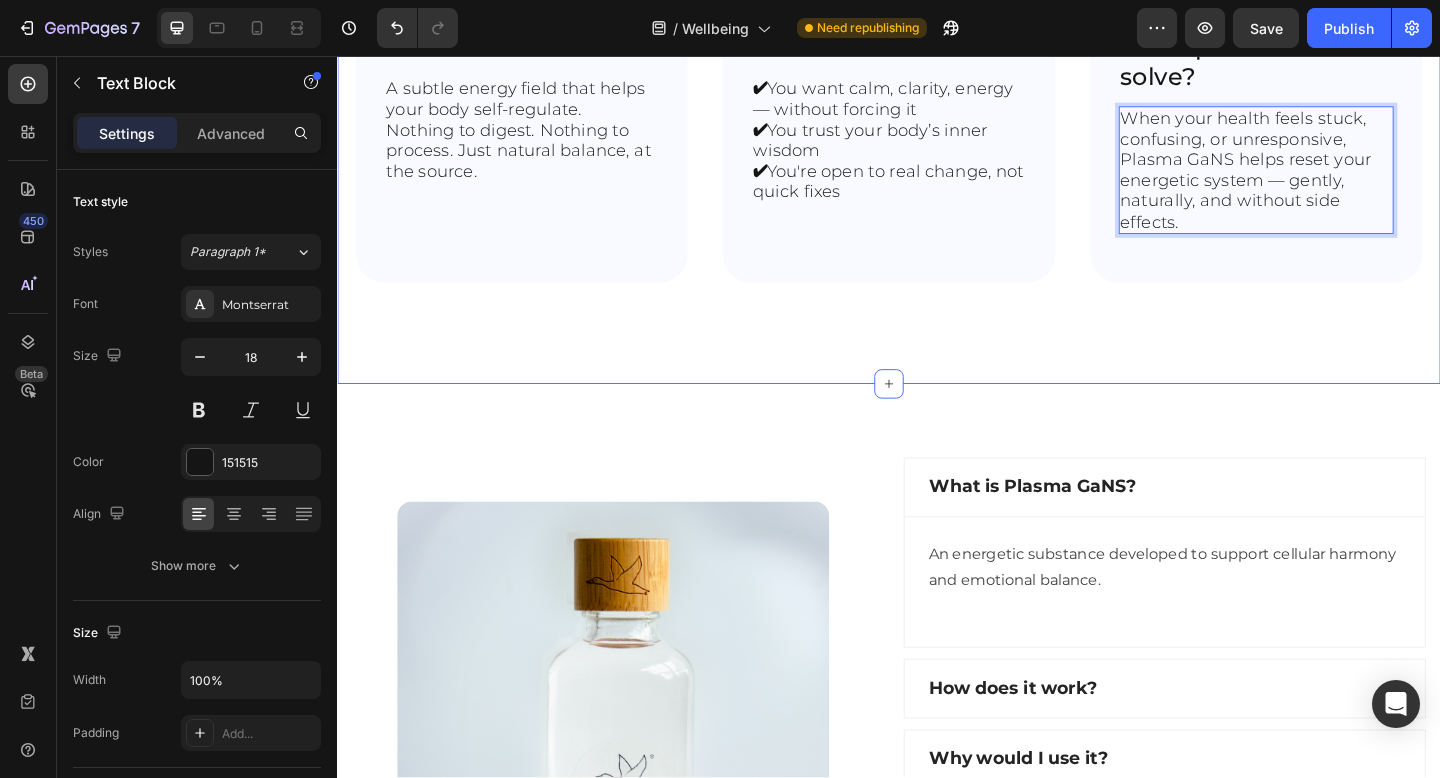 click on "Why Choose PlasmaGans? Heading Image What’s Plasma GaNS? Text Block A subtle energy field that helps your body self-regulate. Nothing to digest. Nothing to process. Just natural balance, at the source. Text Block Hero Banner Image Who is this for? Text Block ✔  You want calm, clarity, energy — without forcing it  ✔  You trust your body’s inner wisdom  ✔  You're open to real change, not quick fixes Text Block Hero Banner Image What problem do we solve? Text Block When your health feels stuck, confusing, or unresponsive, Plasma GaNS helps reset your energetic system — gently, naturally, and without side effects. Text Block   0 Hero Banner Row Image What’s Plasma GaNS? Text Block A subtle energy field that helps your body self-regulate. Nothing to digest. Nothing to process. Just natural balance, at the source. Text Block Hero Banner Image Who is this for? Text Block ✔ You want calm, clarity, energy — without forcing it  ✔ You trust your body’s inner wisdom  Text Block Hero Banner Row" at bounding box center [937, 101] 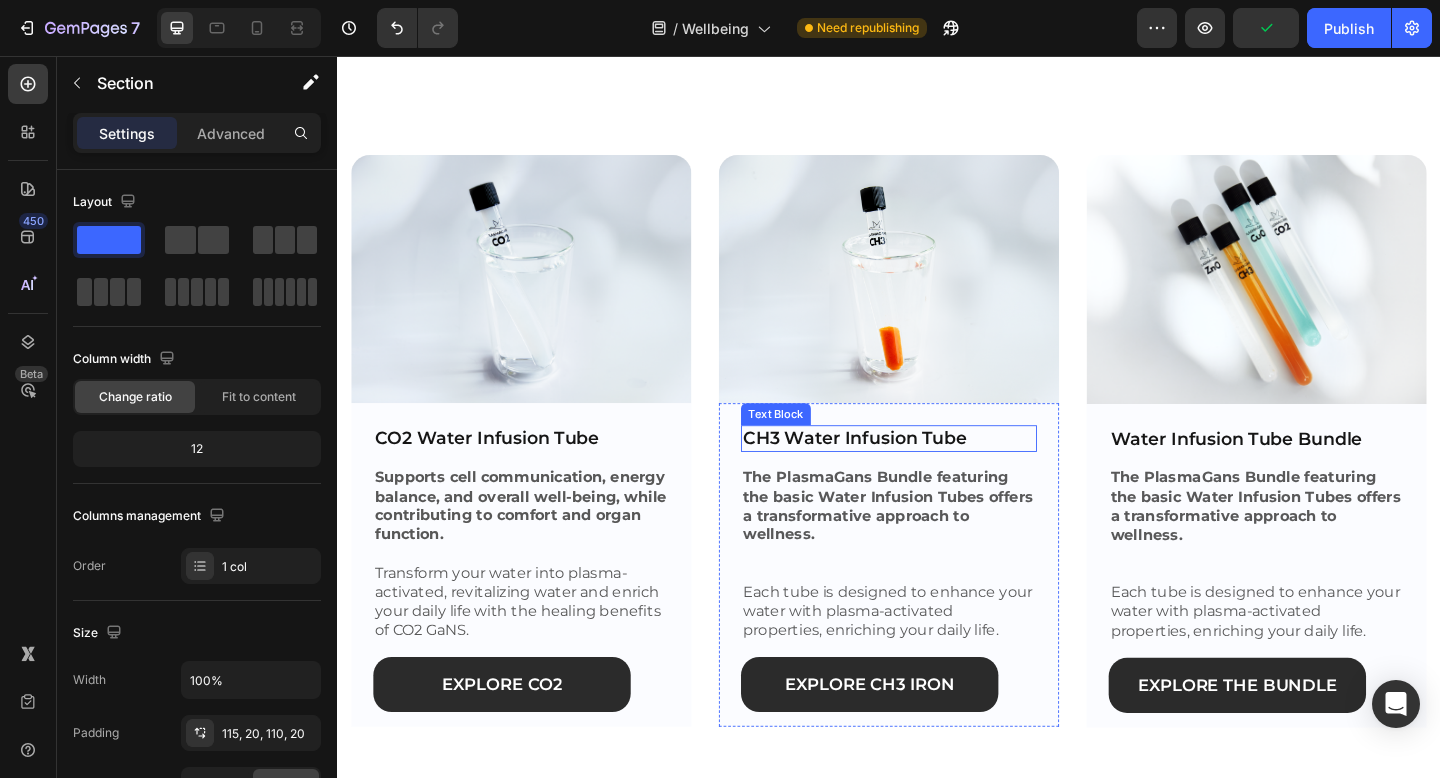 scroll, scrollTop: 2239, scrollLeft: 0, axis: vertical 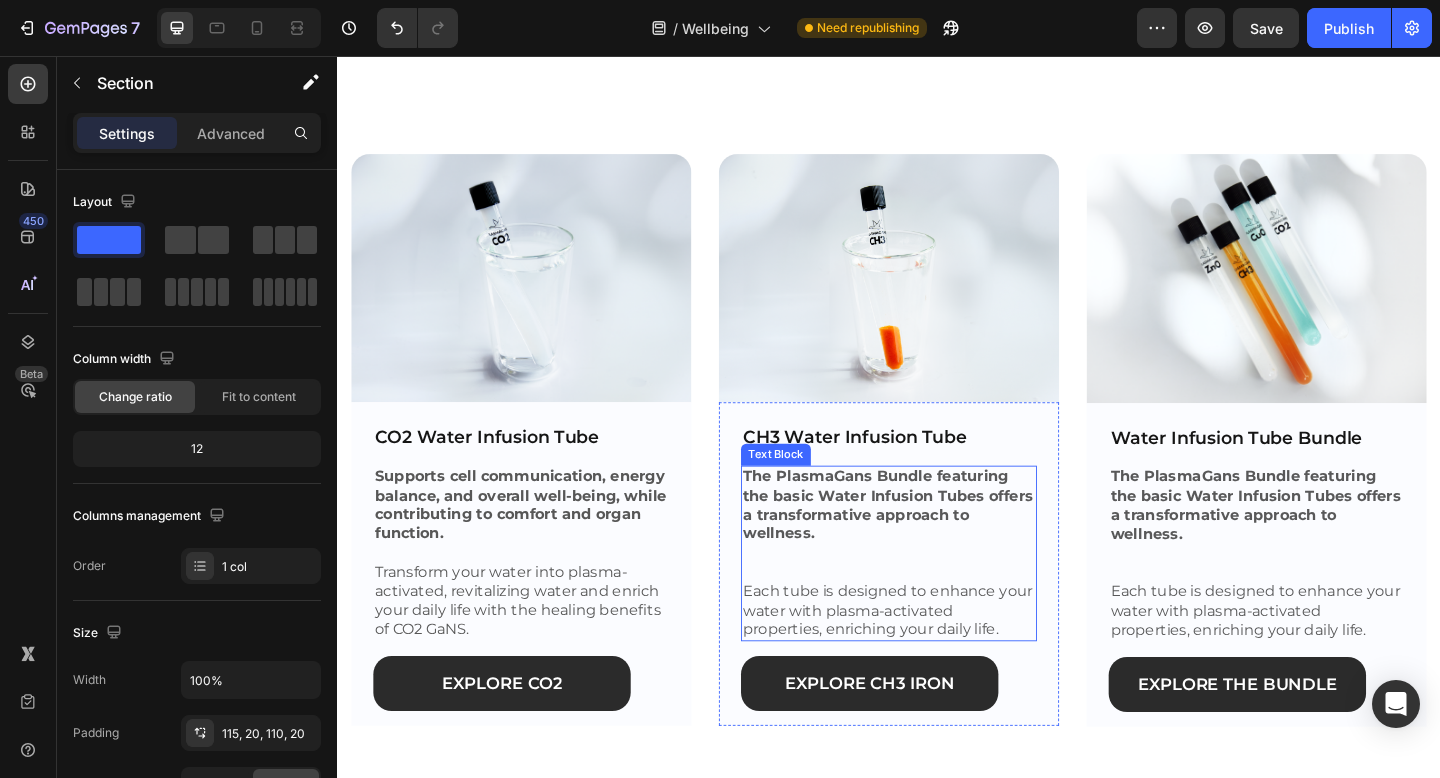 click on "The PlasmaGans Bundle featuring the basic Water Infusion Tubes offers a transformative approach to wellness." at bounding box center (936, 544) 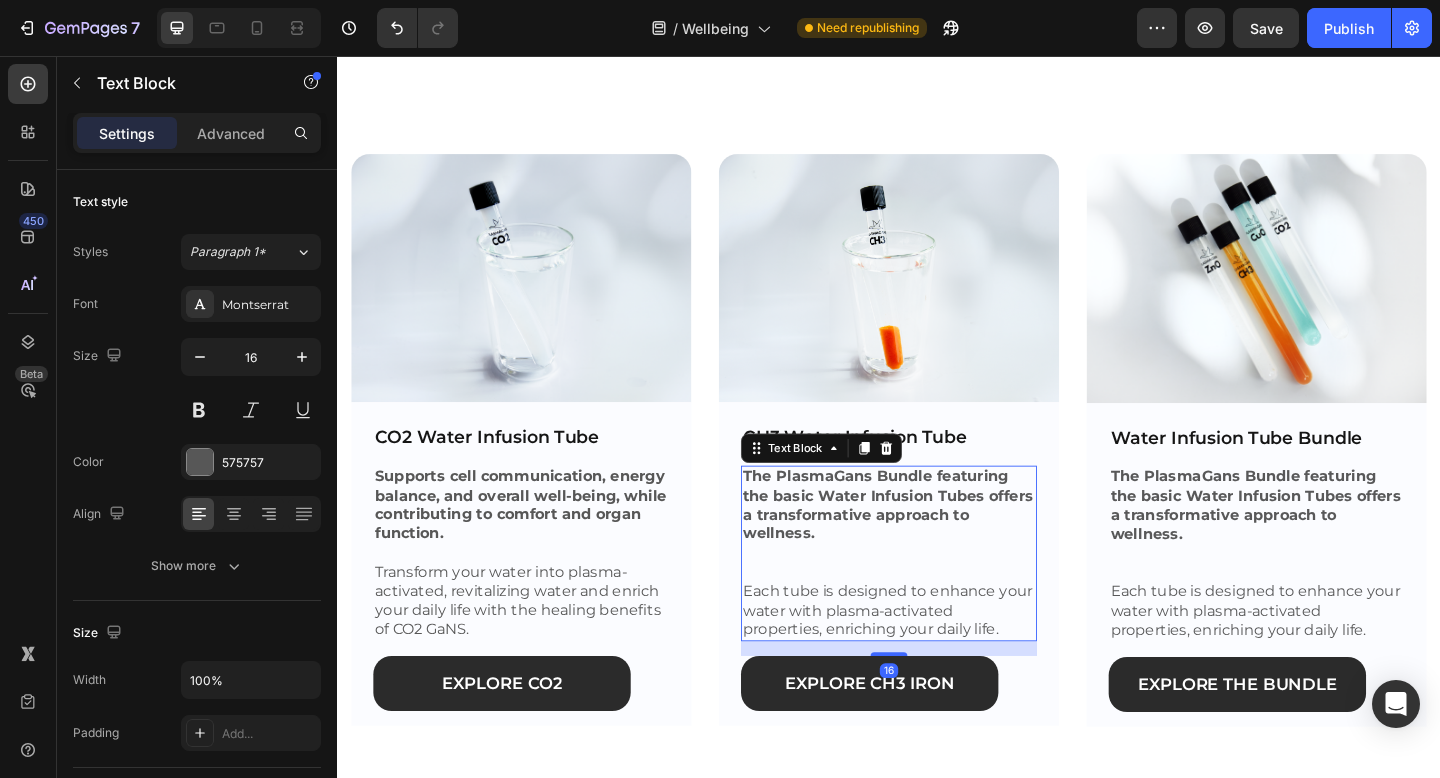 click on "The PlasmaGans Bundle featuring the basic Water Infusion Tubes offers a transformative approach to wellness." at bounding box center [936, 544] 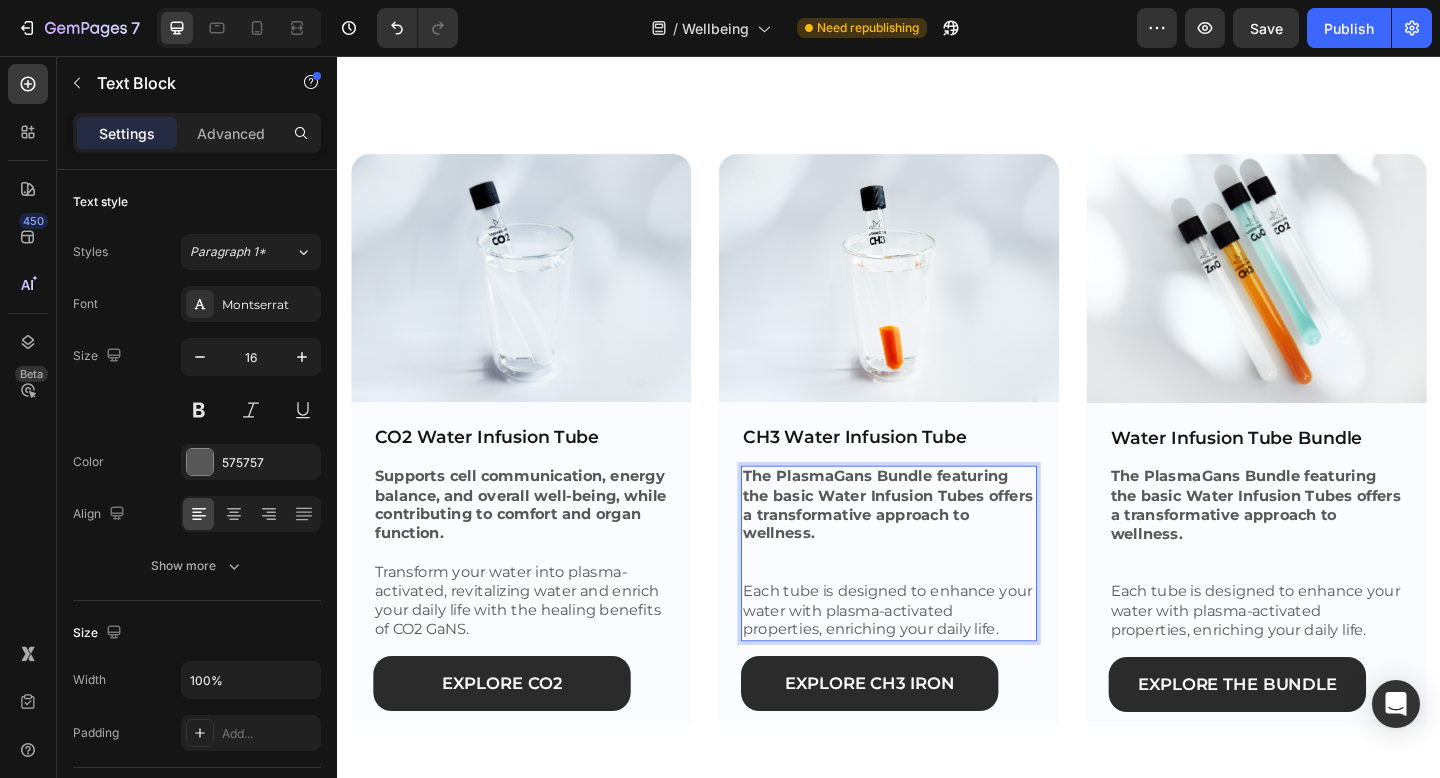 click on "The PlasmaGans Bundle featuring the basic Water Infusion Tubes offers a transformative approach to wellness." at bounding box center [936, 544] 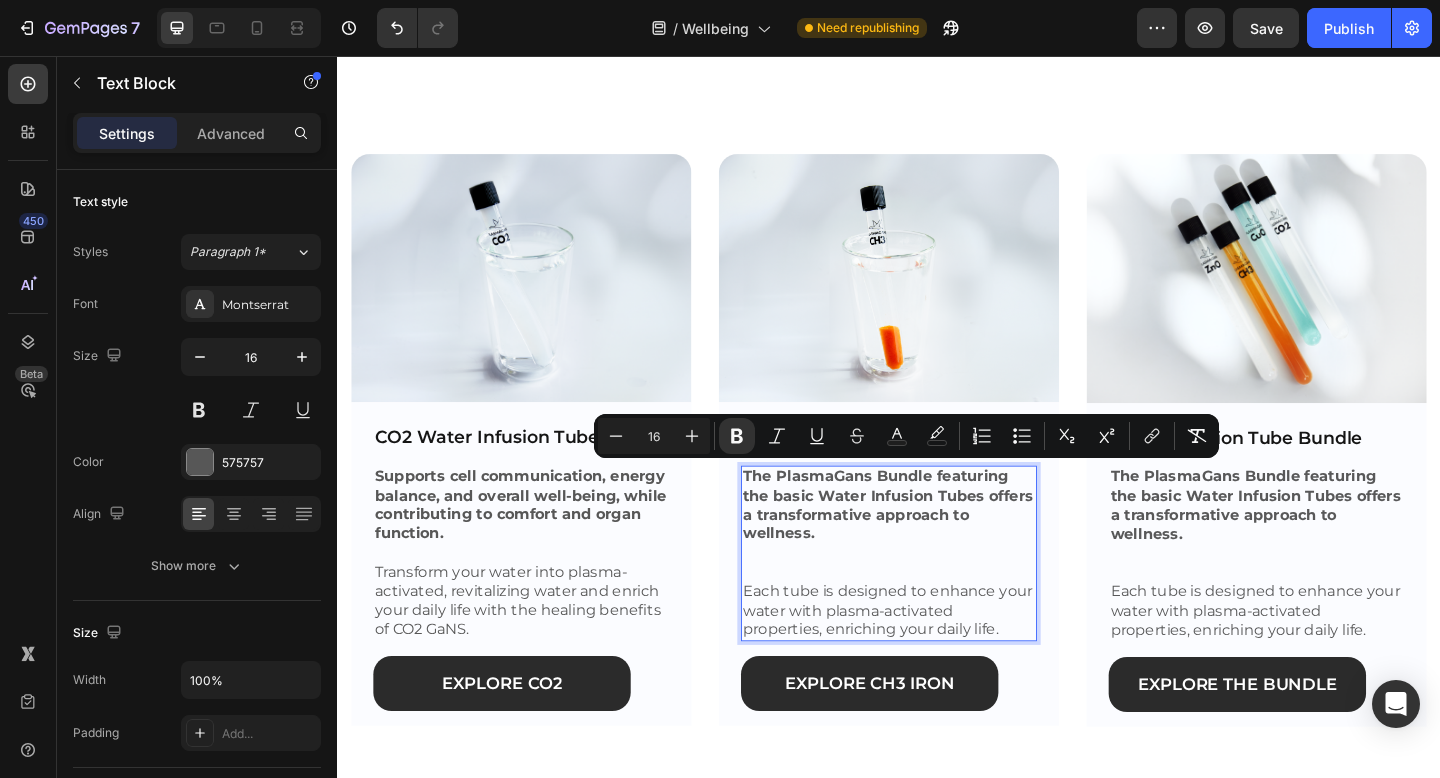 drag, startPoint x: 867, startPoint y: 576, endPoint x: 772, endPoint y: 509, distance: 116.24973 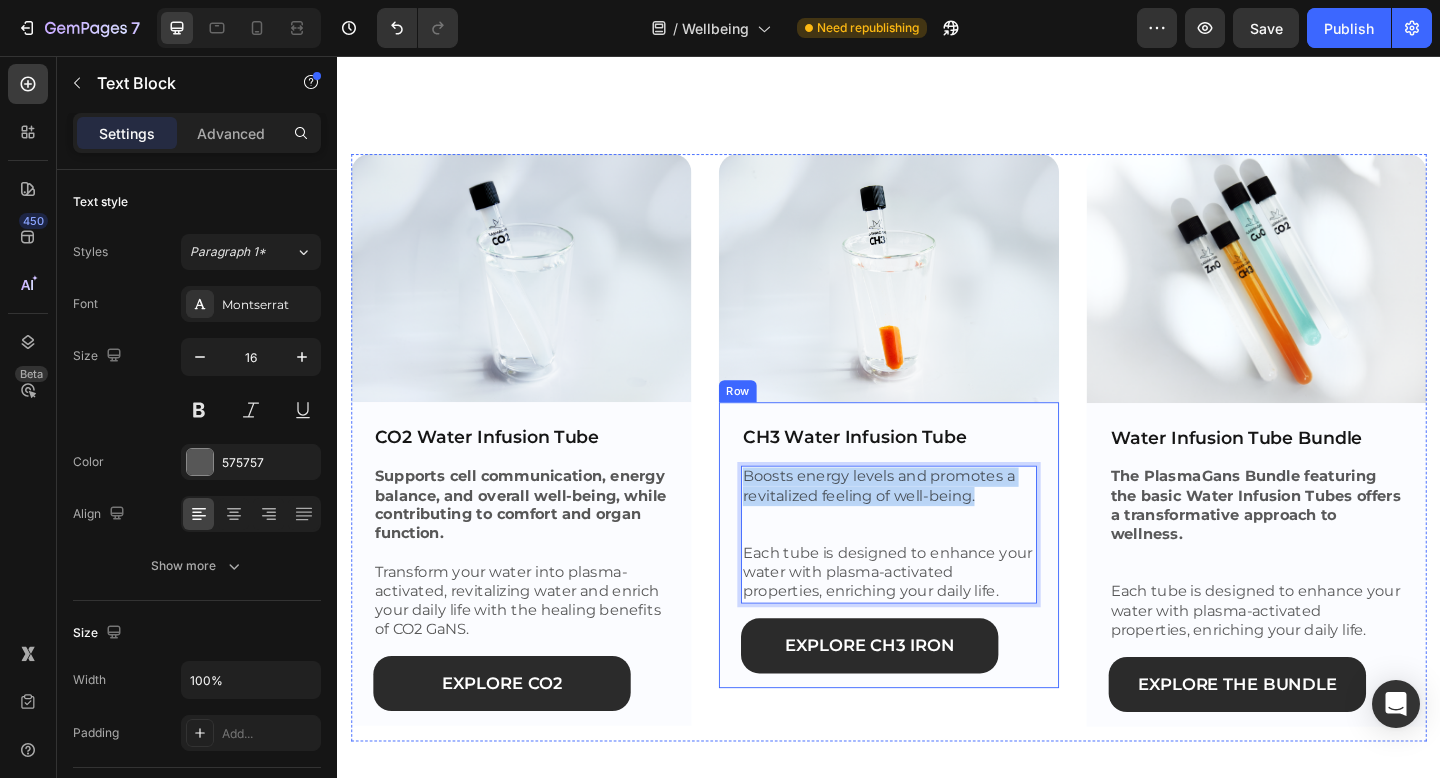 drag, startPoint x: 1048, startPoint y: 531, endPoint x: 757, endPoint y: 513, distance: 291.55618 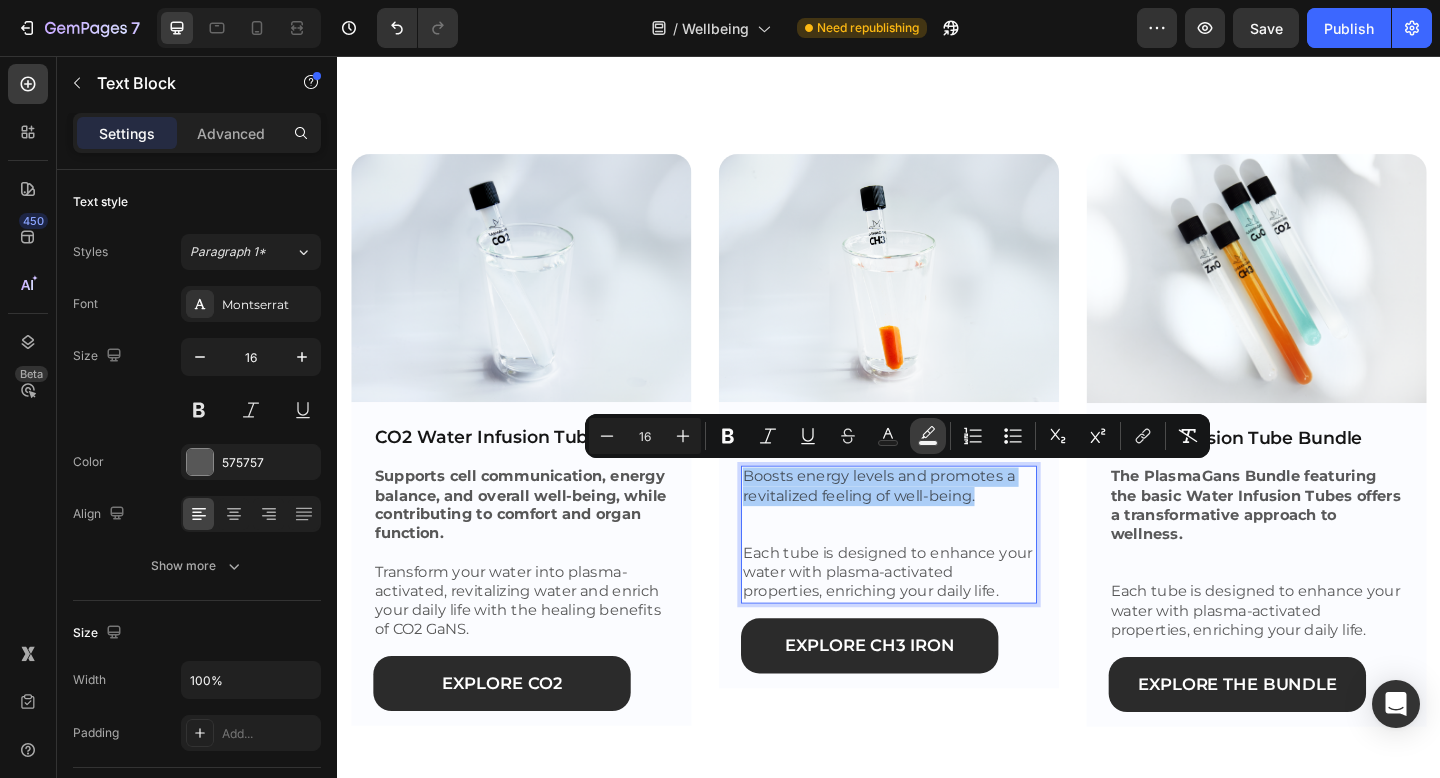 click 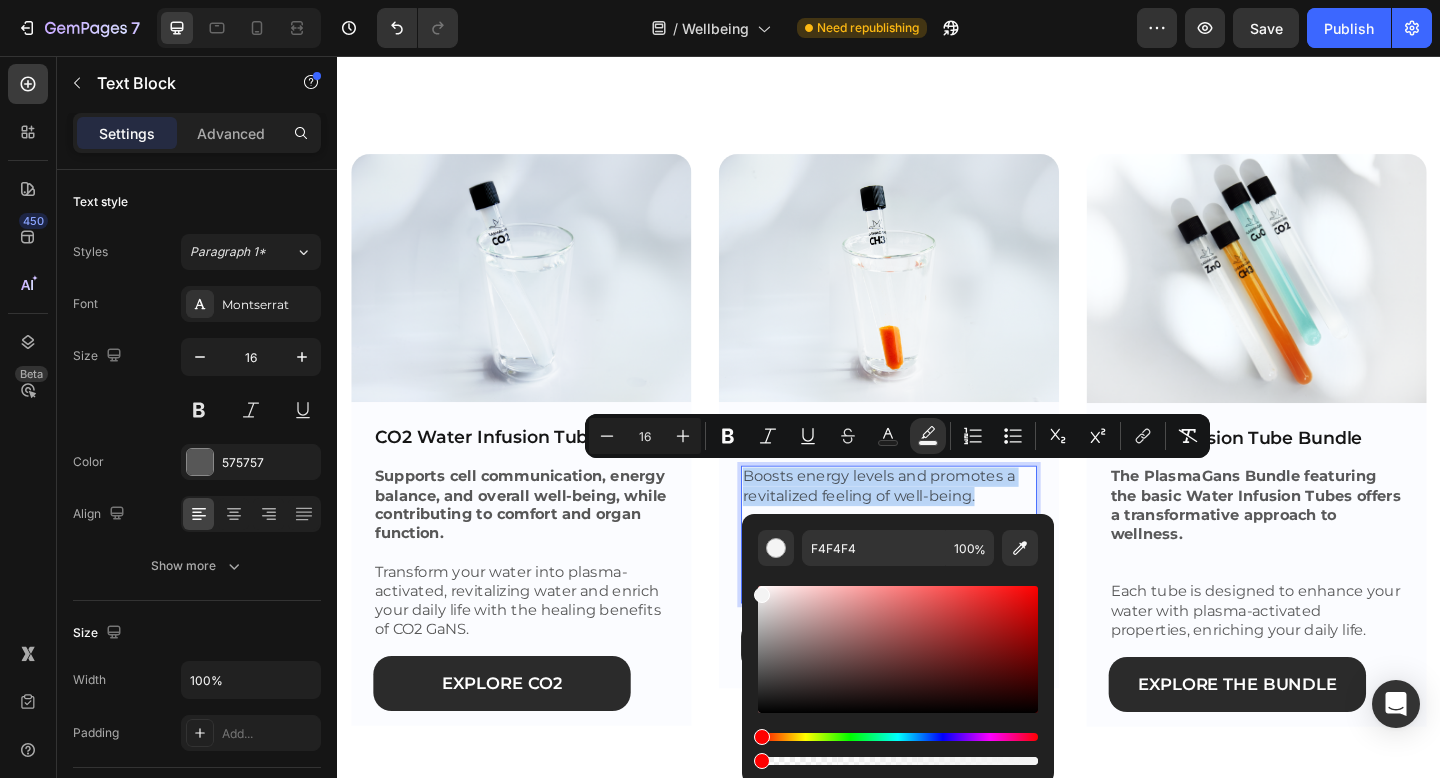 drag, startPoint x: 1040, startPoint y: 764, endPoint x: 754, endPoint y: 759, distance: 286.0437 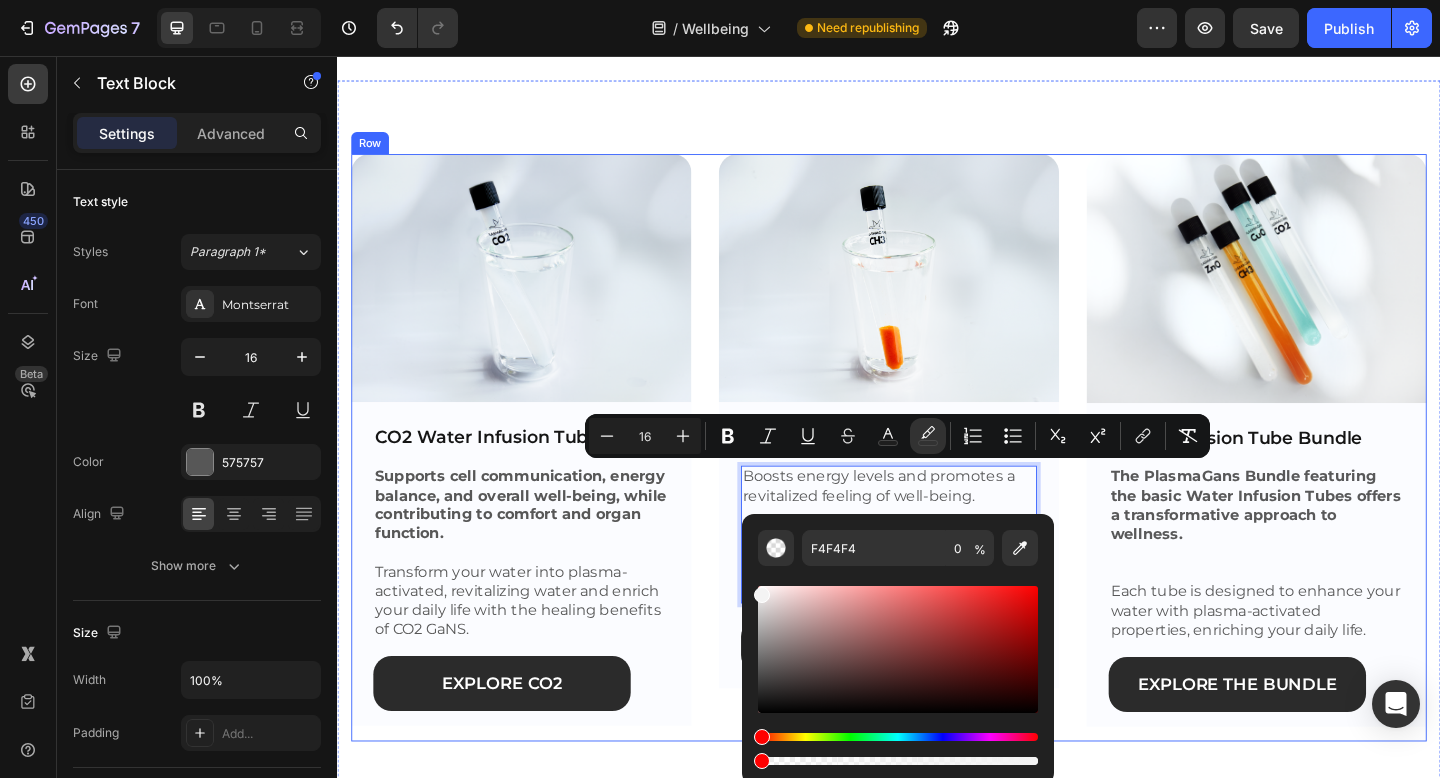 click on "Image CH3 Water Infusion Tube Text Block Boosts energy levels and promotes a revitalized feeling of well-being.   Each tube is designed to enhance your water with plasma-activated properties, enriching your daily life.  Text Block   16 Explore CH3 Iron Button Row" at bounding box center (937, 482) 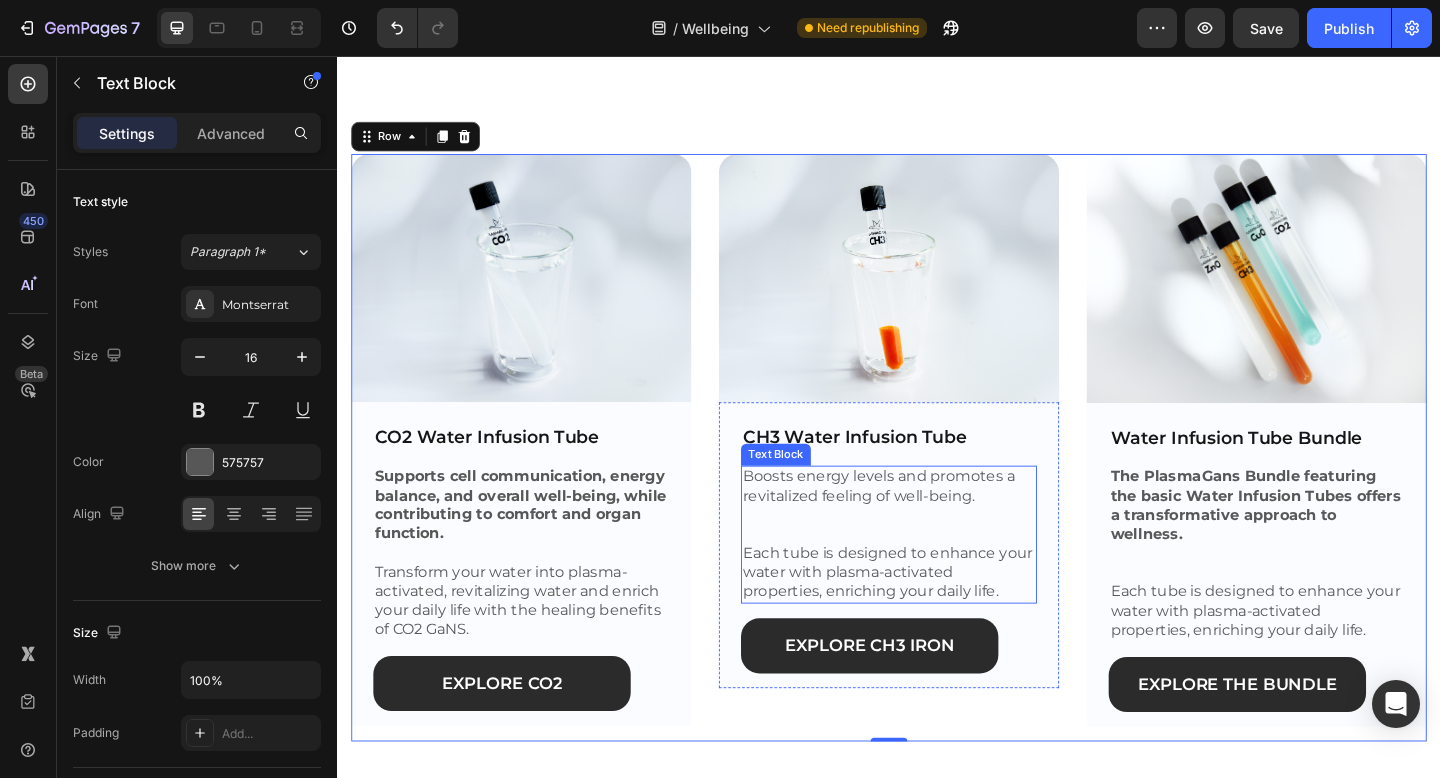click on "Boosts energy levels and promotes a revitalized feeling of well-being." at bounding box center [926, 524] 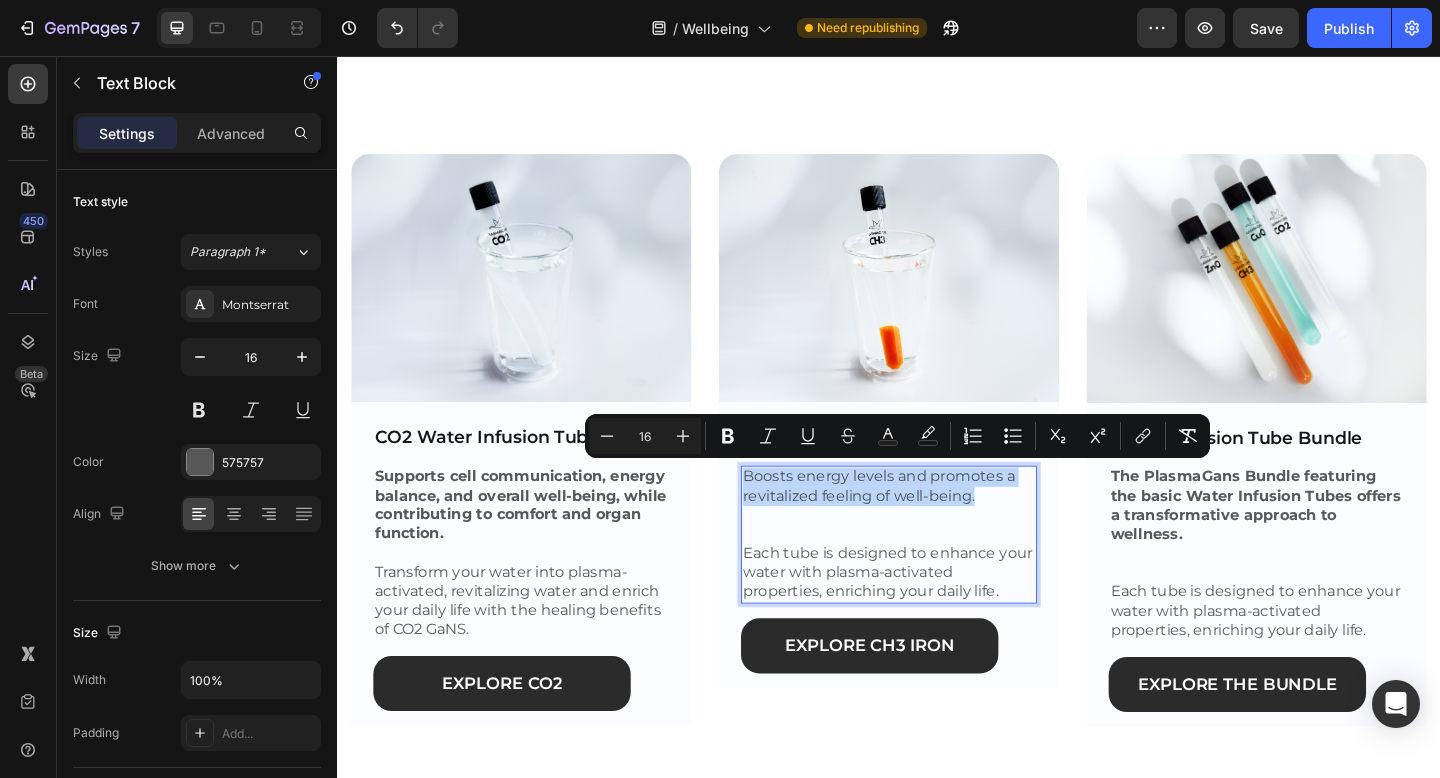 drag, startPoint x: 1076, startPoint y: 535, endPoint x: 774, endPoint y: 517, distance: 302.53595 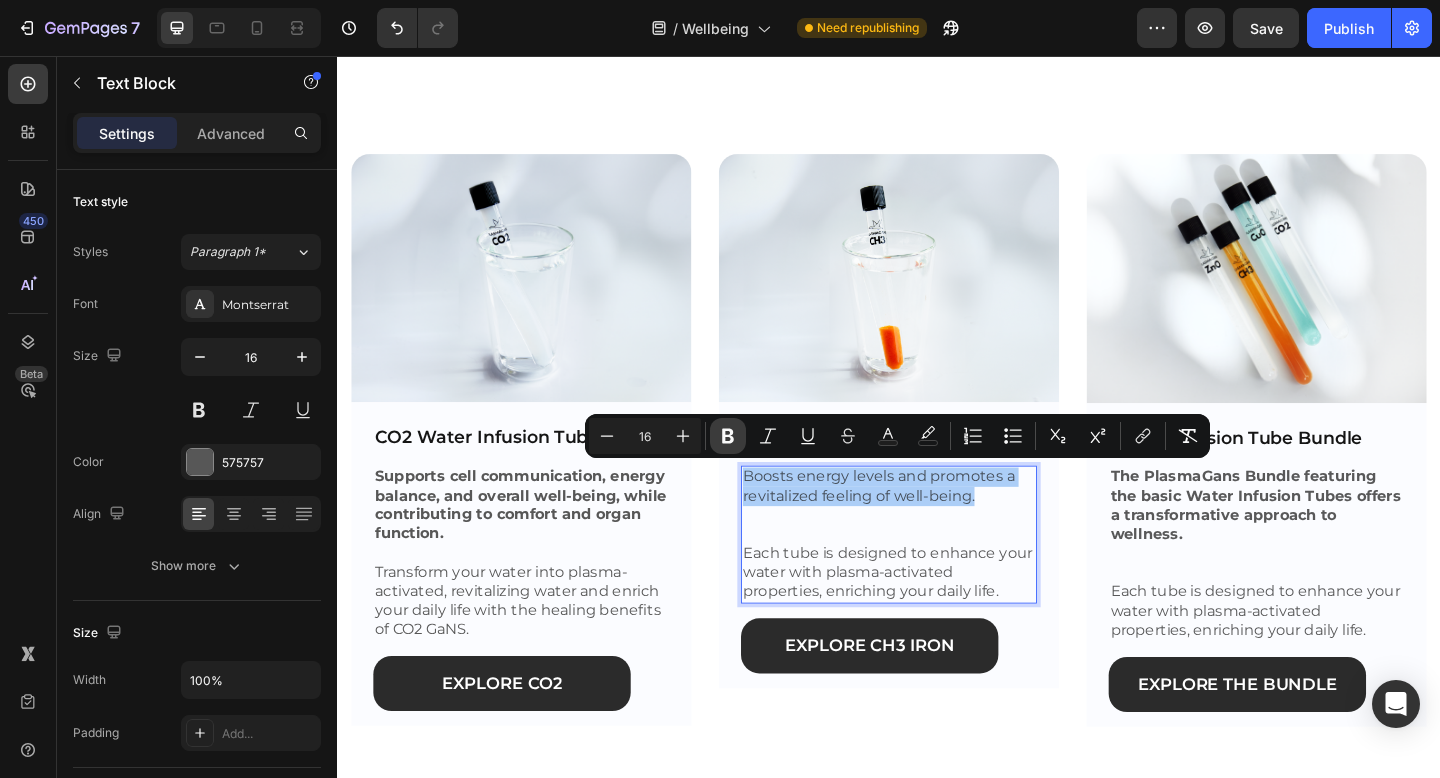 click 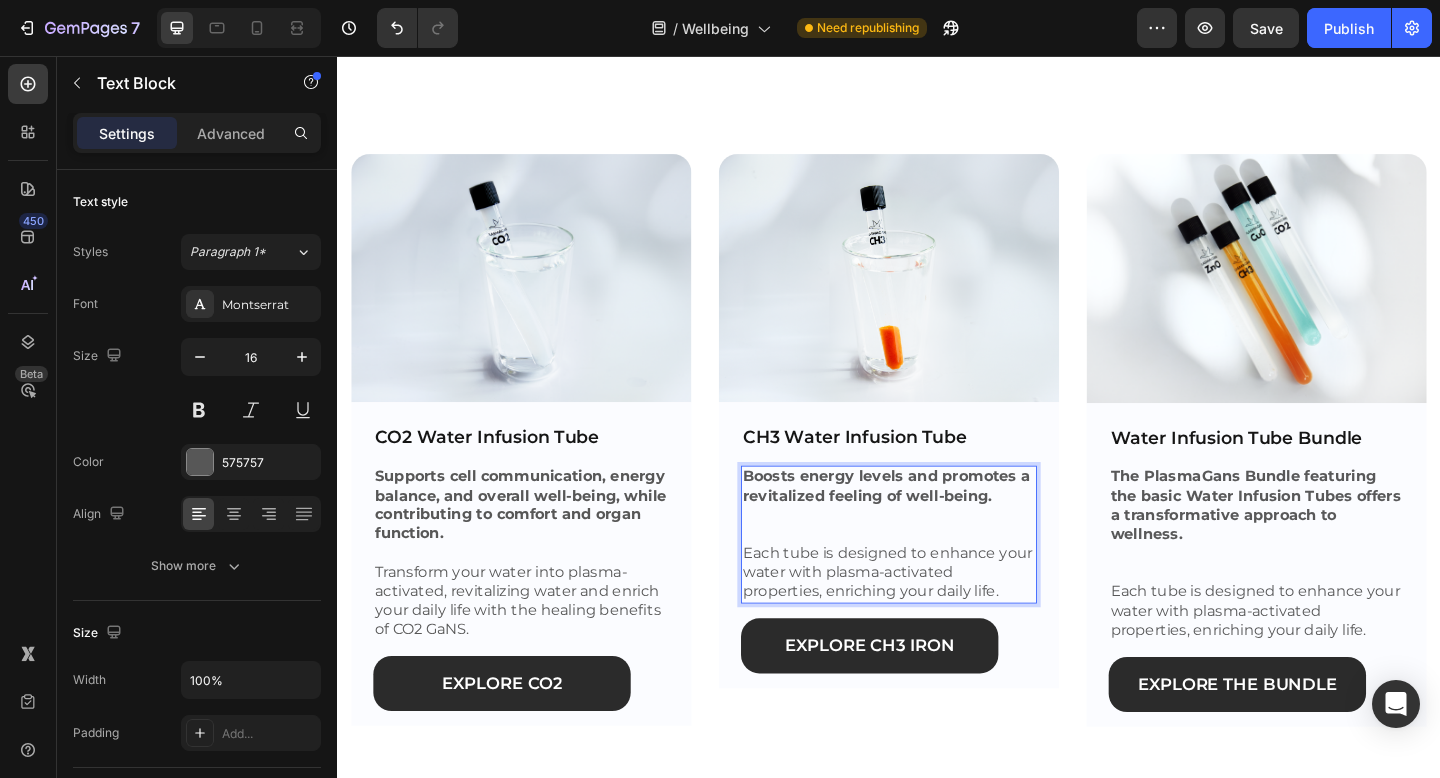 click on "Boosts energy levels and promotes a revitalized feeling of well-being." at bounding box center [937, 545] 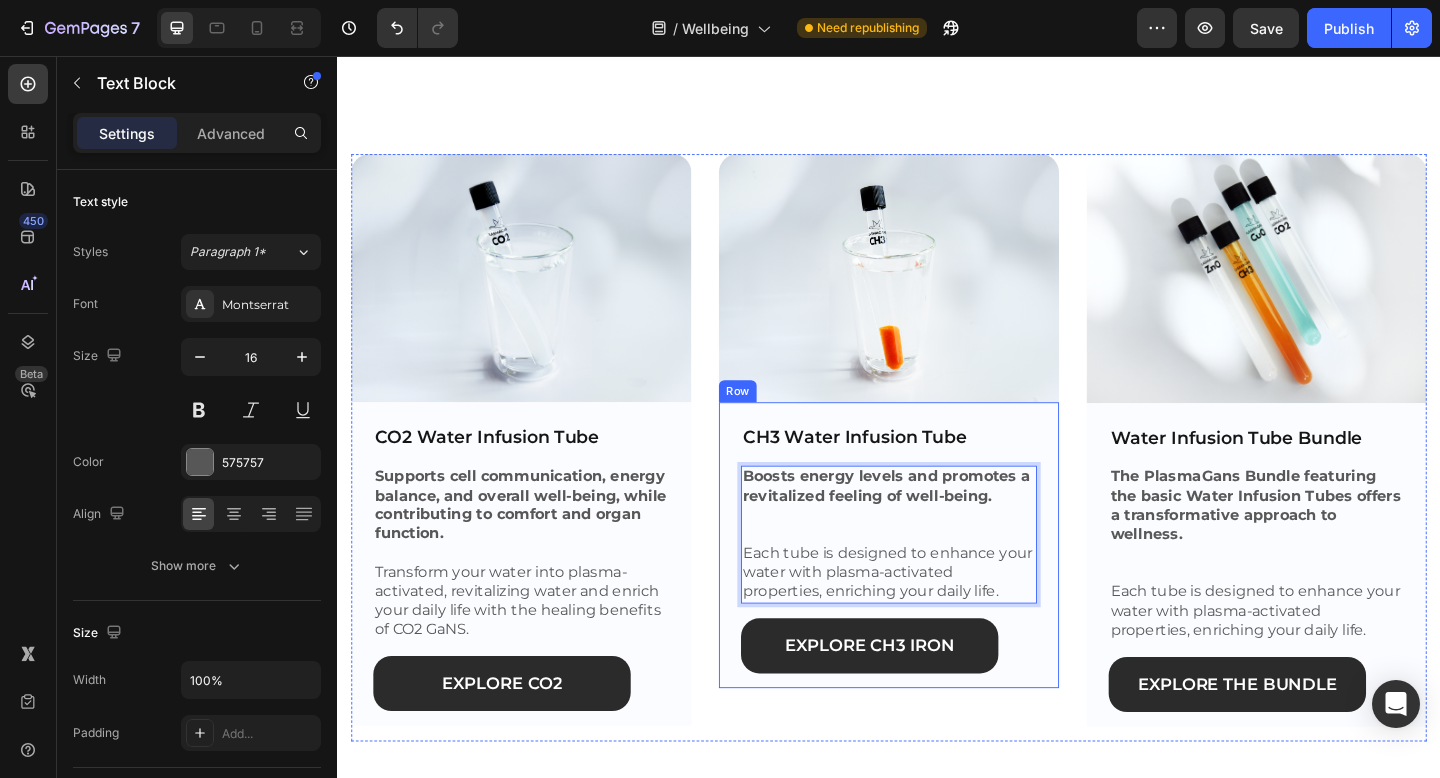 click on "CH3 Water Infusion Tube Text Block Boosts energy levels and promotes a revitalized feeling of well-being. ⁠⁠⁠⁠⁠⁠⁠   Each tube is designed to enhance your water with plasma-activated properties, enriching your daily life.  Text Block   16 Explore CH3 Iron Button Row" at bounding box center [937, 588] 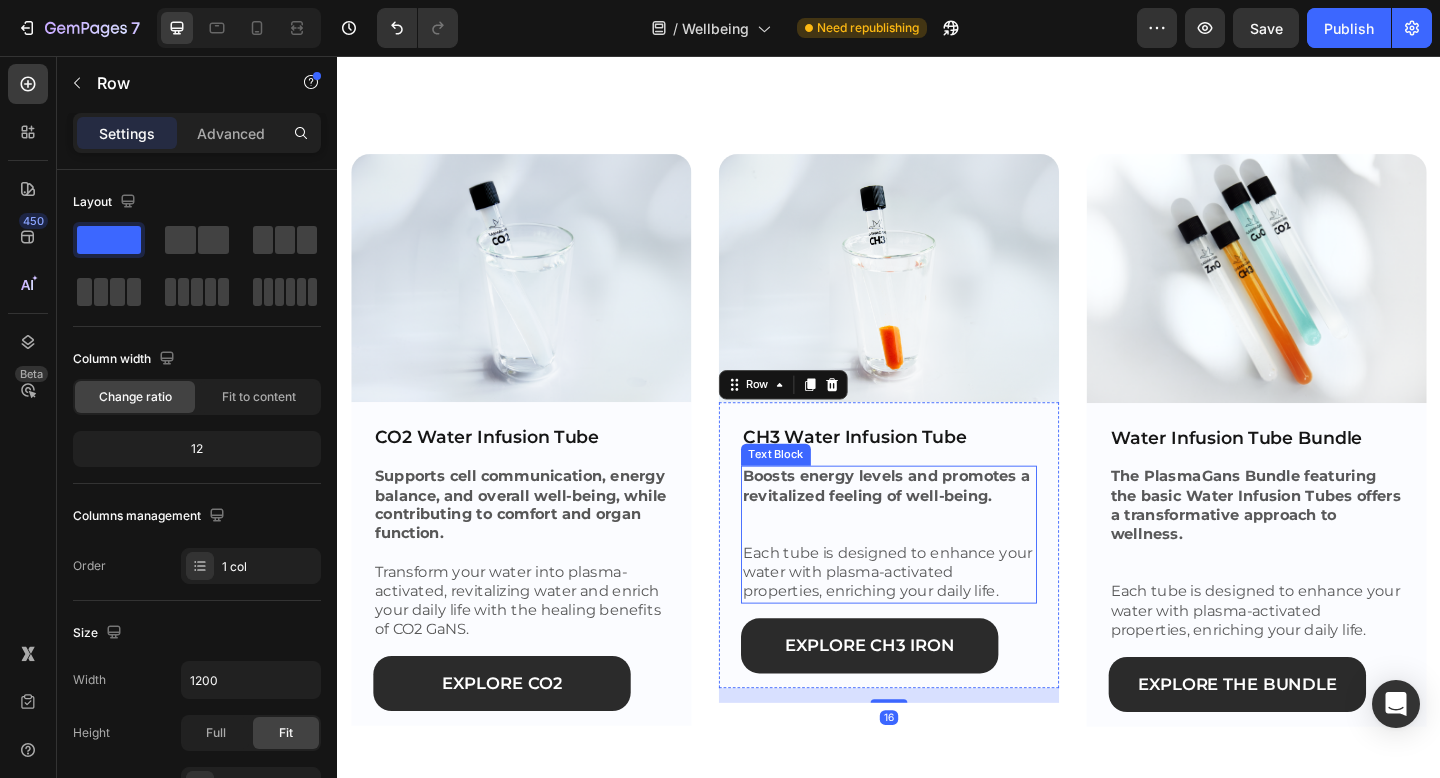 click on "Each tube is designed to enhance your water with plasma-activated properties, enriching your daily life." at bounding box center (935, 617) 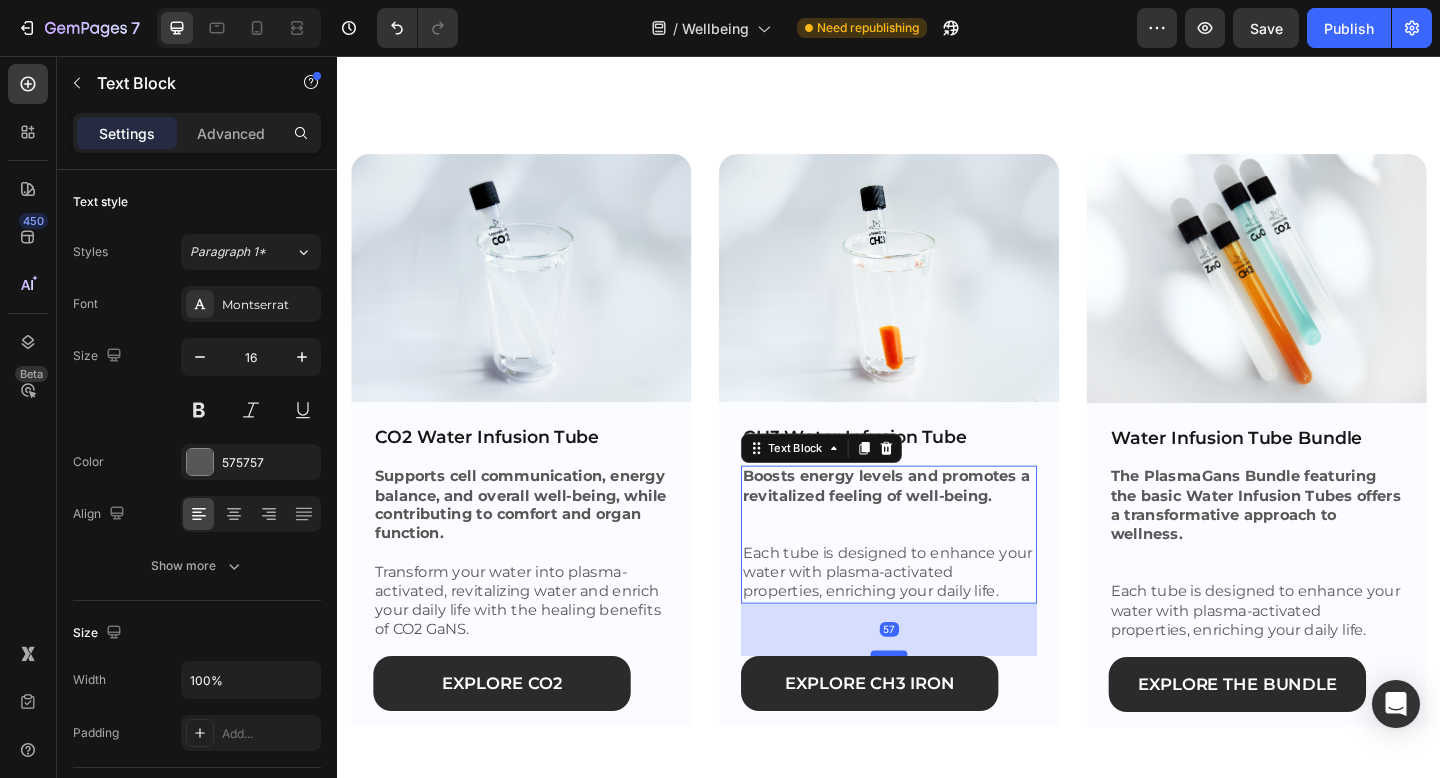 drag, startPoint x: 930, startPoint y: 661, endPoint x: 932, endPoint y: 702, distance: 41.04875 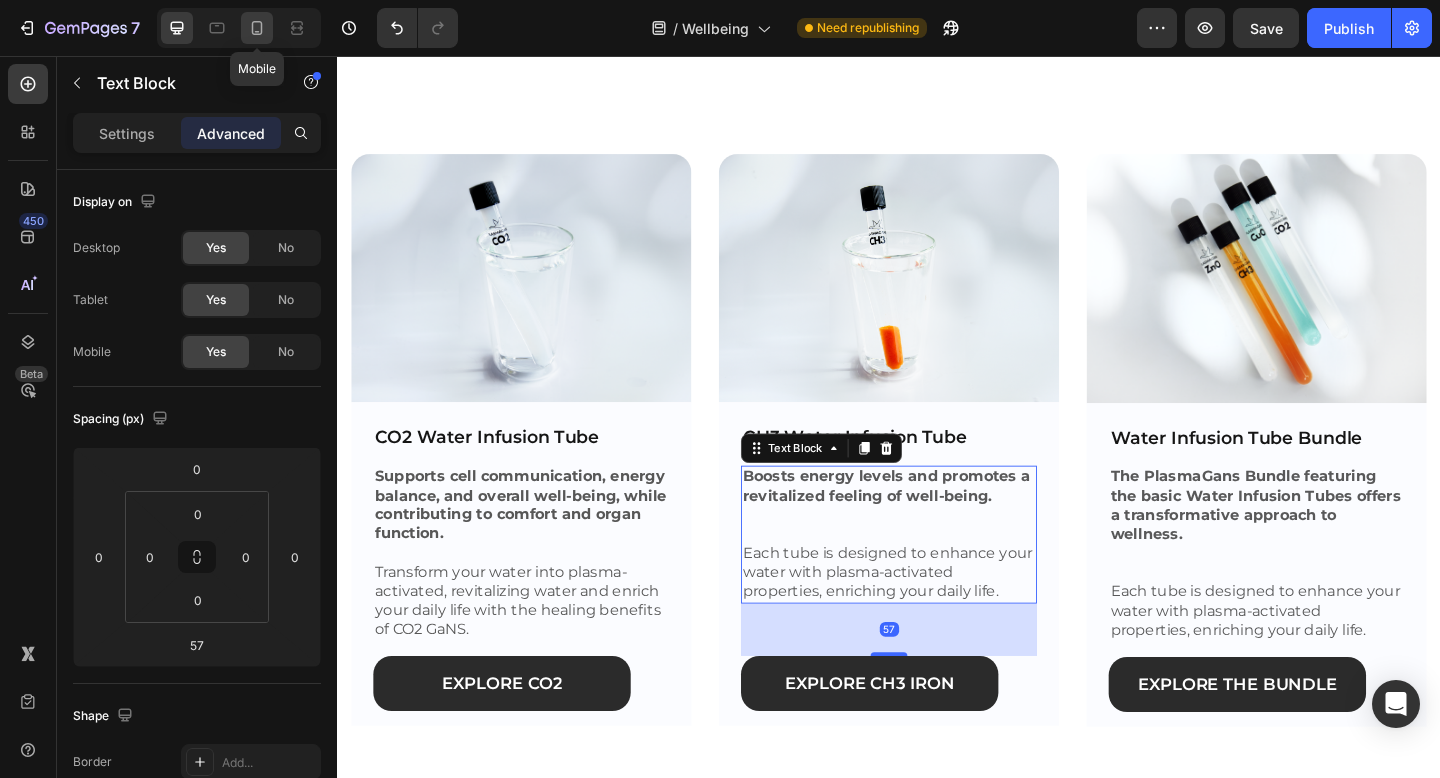 click 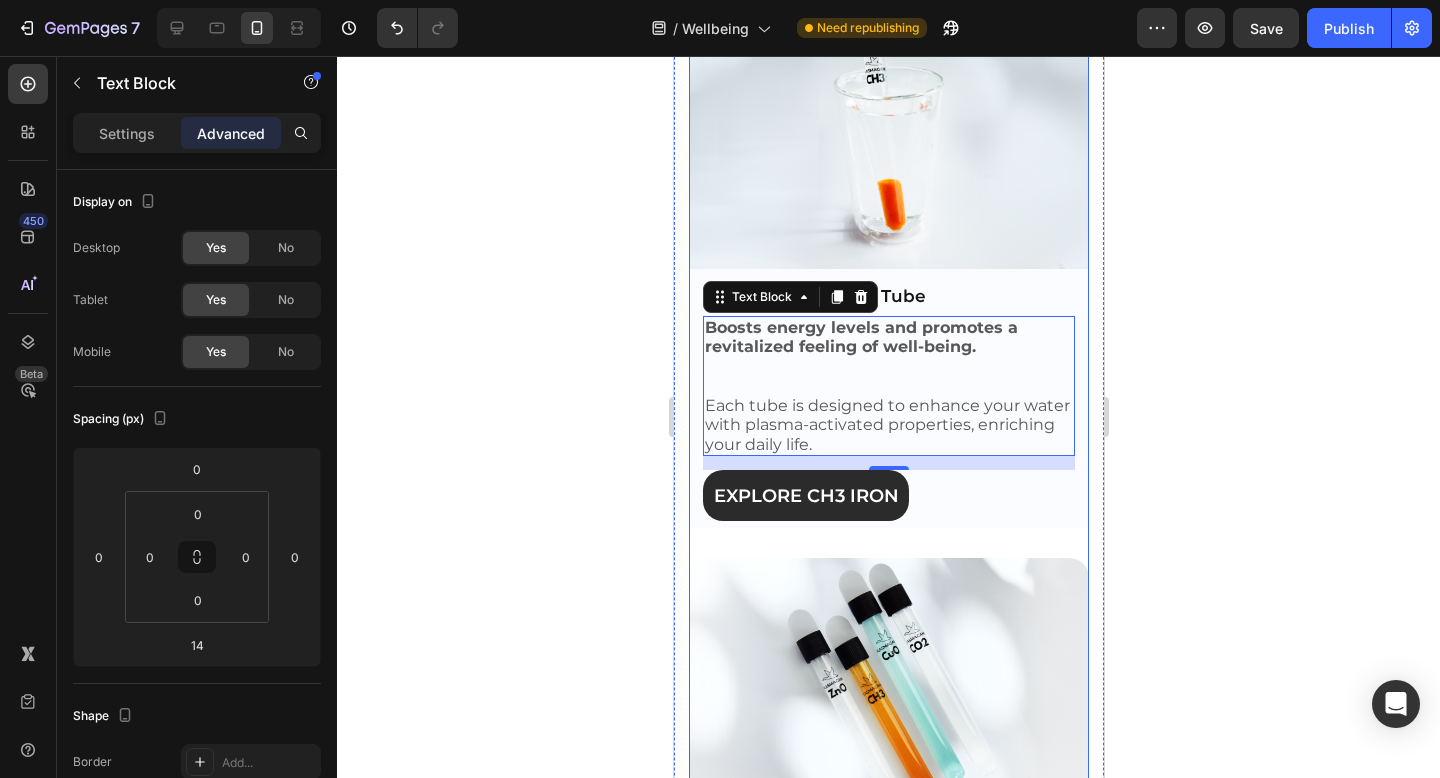 scroll, scrollTop: 3057, scrollLeft: 0, axis: vertical 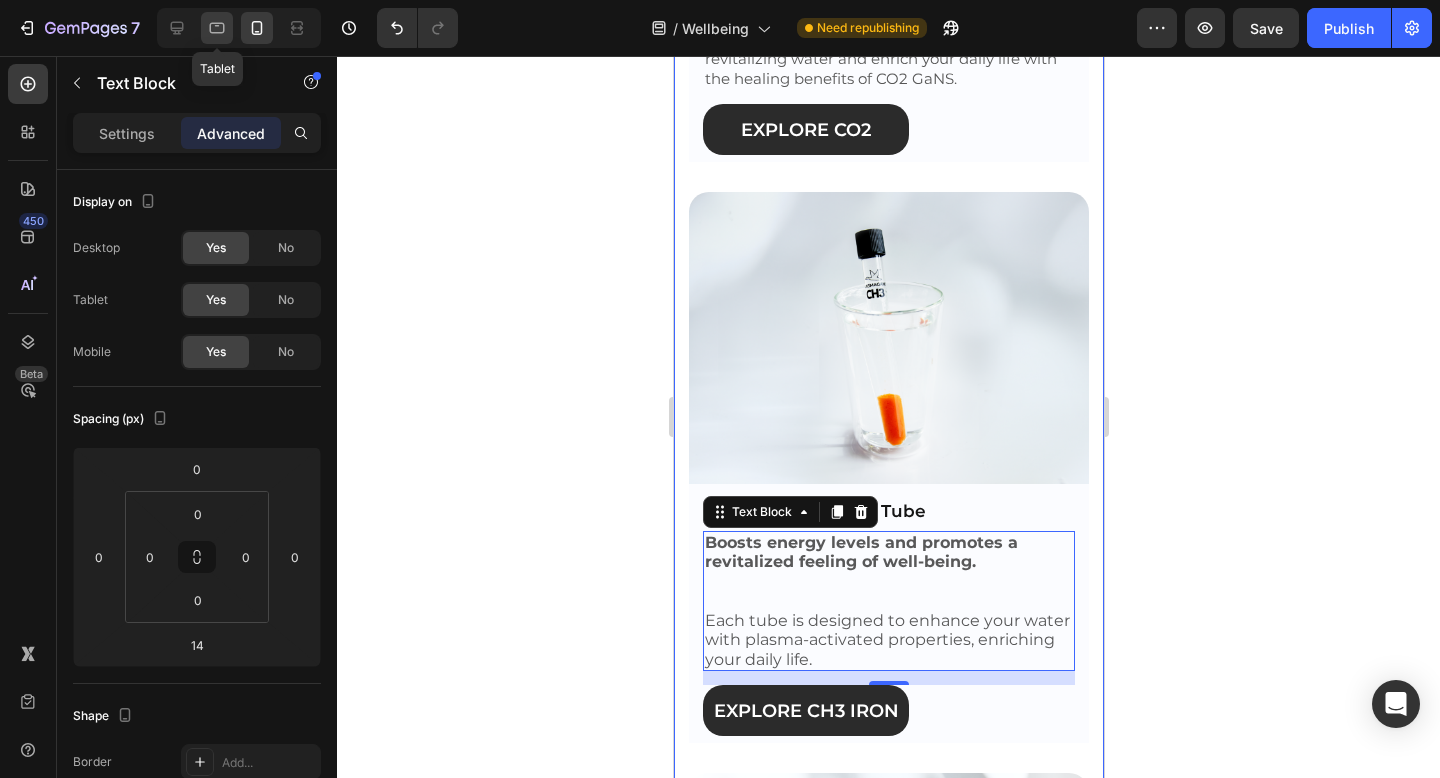 click 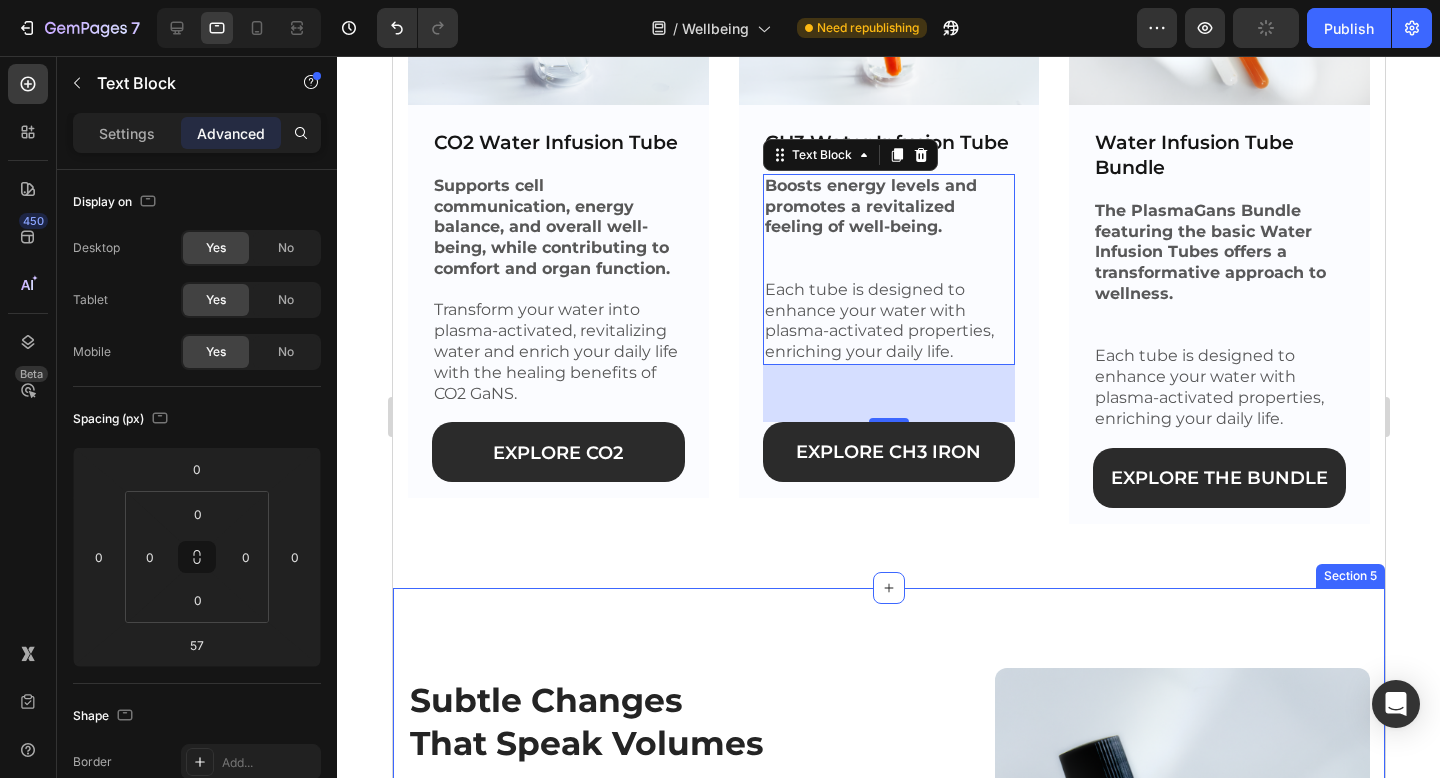 scroll, scrollTop: 2827, scrollLeft: 0, axis: vertical 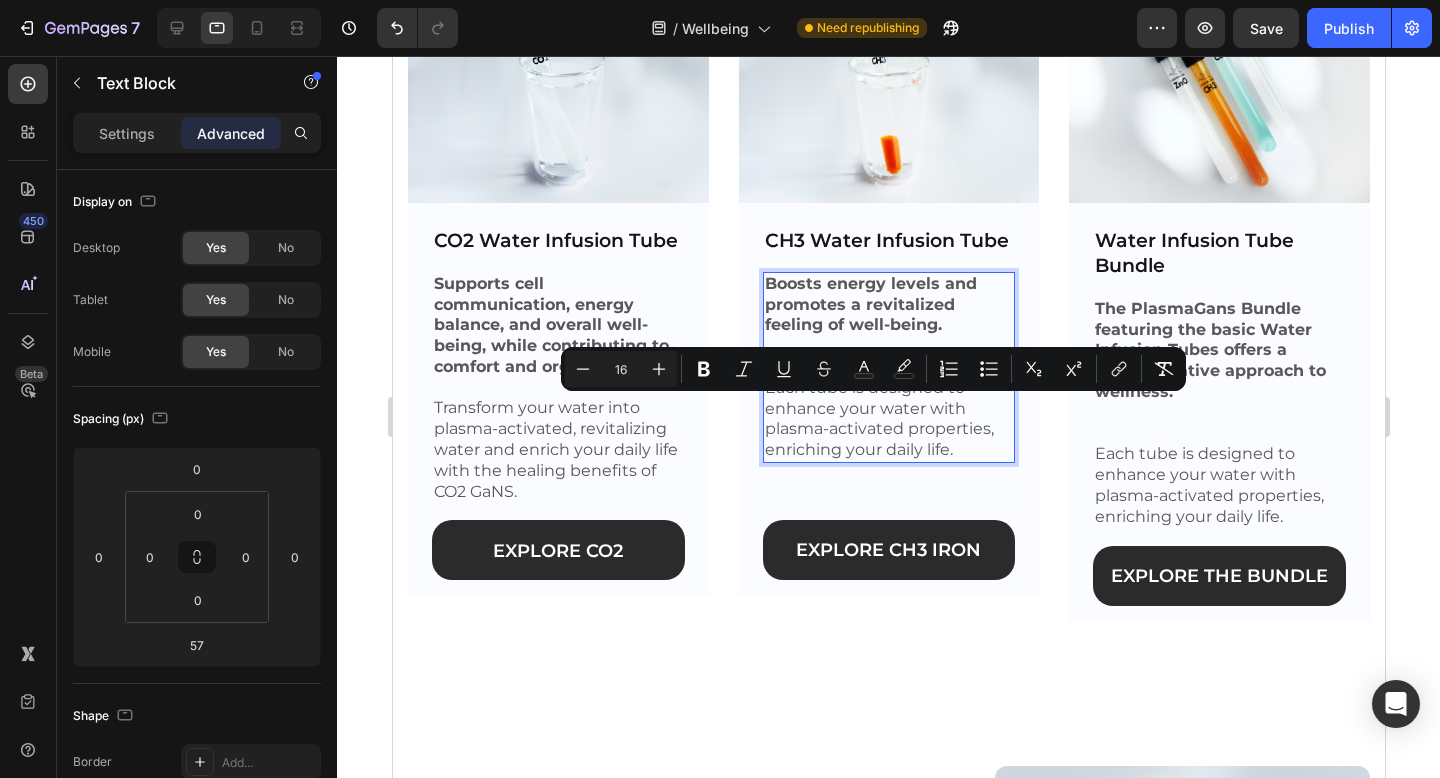 drag, startPoint x: 974, startPoint y: 472, endPoint x: 762, endPoint y: 409, distance: 221.16284 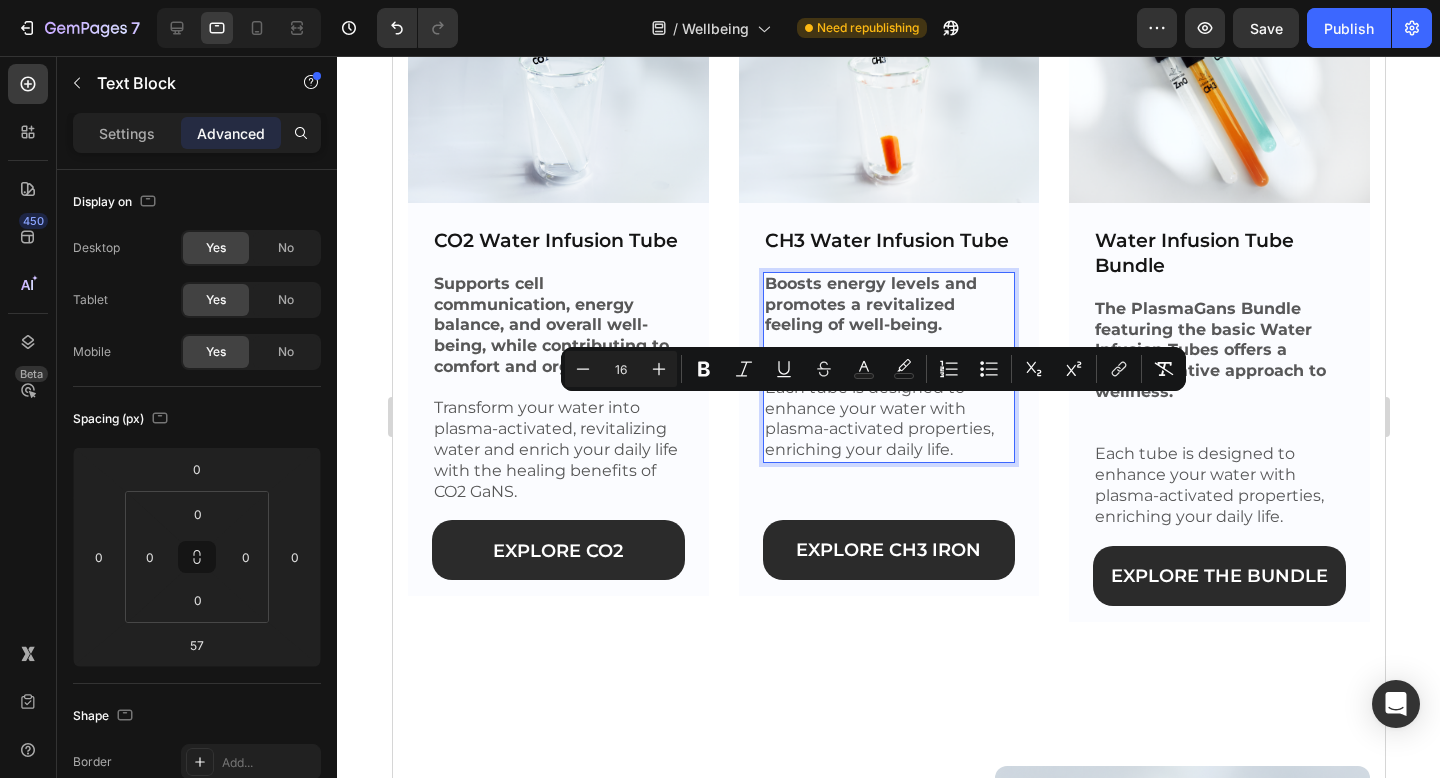 click on "Each tube is designed to enhance your water with plasma-activated properties, enriching your daily life." at bounding box center (888, 419) 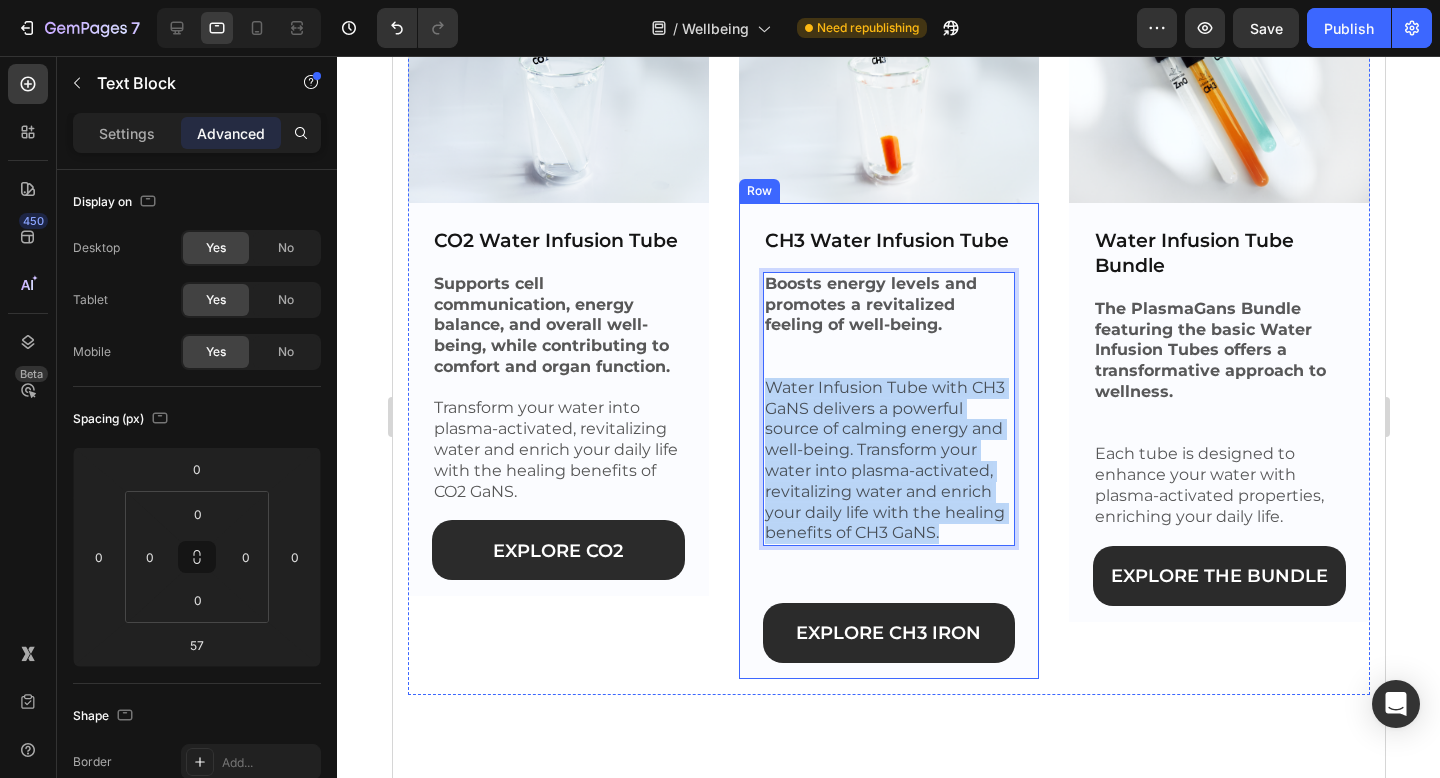 drag, startPoint x: 961, startPoint y: 547, endPoint x: 755, endPoint y: 409, distance: 247.95161 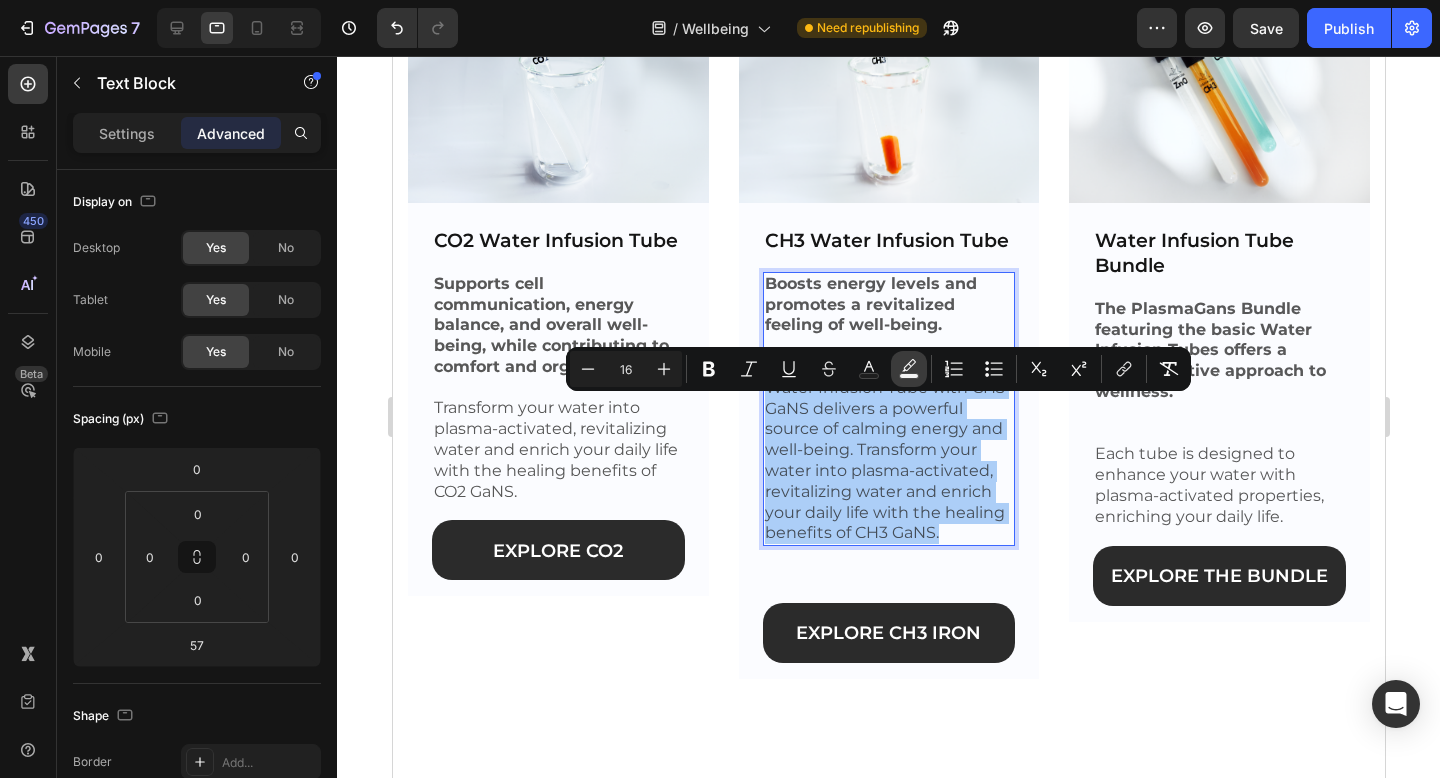 click 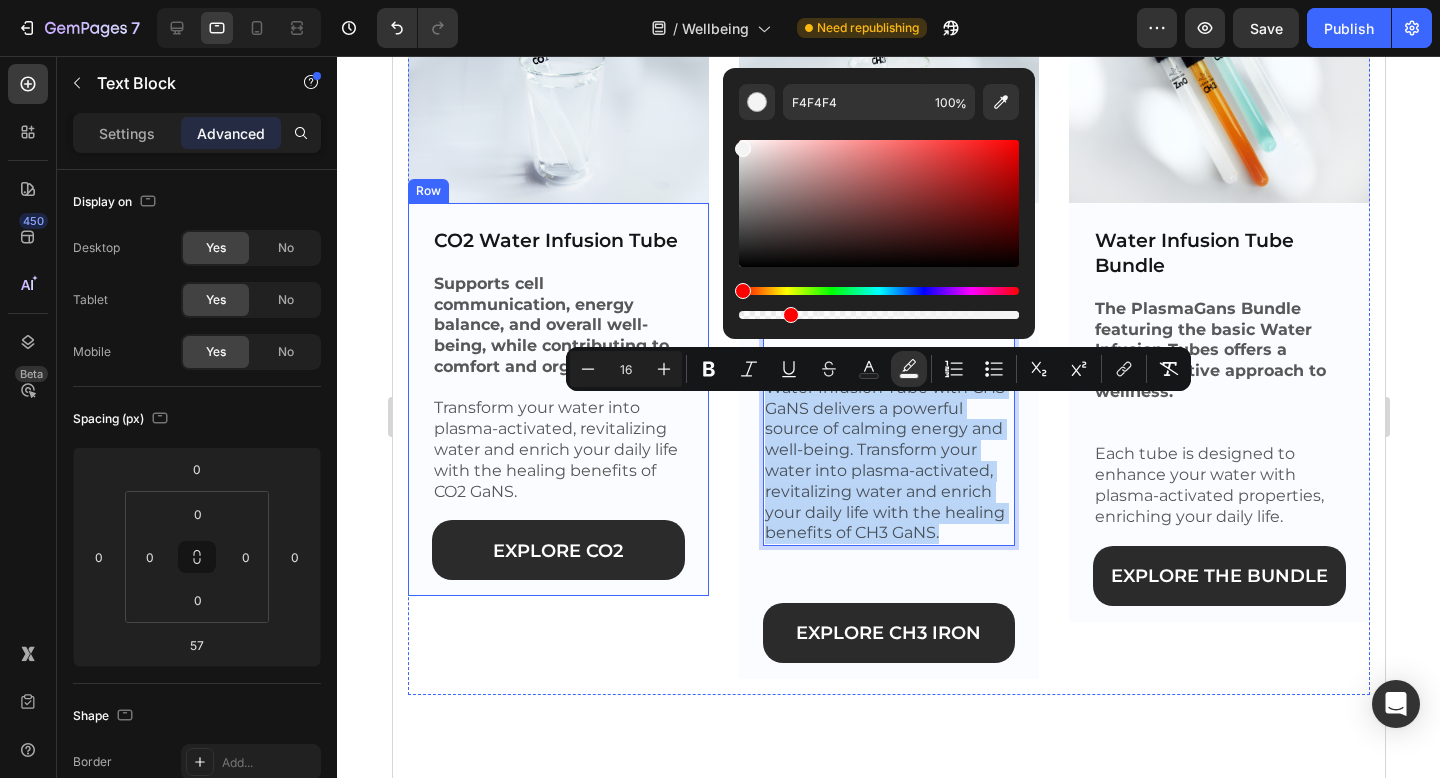 drag, startPoint x: 1411, startPoint y: 369, endPoint x: 693, endPoint y: 313, distance: 720.18054 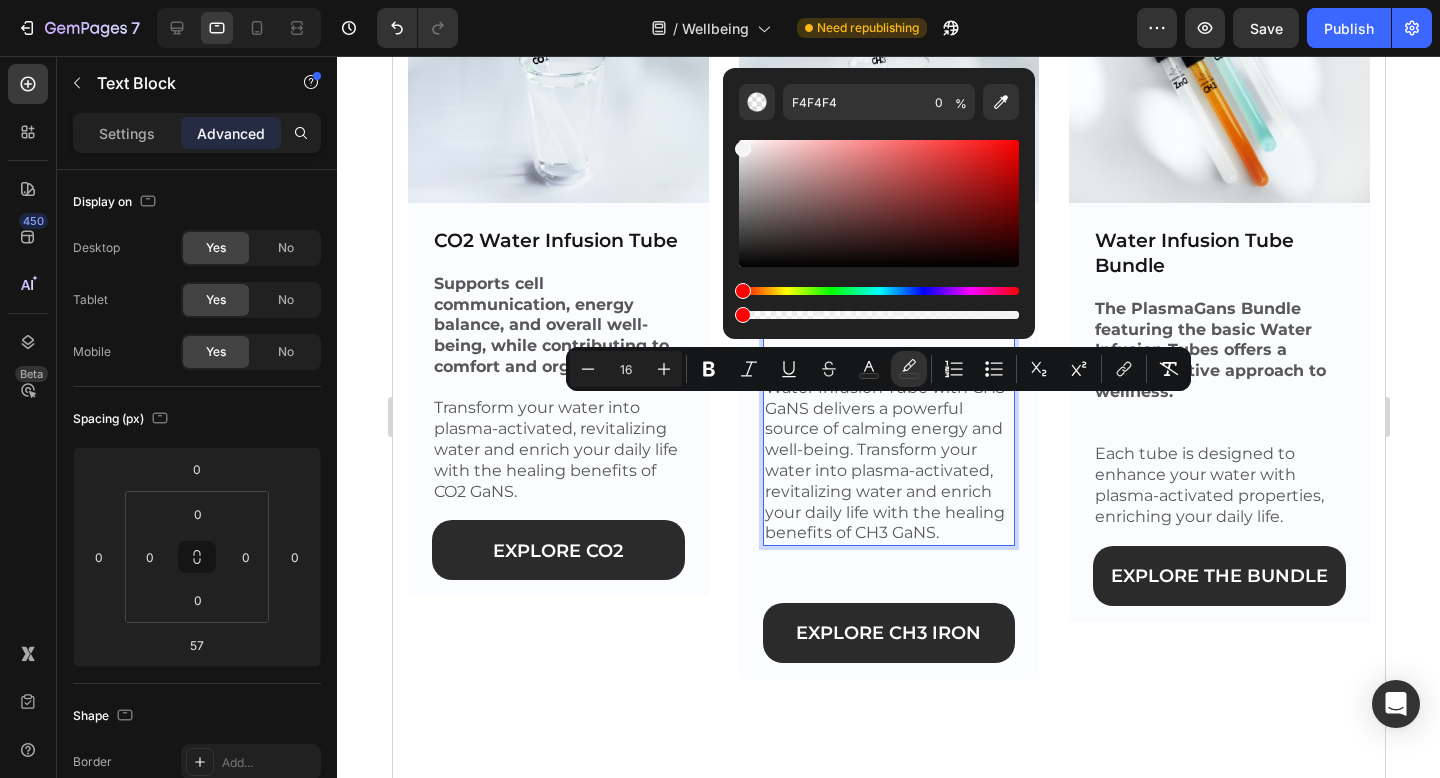 click on "Water Infusion Tube with CH3 GaNS delivers a powerful source of calming energy and well-being. Transform your water into plasma-activated, revitalizing water and enrich your daily life with the healing benefits of CH3 GaNS." at bounding box center [884, 460] 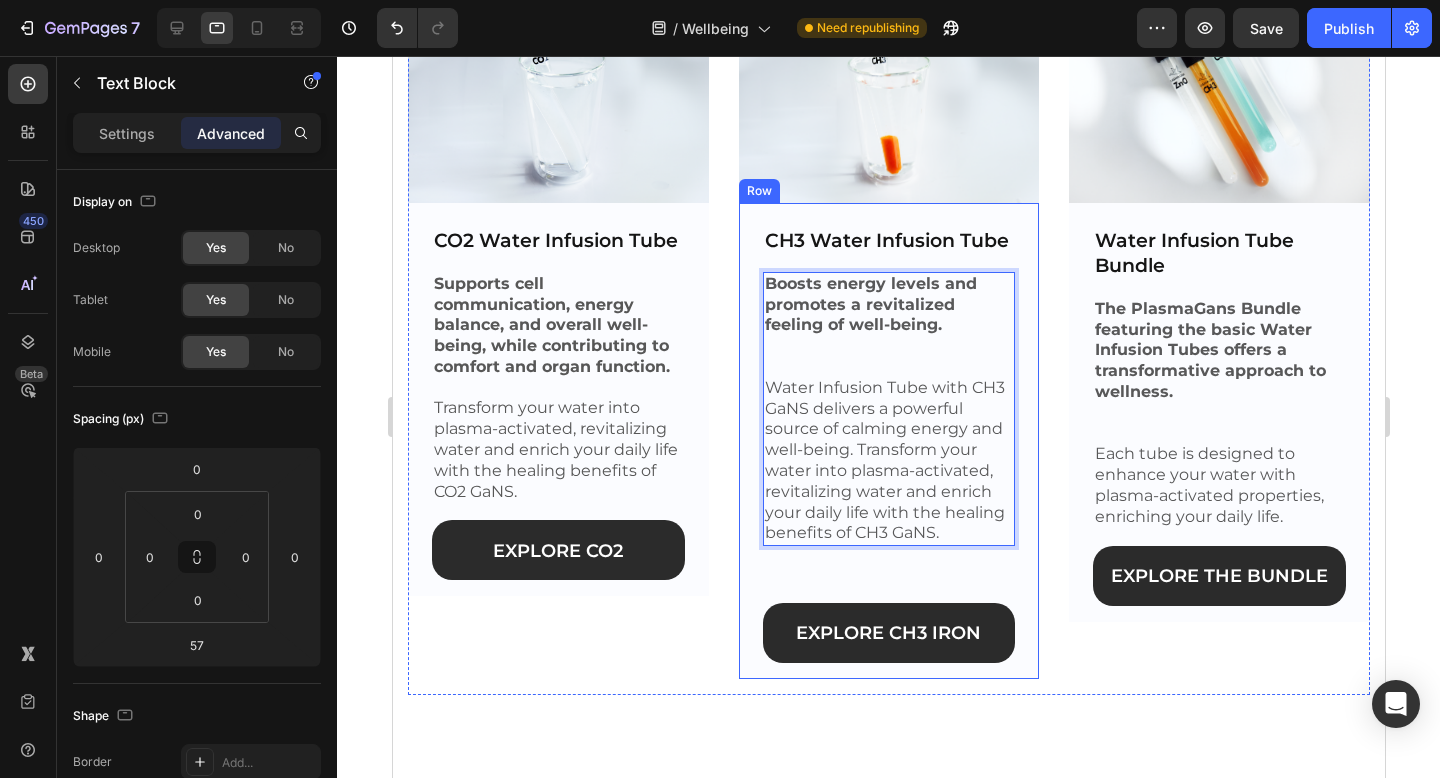 click on "CH3 Water Infusion Tube Text Block Boosts energy levels and promotes a revitalized feeling of well-being.   Water Infusion Tube with CH3 GaNS delivers a powerful source of calming energy and well-being. Transform your water into plasma-activated, revitalizing water and enrich your daily life with the healing benefits of CH3 GaNS. Text Block   57 Explore CH3 Iron Button" at bounding box center [888, 445] 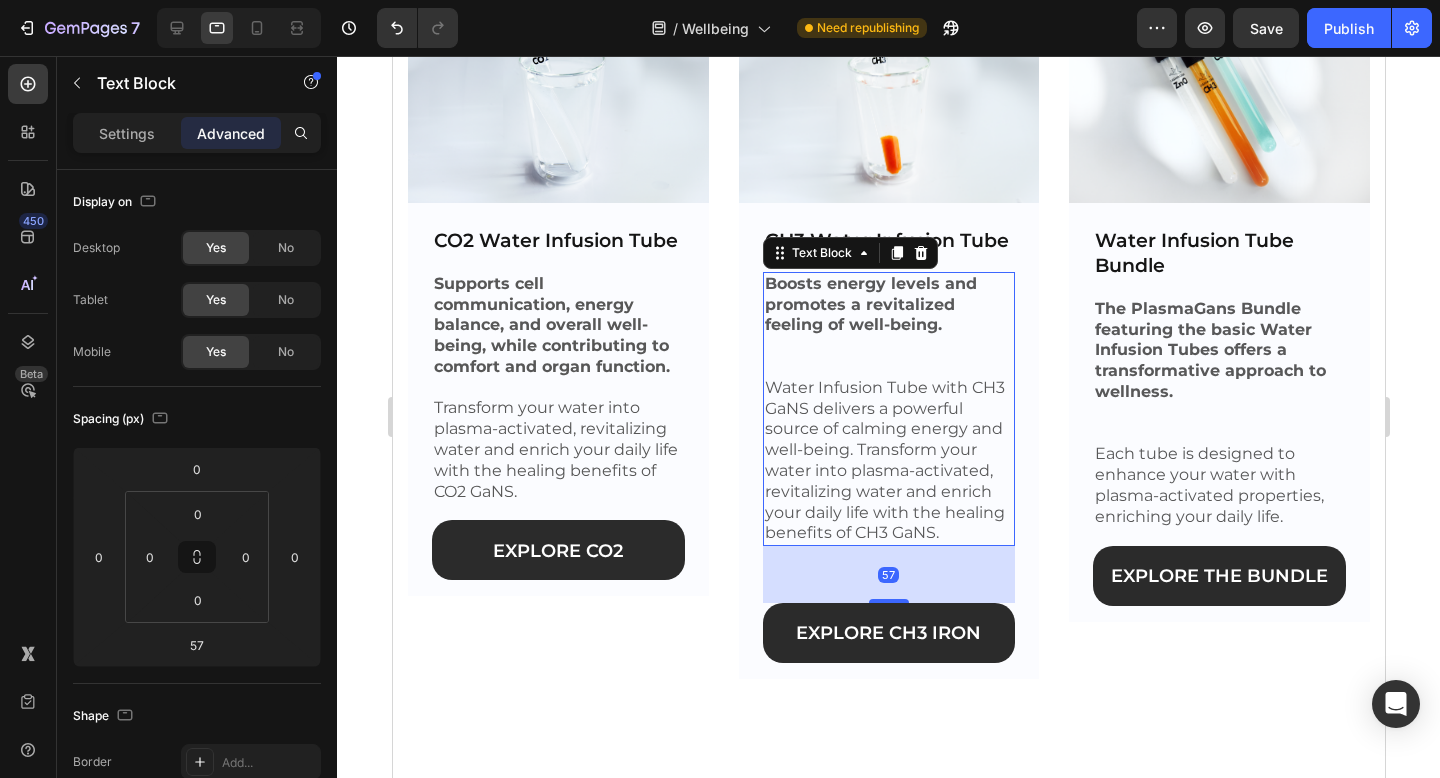 click on "Water Infusion Tube with CH3 GaNS delivers a powerful source of calming energy and well-being. Transform your water into plasma-activated, revitalizing water and enrich your daily life with the healing benefits of CH3 GaNS." at bounding box center [884, 460] 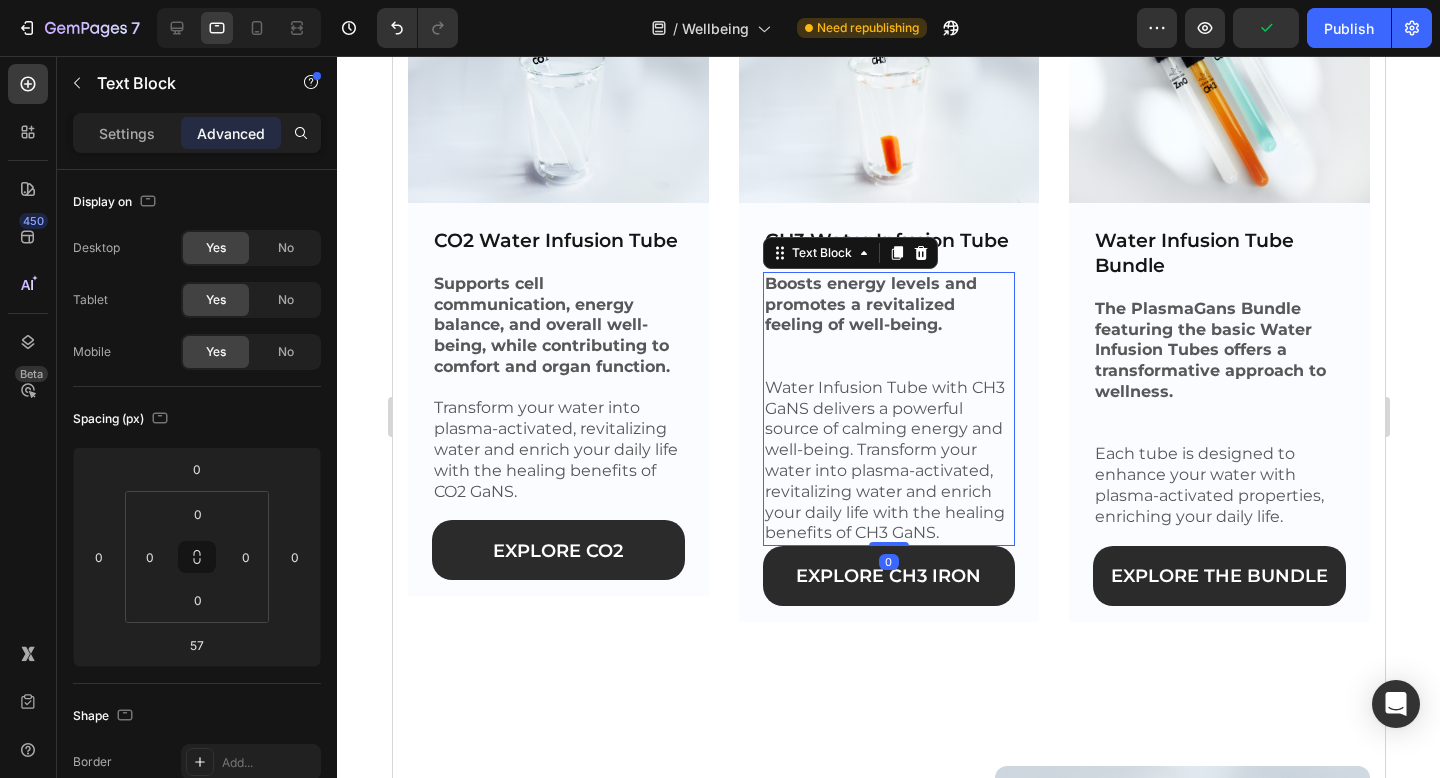drag, startPoint x: 884, startPoint y: 622, endPoint x: 874, endPoint y: 521, distance: 101.49384 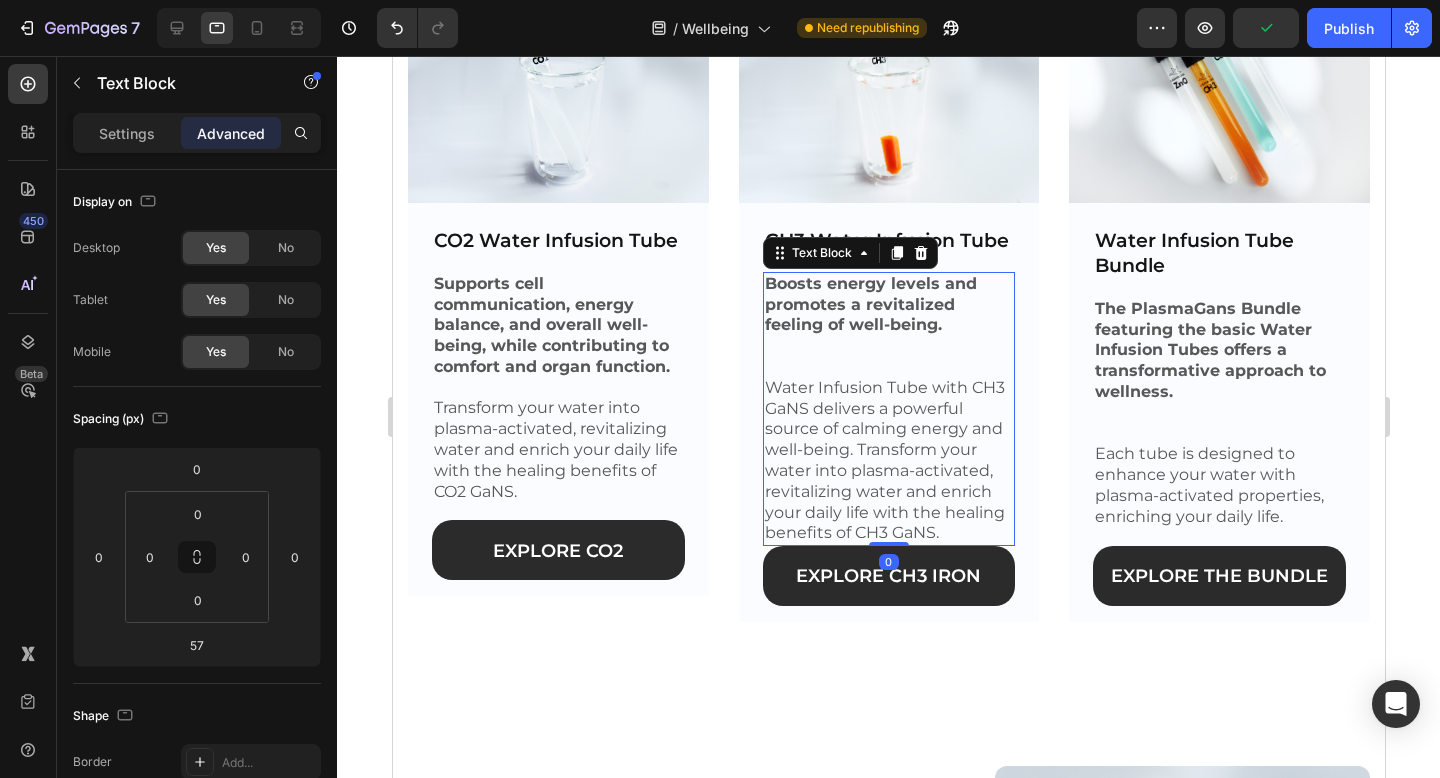click on "Boosts energy levels and promotes a revitalized feeling of well-being.   Water Infusion Tube with CH3 GaNS delivers a powerful source of calming energy and well-being. Transform your water into plasma-activated, revitalizing water and enrich your daily life with the healing benefits of CH3 GaNS. Text Block   0" at bounding box center [888, 409] 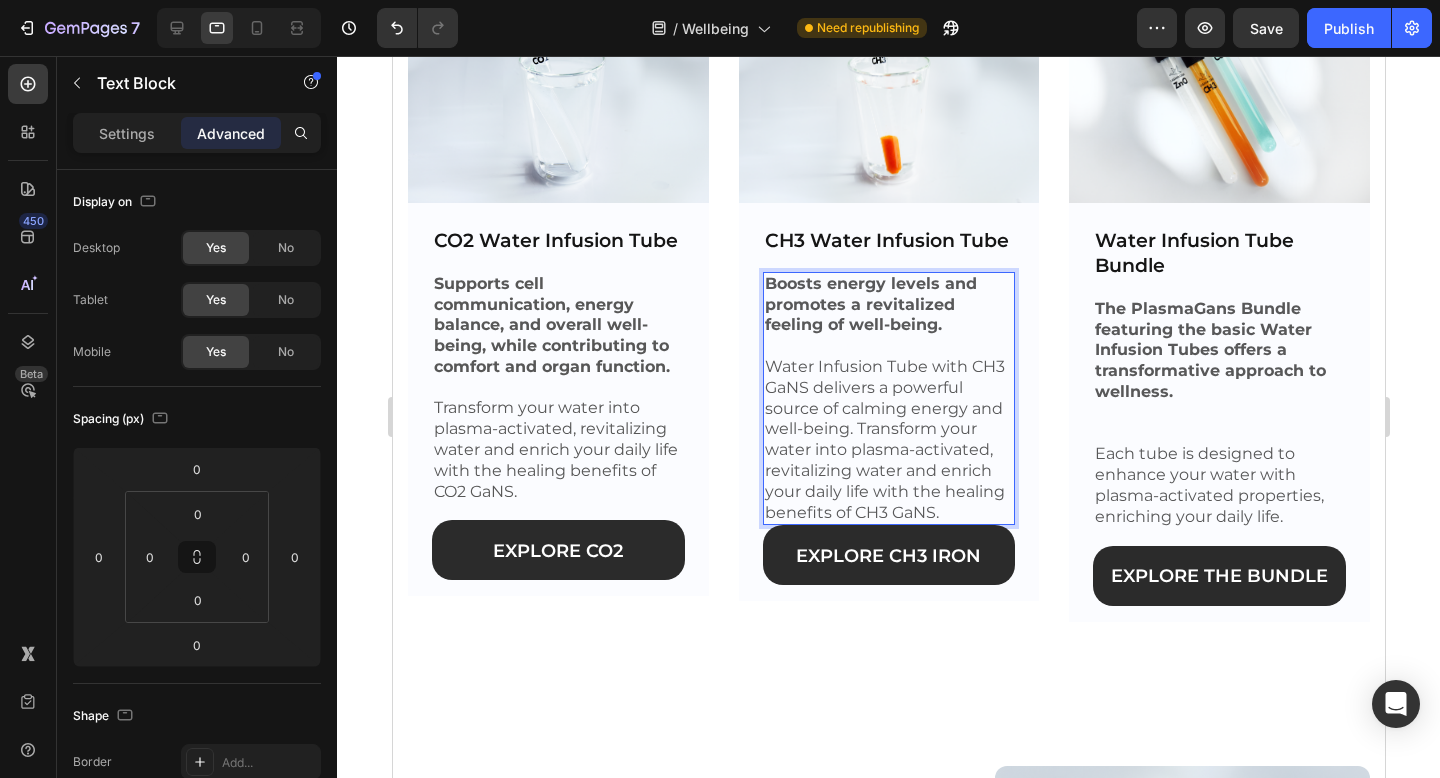 click on "Boosts energy levels and promotes a revitalized feeling of well-being." at bounding box center (888, 315) 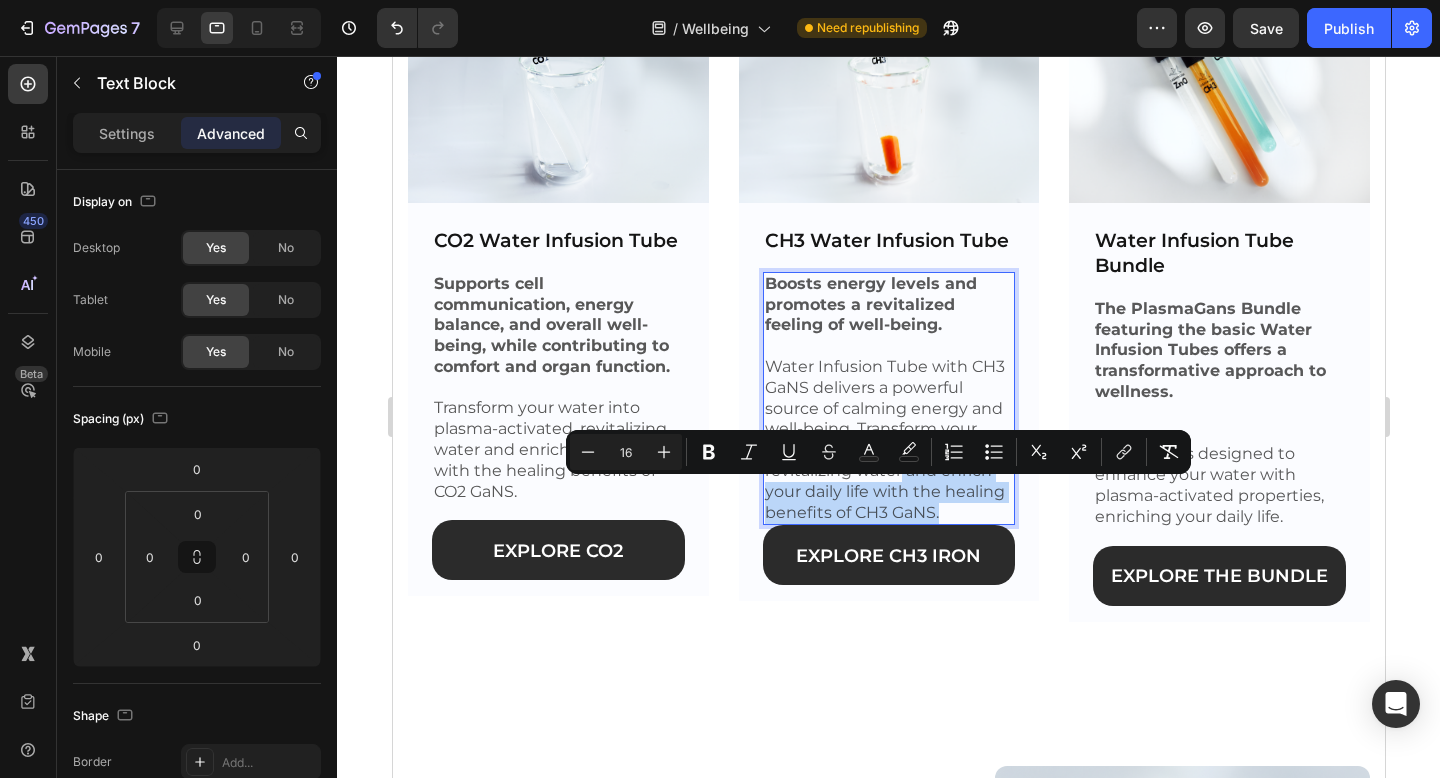 drag, startPoint x: 938, startPoint y: 526, endPoint x: 894, endPoint y: 492, distance: 55.605755 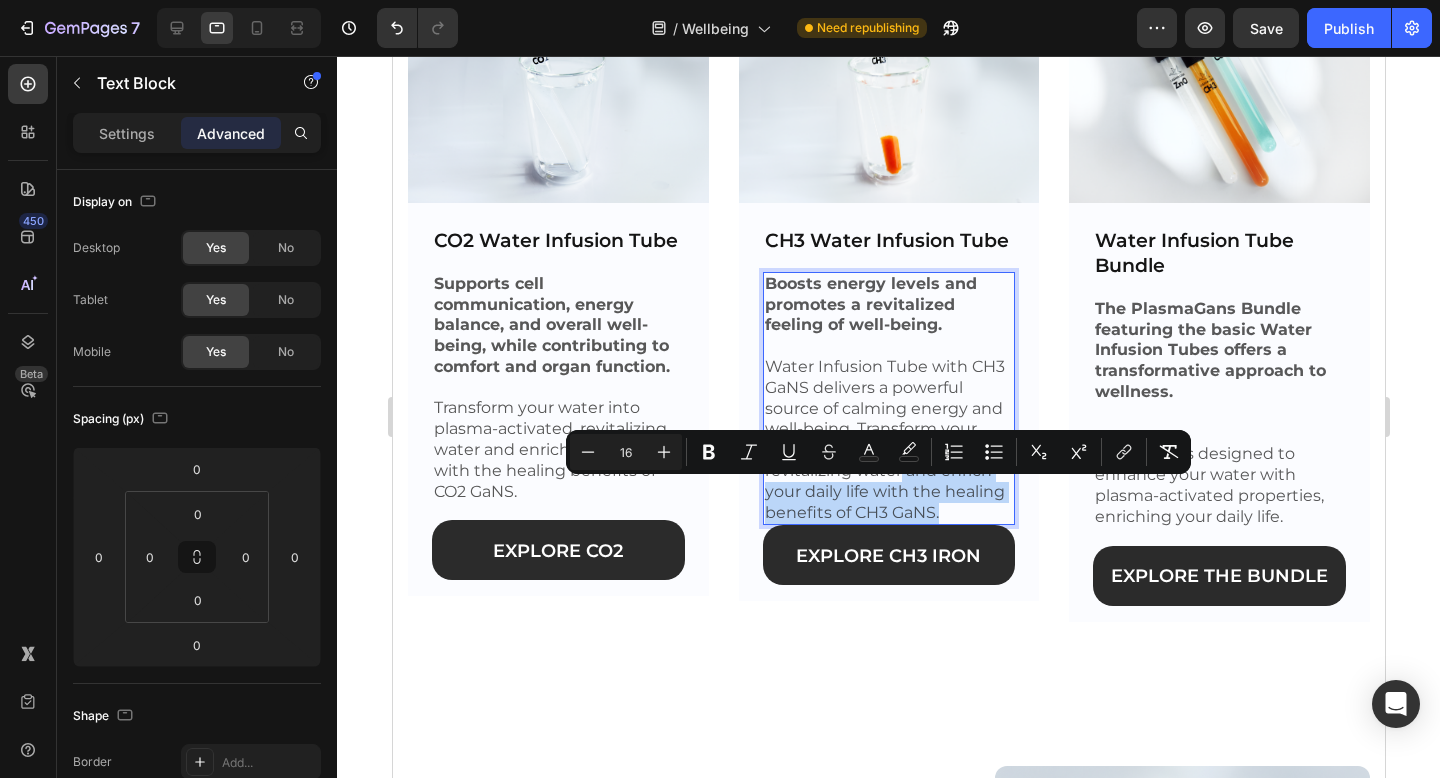 click on "Water Infusion Tube with CH3 GaNS delivers a powerful source of calming energy and well-being. Transform your water into plasma-activated, revitalizing water and enrich your daily life with the healing benefits of CH3 GaNS." at bounding box center [888, 440] 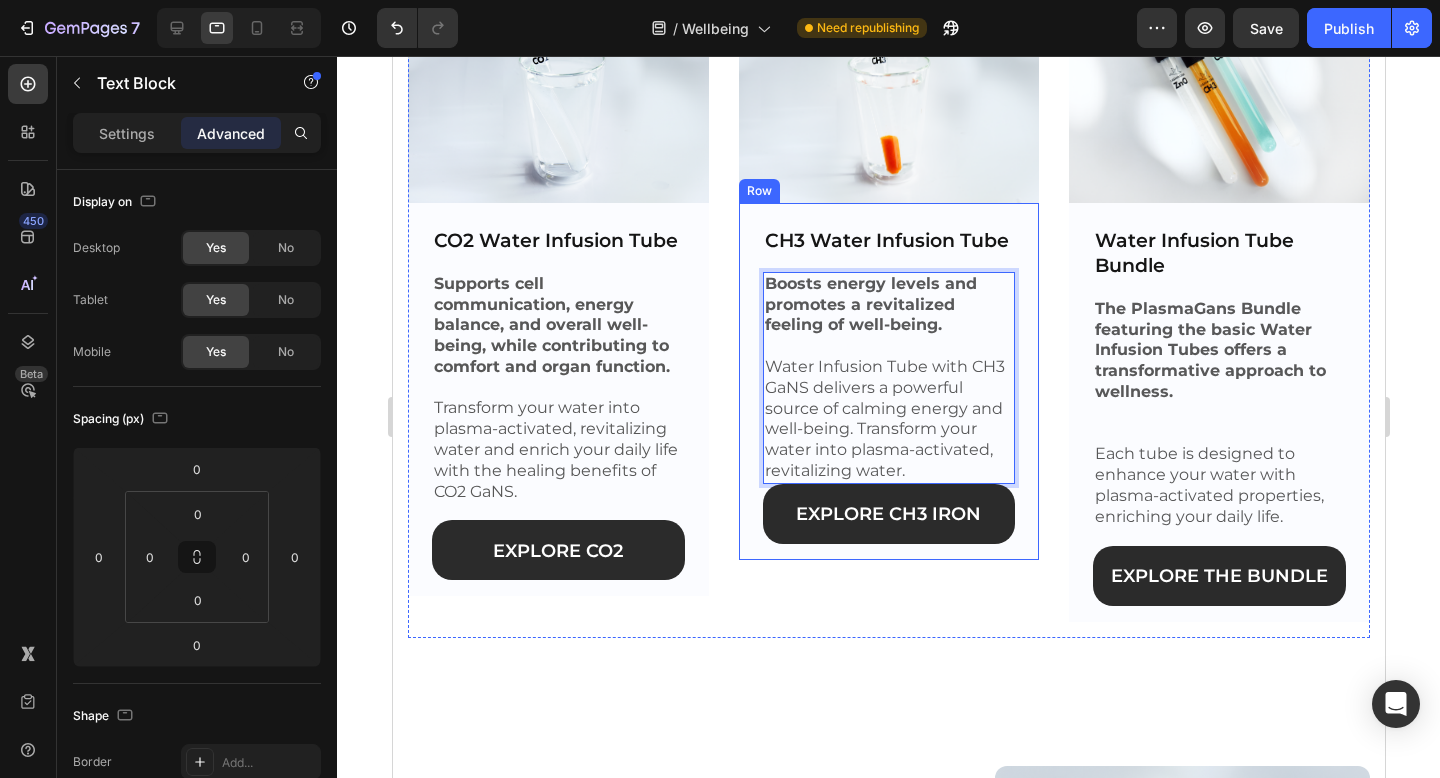 drag, startPoint x: 1002, startPoint y: 575, endPoint x: 1005, endPoint y: 563, distance: 12.369317 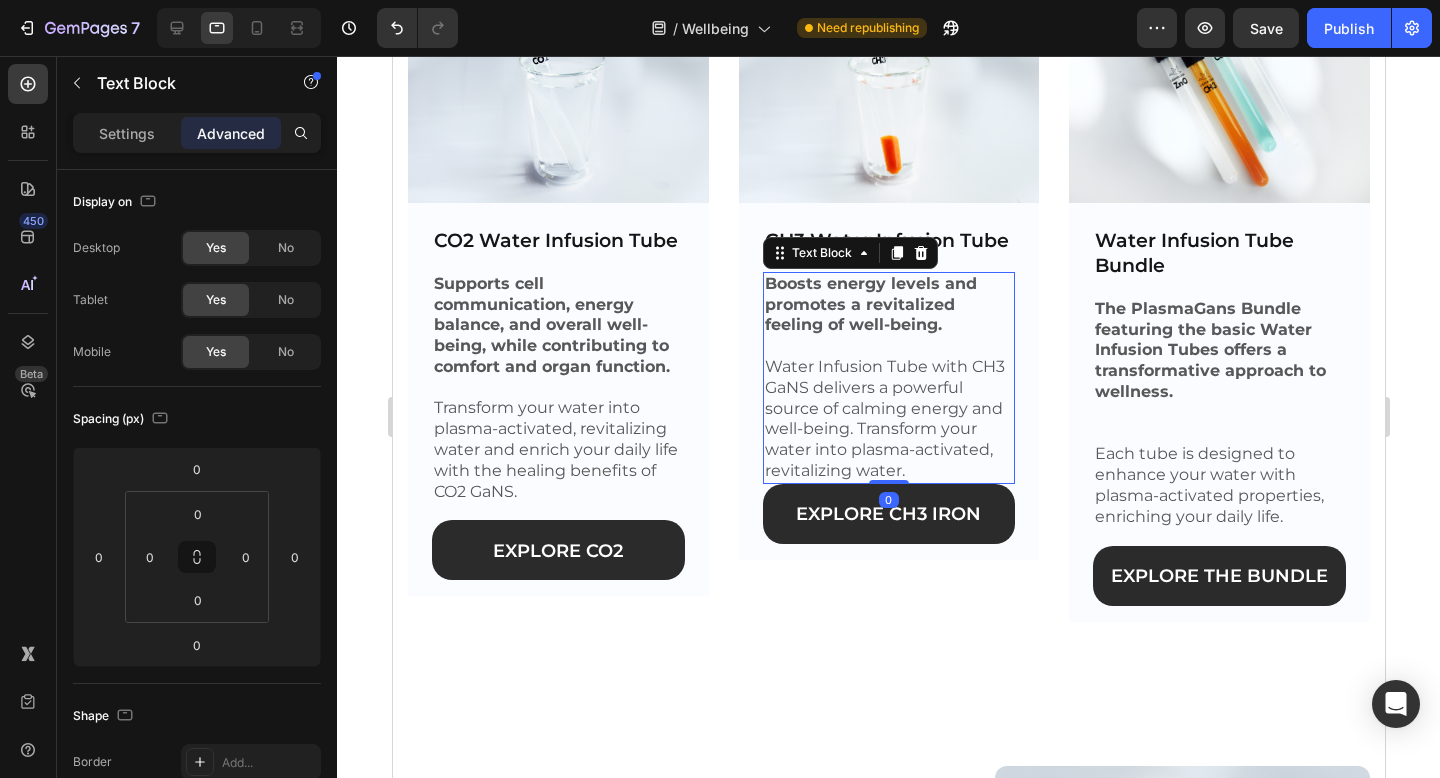 click on "Water Infusion Tube with CH3 GaNS delivers a powerful source of calming energy and well-being. Transform your water into plasma-activated, revitalizing water." at bounding box center (884, 418) 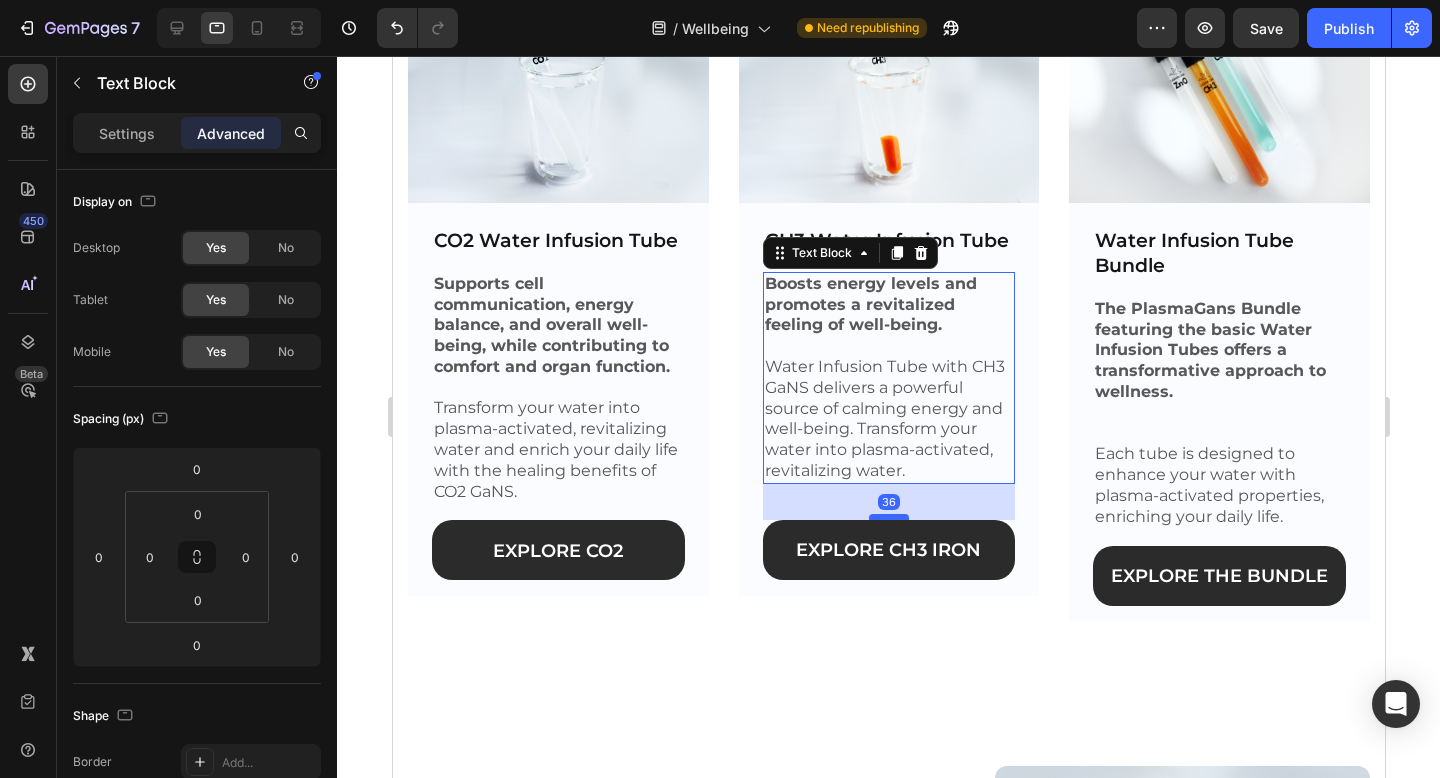 drag, startPoint x: 888, startPoint y: 499, endPoint x: 886, endPoint y: 535, distance: 36.05551 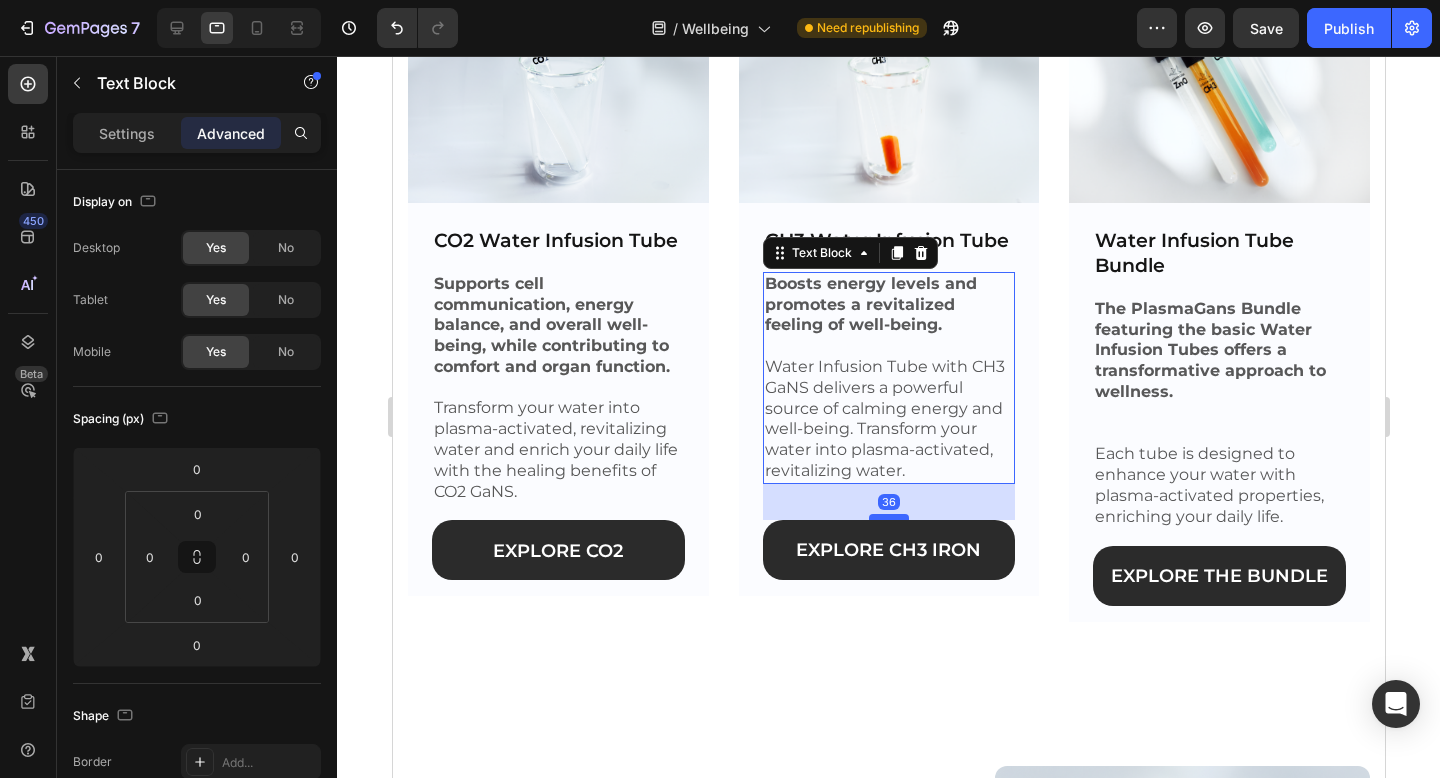 click at bounding box center [888, 517] 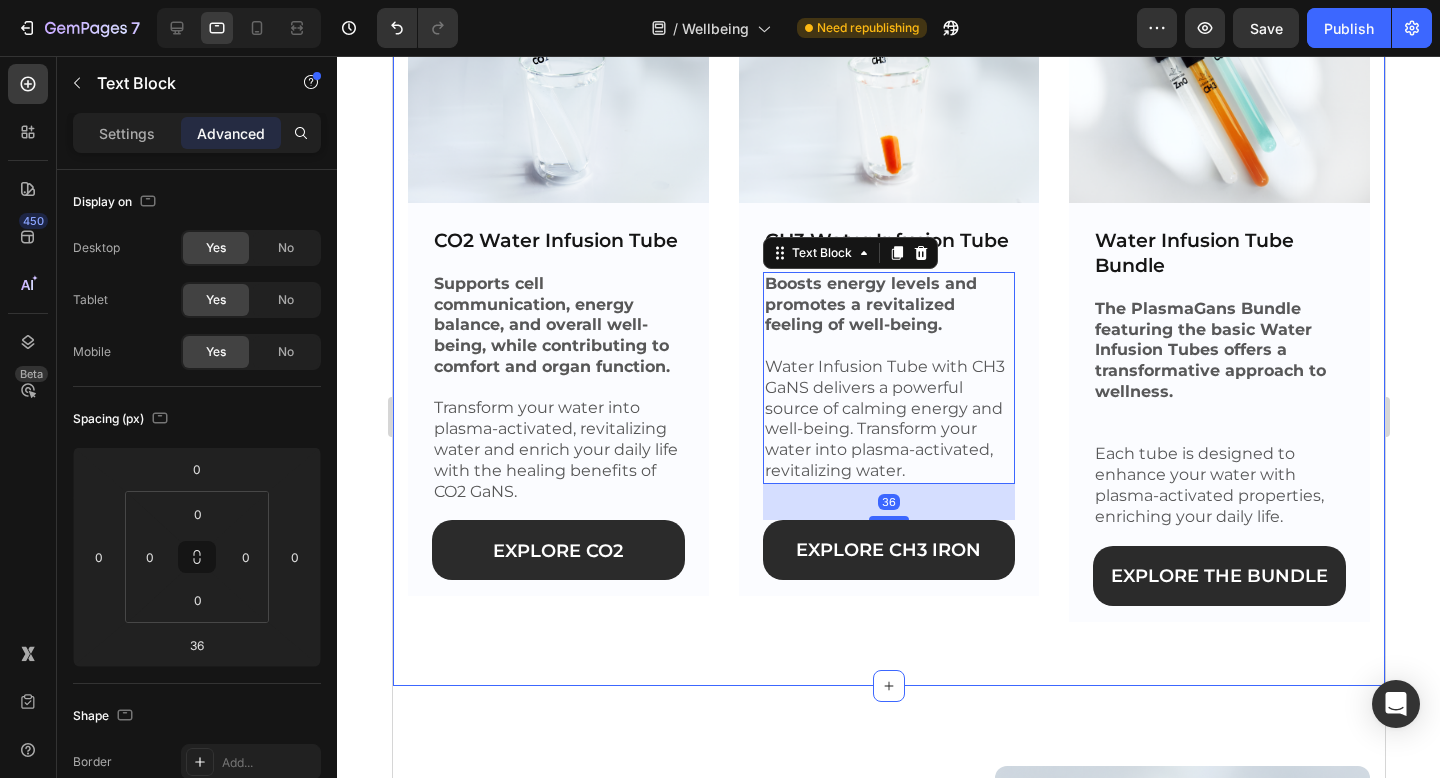 click on "Image CO2 Water Infusion Tube  Text Block Supports cell communication, energy balance, and overall well-being, while contributing to comfort and organ function. Transform your water into plasma-activated, revitalizing water and enrich your daily life with the healing benefits of CO2 GaNS. Text Block Explore CO2 Button Row Image CH3 Water Infusion Tube Text Block Boosts energy levels and promotes a revitalized feeling of well-being.   Water Infusion Tube with CH3 GaNS delivers a powerful source of calming energy and well-being. Transform your water into plasma-activated, revitalizing water. Text Block   36 Explore CH3 Iron Button Row Image Water Infusion Tube Bundle Text Block The PlasmaGans Bundle featuring the basic Water Infusion Tubes offers a transformative approach to wellness.    Each tube is designed to enhance your water with plasma-activated properties, enriching your daily life.  Text Block Explore The BUndle Button Row Row Section 4" at bounding box center (888, 295) 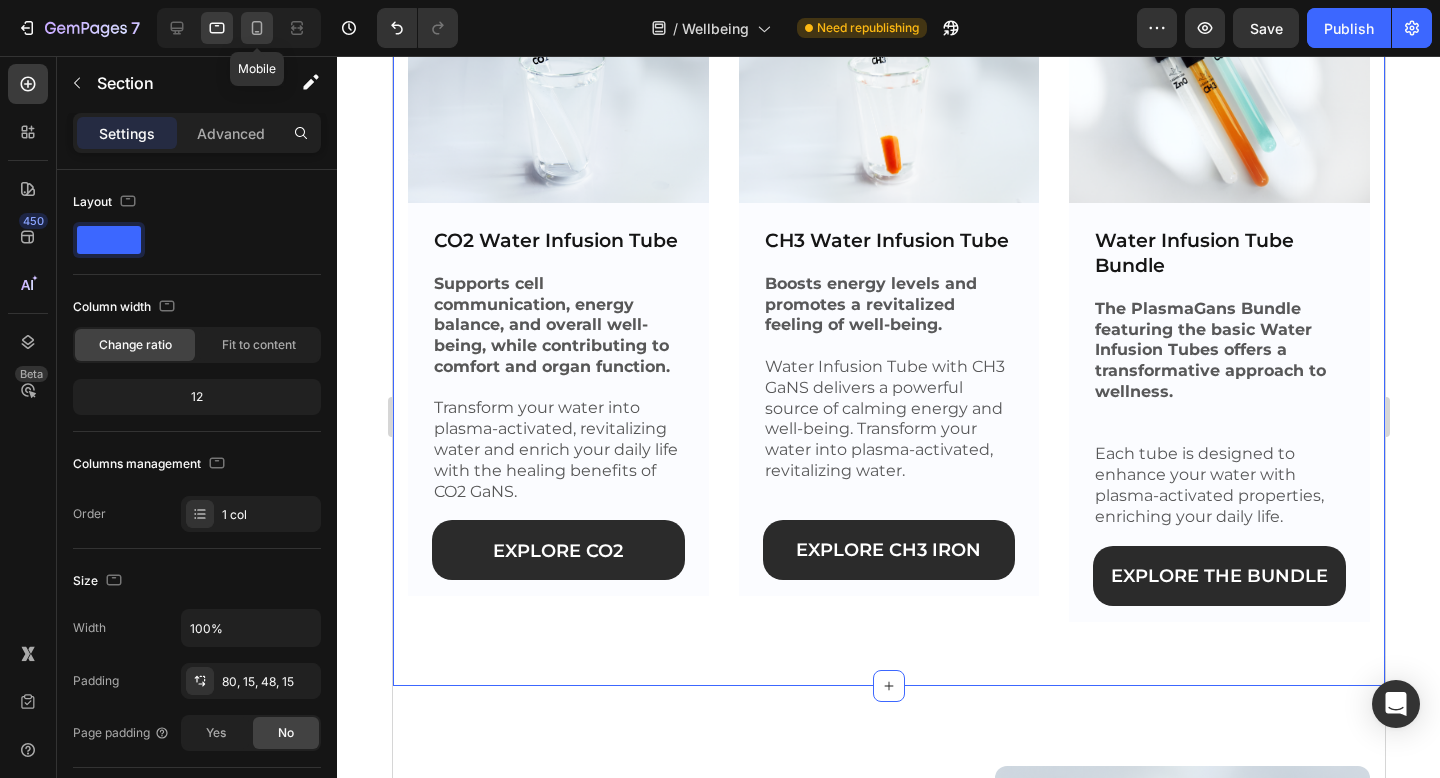click 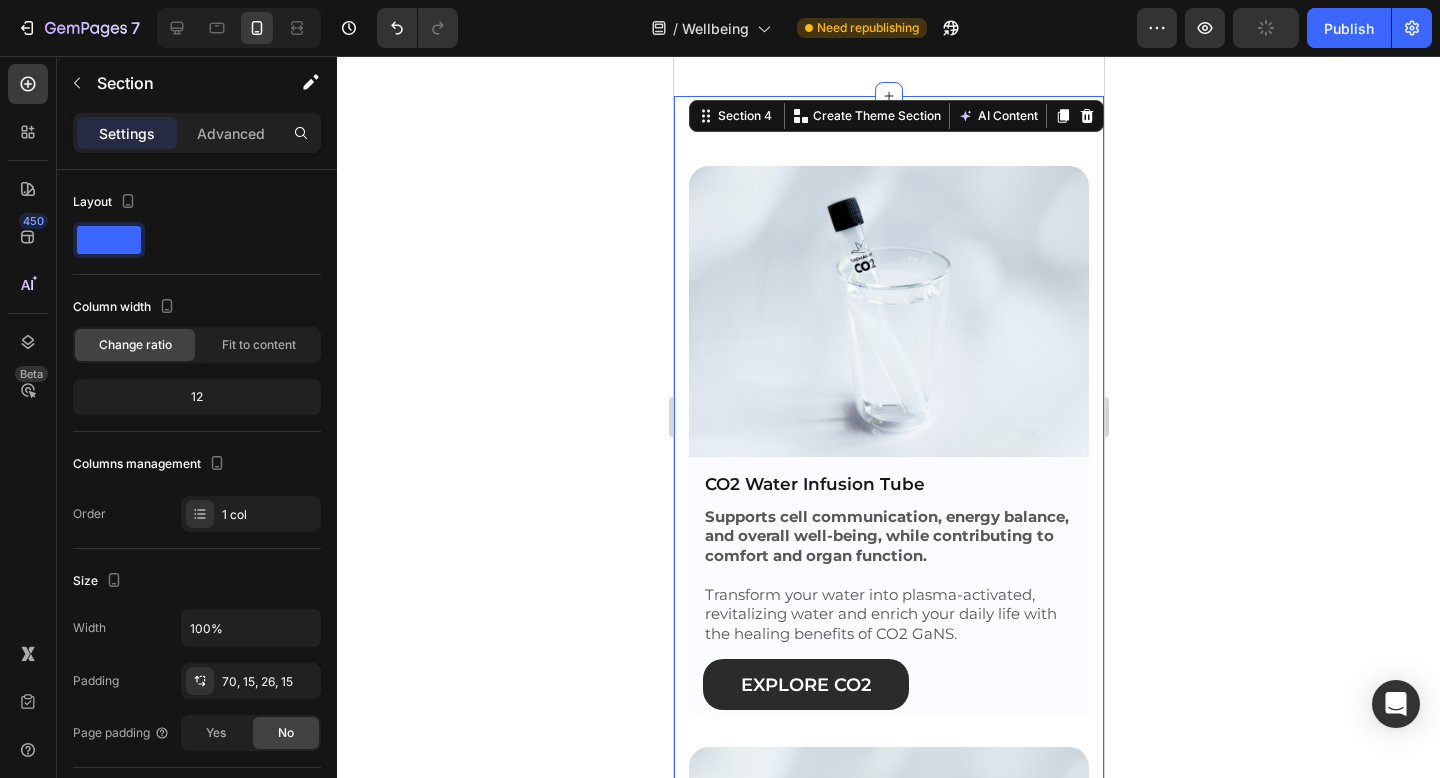 scroll, scrollTop: 2472, scrollLeft: 0, axis: vertical 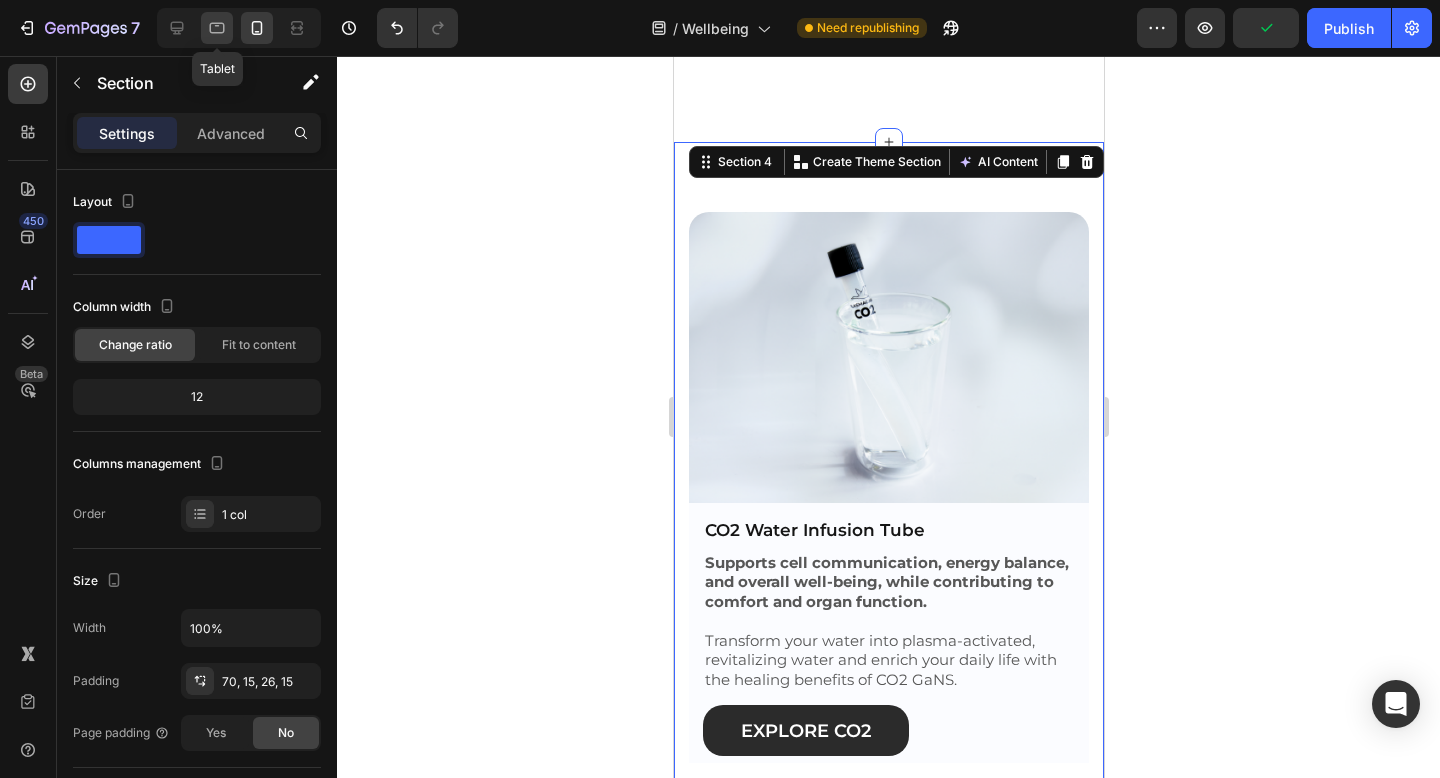 click 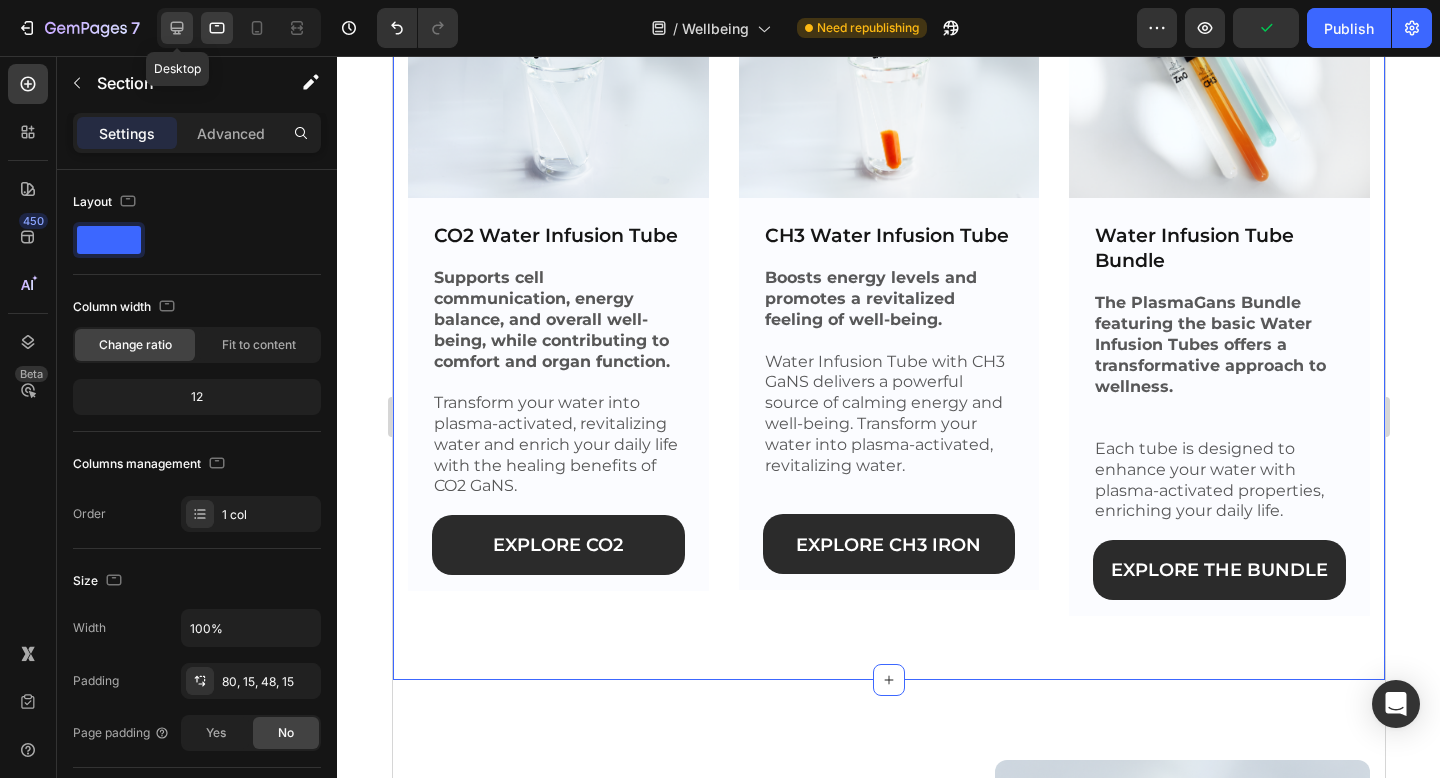 click 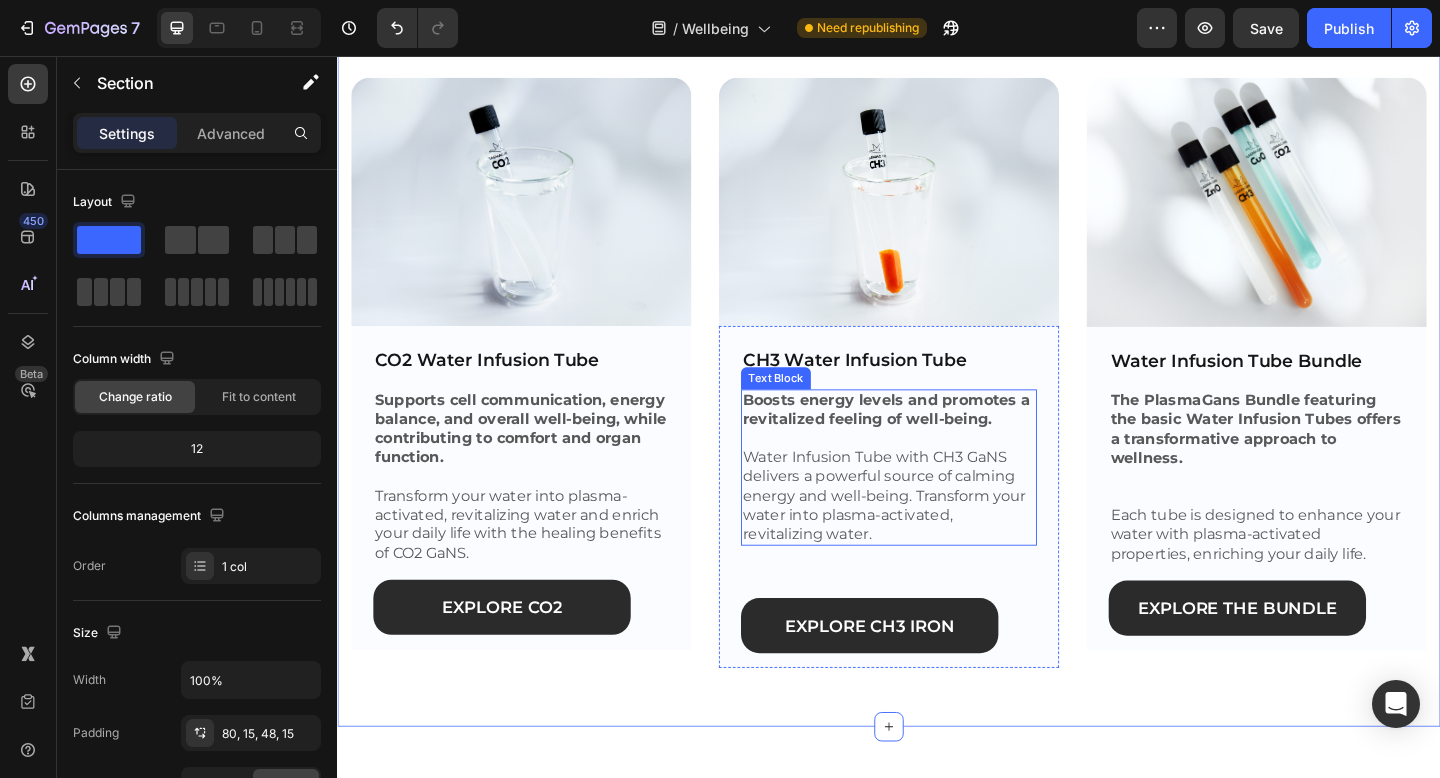 scroll, scrollTop: 2323, scrollLeft: 0, axis: vertical 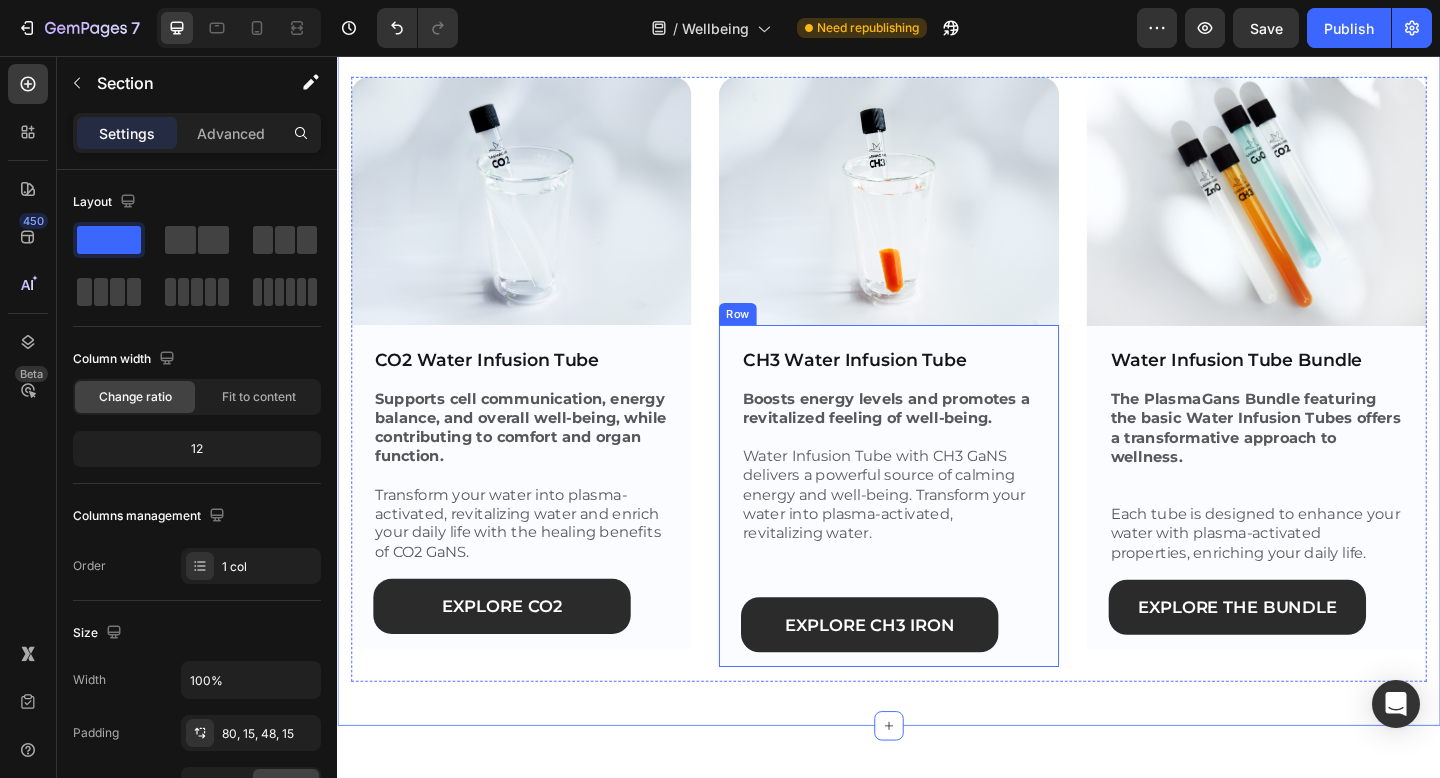 click on "CH3 Water Infusion Tube Text Block Boosts energy levels and promotes a revitalized feeling of well-being.   Water Infusion Tube with CH3 GaNS delivers a powerful source of calming energy and well-being. Transform your water into plasma-activated, revitalizing water. Text Block Explore CH3 Iron Button" at bounding box center (937, 539) 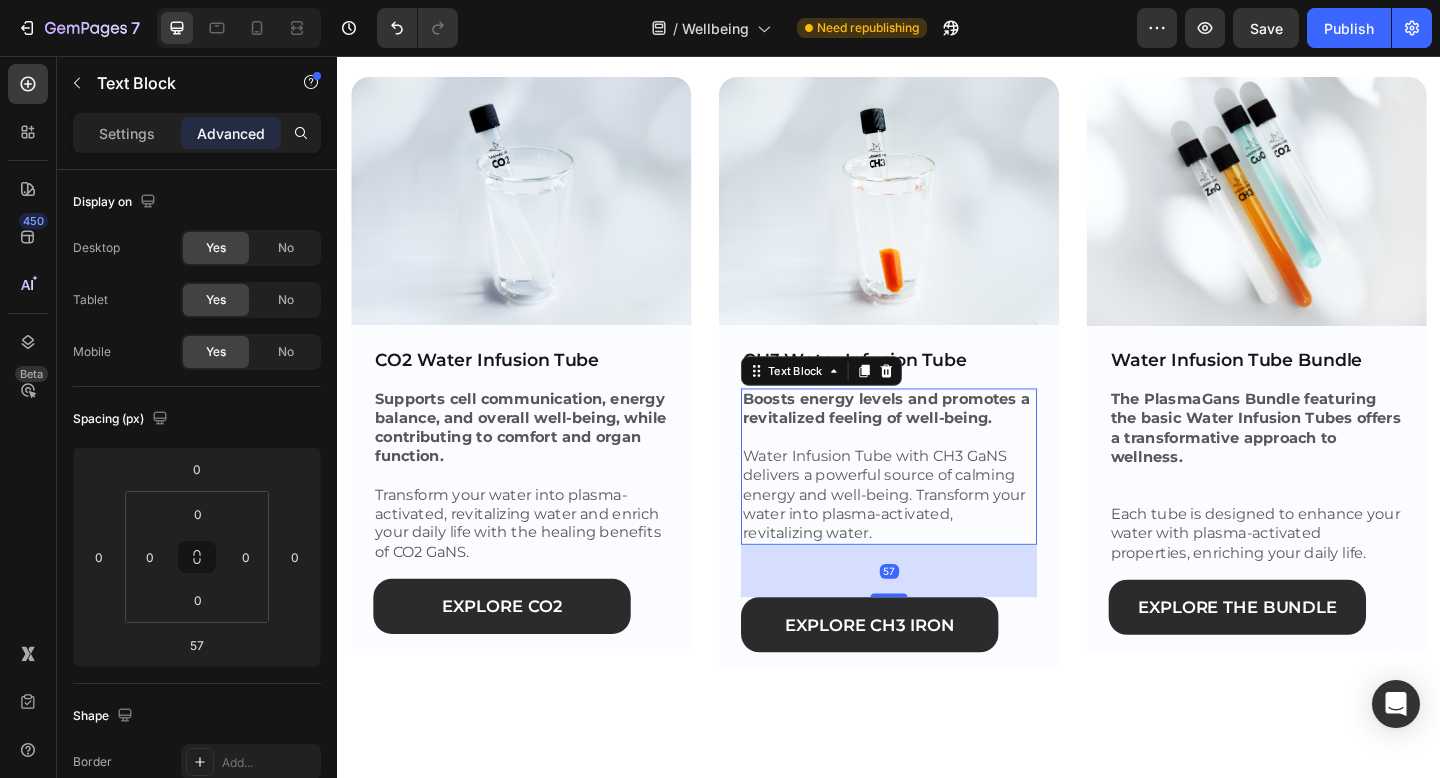 click on "Water Infusion Tube with CH3 GaNS delivers a powerful source of calming energy and well-being. Transform your water into plasma-activated, revitalizing water." at bounding box center [932, 533] 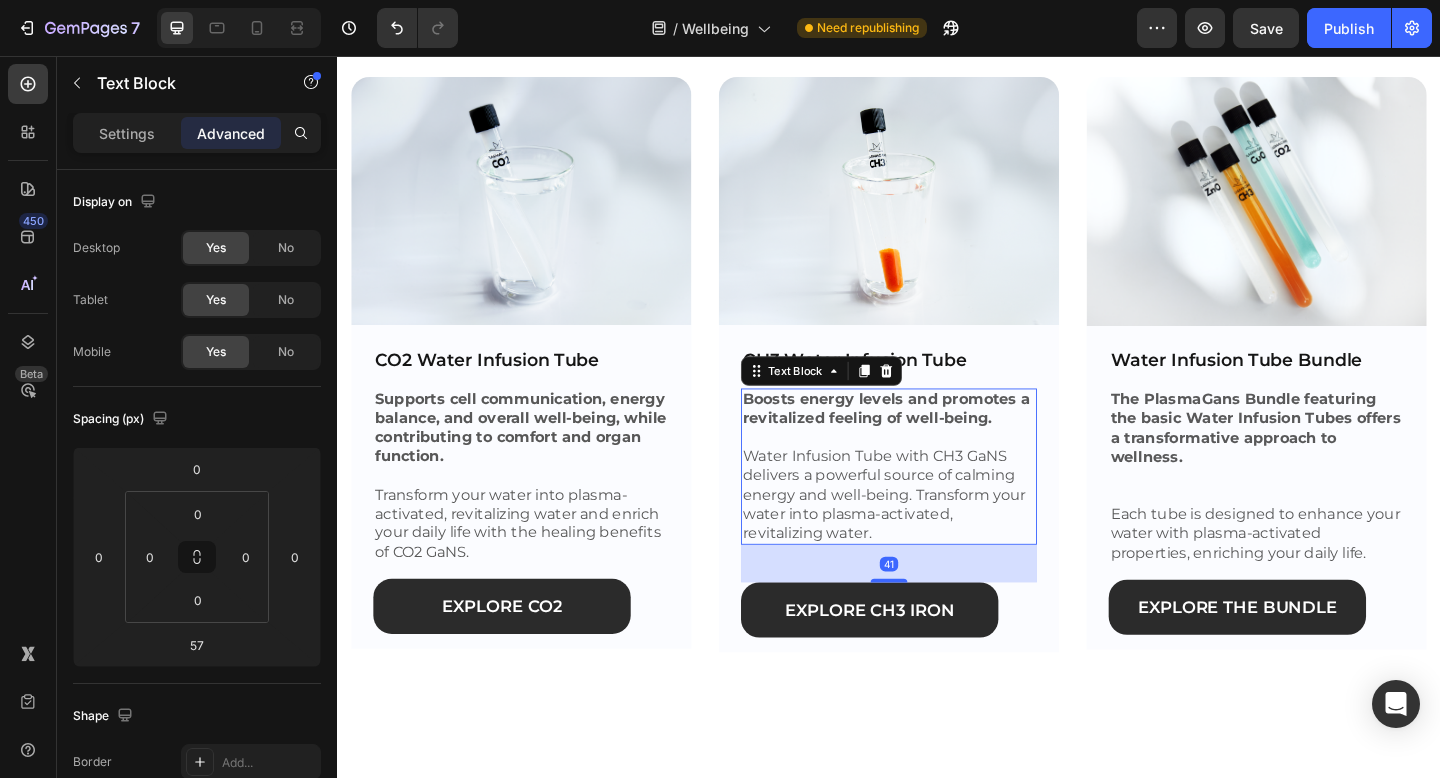 drag, startPoint x: 931, startPoint y: 635, endPoint x: 933, endPoint y: 619, distance: 16.124516 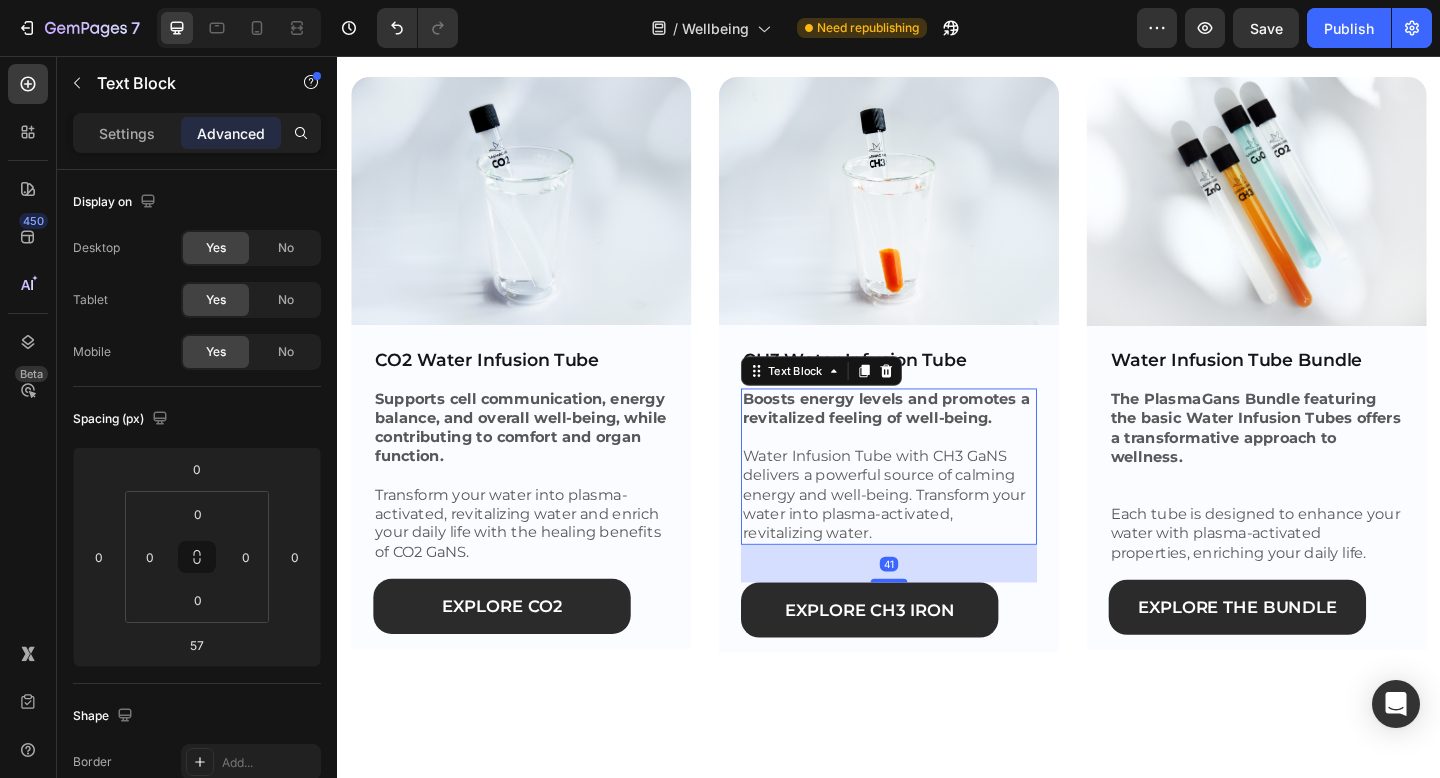 click at bounding box center (937, 627) 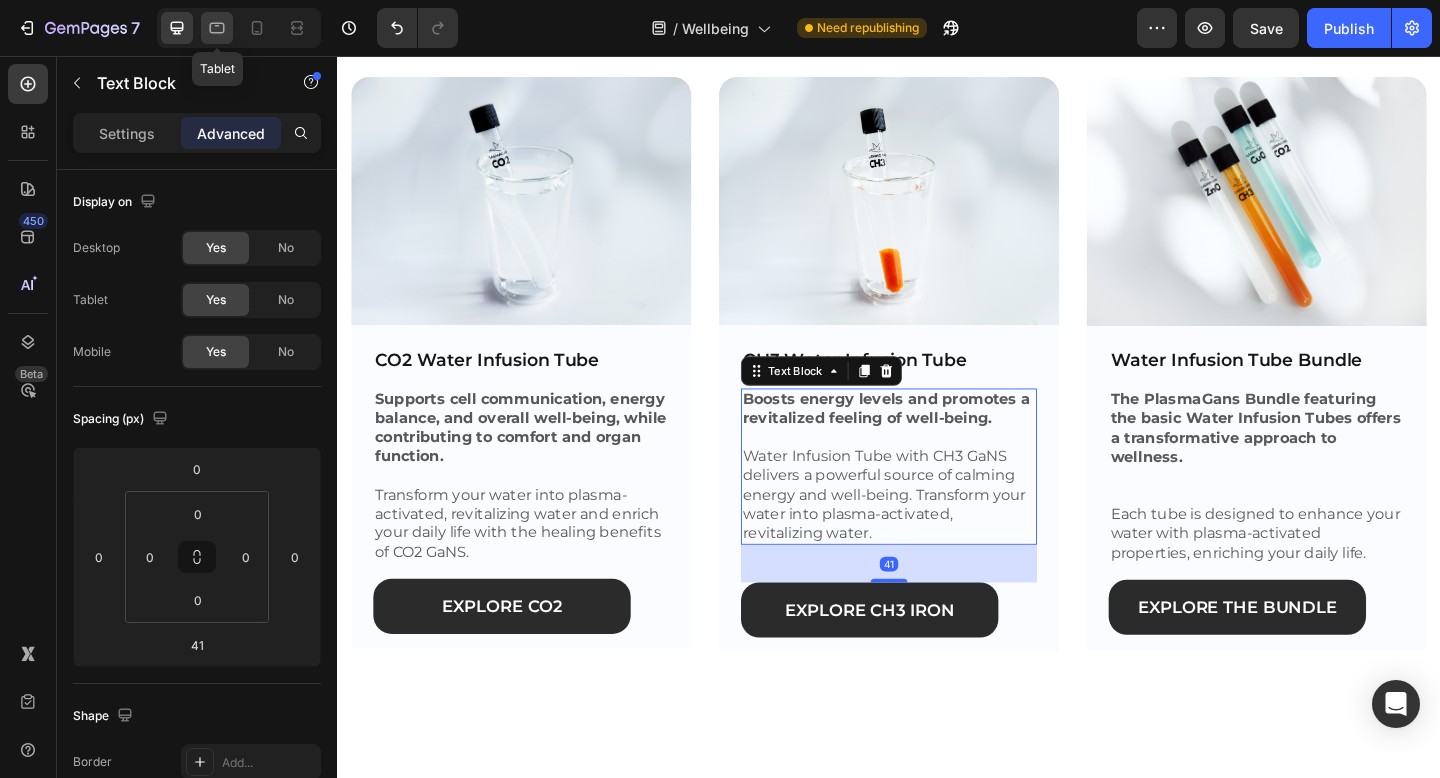 click 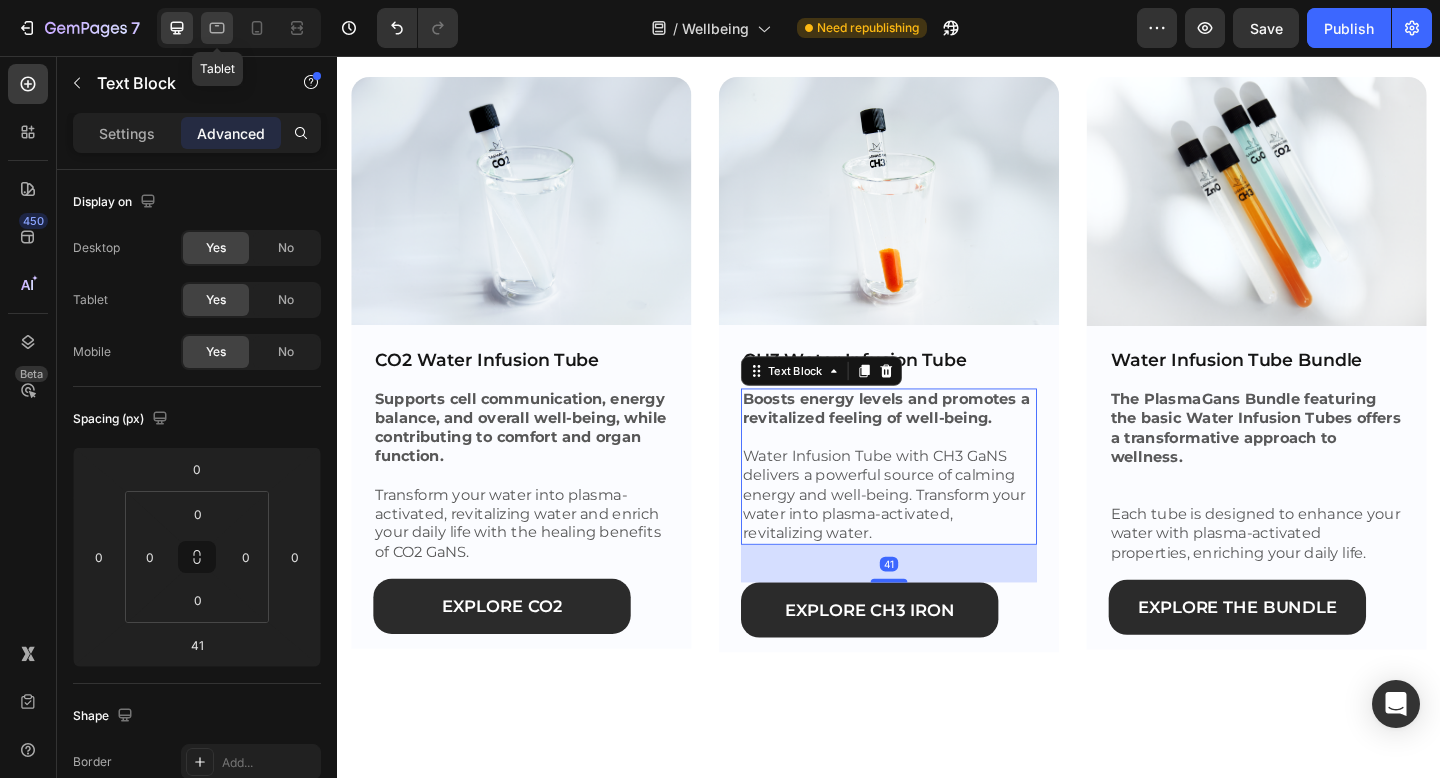 type on "36" 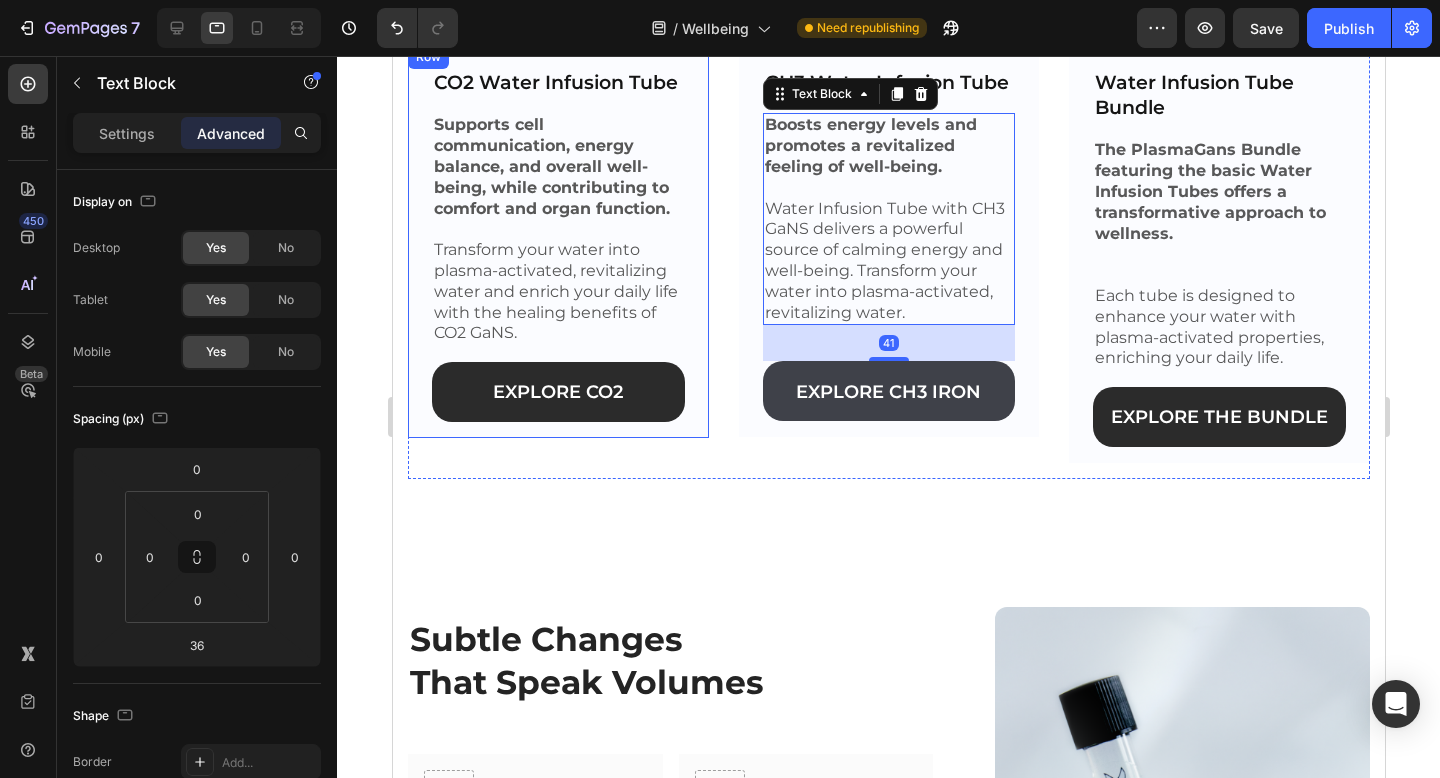scroll, scrollTop: 2585, scrollLeft: 0, axis: vertical 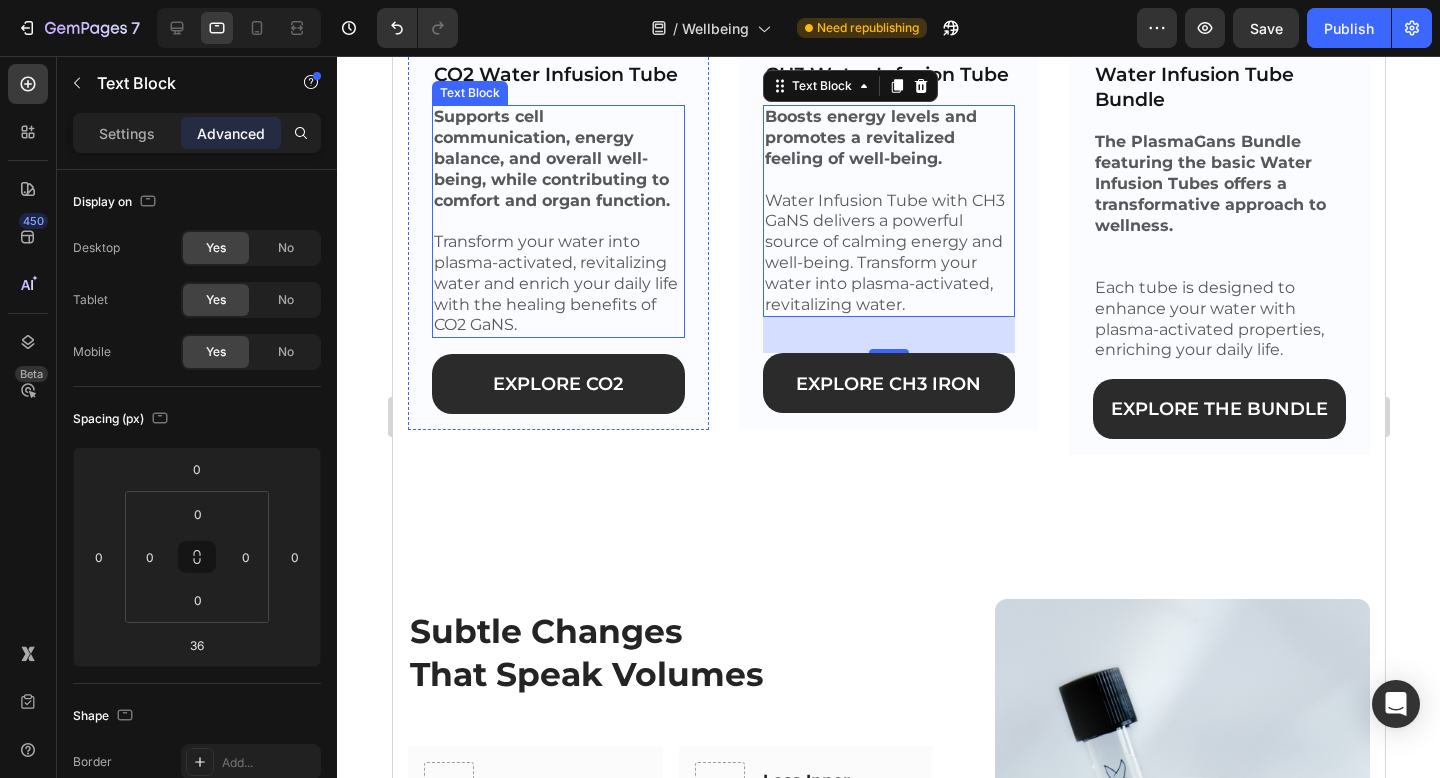 click on "Supports cell communication, energy balance, and overall well-being, while contributing to comfort and organ function." at bounding box center [551, 158] 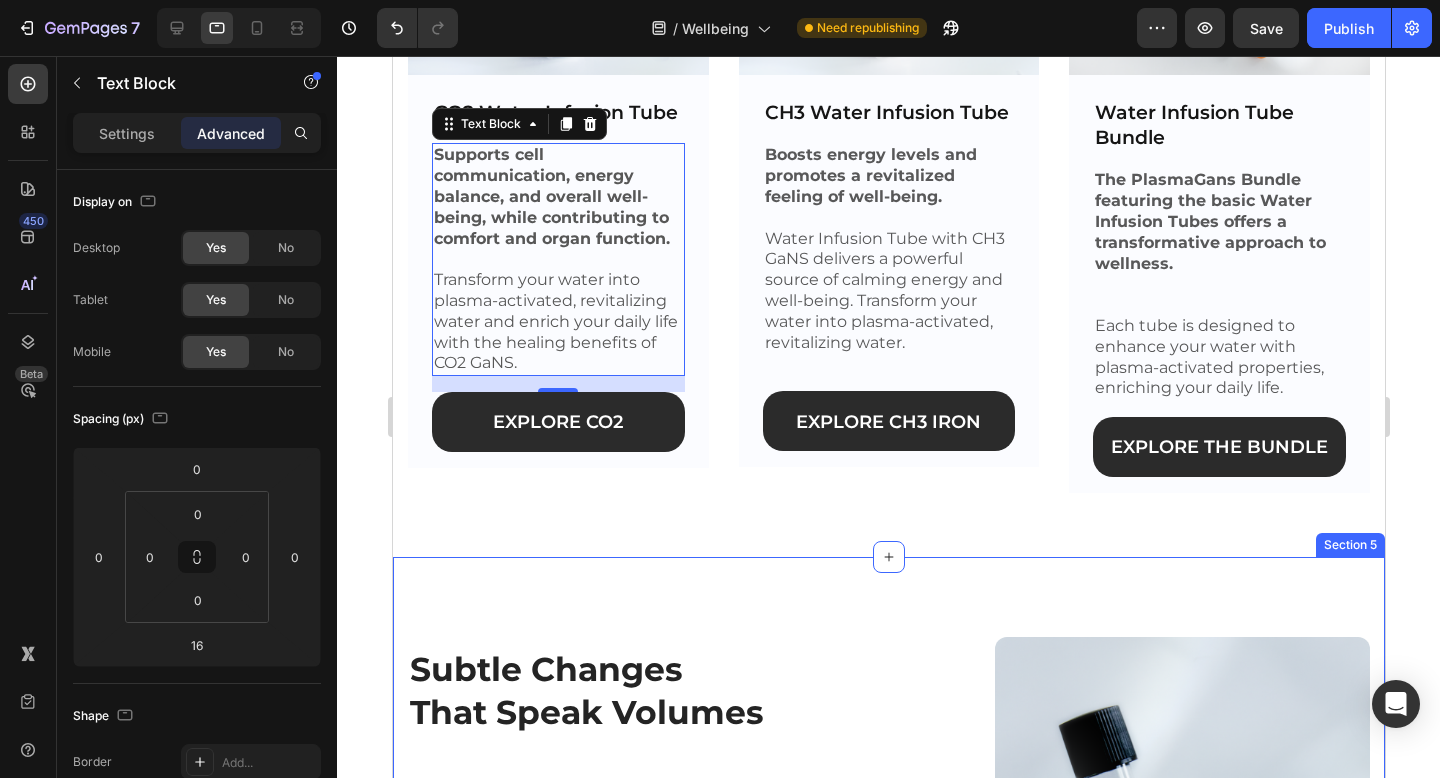 scroll, scrollTop: 2358, scrollLeft: 0, axis: vertical 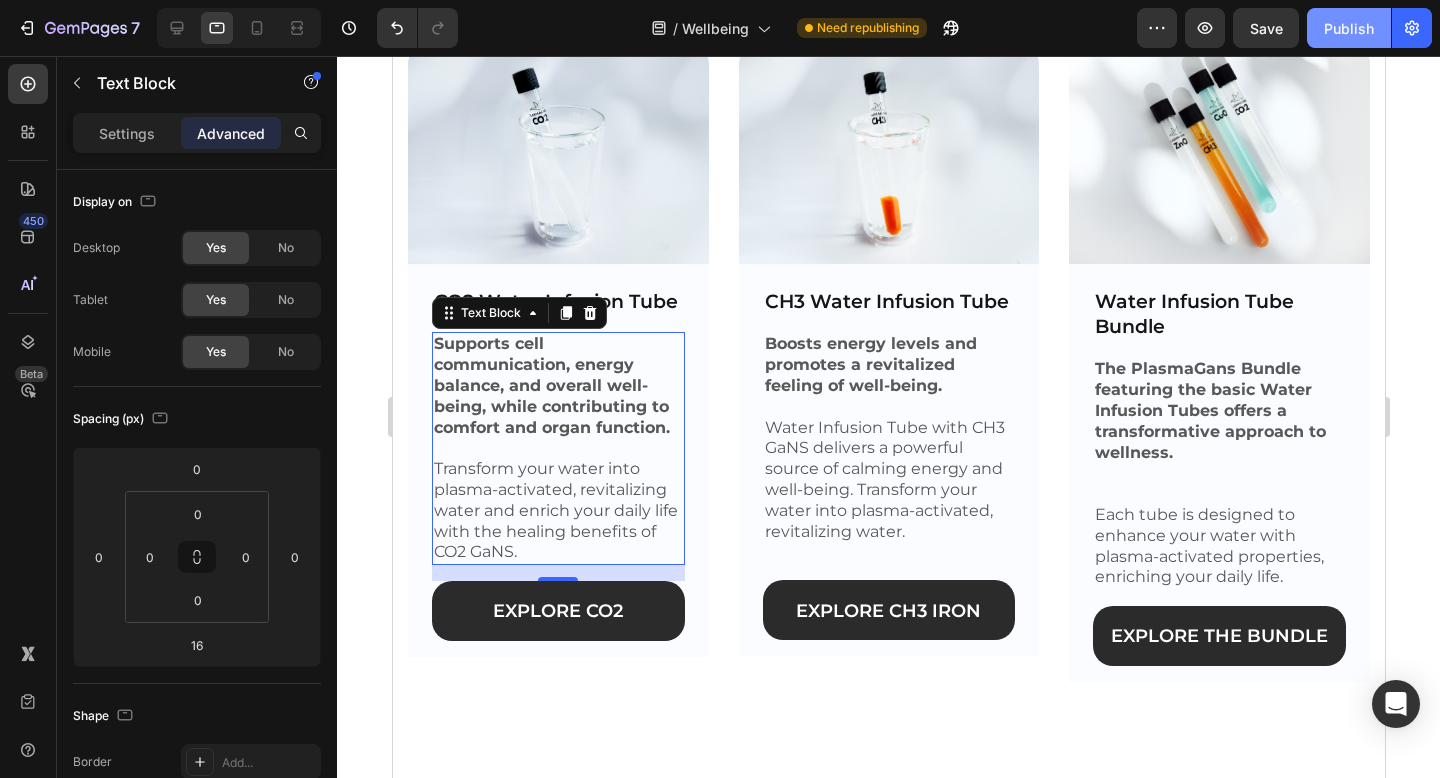 click on "Publish" at bounding box center (1349, 28) 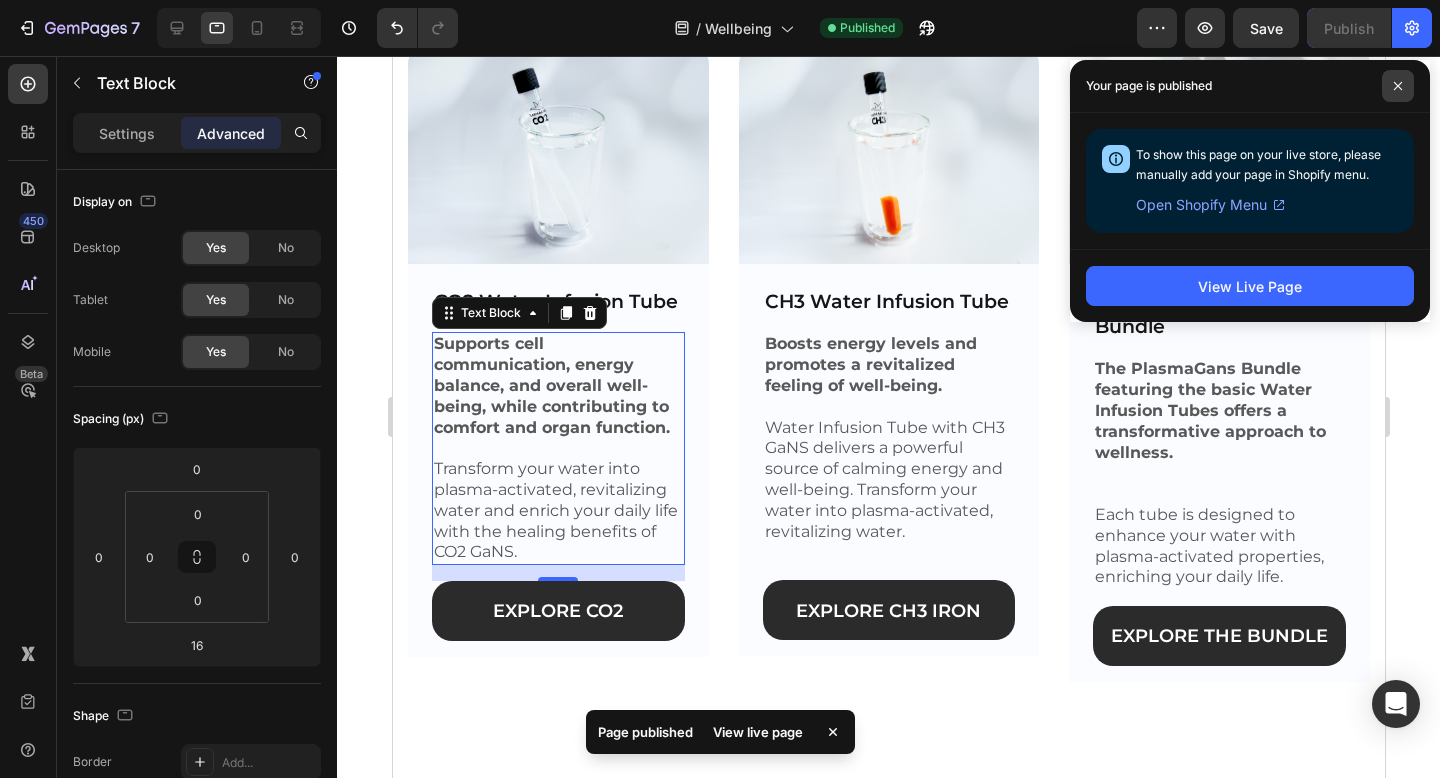 drag, startPoint x: 1387, startPoint y: 93, endPoint x: 368, endPoint y: 9, distance: 1022.45636 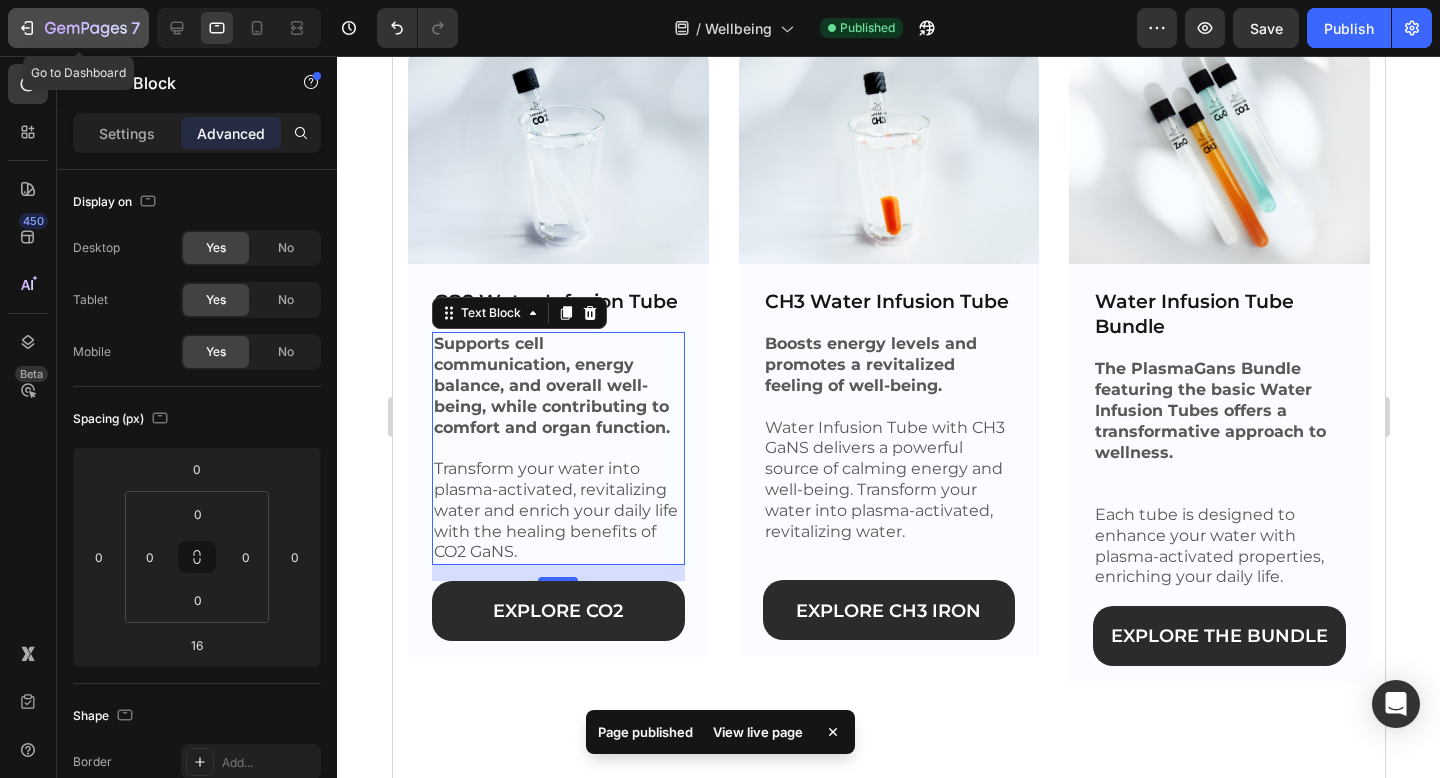 click on "7" 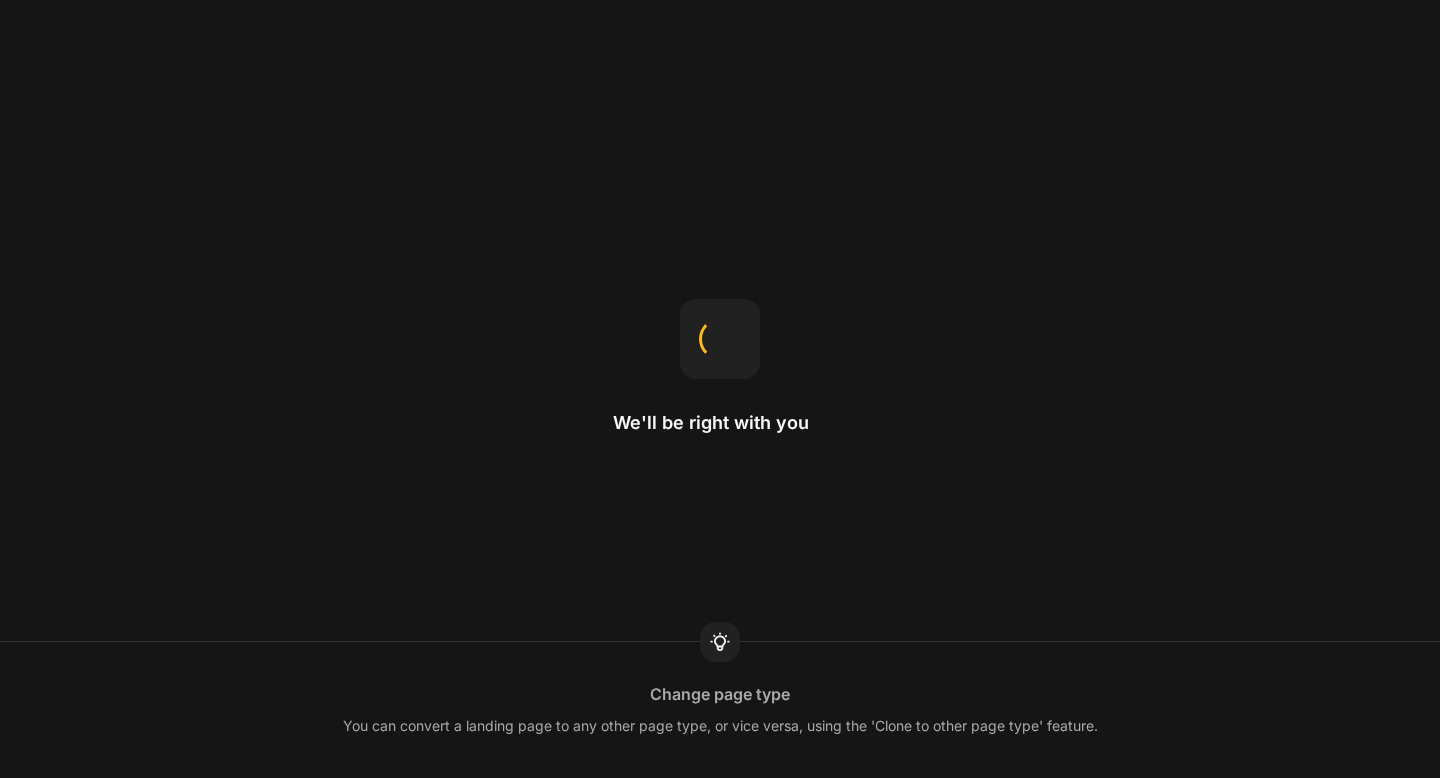 scroll, scrollTop: 0, scrollLeft: 0, axis: both 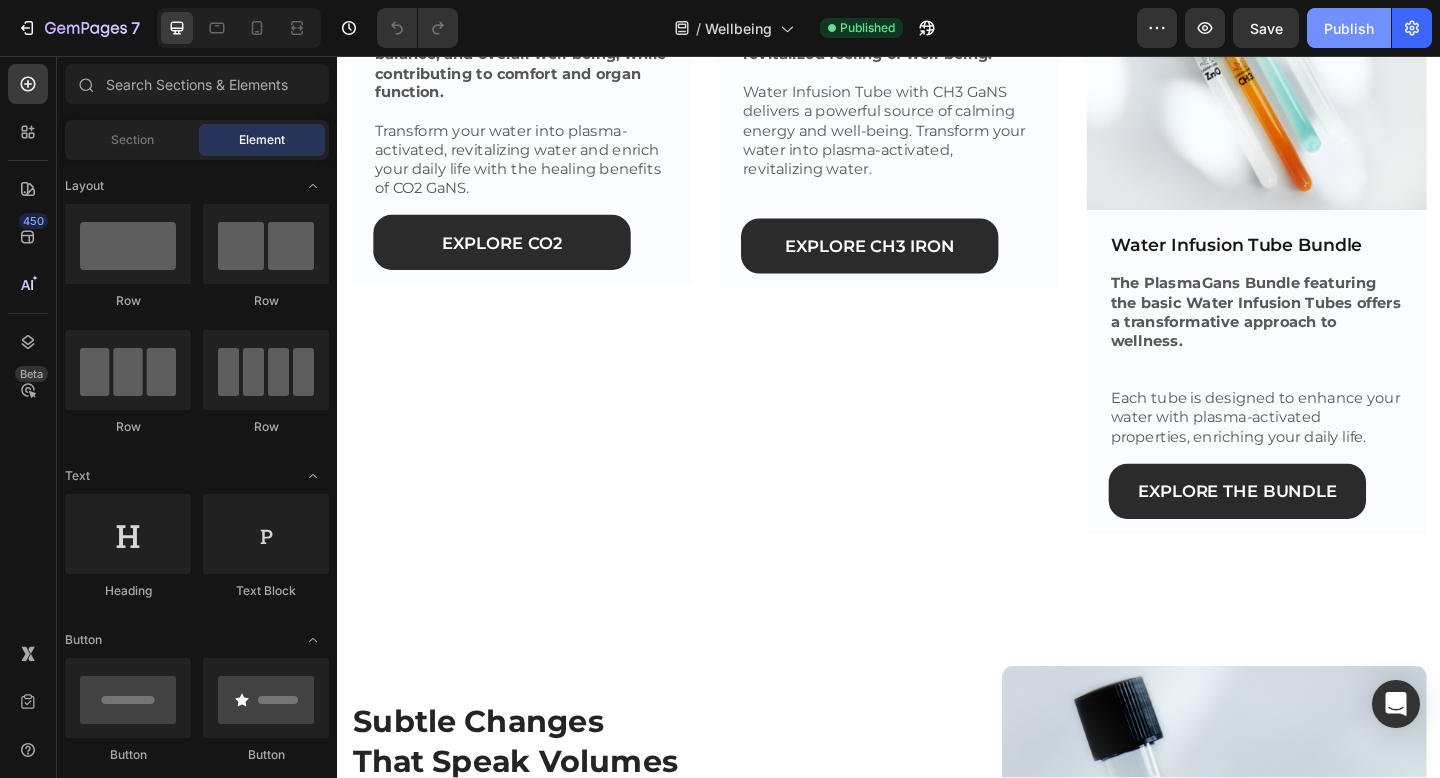 click on "Publish" at bounding box center [1349, 28] 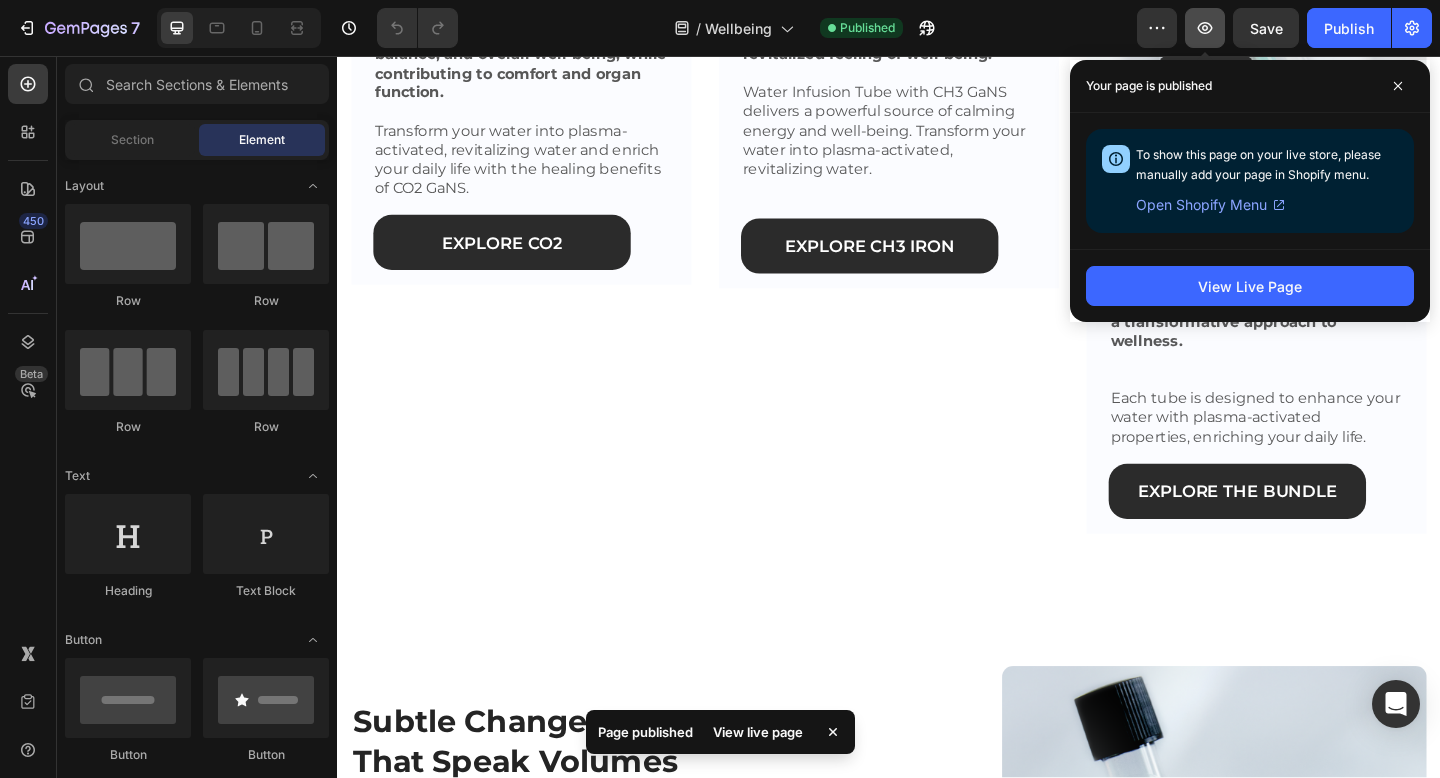 click 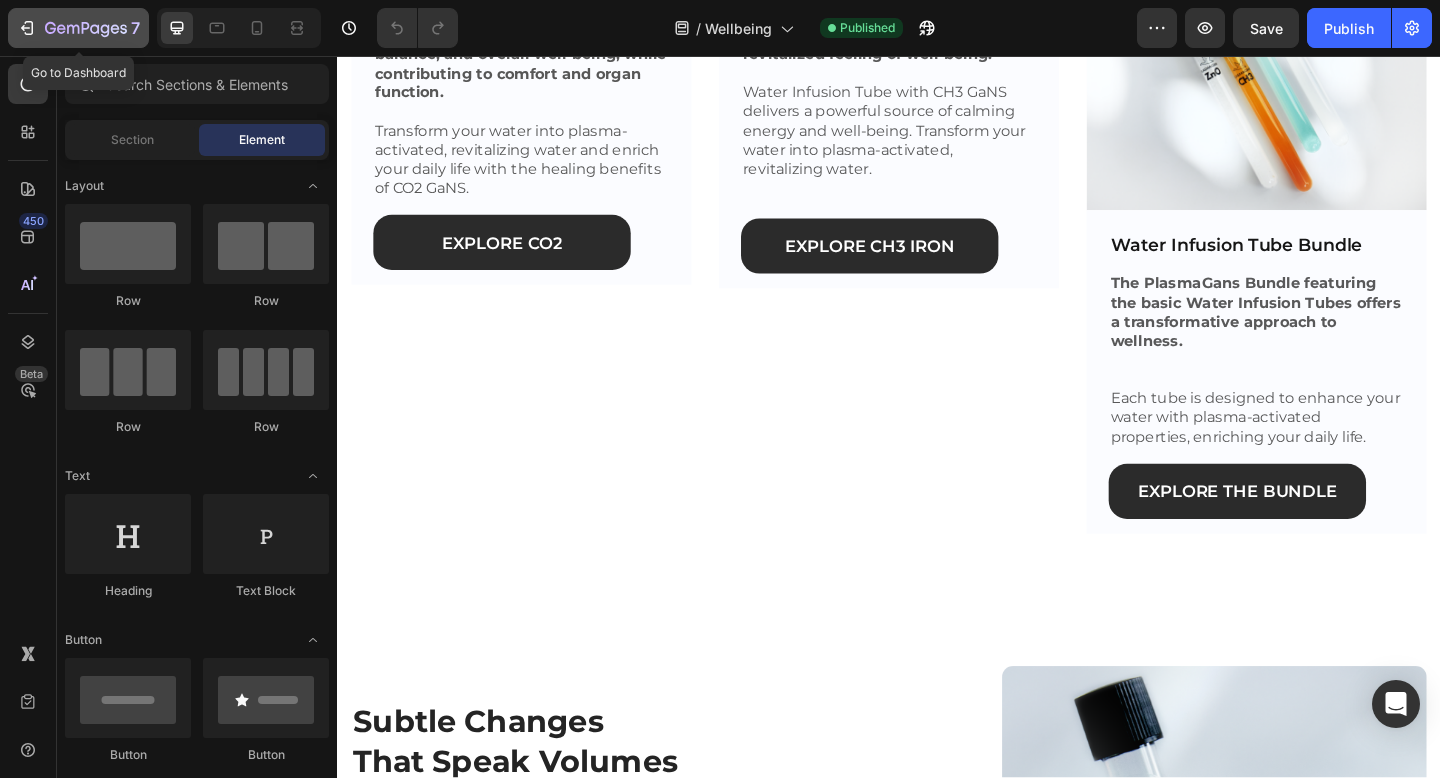 click on "7" at bounding box center [78, 28] 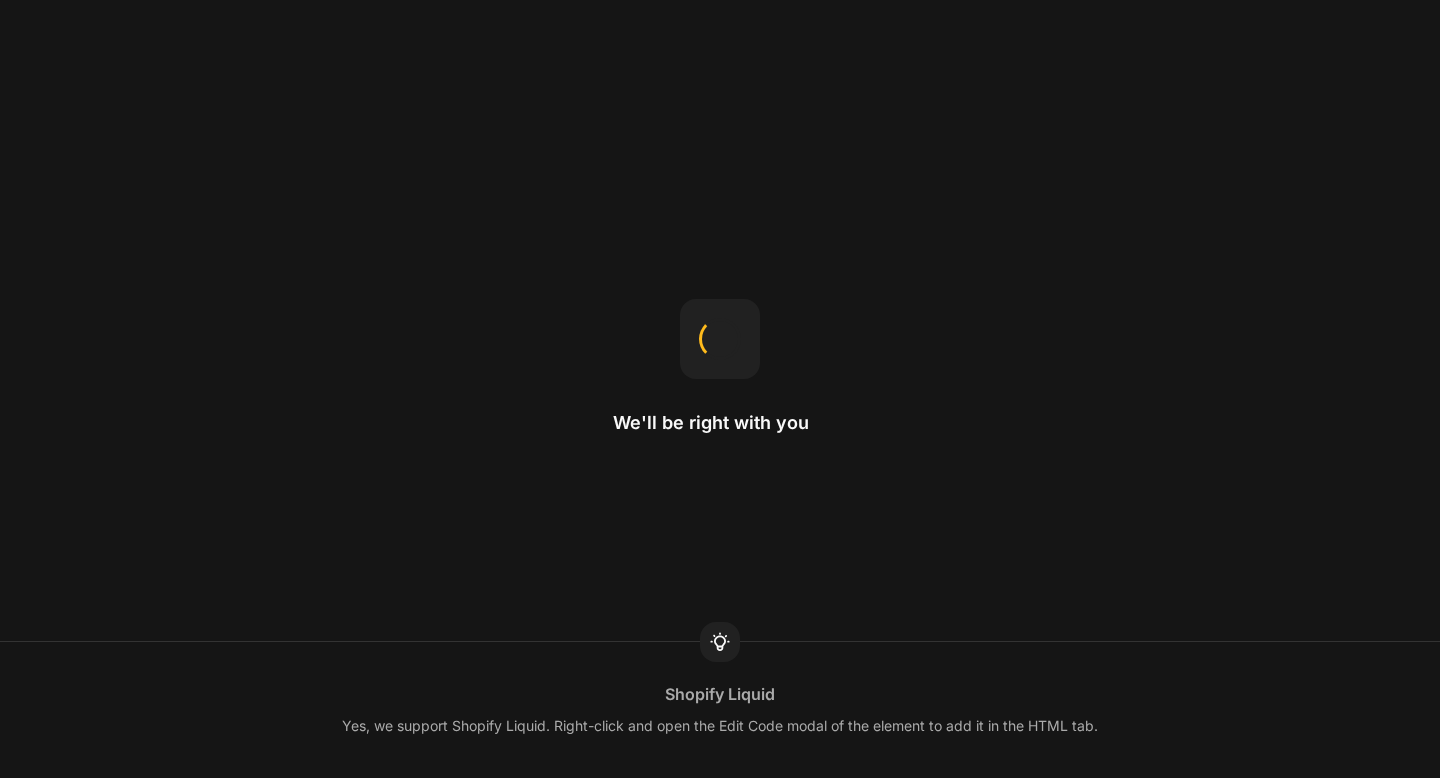 scroll, scrollTop: 0, scrollLeft: 0, axis: both 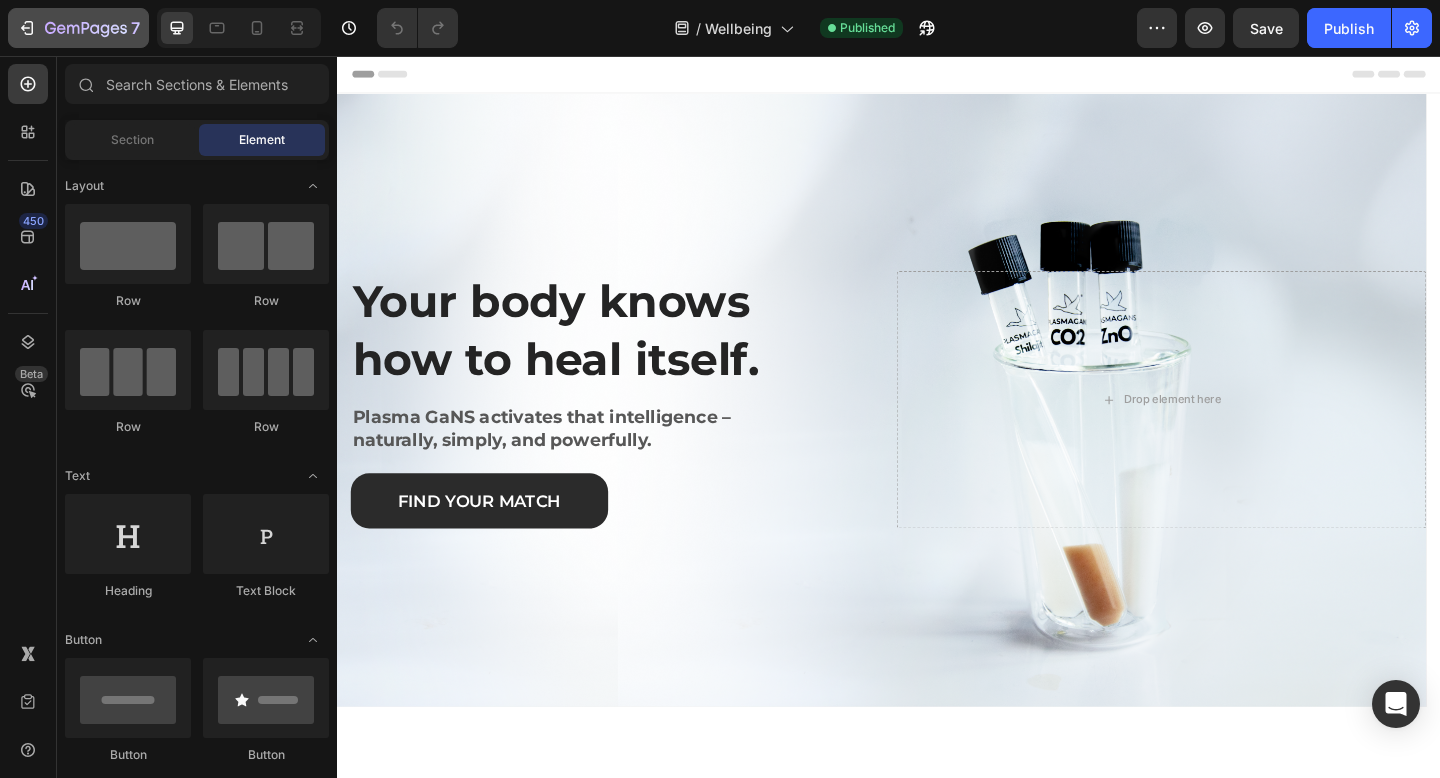 click 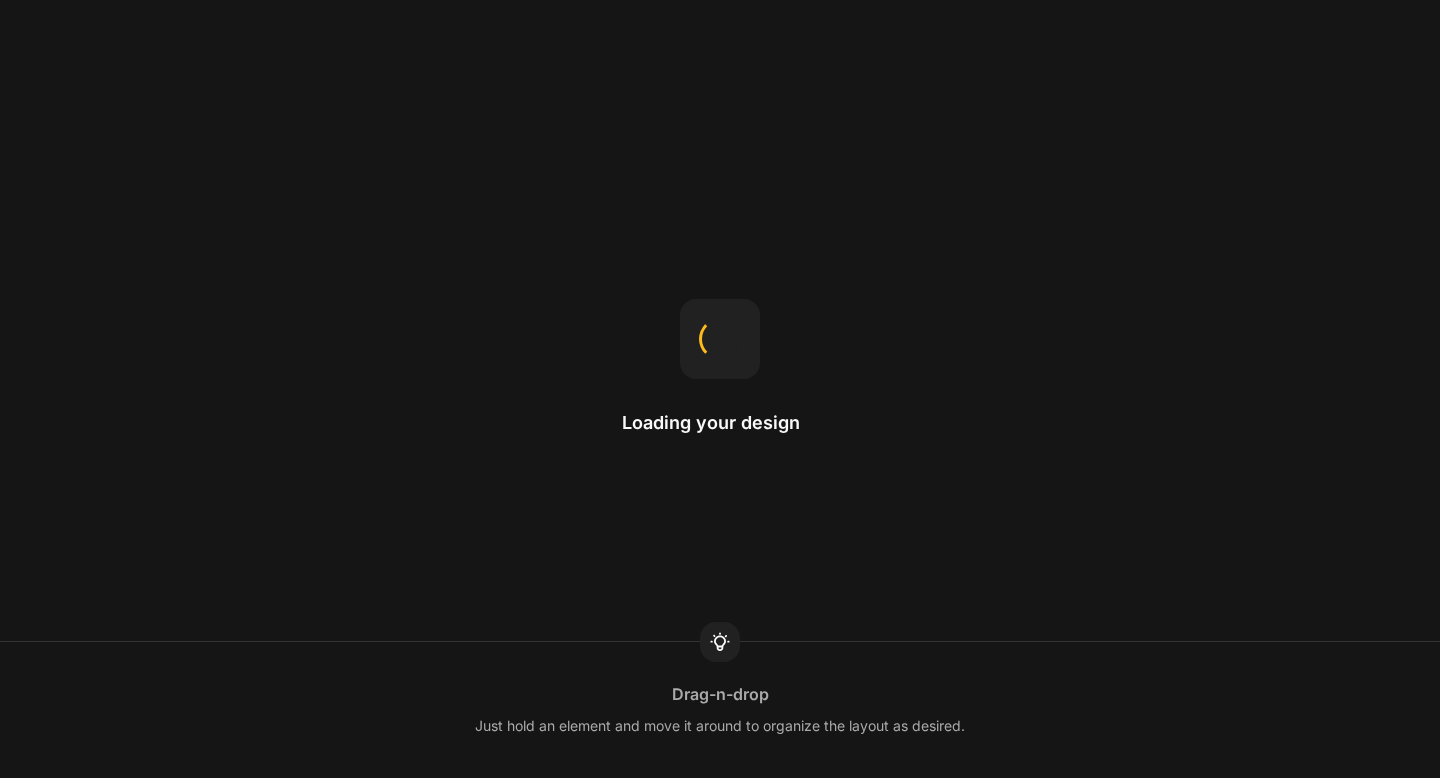 scroll, scrollTop: 0, scrollLeft: 0, axis: both 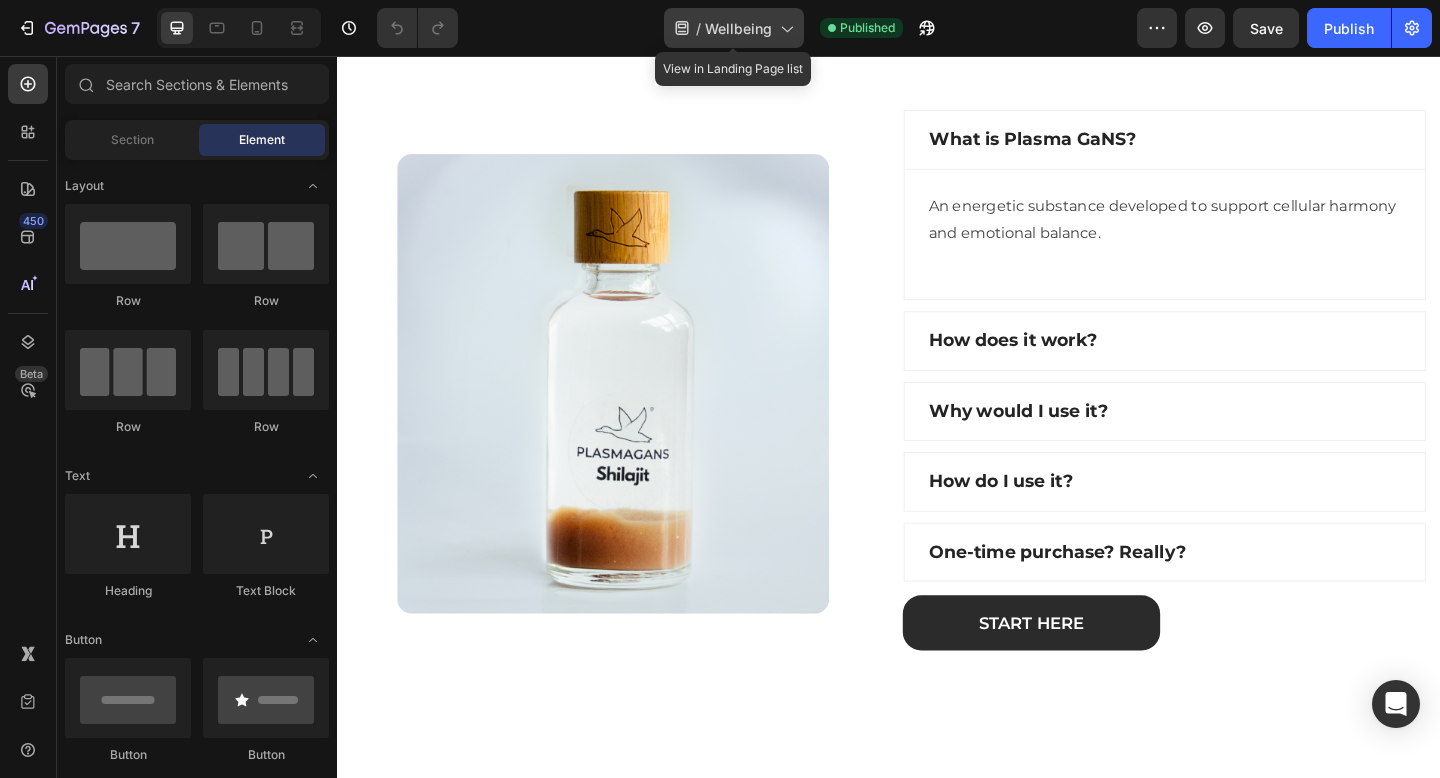 click 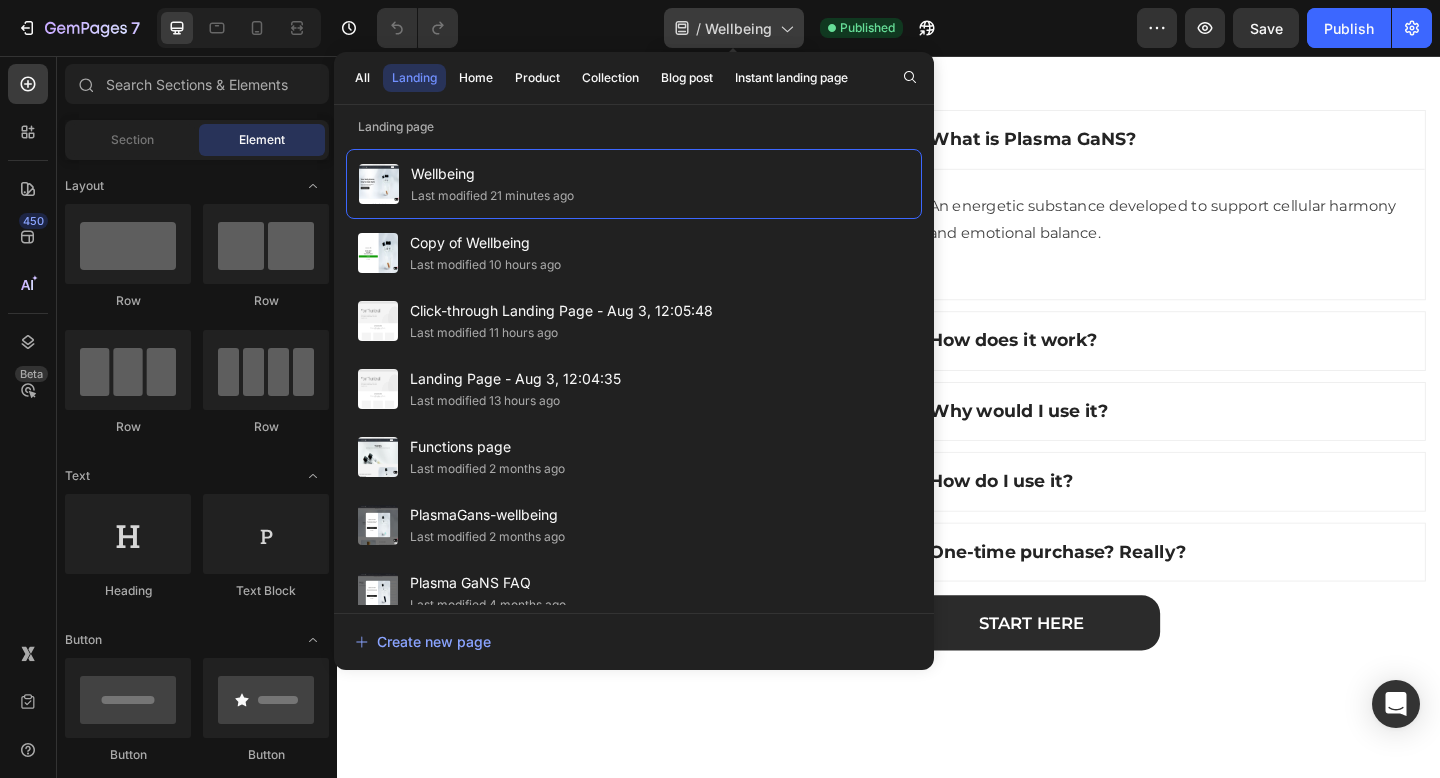 click 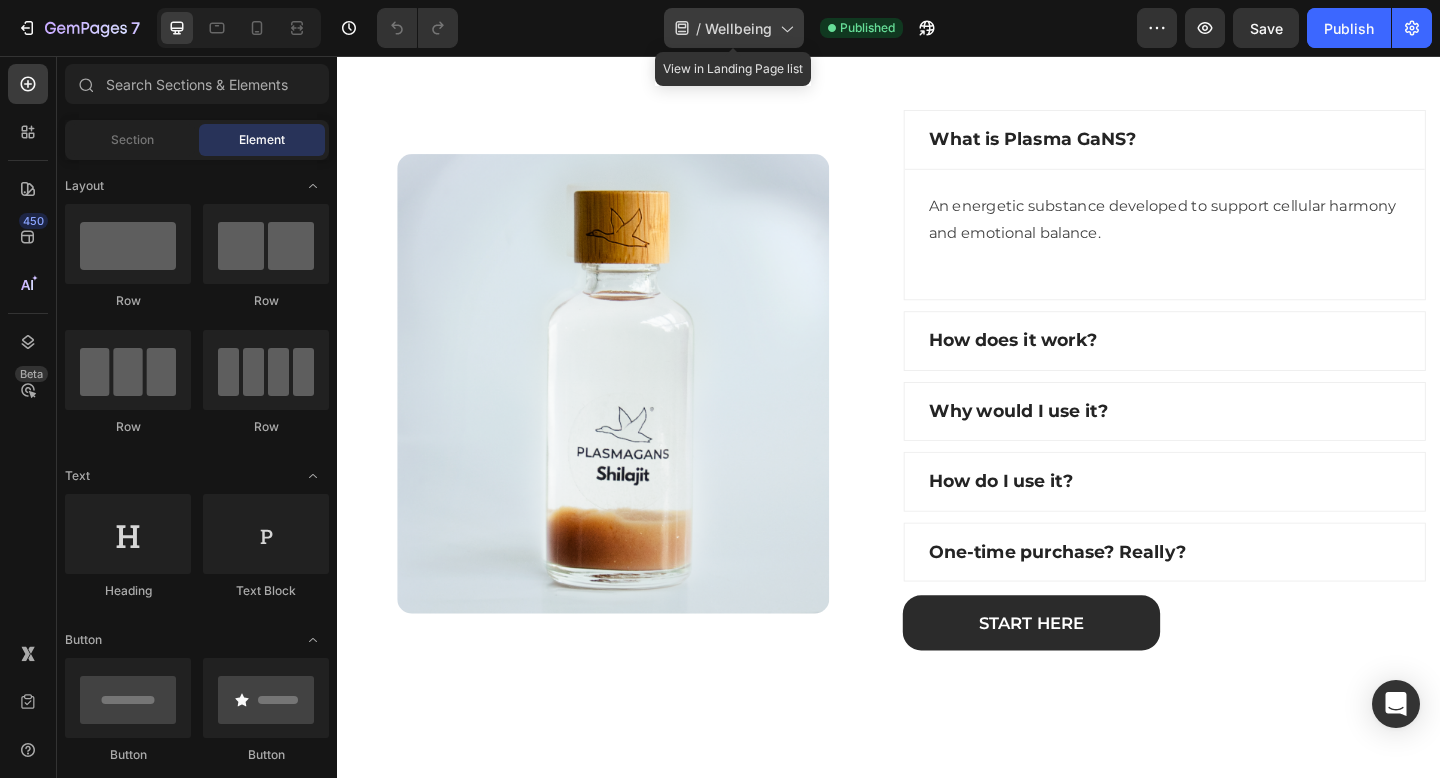 click 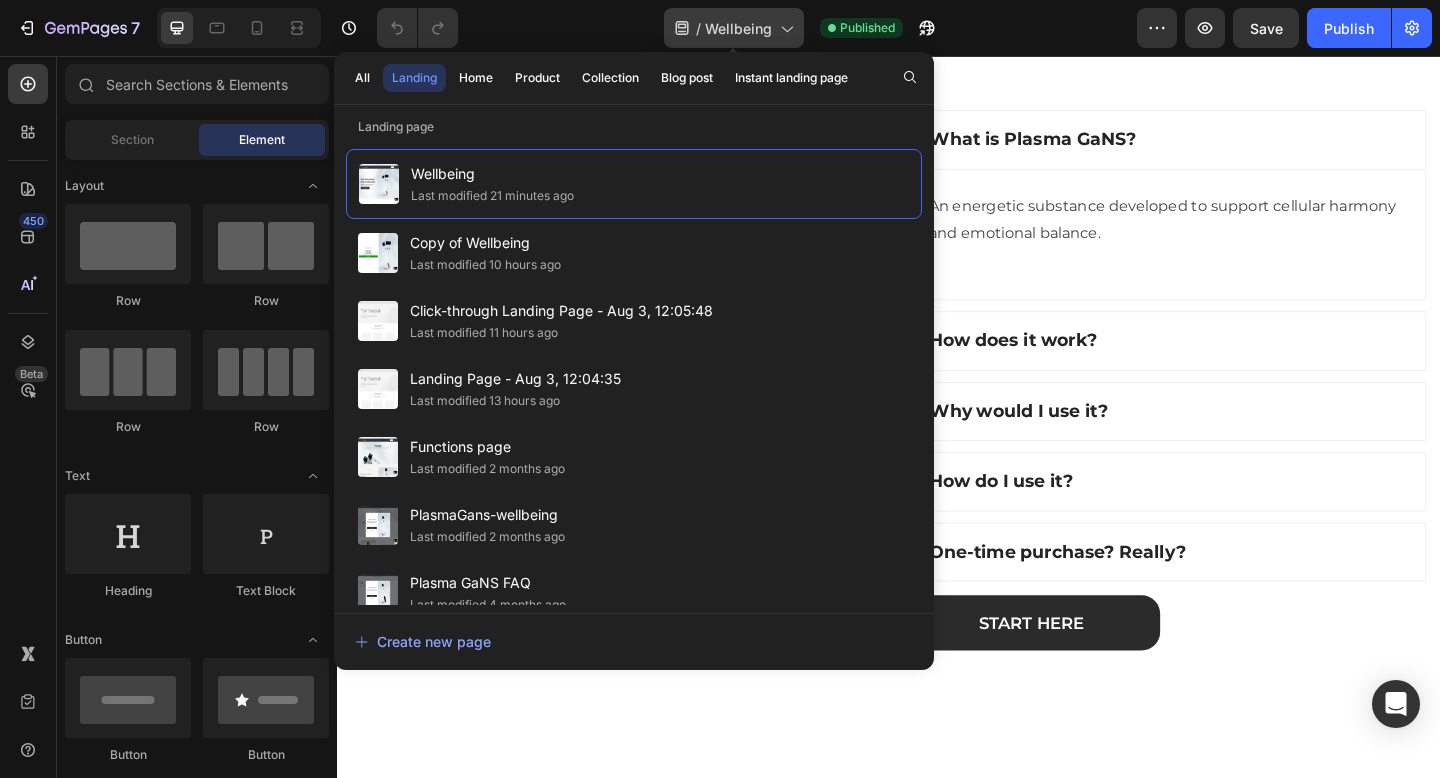 click 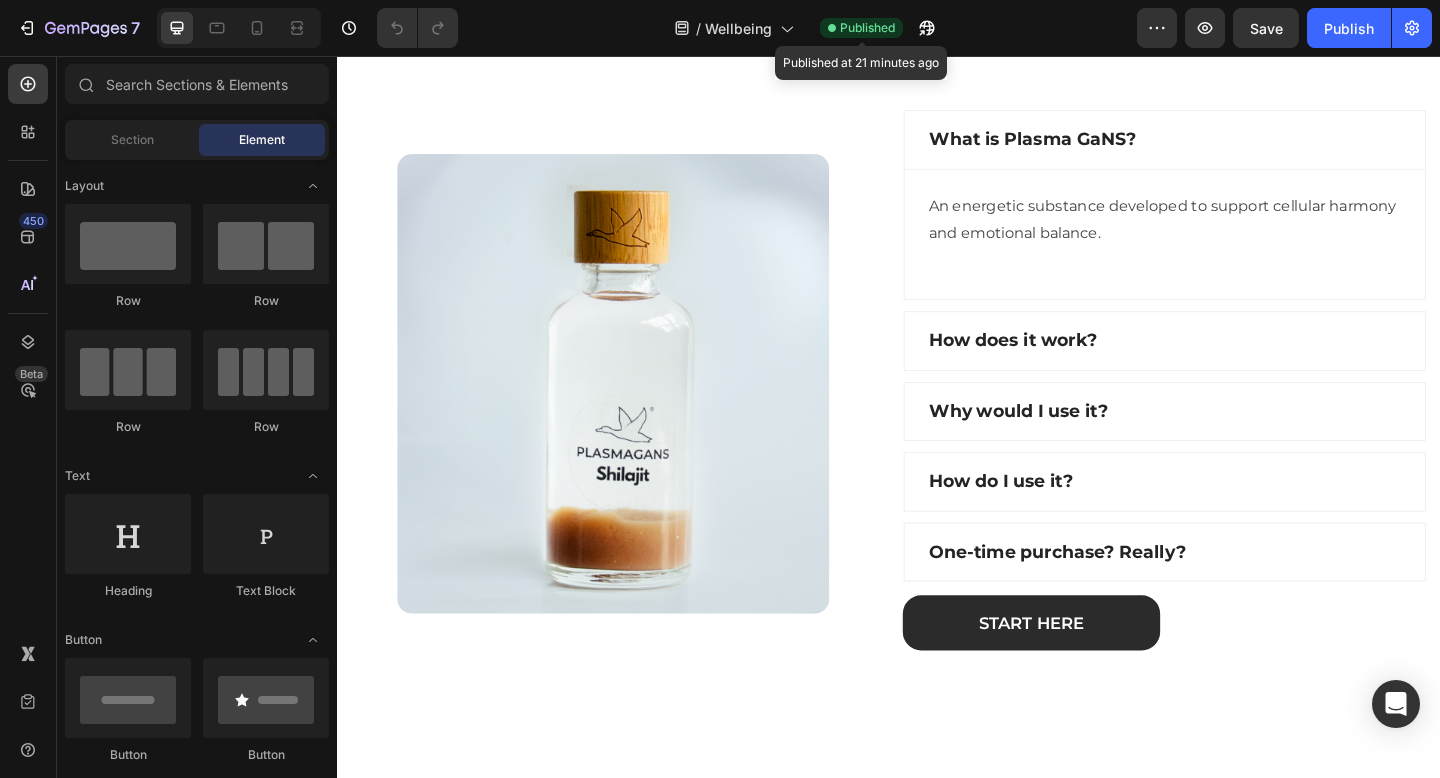 click on "Published" at bounding box center [867, 28] 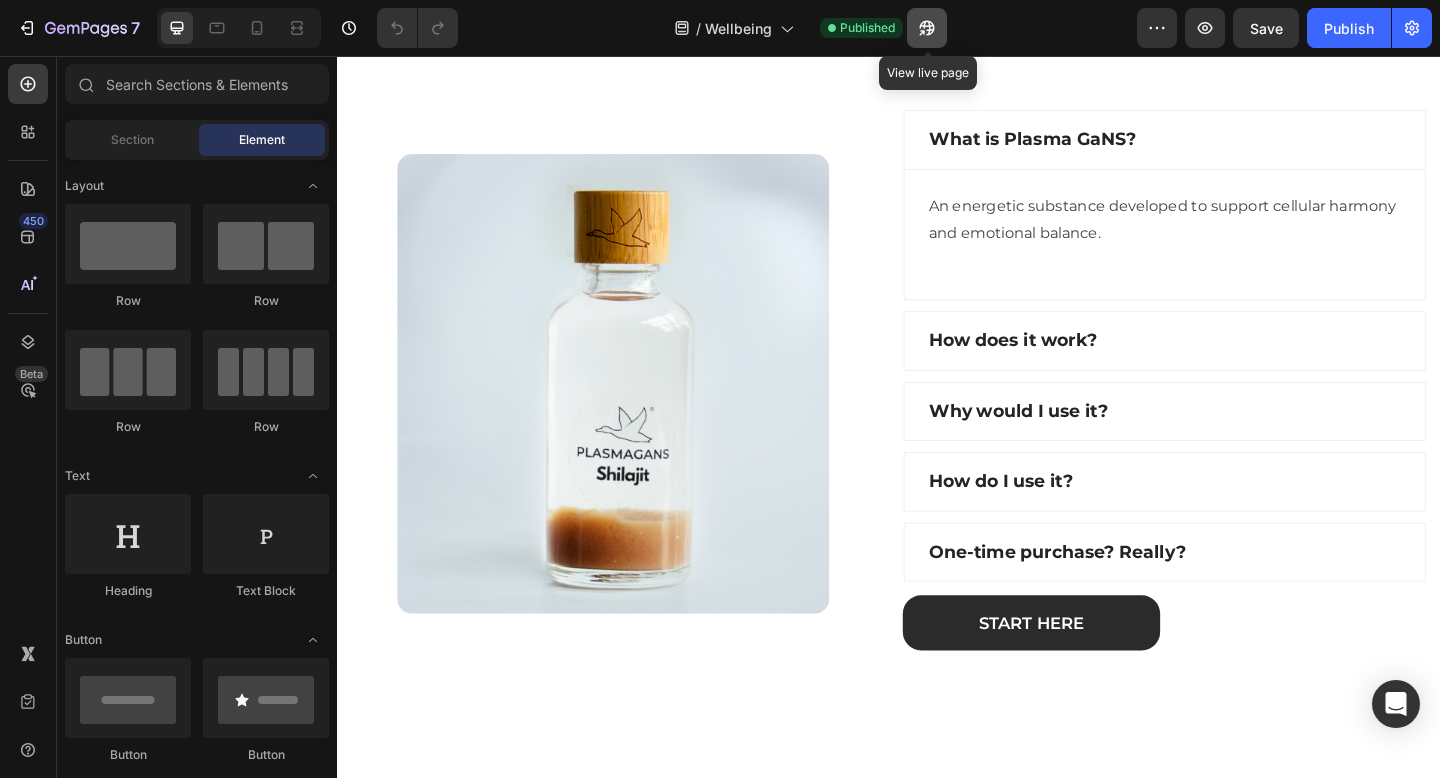 click 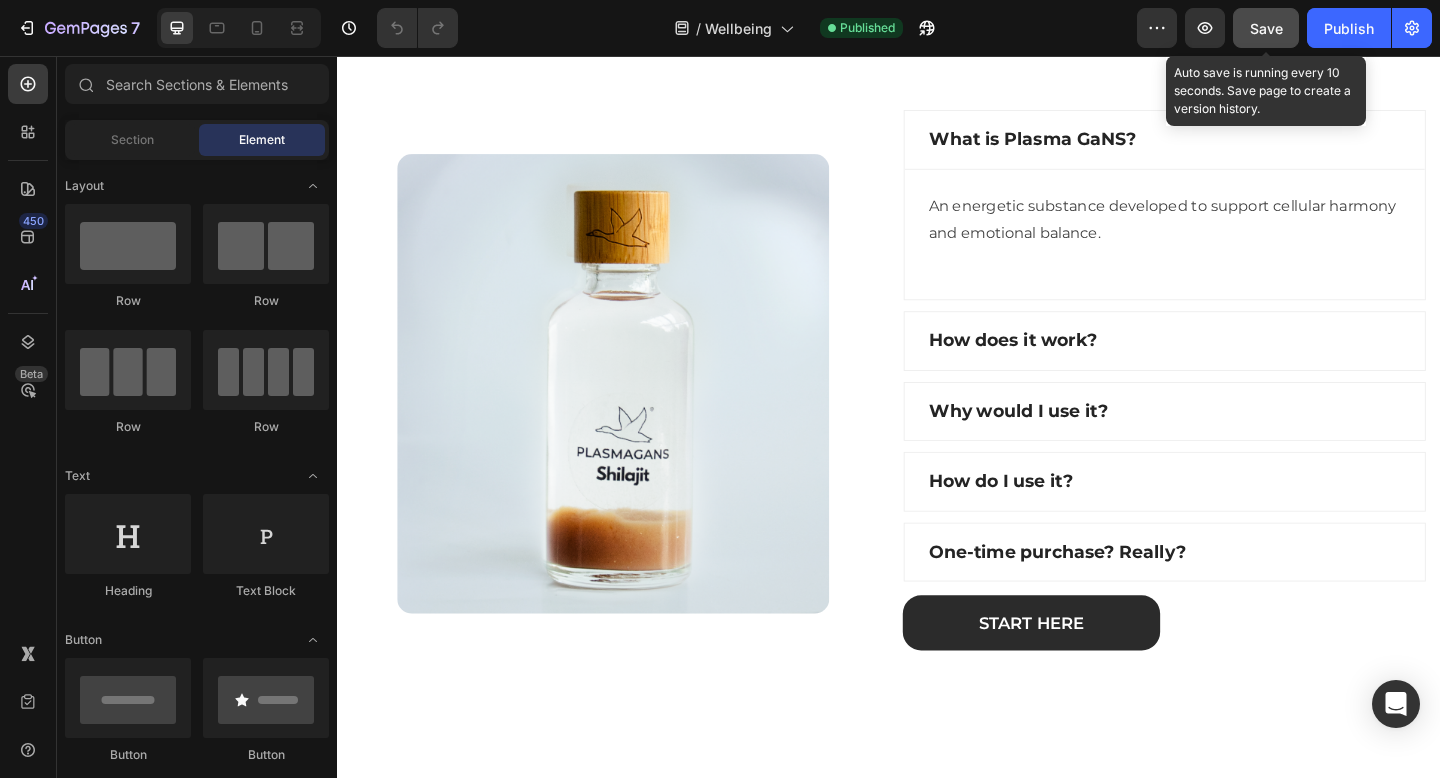 click on "Save" at bounding box center [1266, 28] 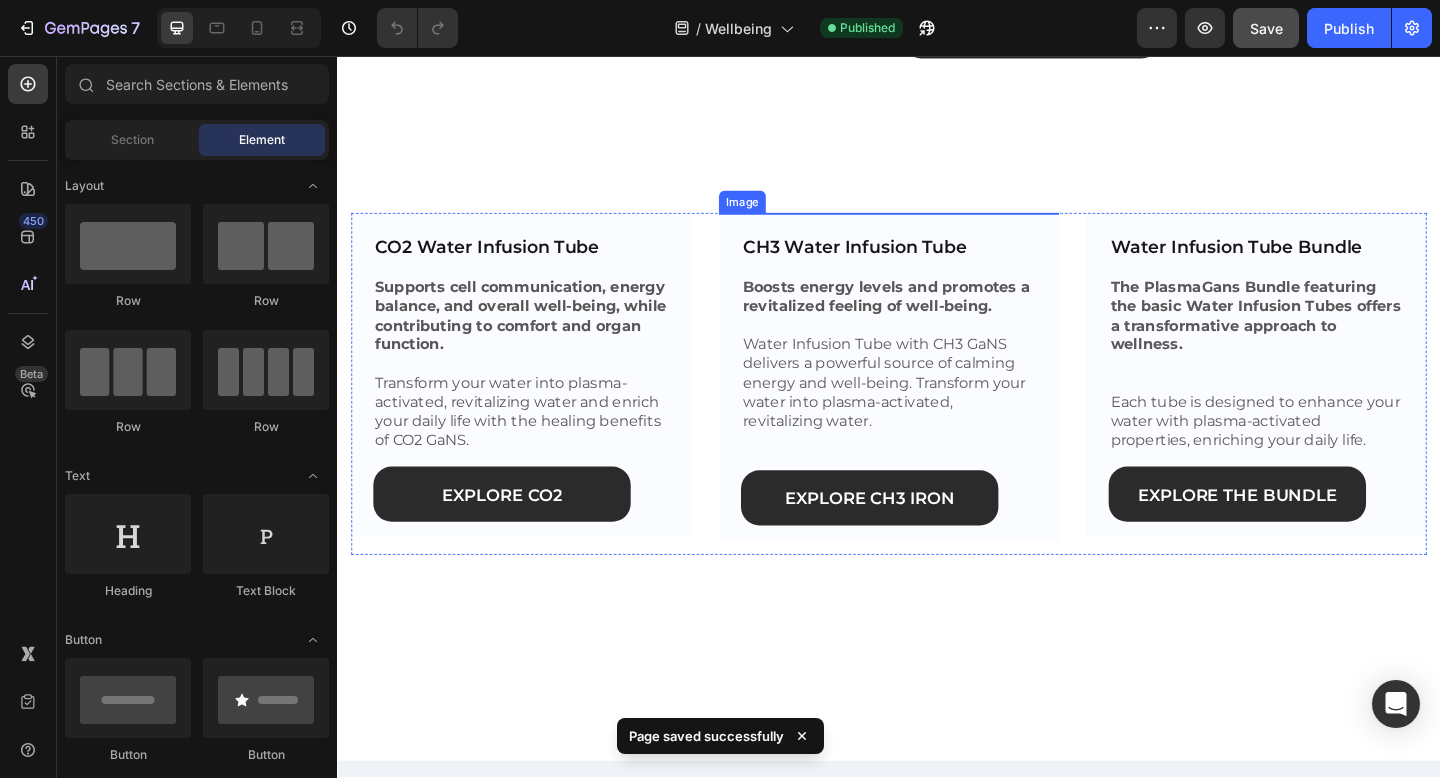 scroll, scrollTop: 2354, scrollLeft: 0, axis: vertical 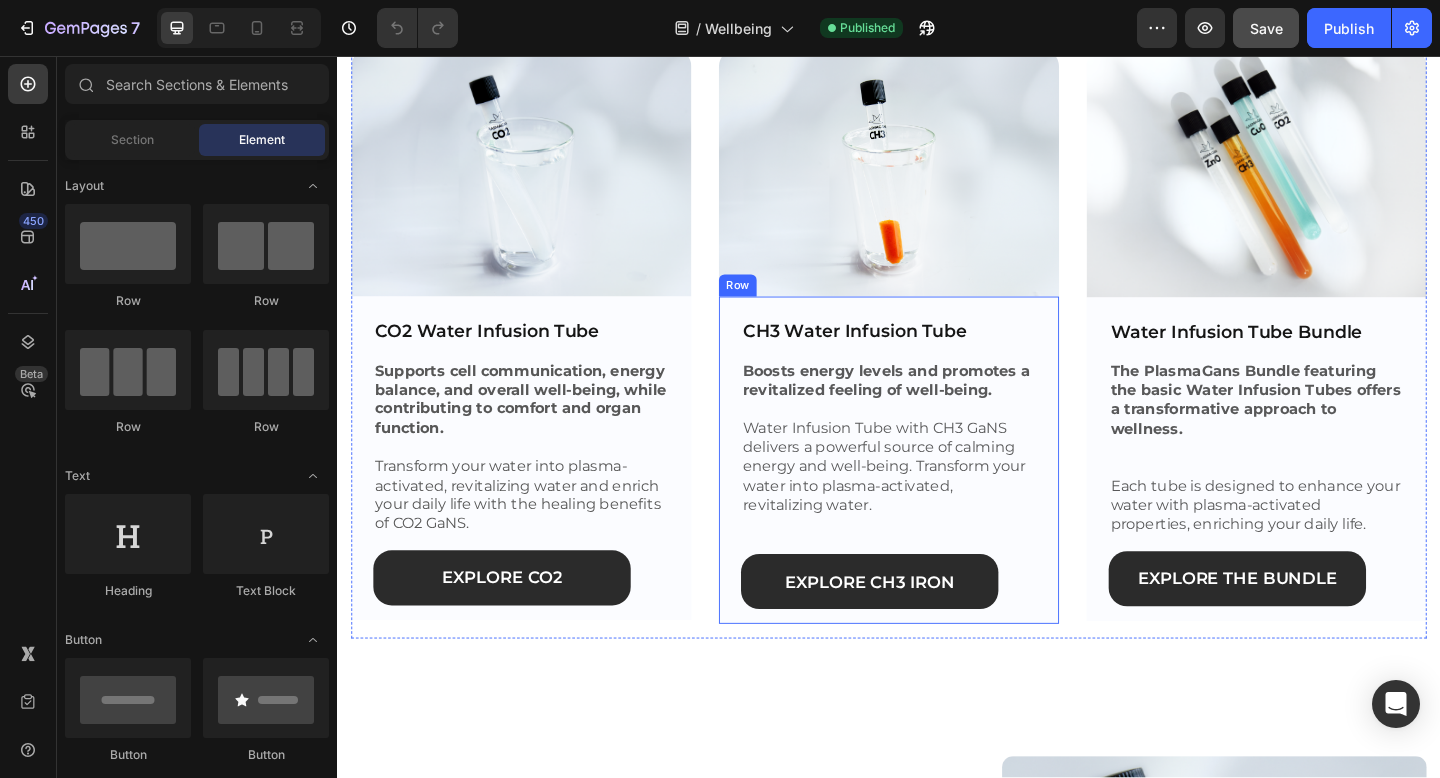 click on "CH3 Water Infusion Tube Text Block Boosts energy levels and promotes a revitalized feeling of well-being.   Water Infusion Tube with CH3 GaNS delivers a powerful source of calming energy and well-being. Transform your water into plasma-activated, revitalizing water. Text Block Explore CH3 Iron Button" at bounding box center (937, 500) 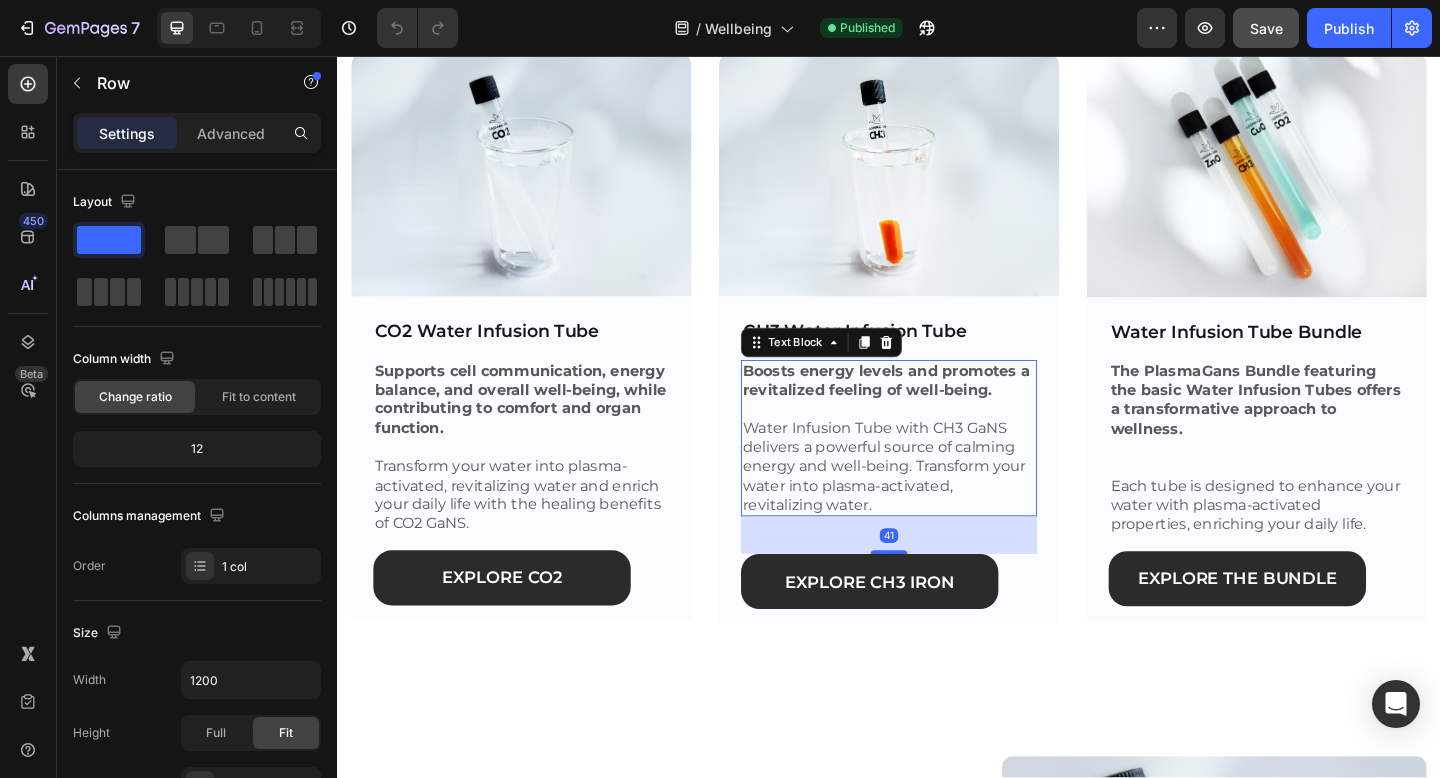 click on "Water Infusion Tube with CH3 GaNS delivers a powerful source of calming energy and well-being. Transform your water into plasma-activated, revitalizing water." at bounding box center [932, 502] 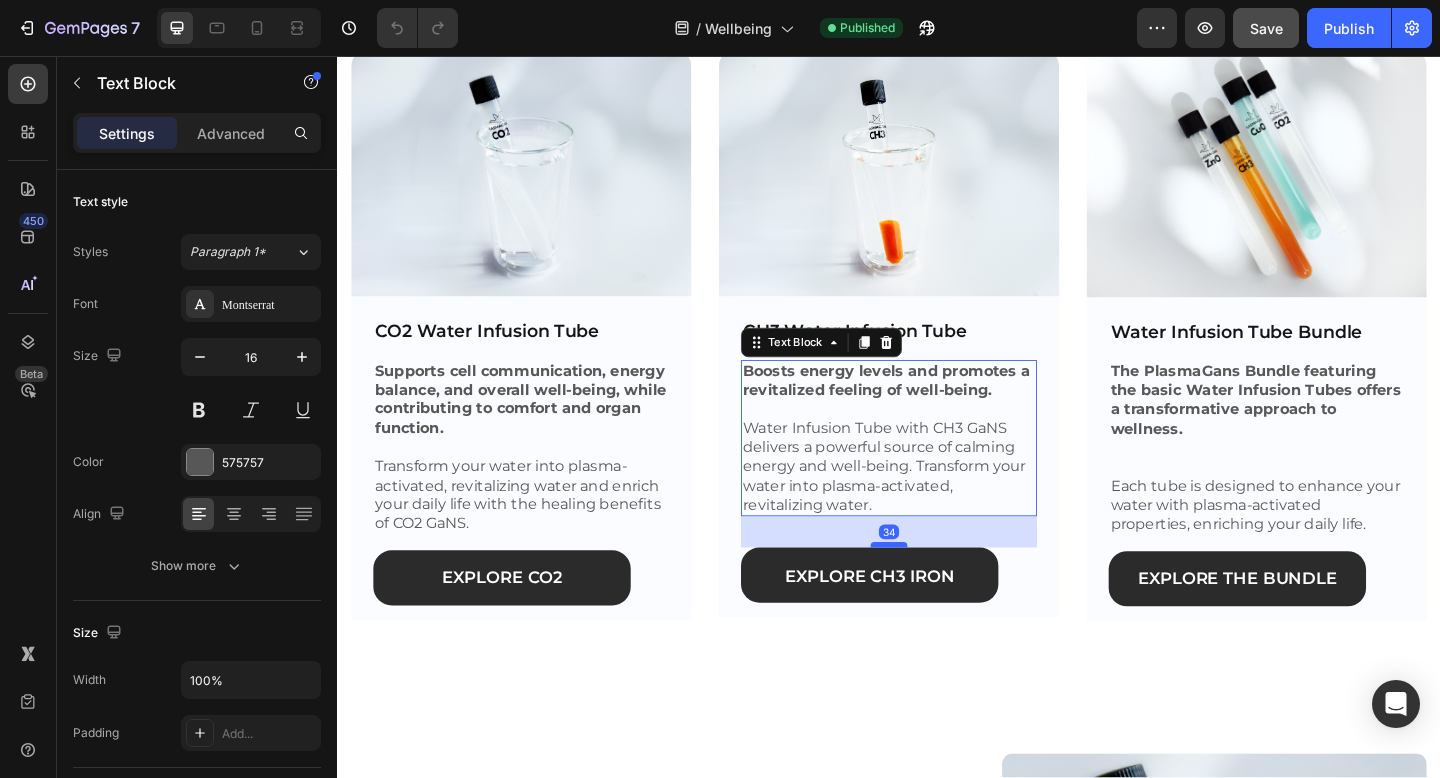 click at bounding box center (937, 588) 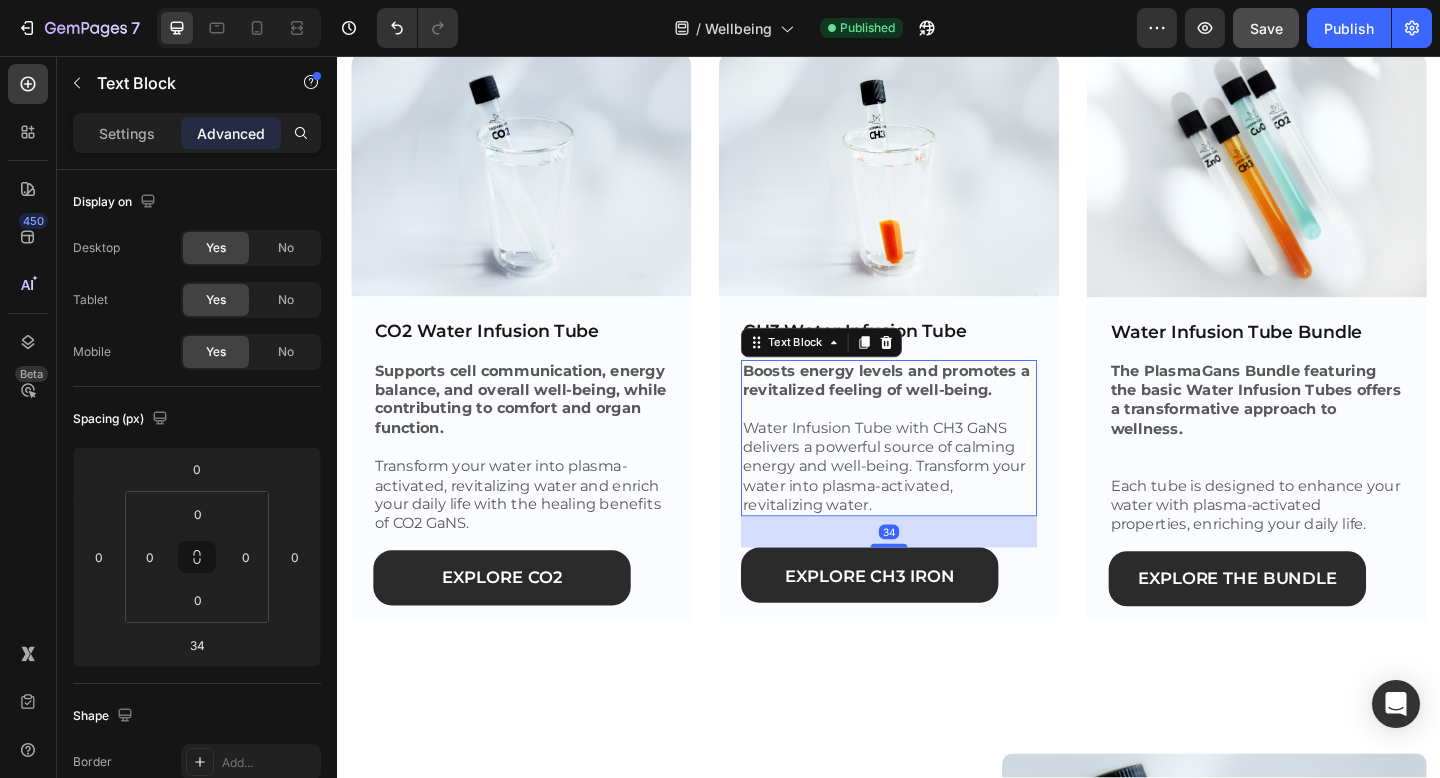 click on "7  Version history  /  Wellbeing Published Preview  Save   Publish" 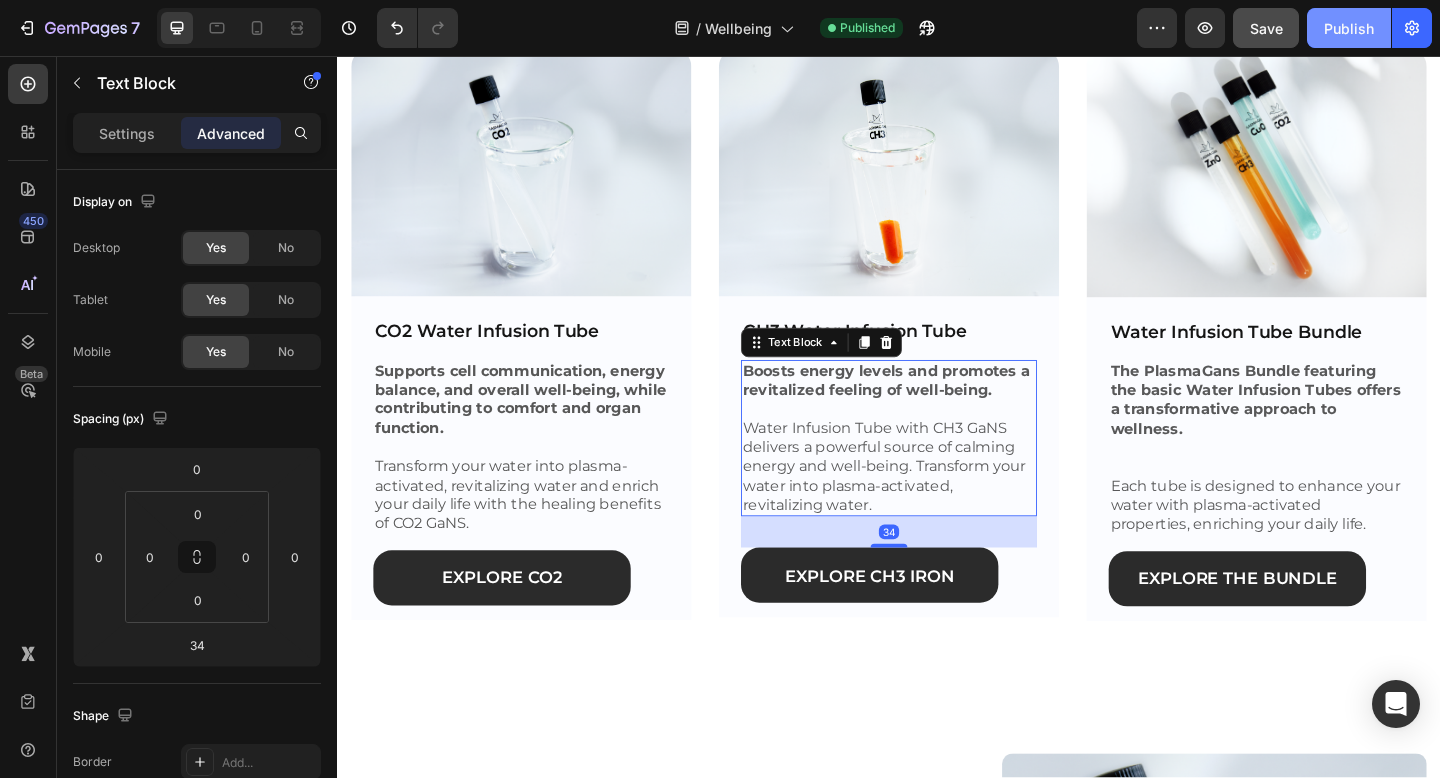 click on "Publish" at bounding box center (1349, 28) 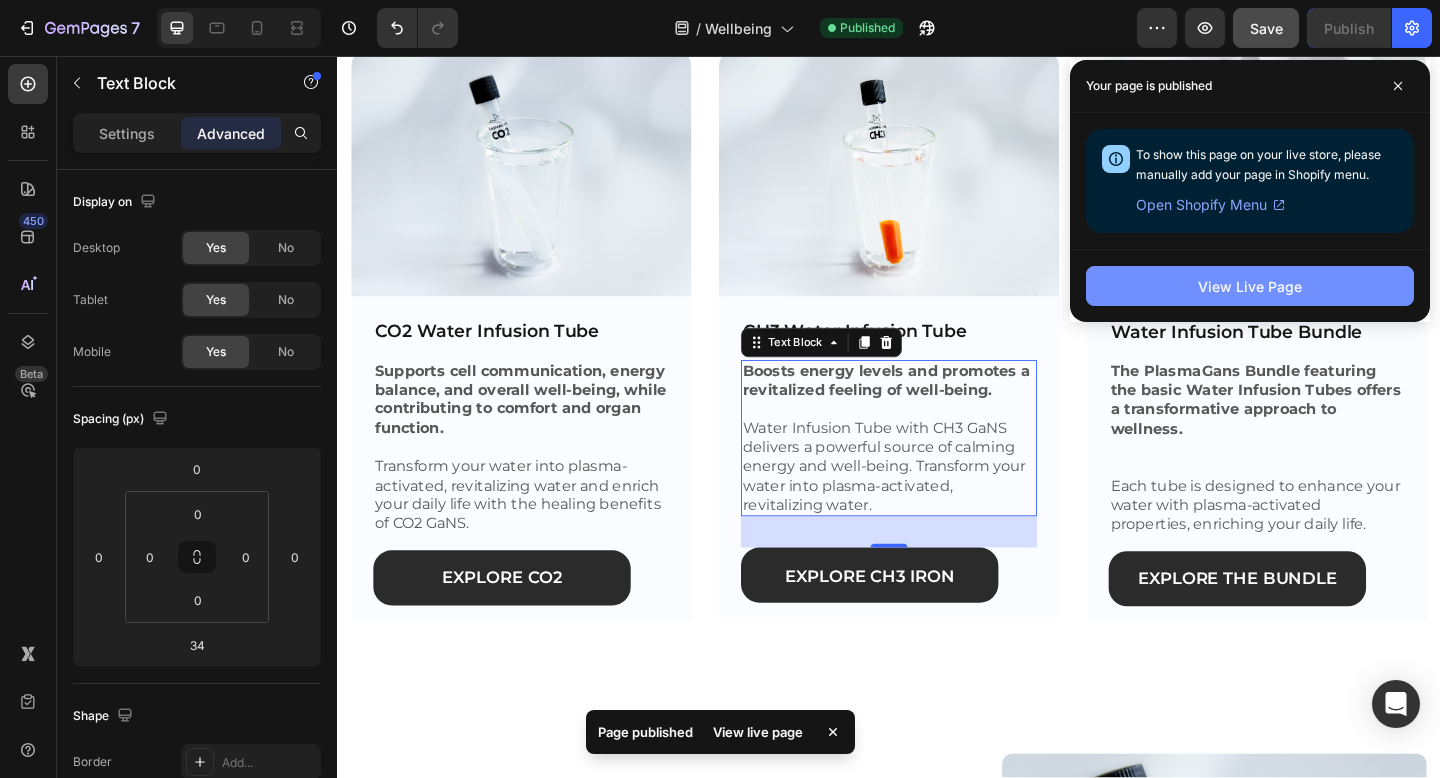 click on "View Live Page" at bounding box center [1250, 286] 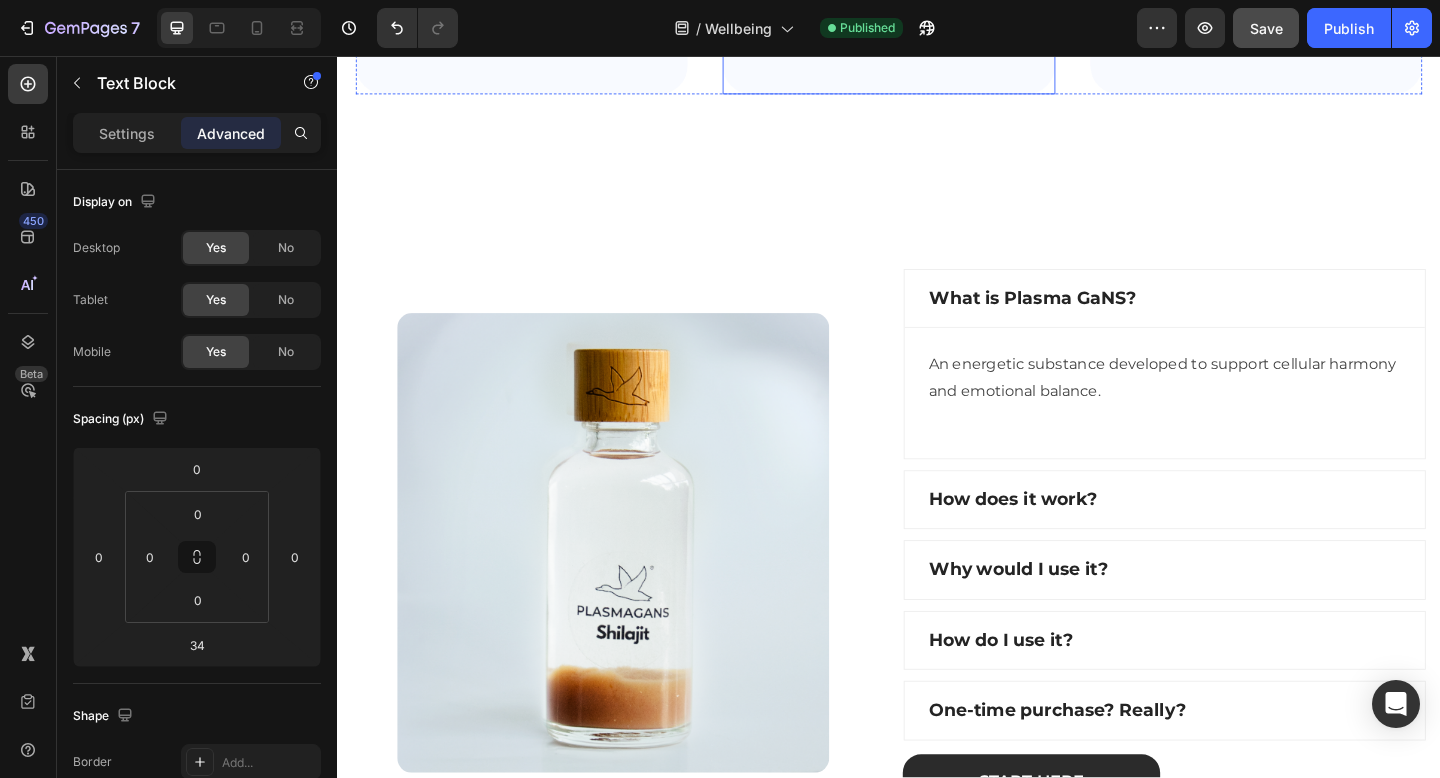 scroll, scrollTop: 153, scrollLeft: 0, axis: vertical 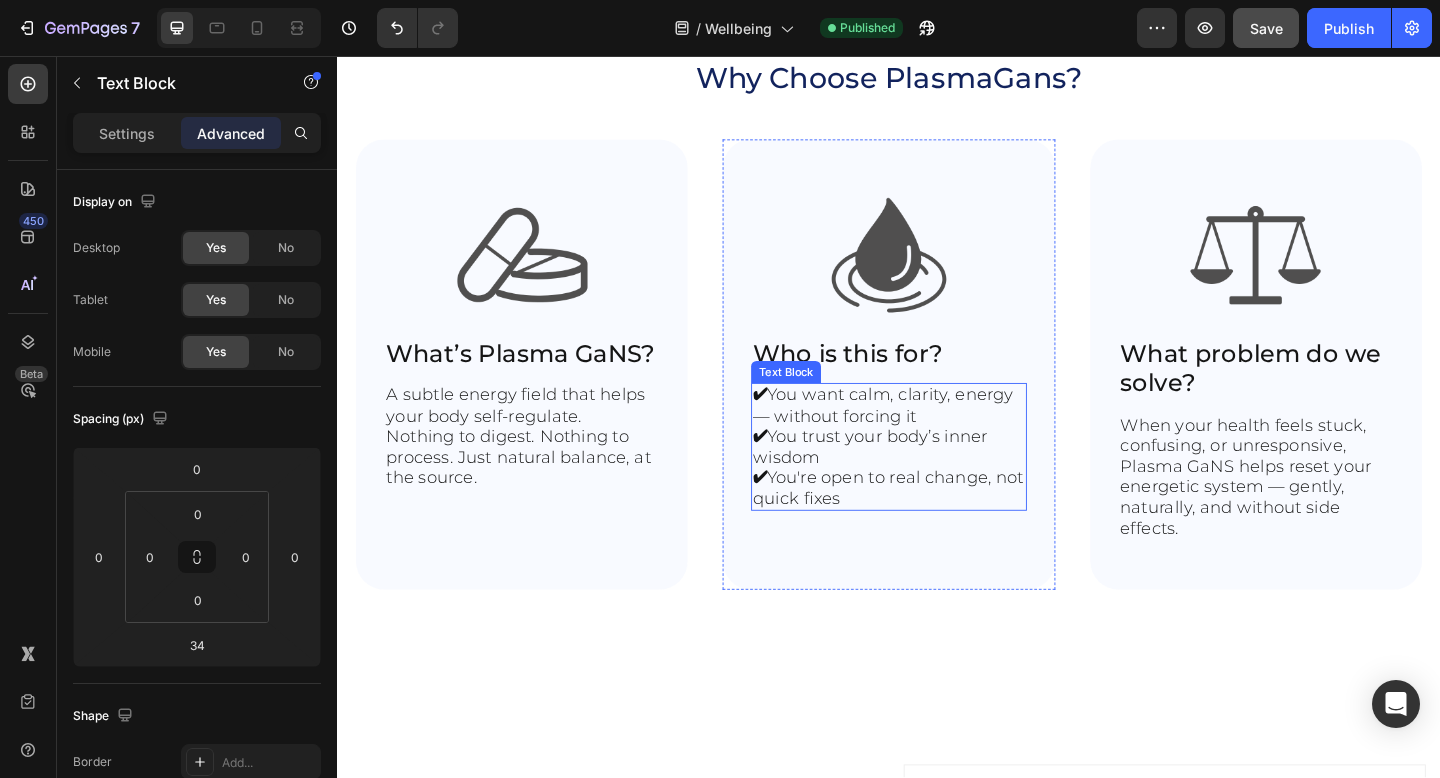 click on "✔  You want calm, clarity, energy — without forcing it  ✔  You trust your body’s inner wisdom  ✔  You're open to real change, not quick fixes Text Block" at bounding box center (936, 481) 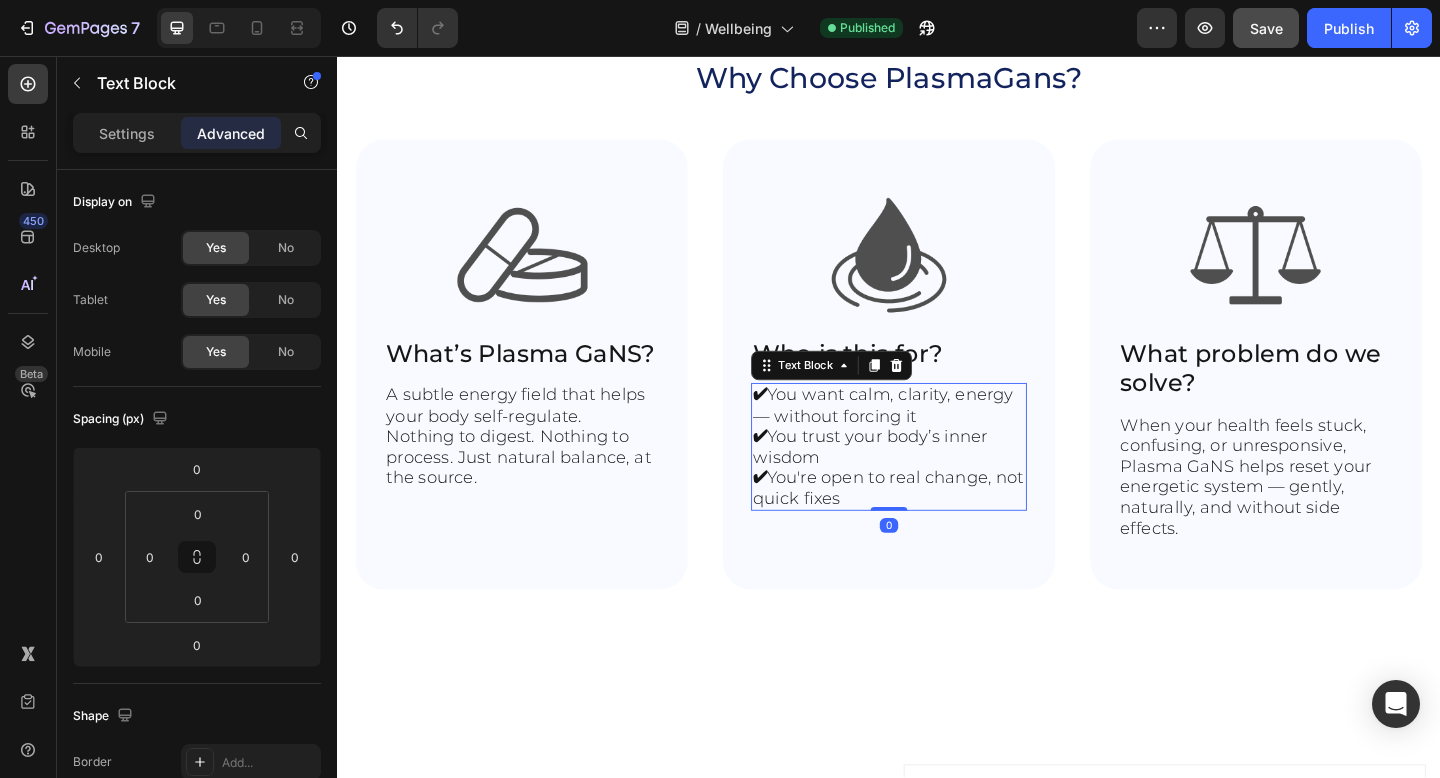 click on "✔" at bounding box center (796, 425) 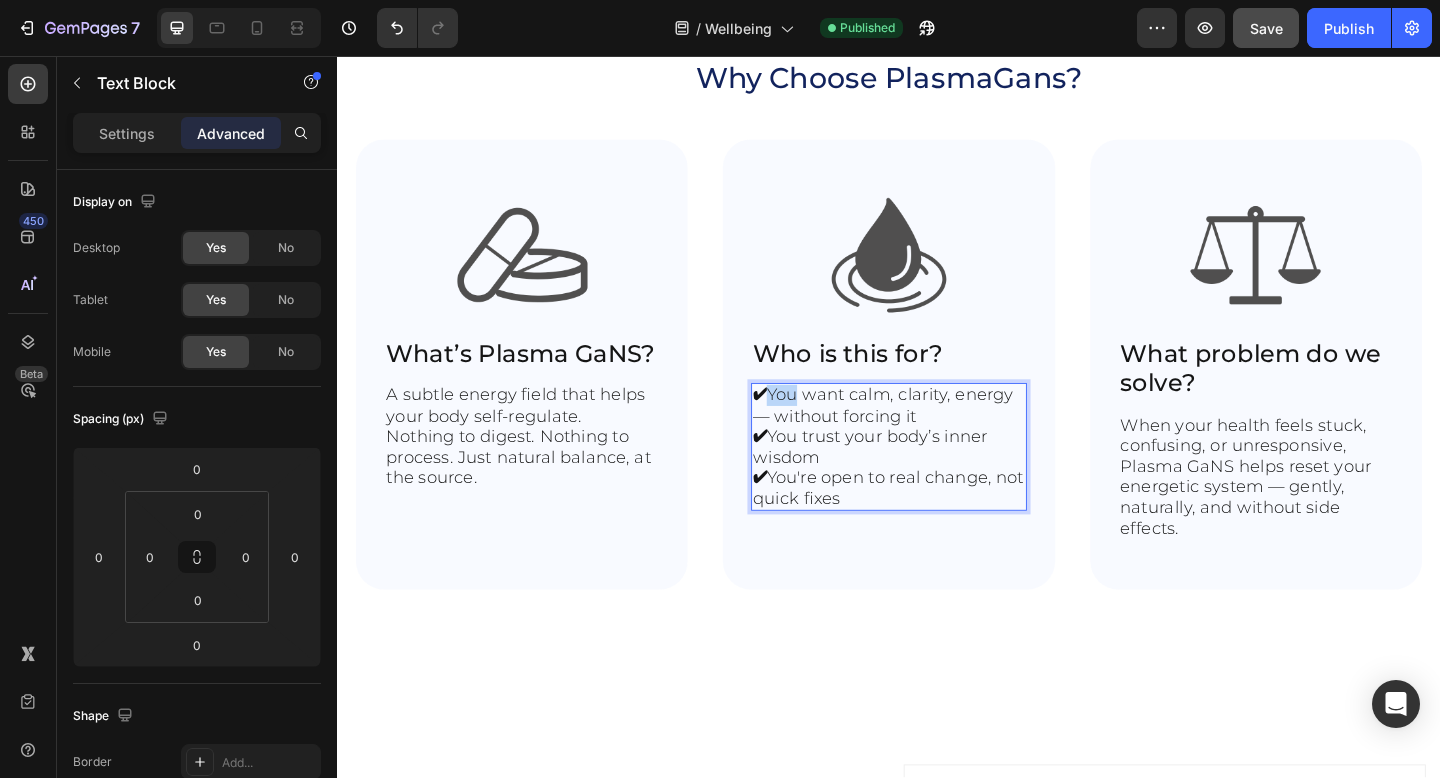 click on "✔" at bounding box center [796, 425] 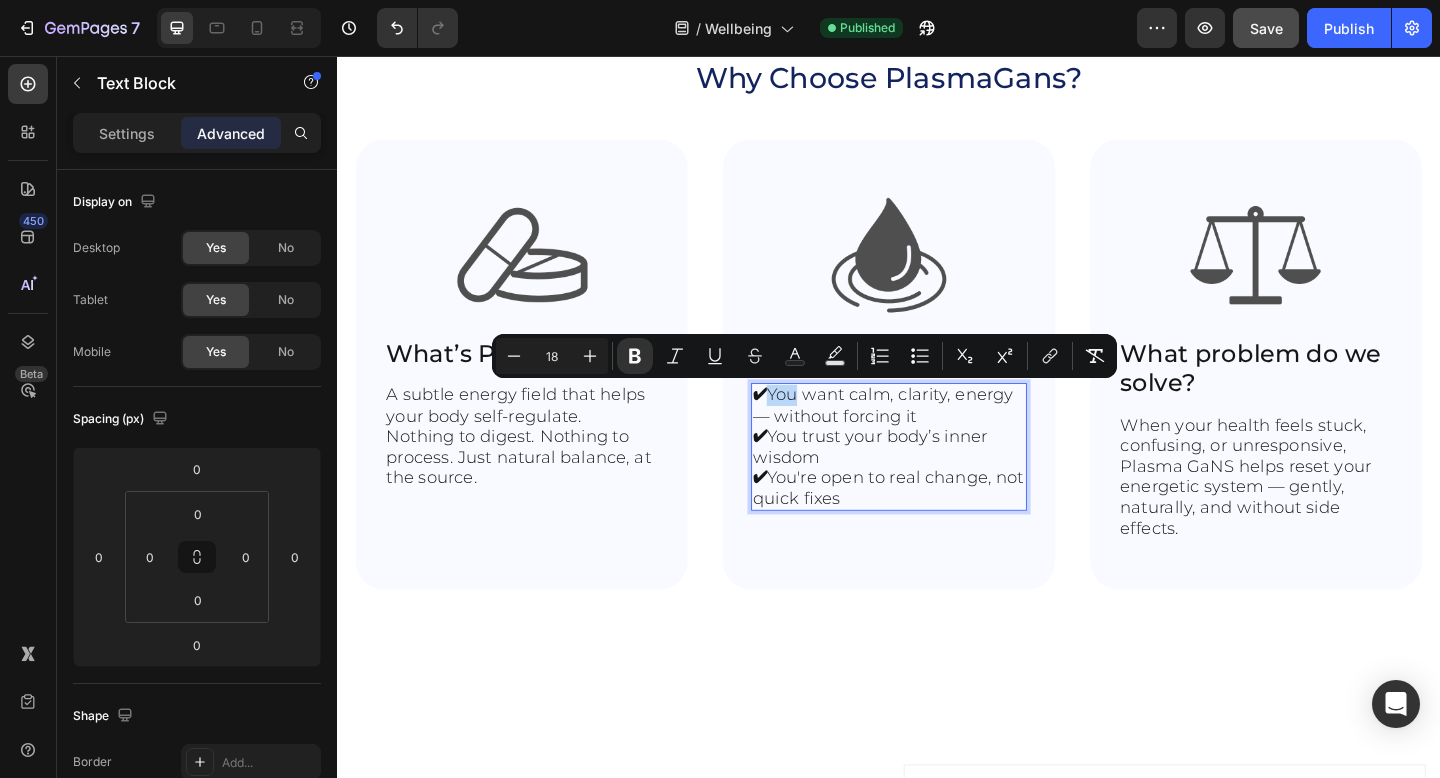 click on "✔" at bounding box center (796, 425) 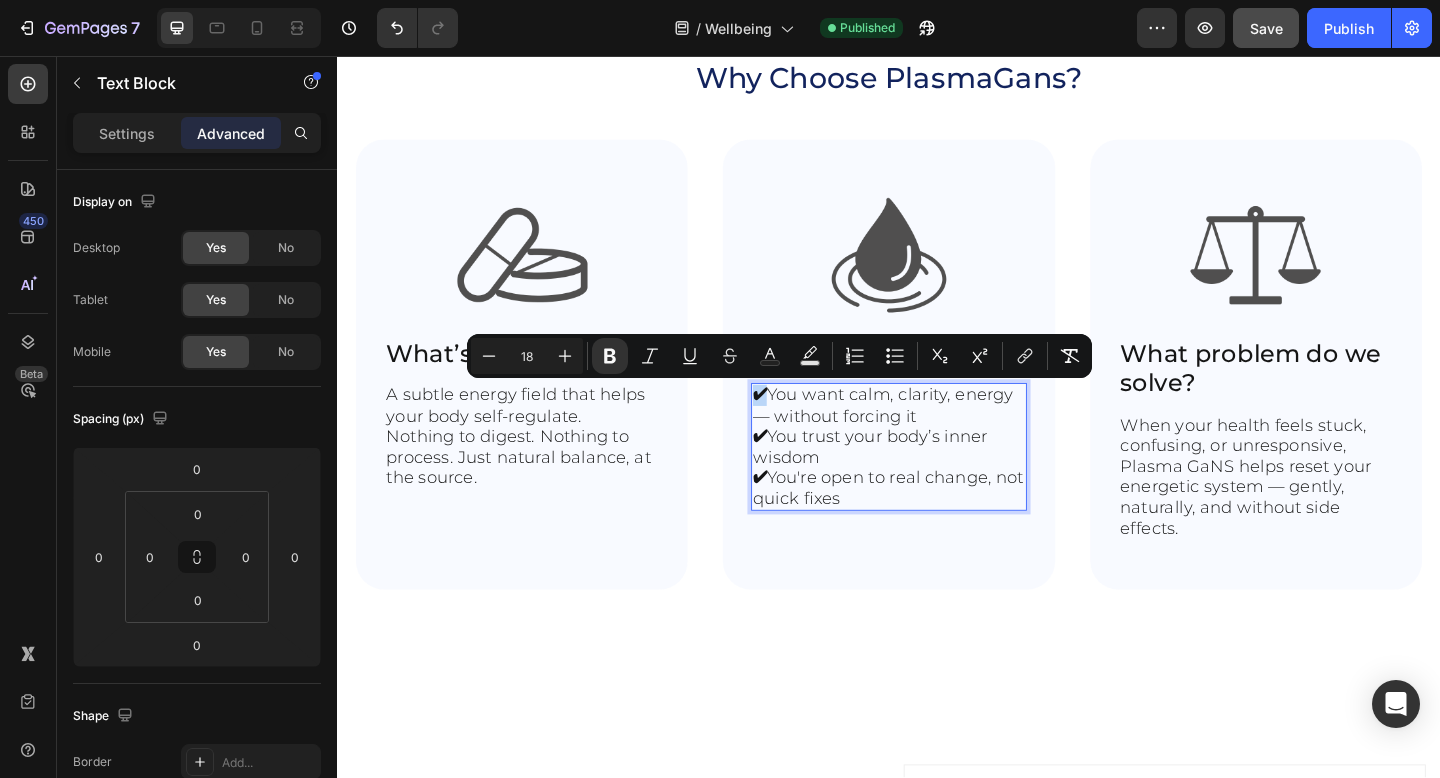 drag, startPoint x: 797, startPoint y: 421, endPoint x: 784, endPoint y: 422, distance: 13.038404 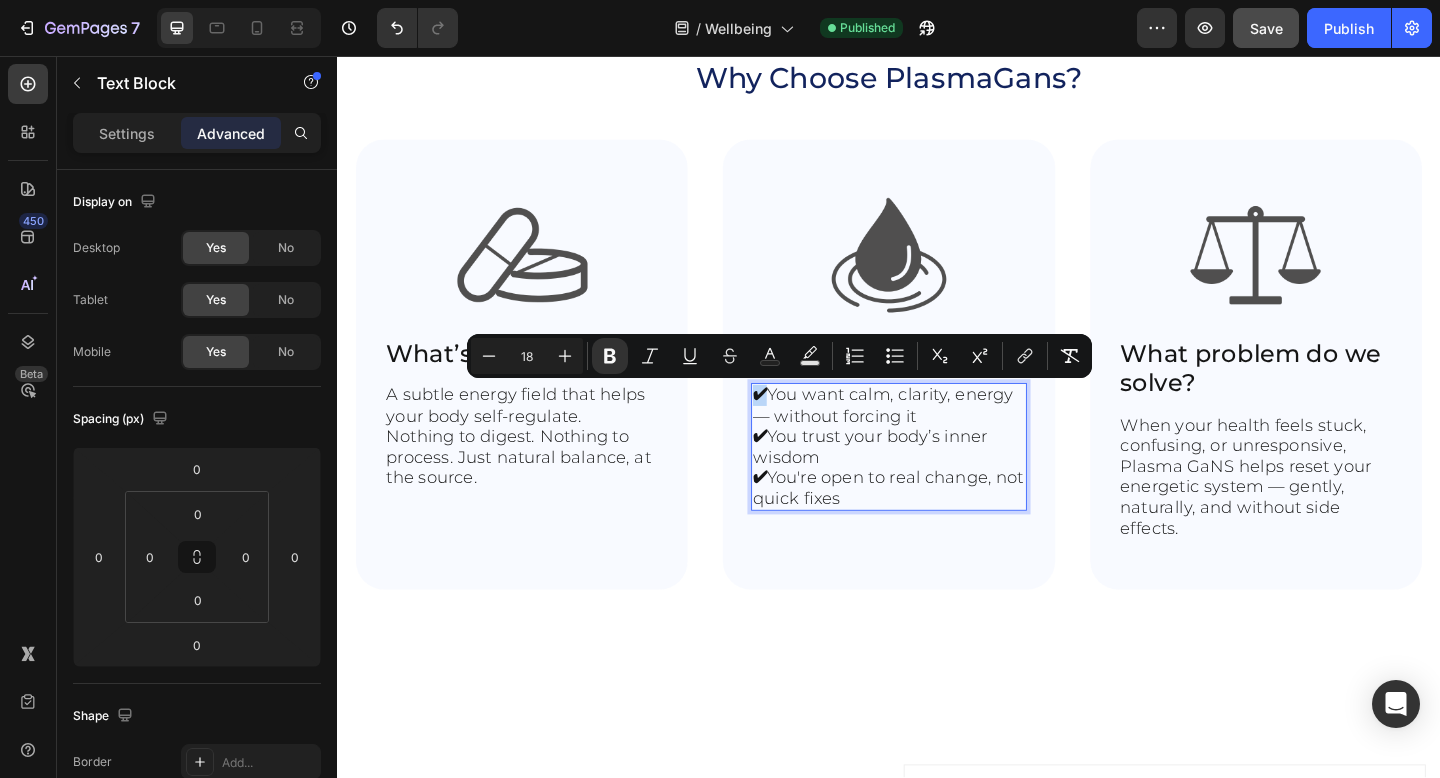 click on "✔" at bounding box center [796, 425] 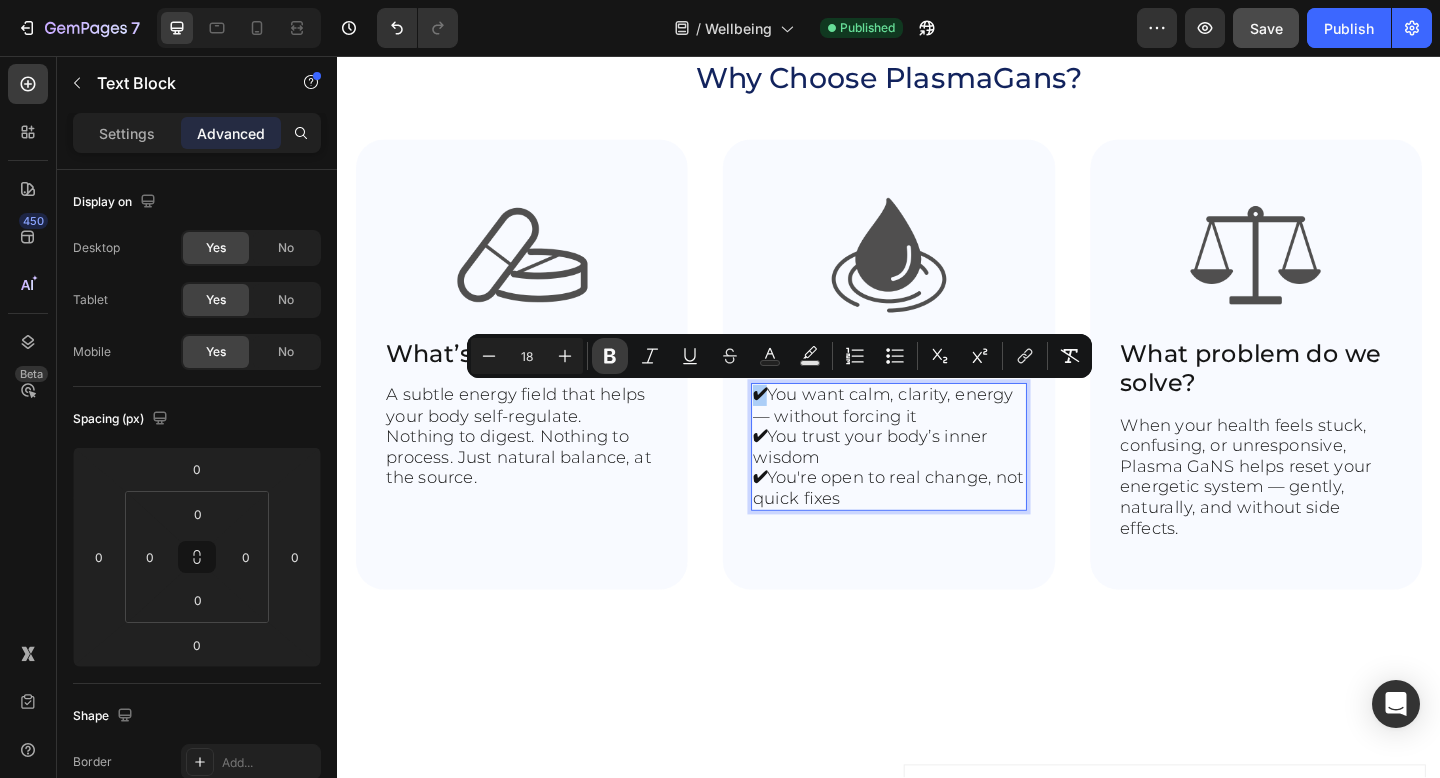click 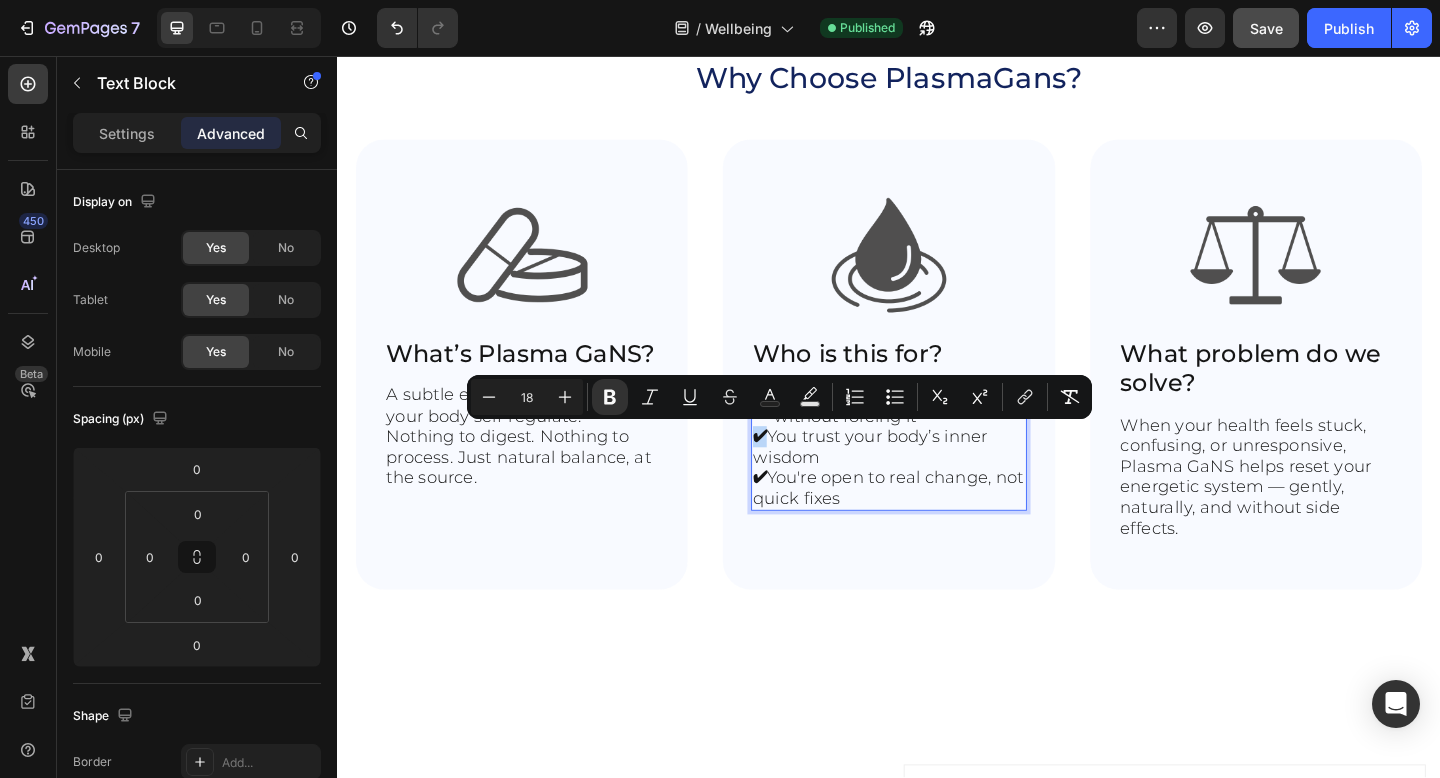 drag, startPoint x: 794, startPoint y: 469, endPoint x: 783, endPoint y: 469, distance: 11 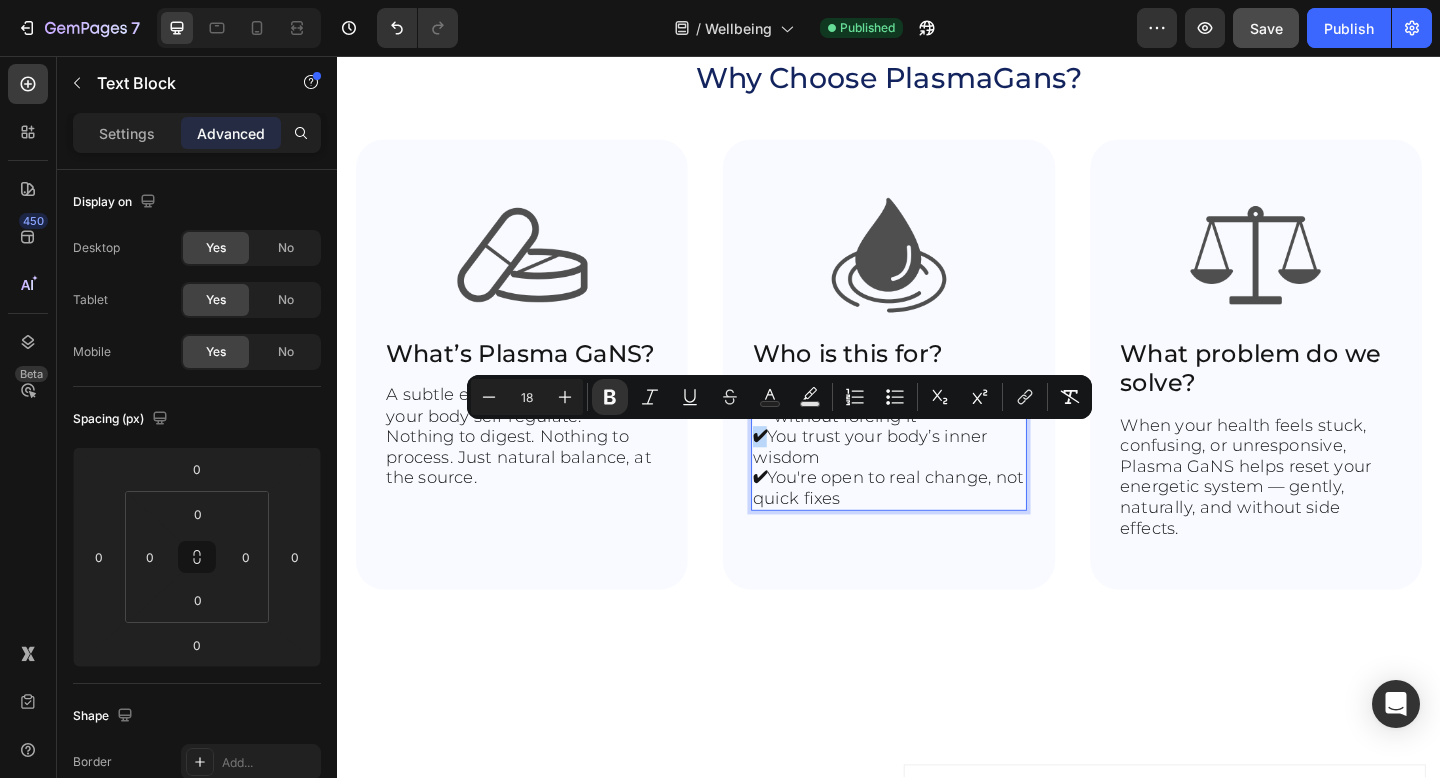 click on "✔" at bounding box center [796, 470] 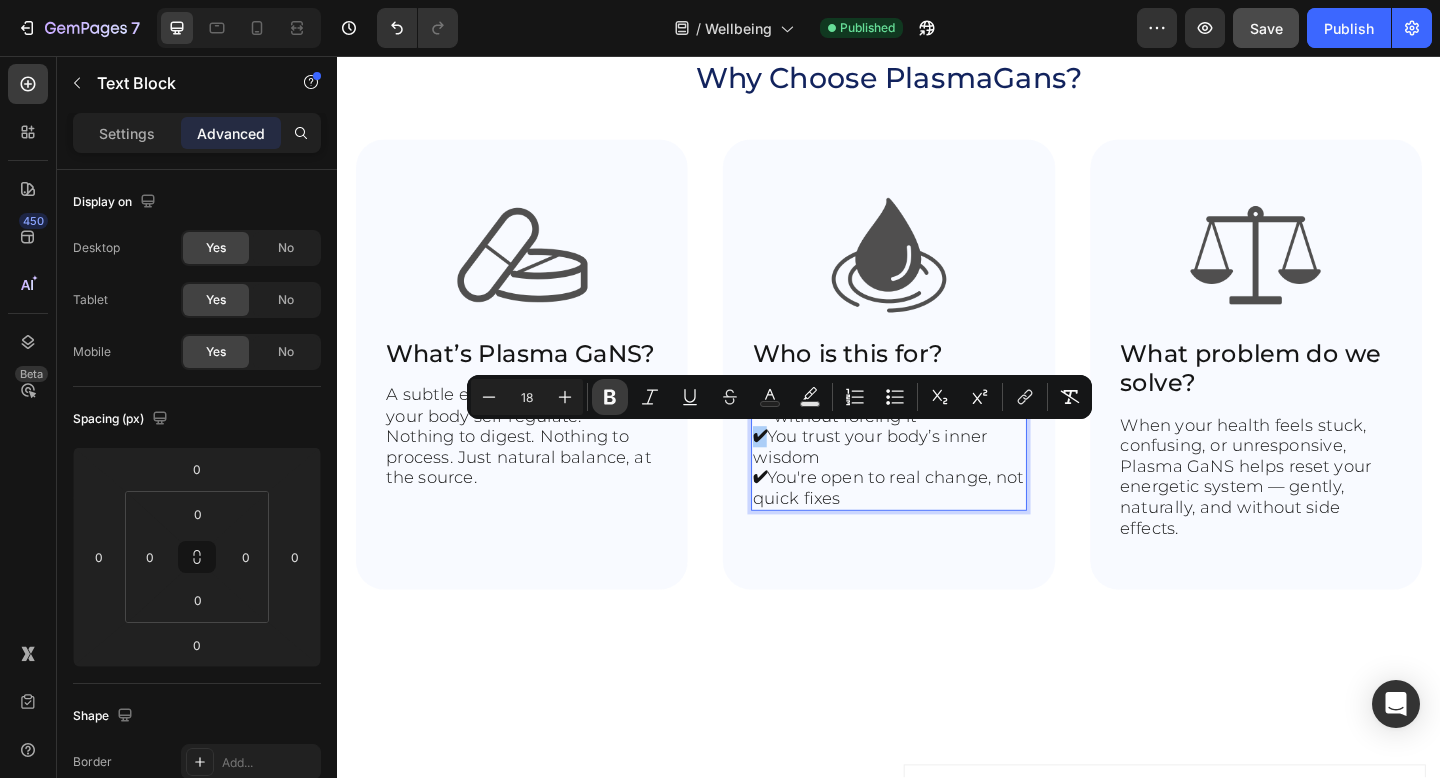 click 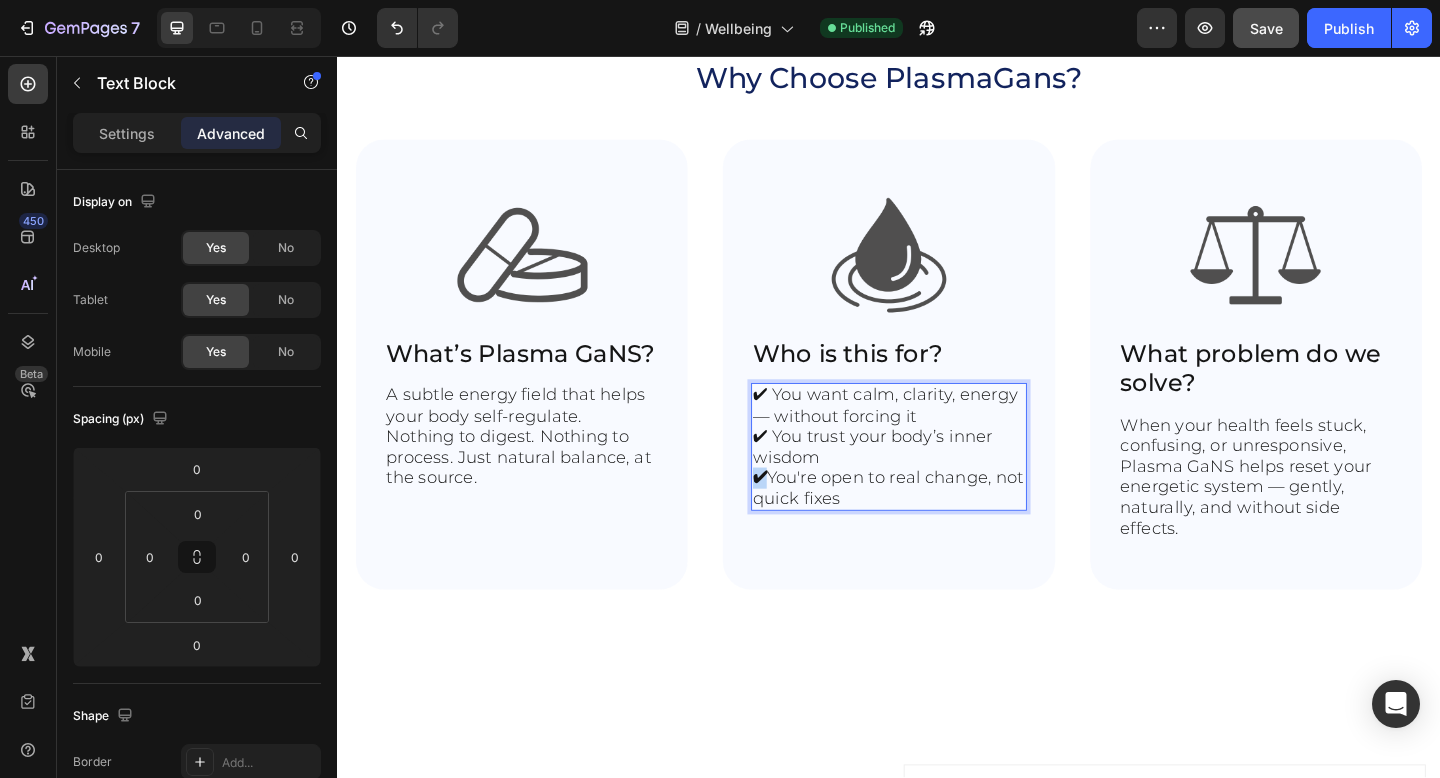 drag, startPoint x: 801, startPoint y: 515, endPoint x: 786, endPoint y: 516, distance: 15.033297 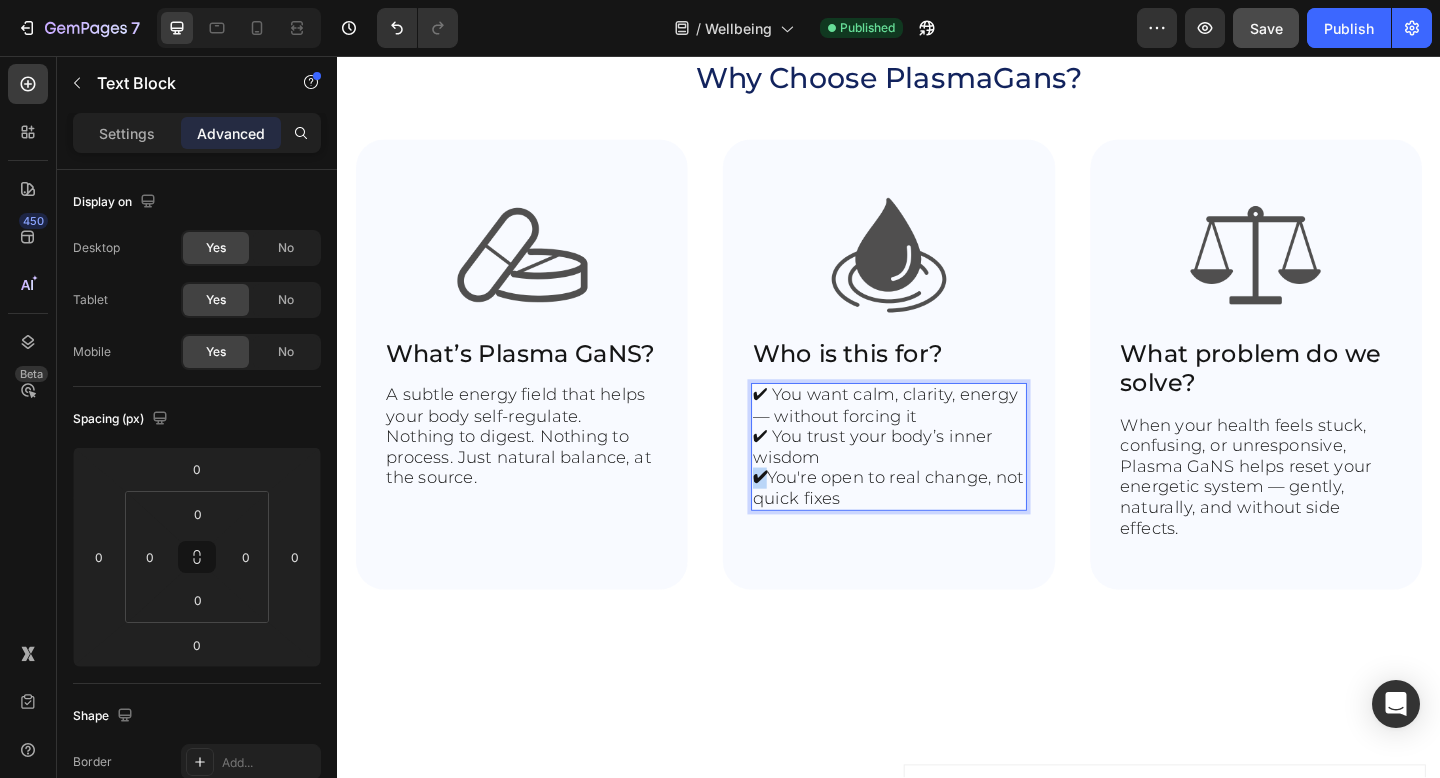 click on "✔" at bounding box center (796, 515) 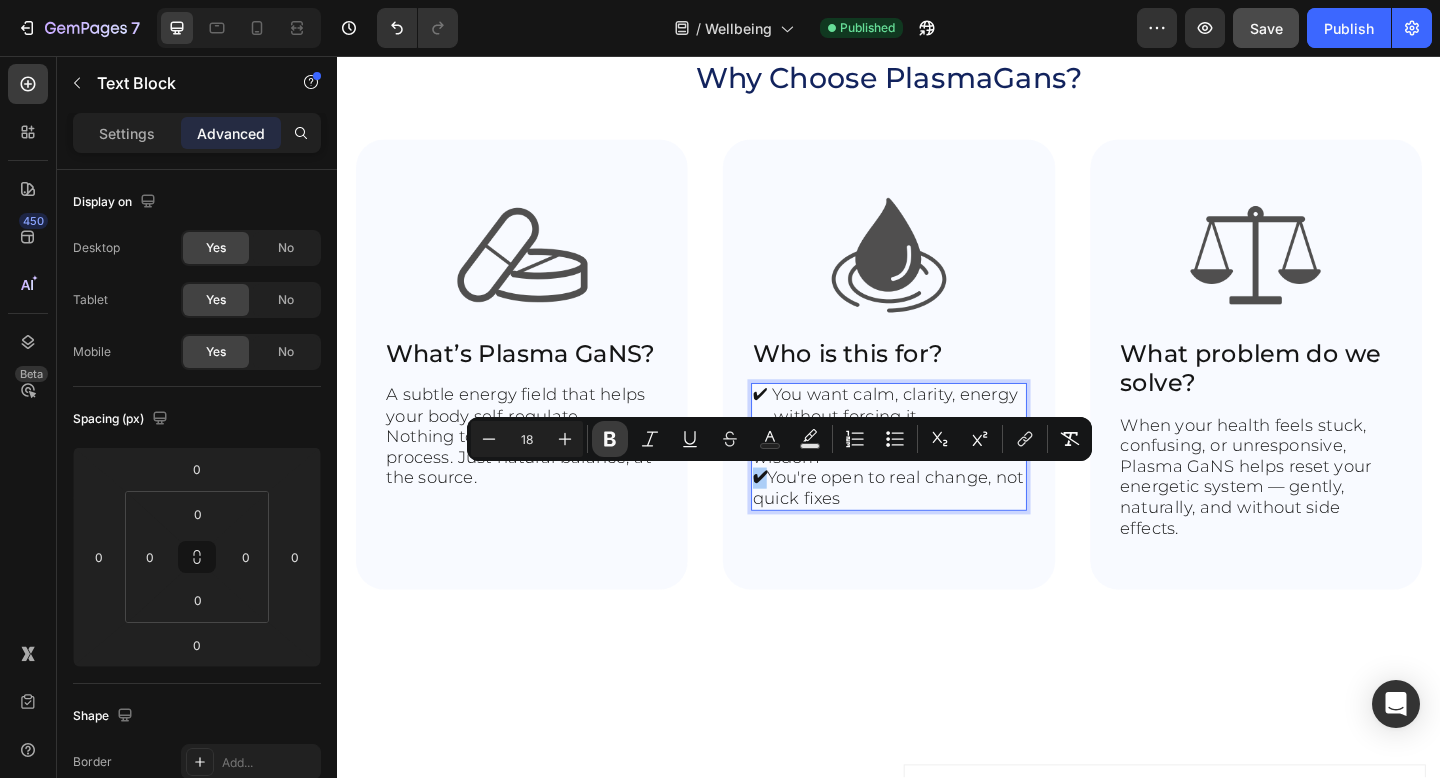 click 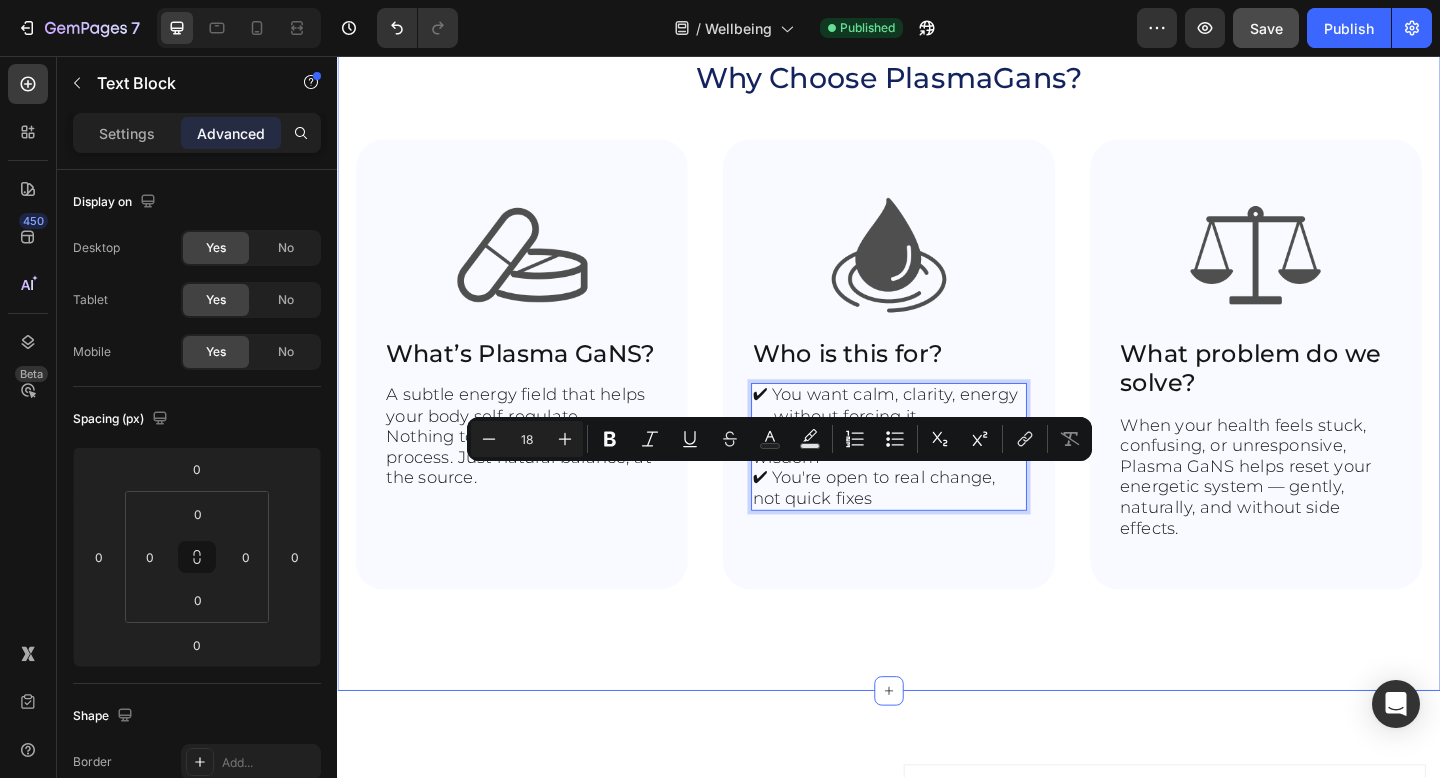 click on "Image What is Plasma GaNS? An energetic substance developed to support cellular harmony and emotional balance. Text block Row How does it work? Why would I use it? How do I use it? One-time purchase? Really? Accordion Start here Button Row Section 3" at bounding box center [937, 1125] 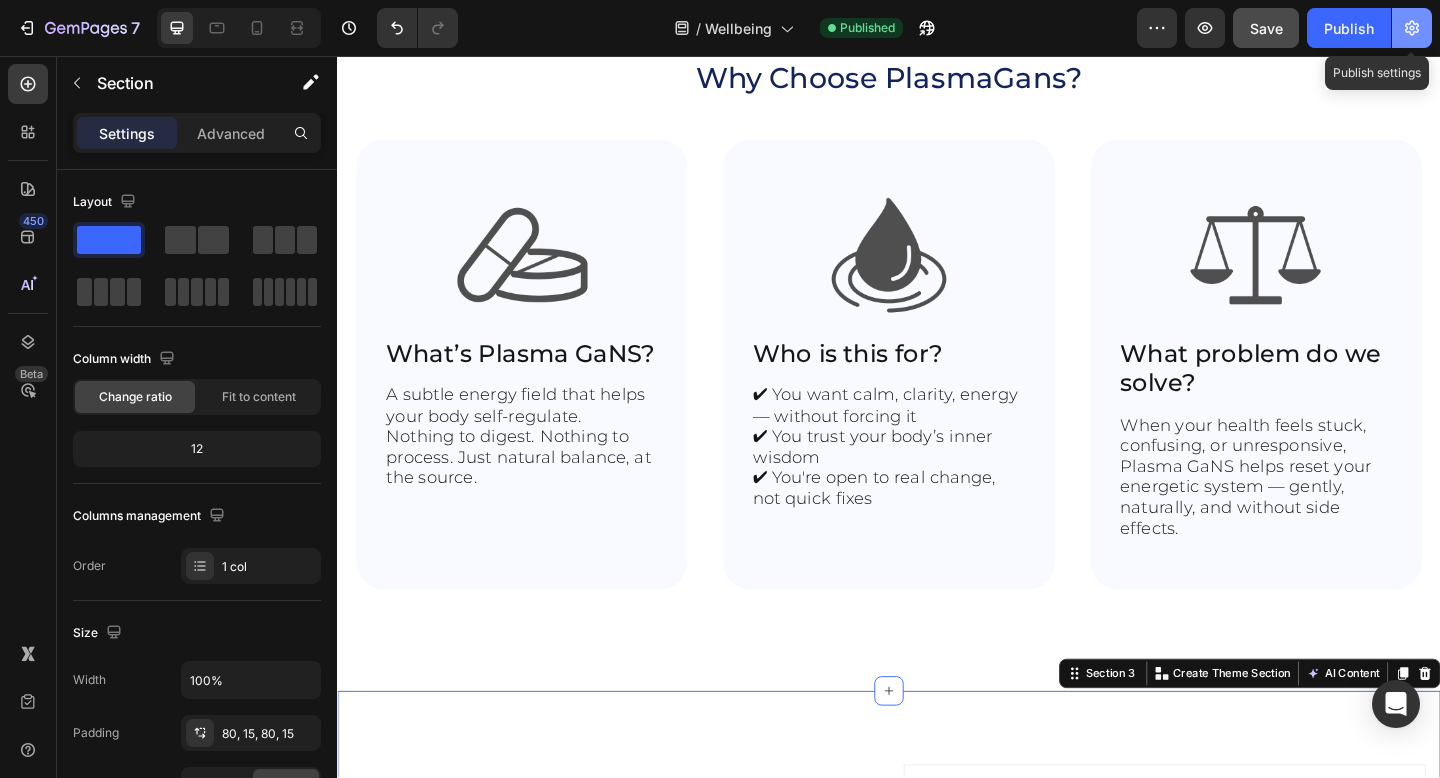 click 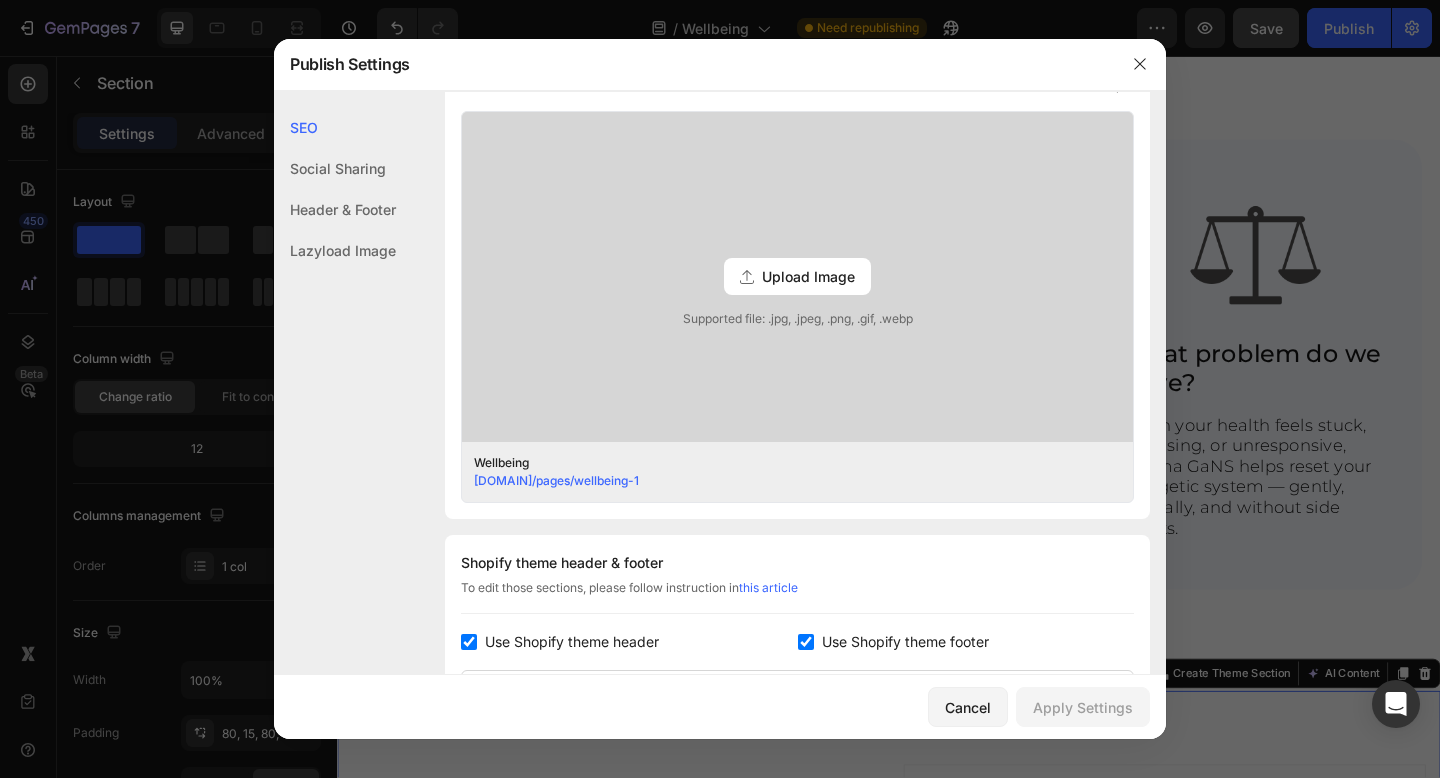 scroll, scrollTop: 0, scrollLeft: 0, axis: both 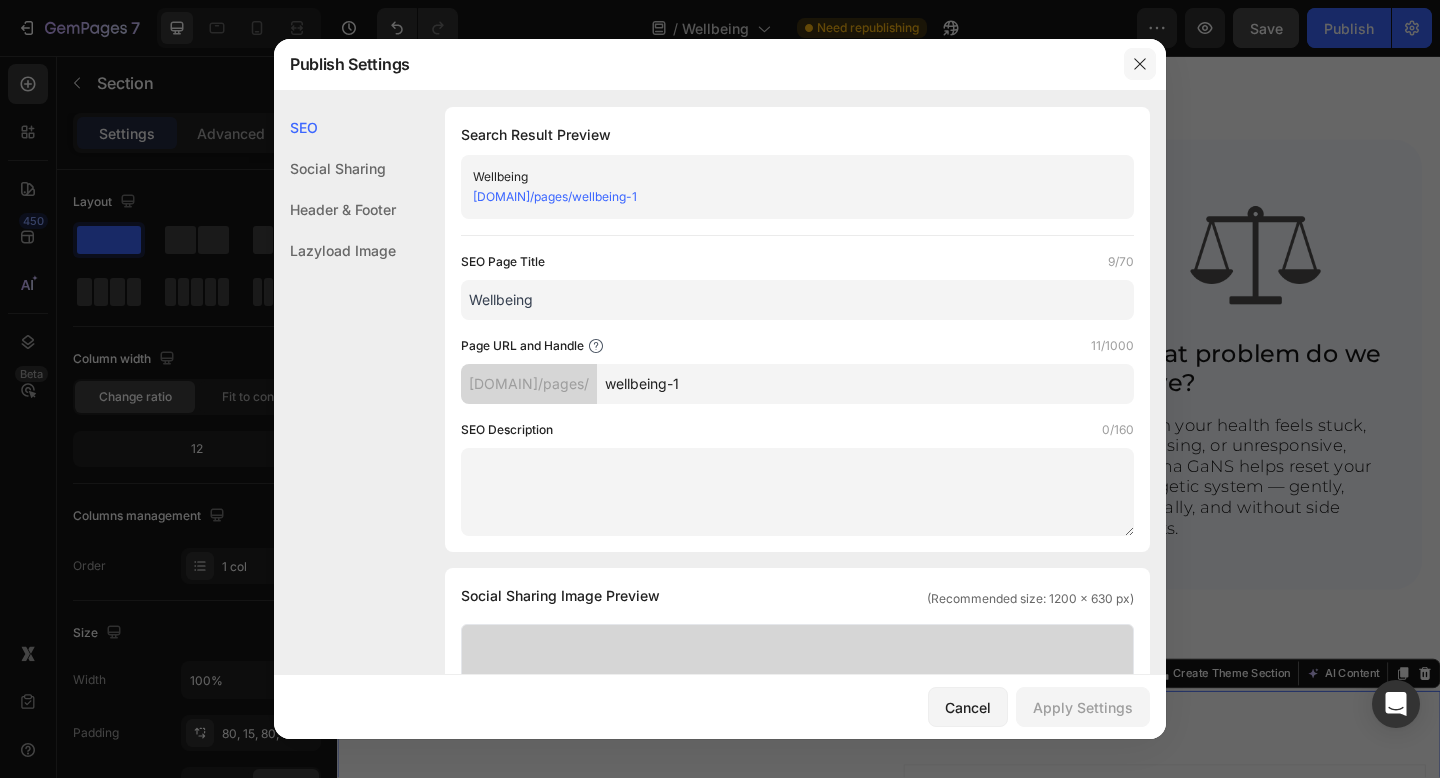 drag, startPoint x: 1147, startPoint y: 71, endPoint x: 913, endPoint y: 6, distance: 242.86005 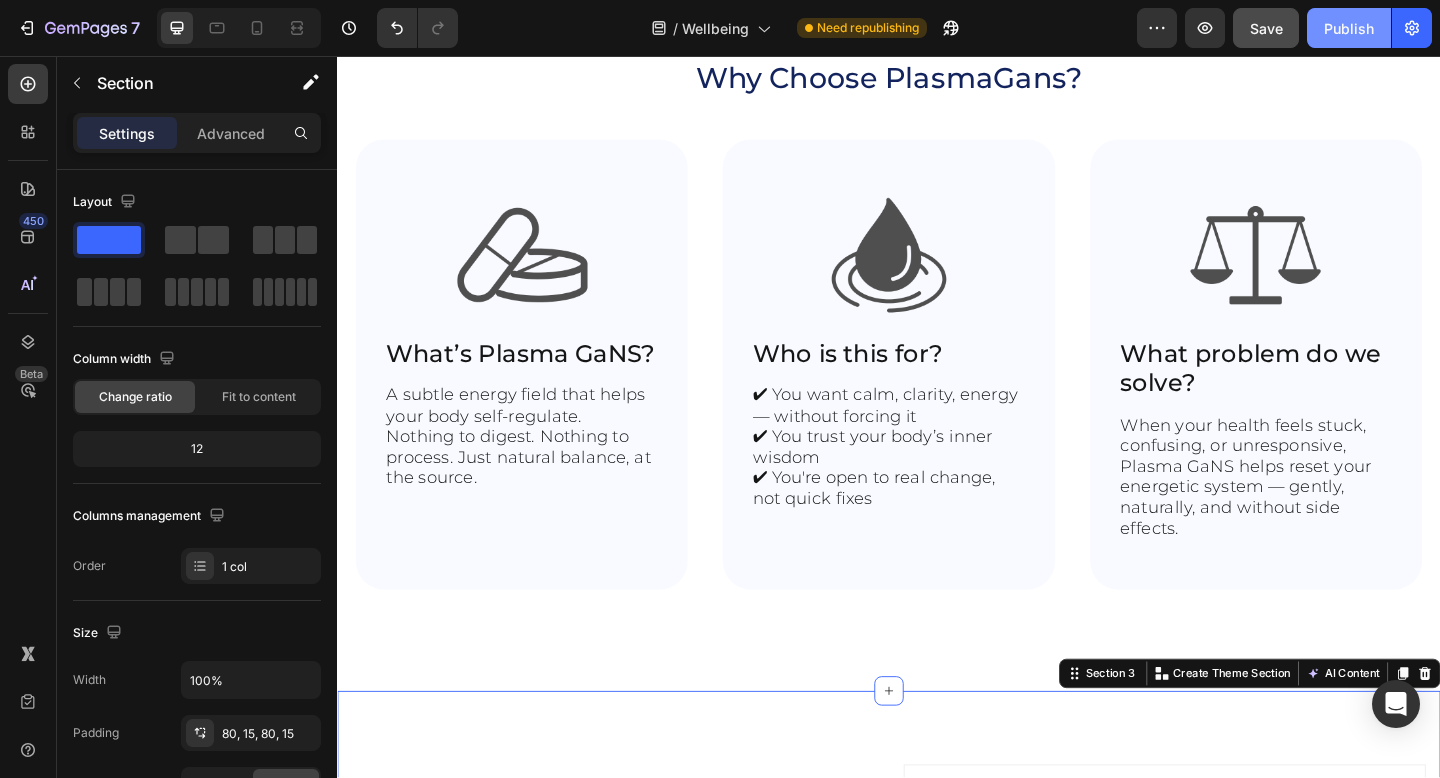 click on "Publish" at bounding box center [1349, 28] 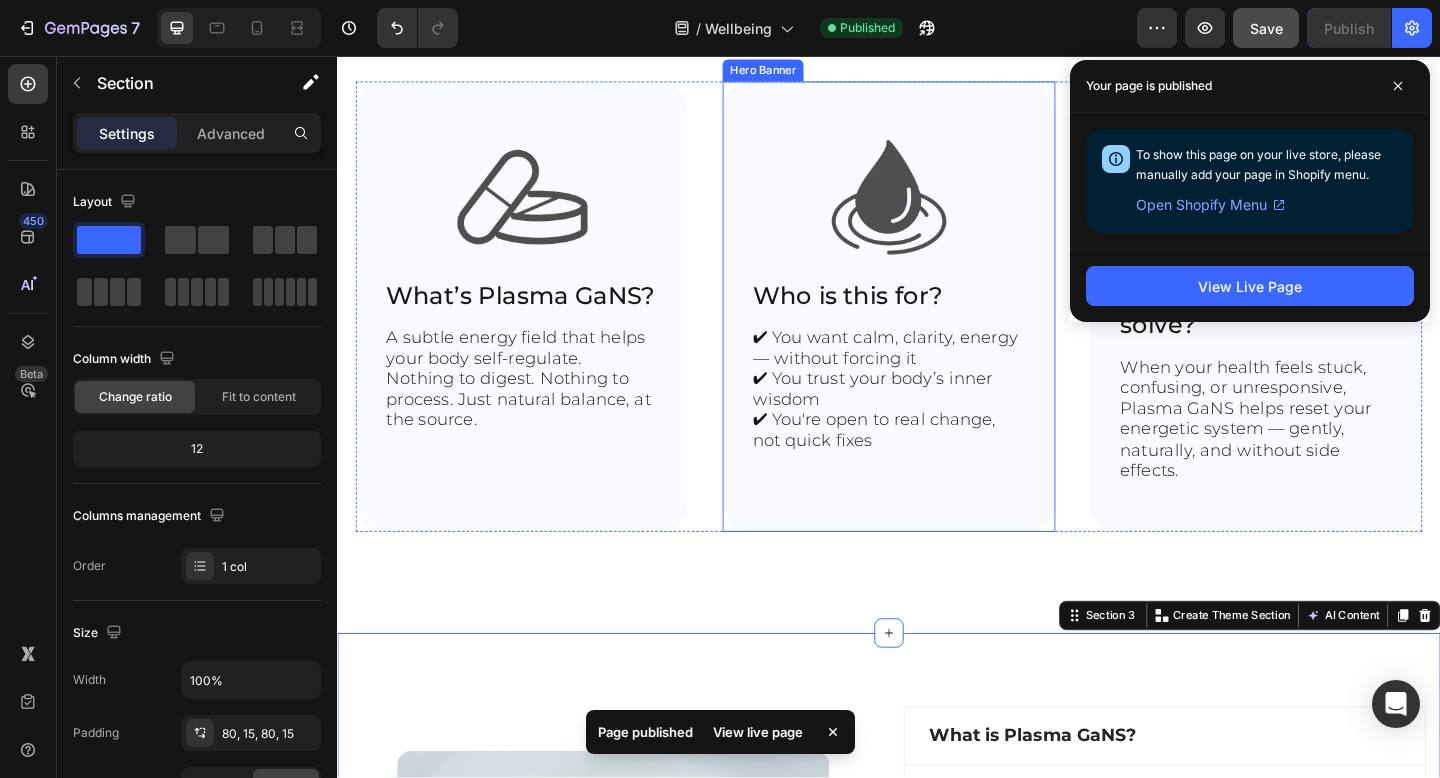 scroll, scrollTop: 675, scrollLeft: 0, axis: vertical 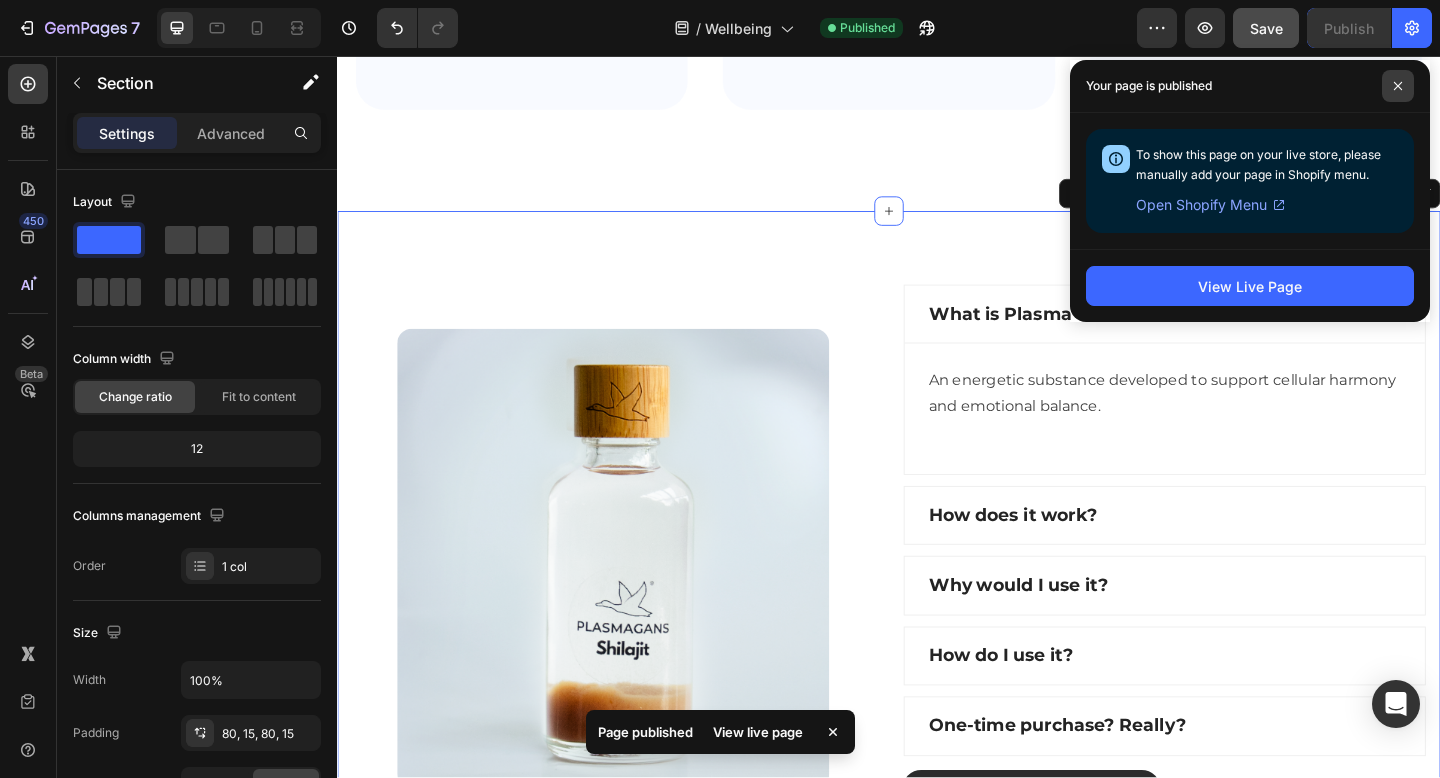 click at bounding box center (1398, 86) 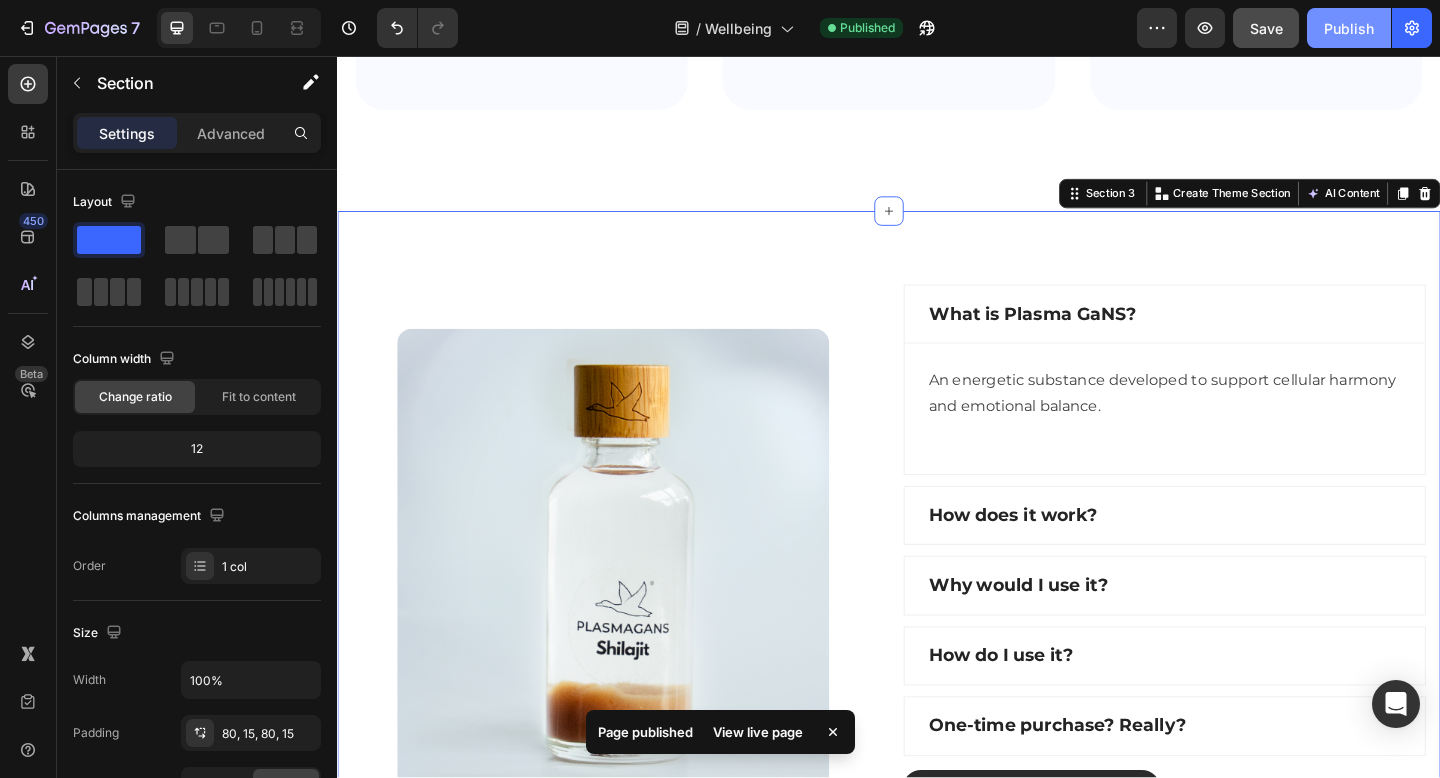 click on "Publish" at bounding box center [1349, 28] 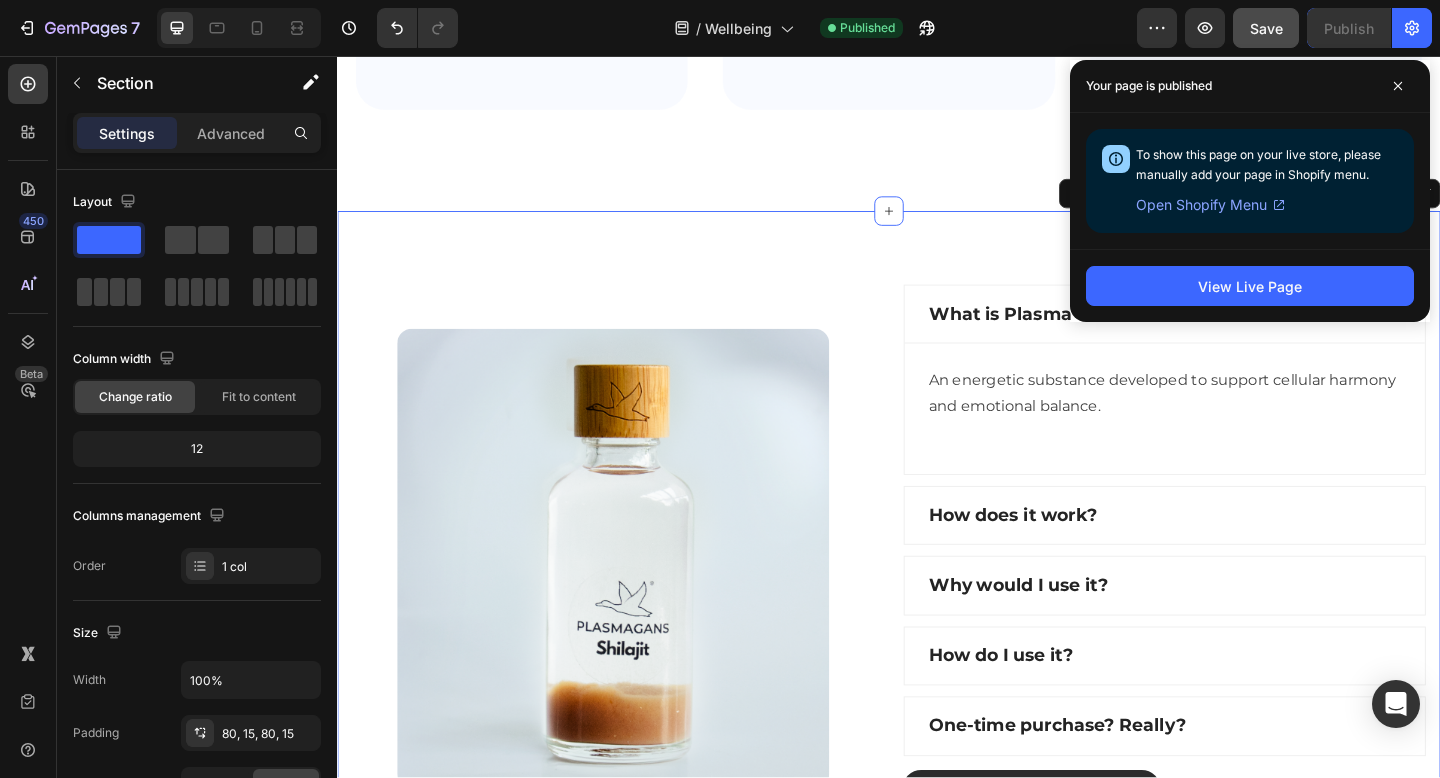 click on "Image What is Plasma GaNS? An energetic substance developed to support cellular harmony and emotional balance. Text block Row How does it work? Why would I use it? How do I use it? One-time purchase? Really? Accordion Start here Button Row Section 3   Create Theme Section AI Content Write with GemAI What would you like to describe here? Tone and Voice Persuasive Product Rose Quartz Water Infusion Tube Show more Generate" at bounding box center [937, 603] 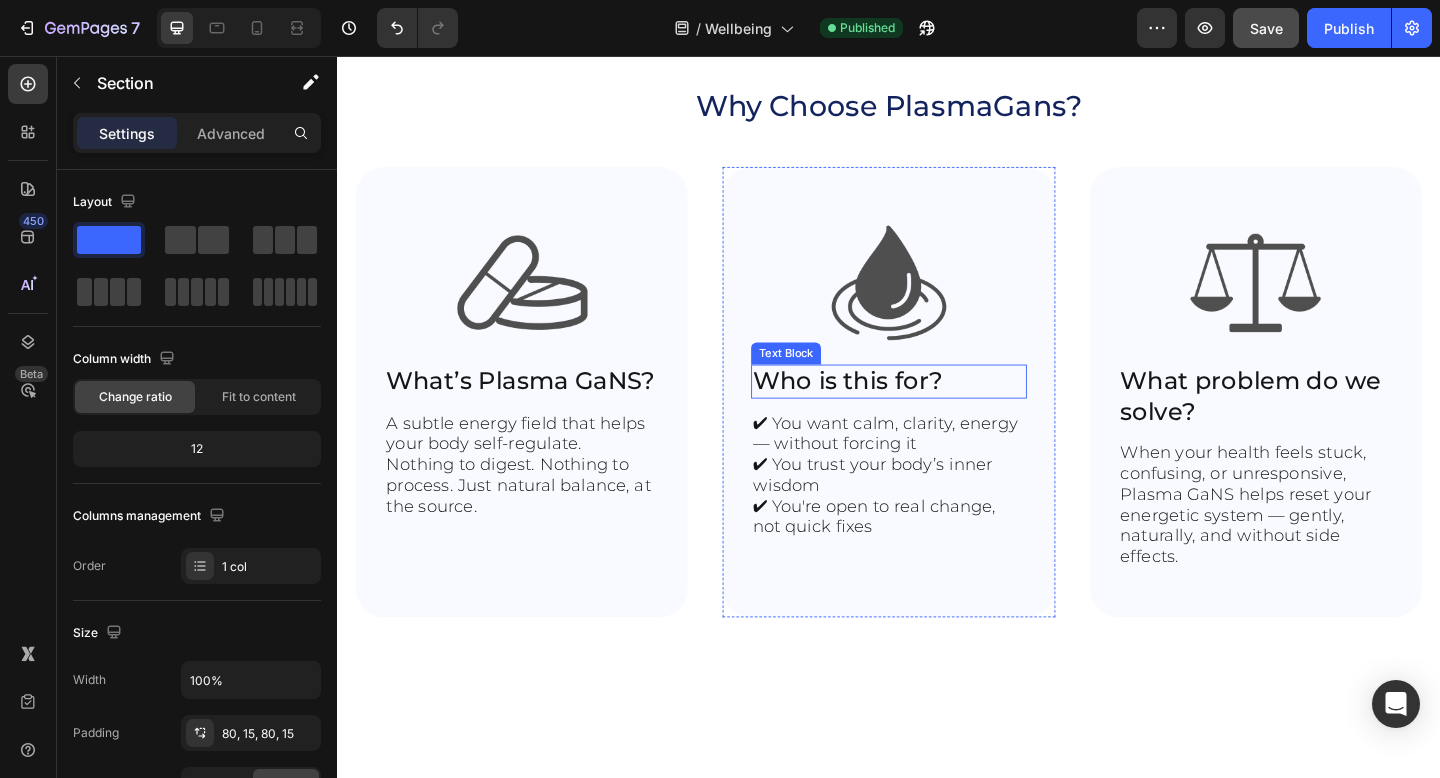 scroll, scrollTop: 794, scrollLeft: 0, axis: vertical 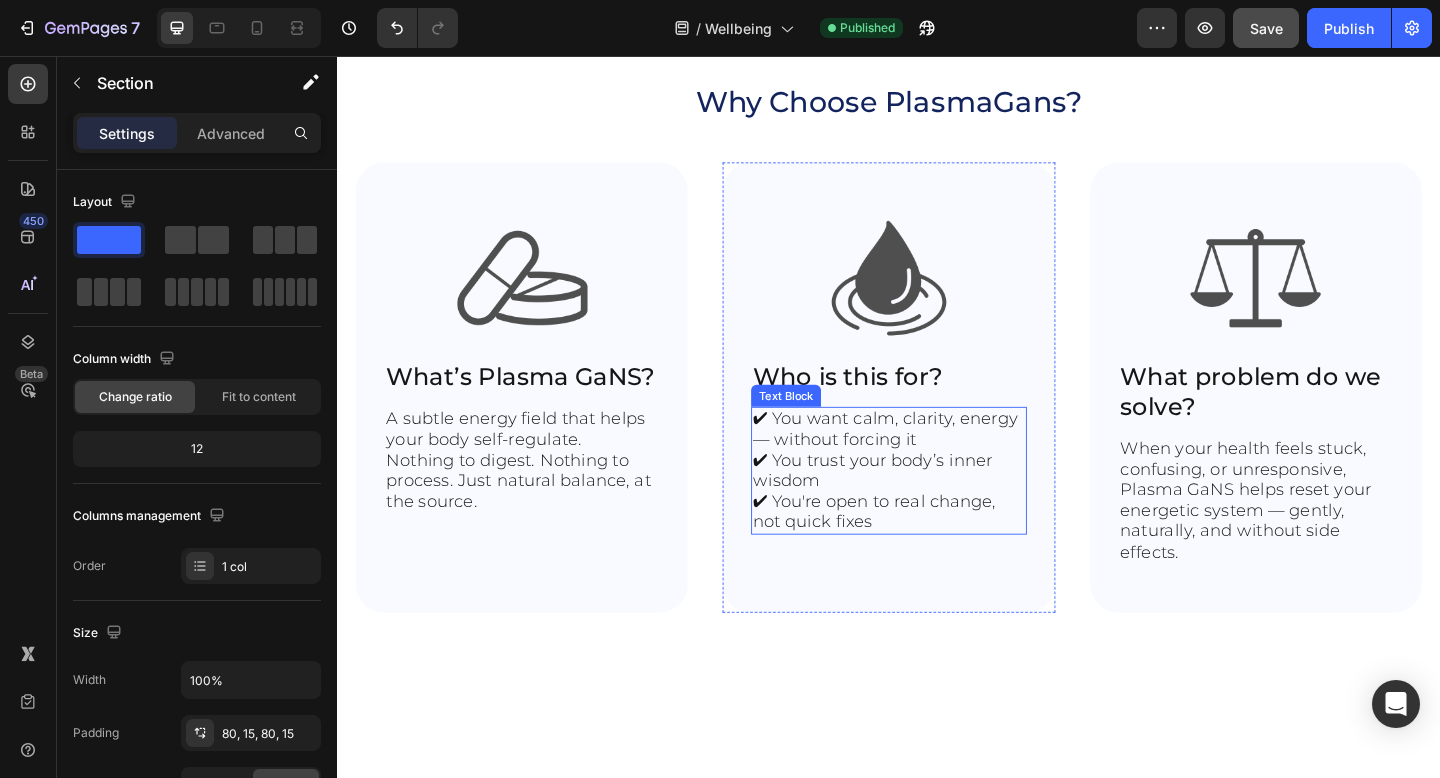 click on "✔   You want calm, clarity, energy — without forcing it  ✔   You trust your body’s inner wisdom  ✔   You're open to real change, not quick fixes" at bounding box center (936, 507) 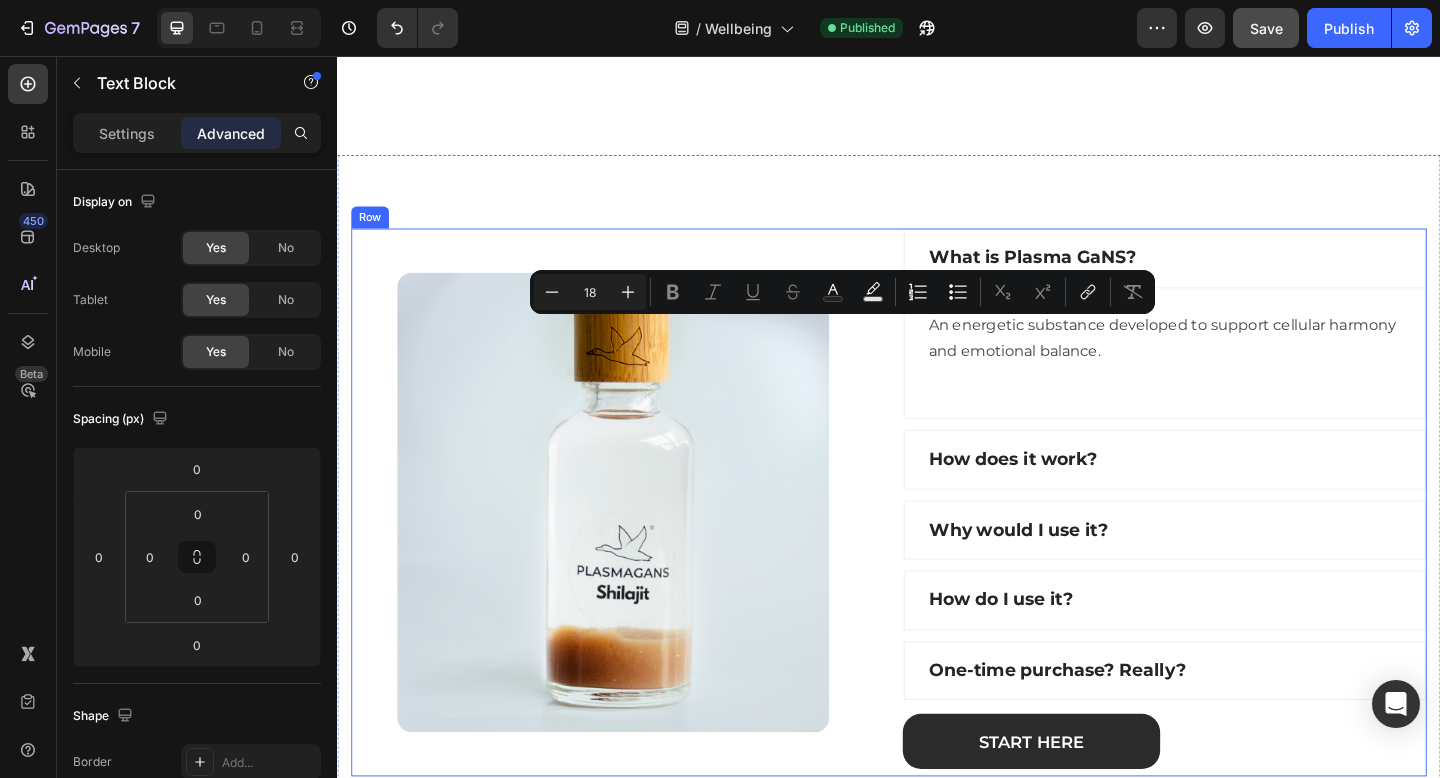 scroll, scrollTop: 1414, scrollLeft: 0, axis: vertical 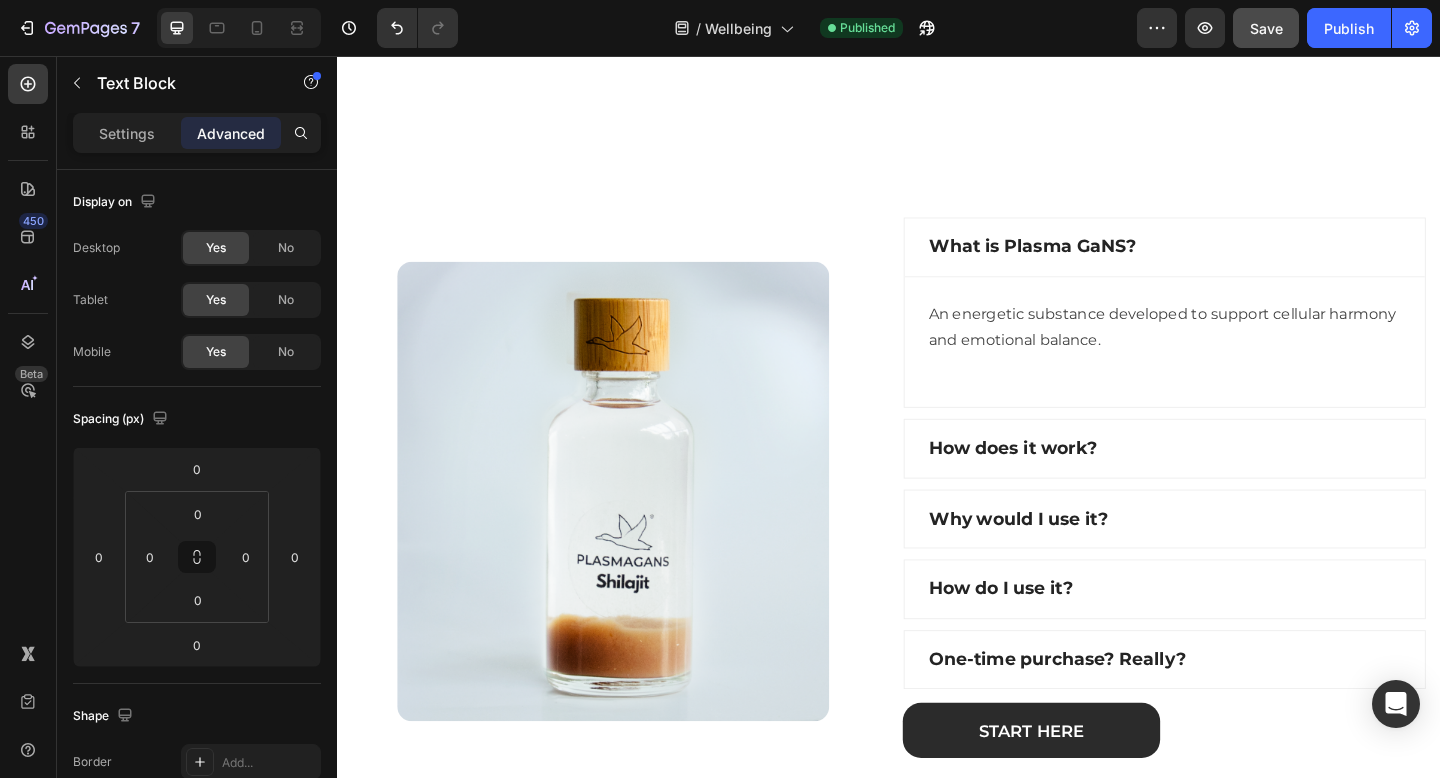 click on "Preview  Save   Publish" at bounding box center (1284, 28) 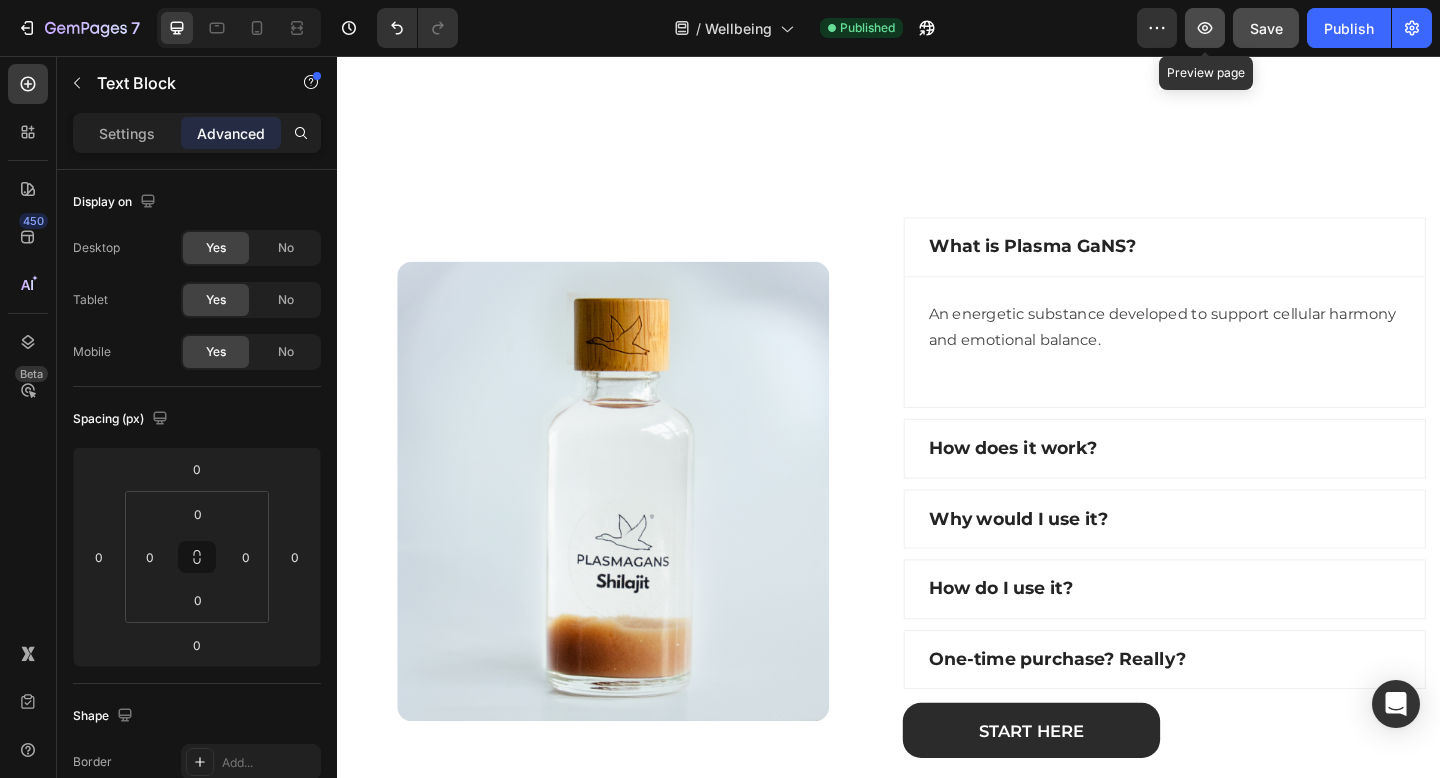 click 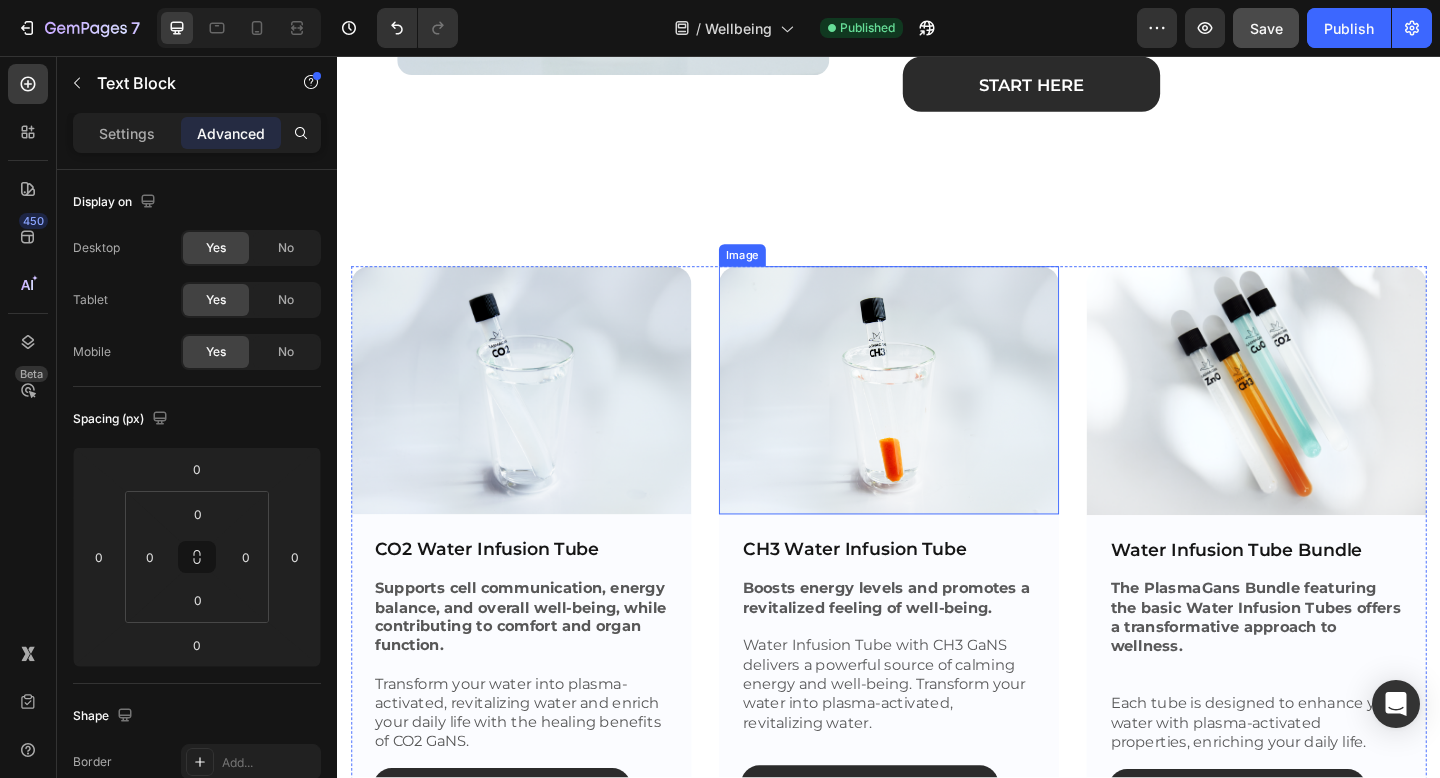 scroll, scrollTop: 2375, scrollLeft: 0, axis: vertical 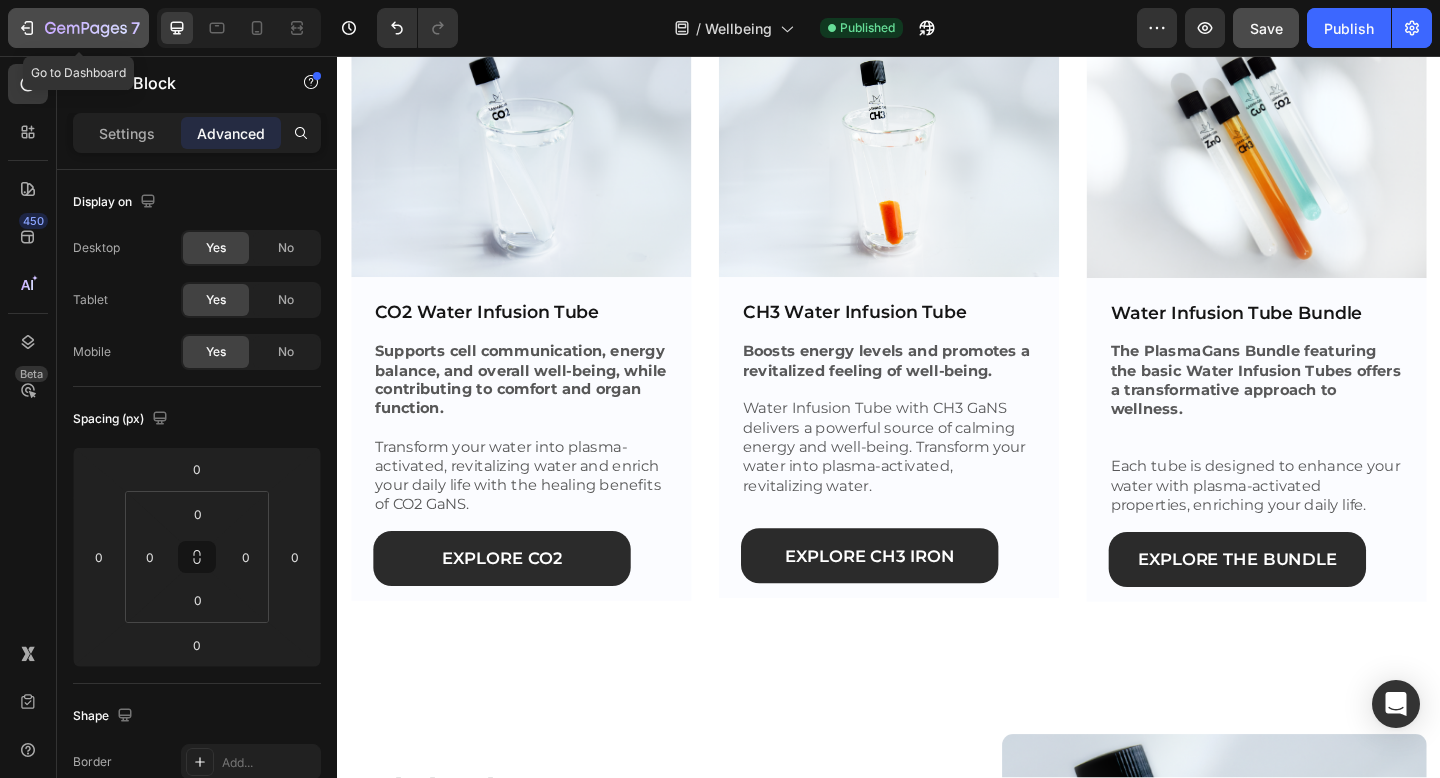 click 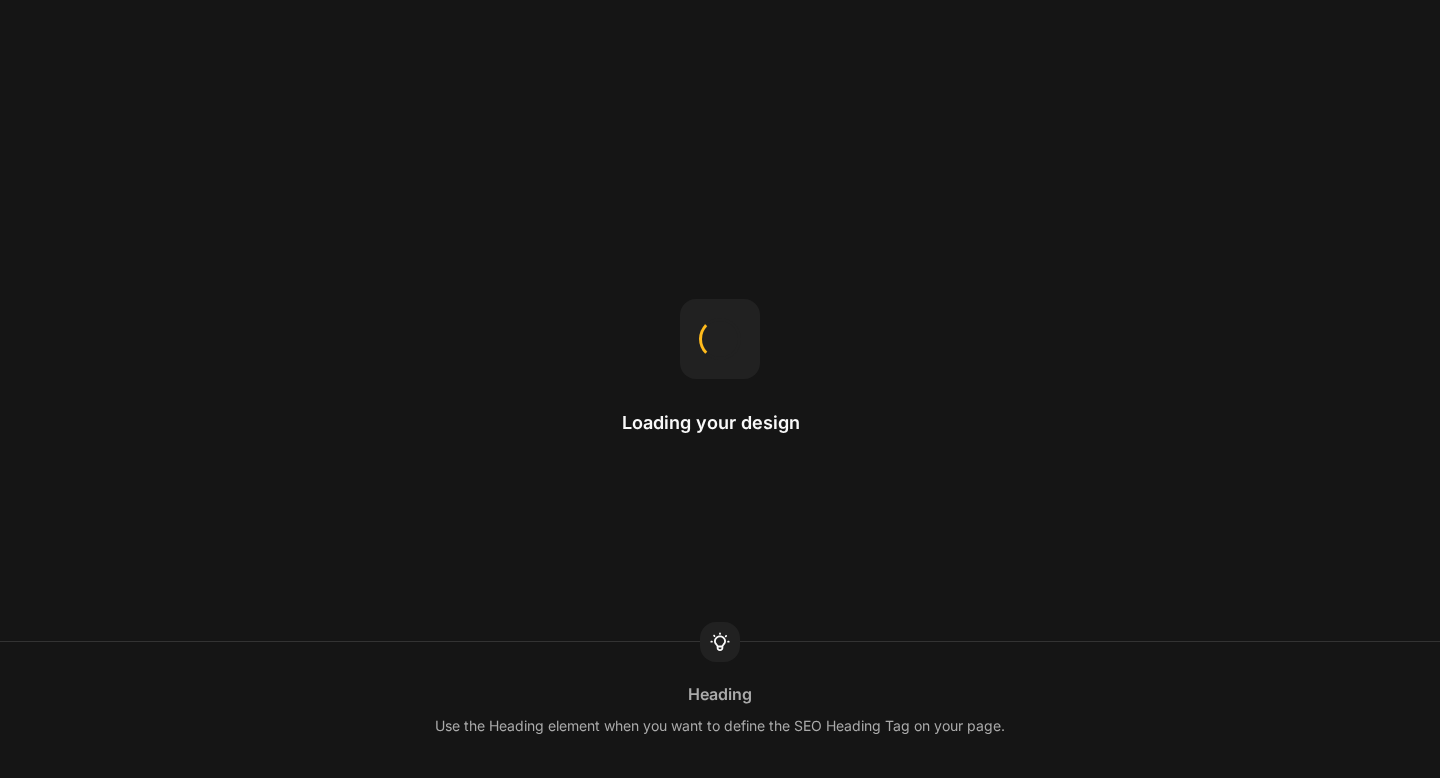 scroll, scrollTop: 0, scrollLeft: 0, axis: both 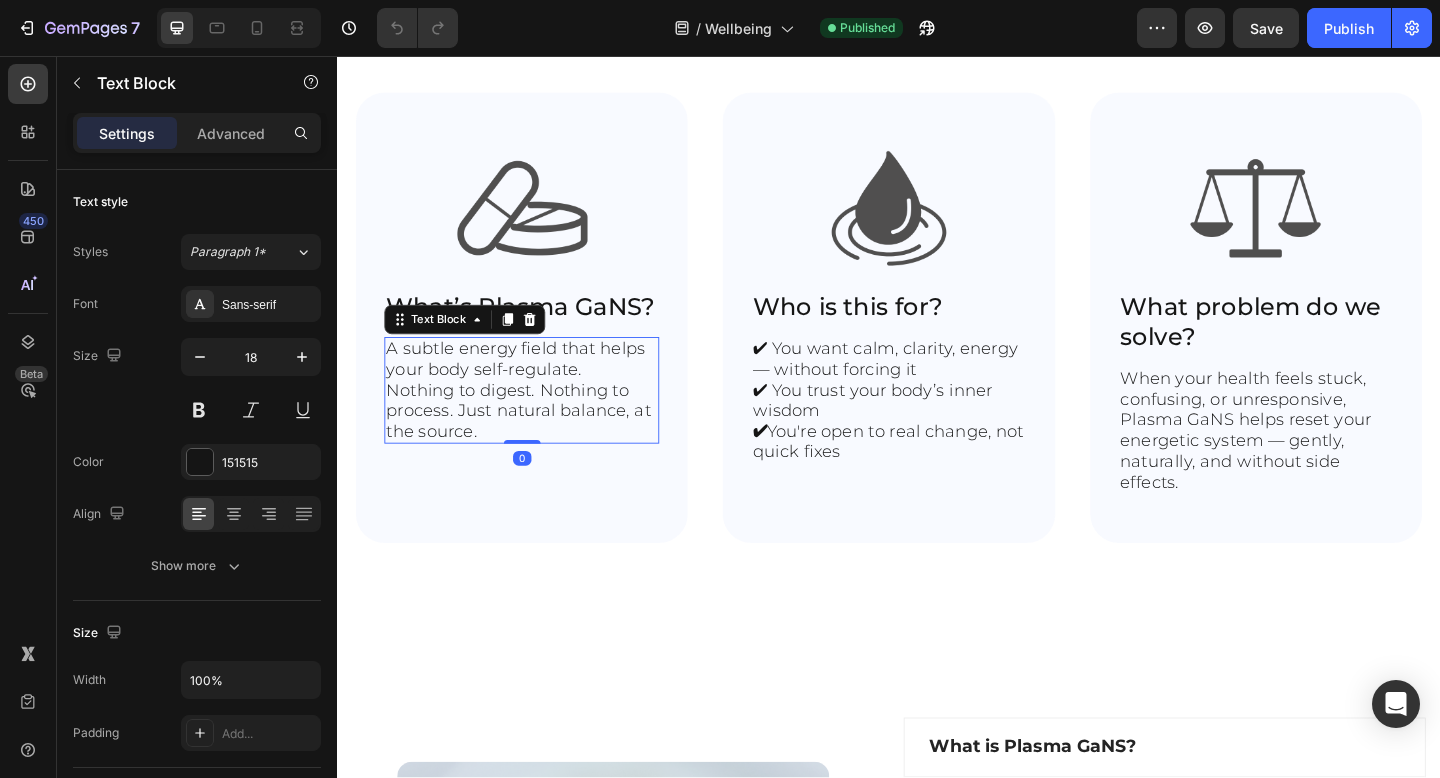 click on "A subtle energy field that helps your body self-regulate. Nothing to digest. Nothing to process. Just natural balance, at the source." at bounding box center [537, 420] 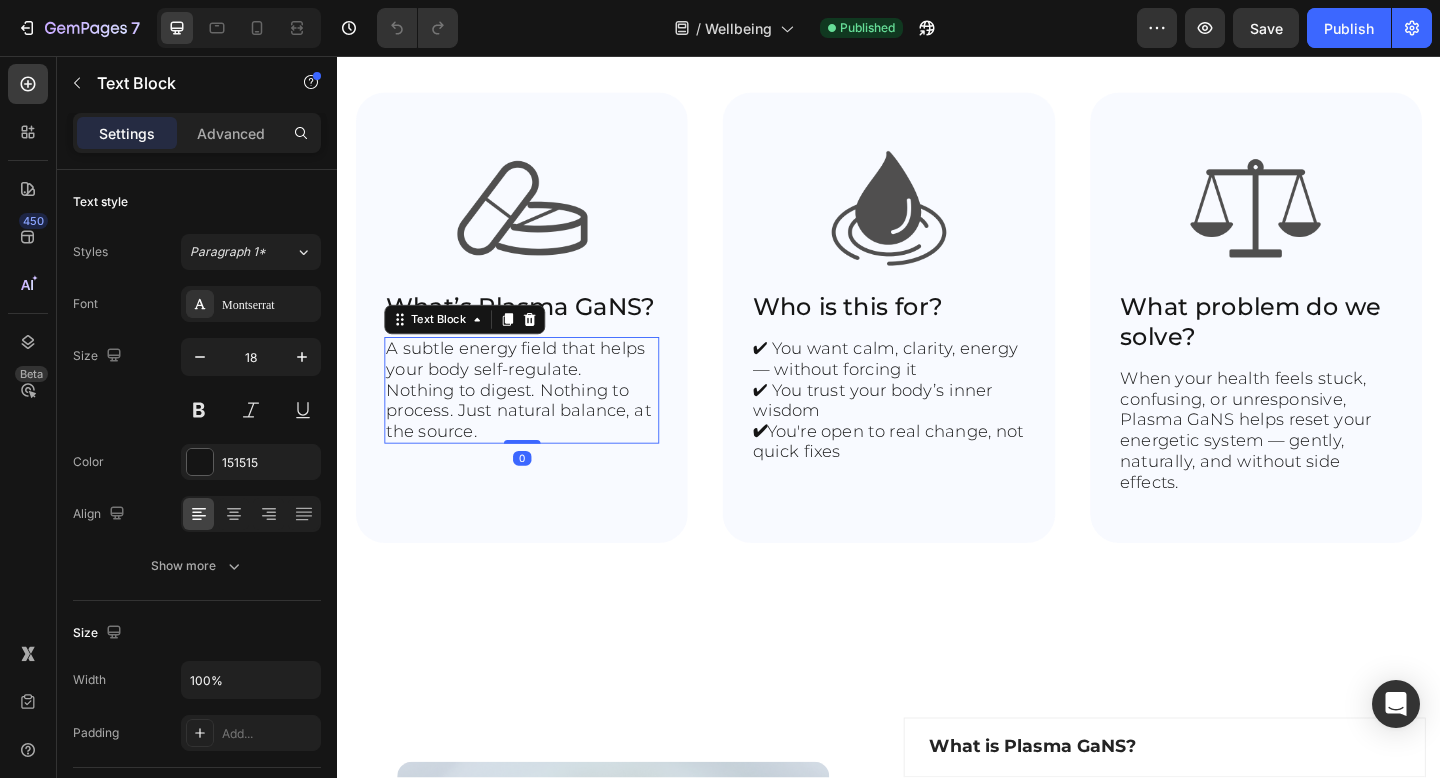 click on "A subtle energy field that helps your body self-regulate. Nothing to digest. Nothing to process. Just natural balance, at the source." at bounding box center [537, 420] 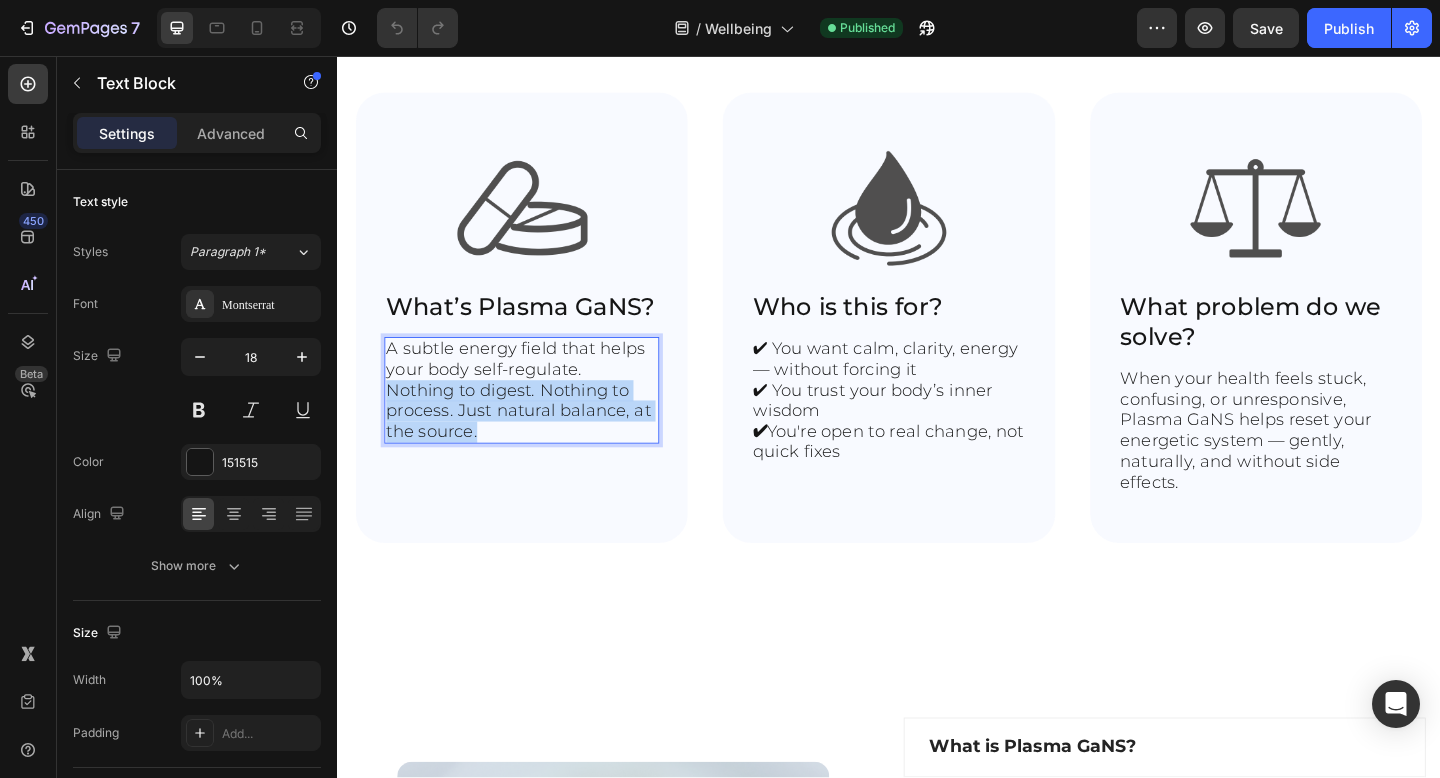 click on "A subtle energy field that helps your body self-regulate. Nothing to digest. Nothing to process. Just natural balance, at the source." at bounding box center [537, 420] 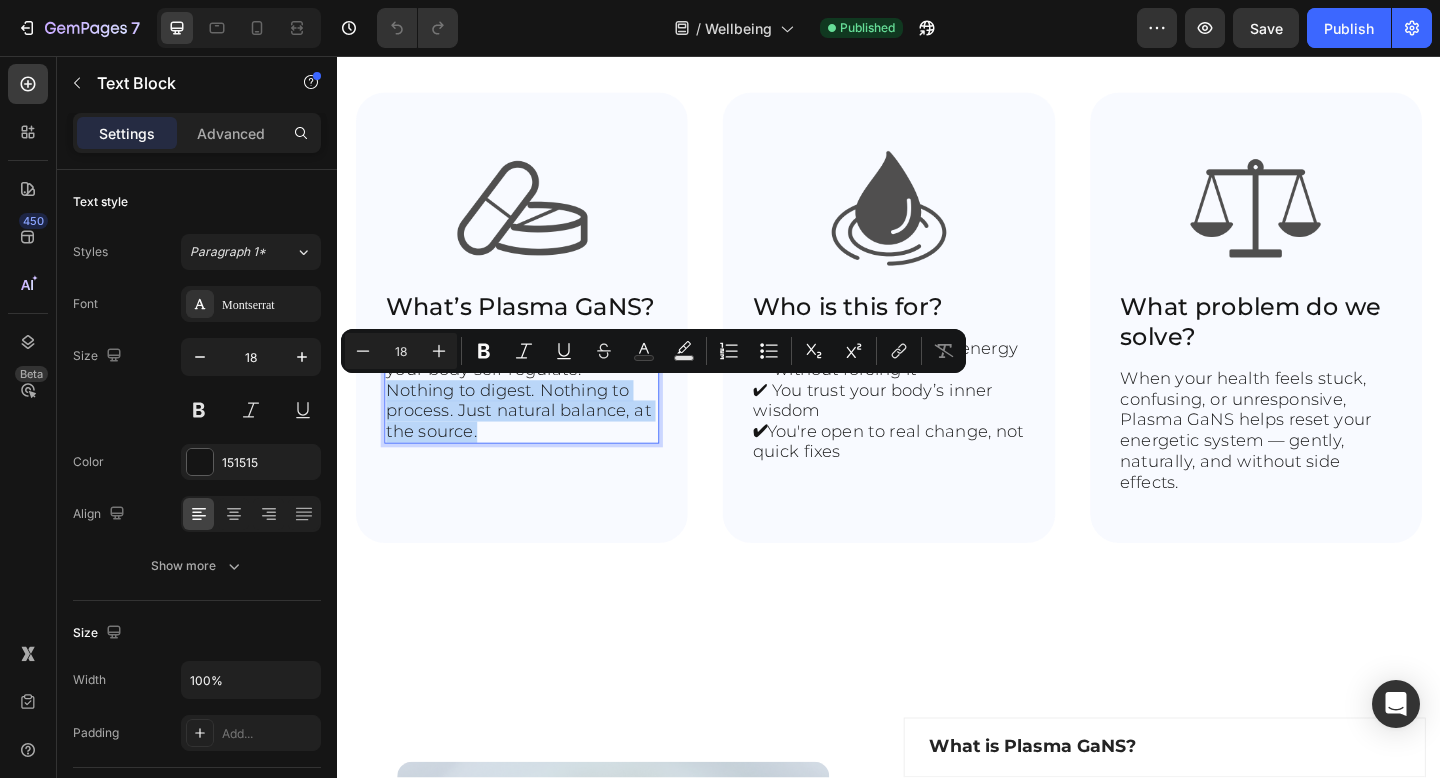 click on "A subtle energy field that helps your body self-regulate. Nothing to digest. Nothing to process. Just natural balance, at the source." at bounding box center [537, 420] 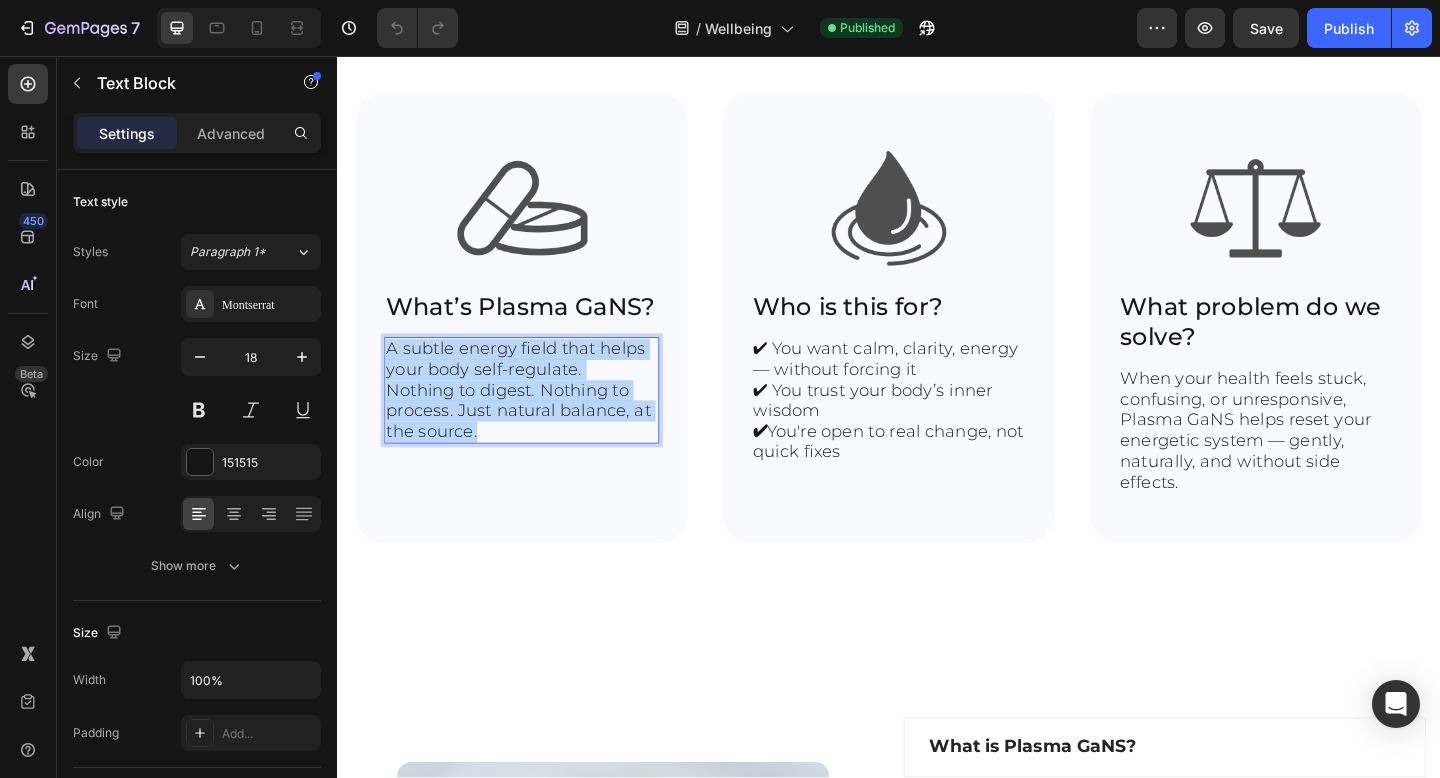drag, startPoint x: 533, startPoint y: 459, endPoint x: 388, endPoint y: 367, distance: 171.72362 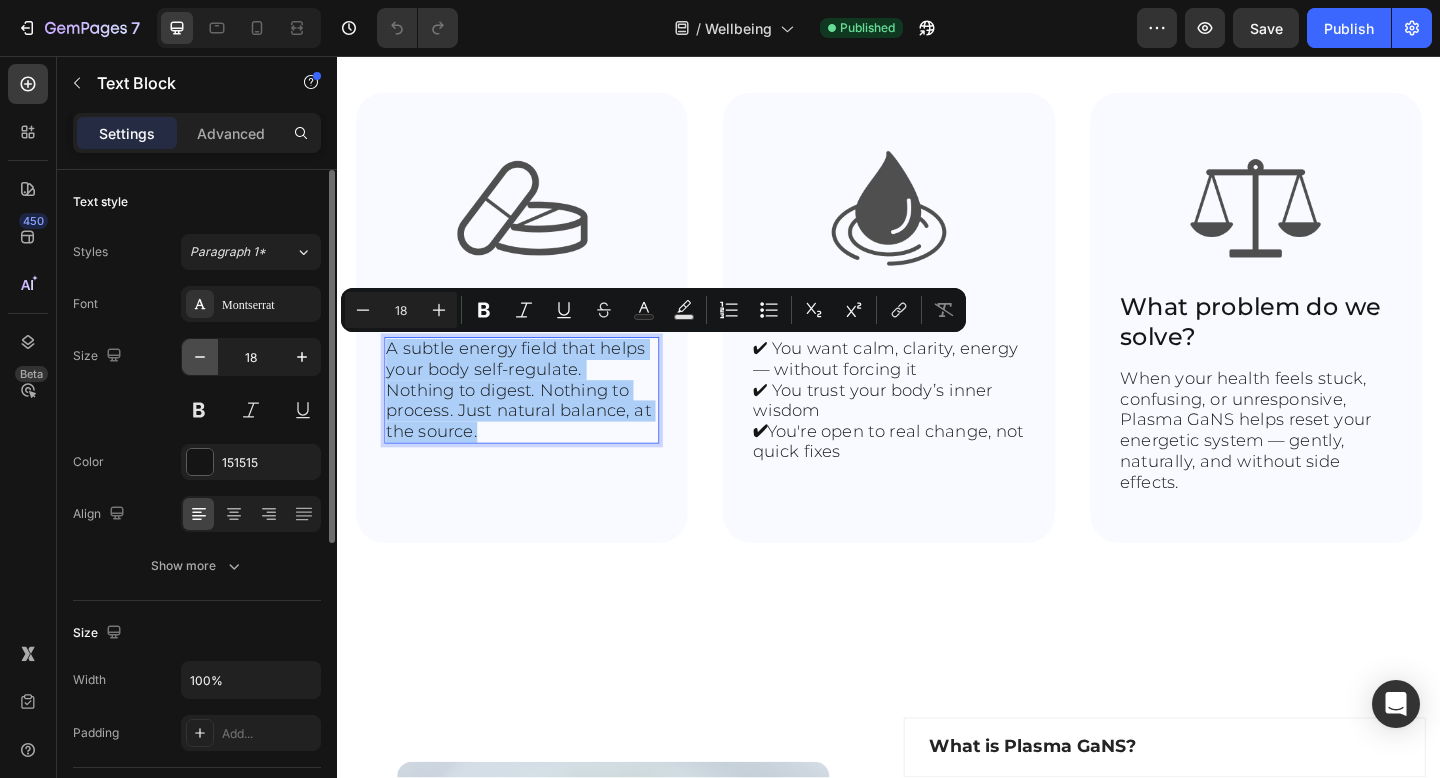 click 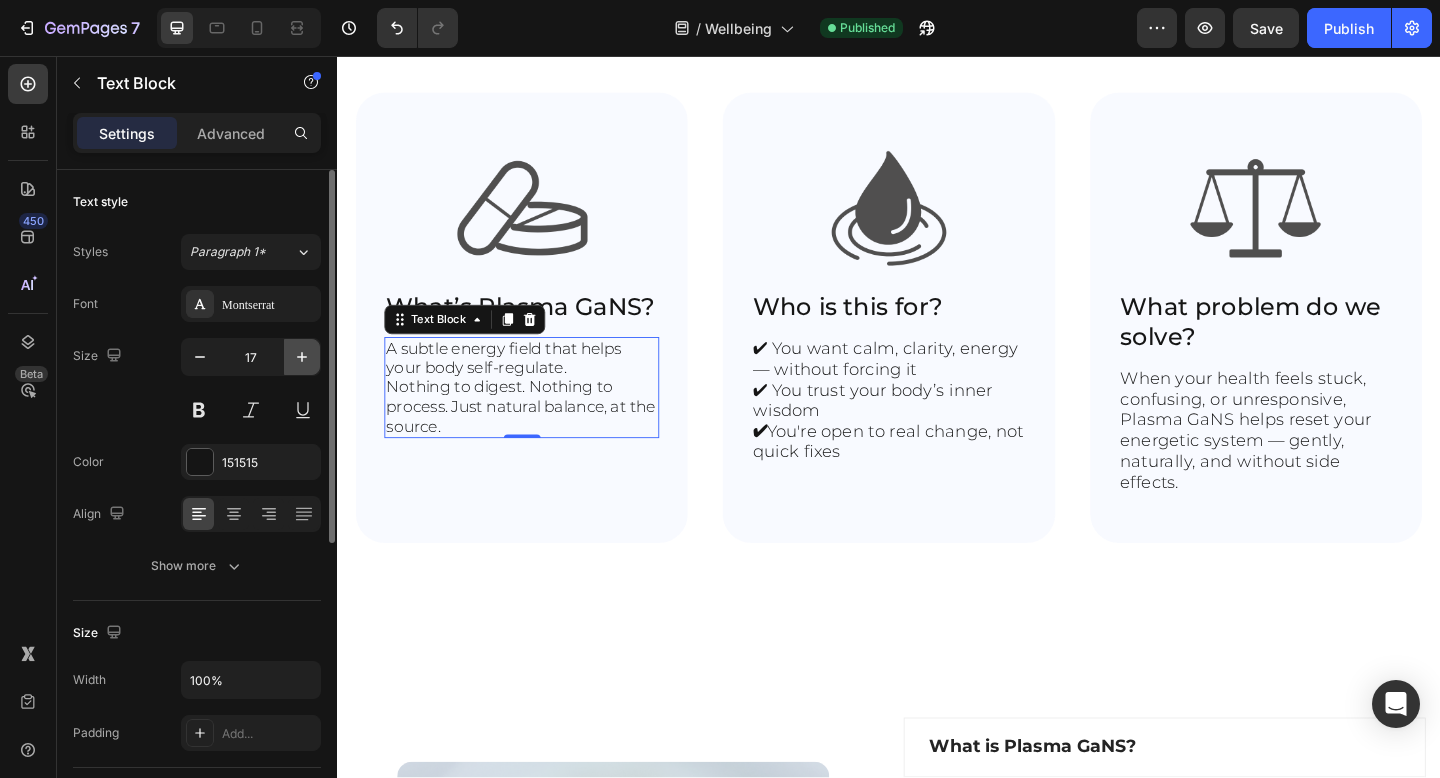 click 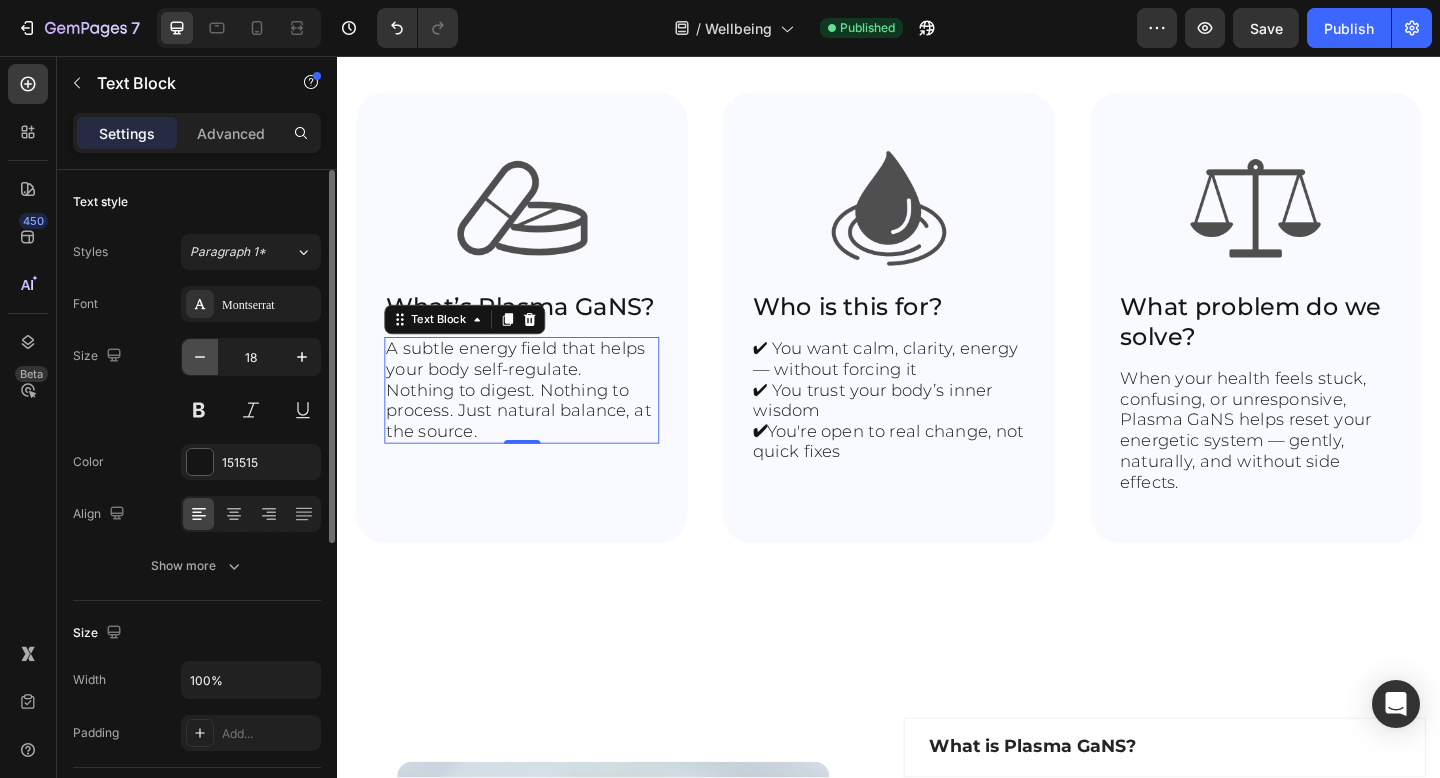 click at bounding box center [200, 357] 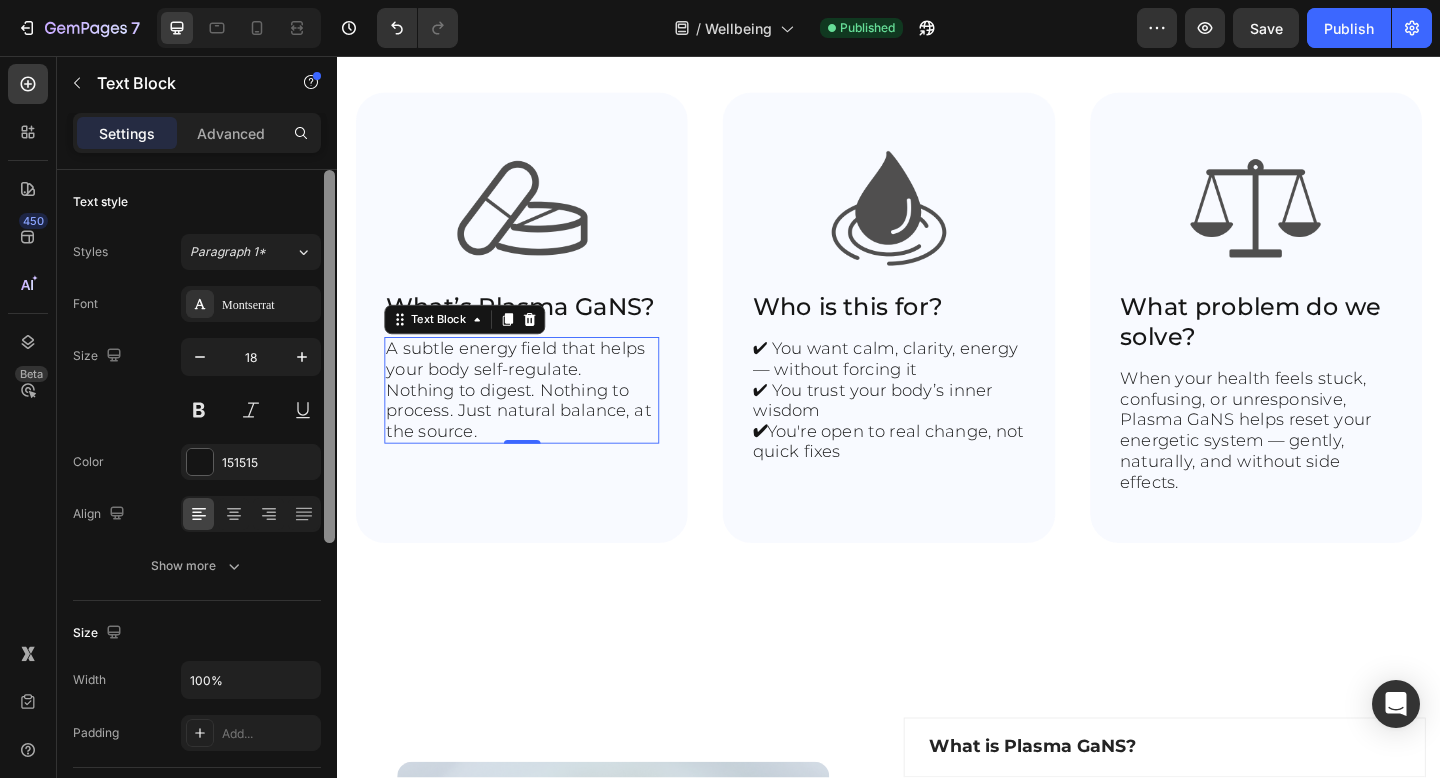 type on "17" 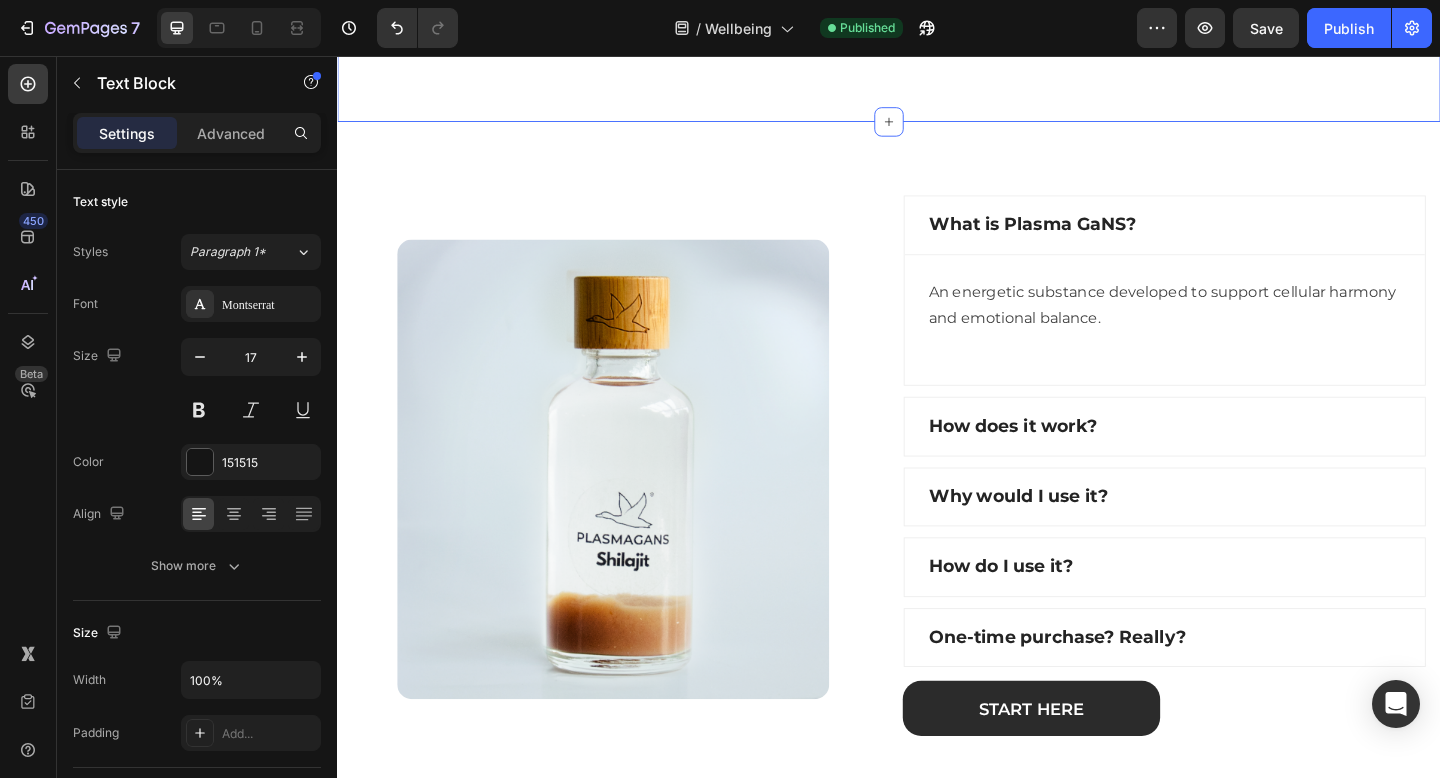 scroll, scrollTop: 1469, scrollLeft: 0, axis: vertical 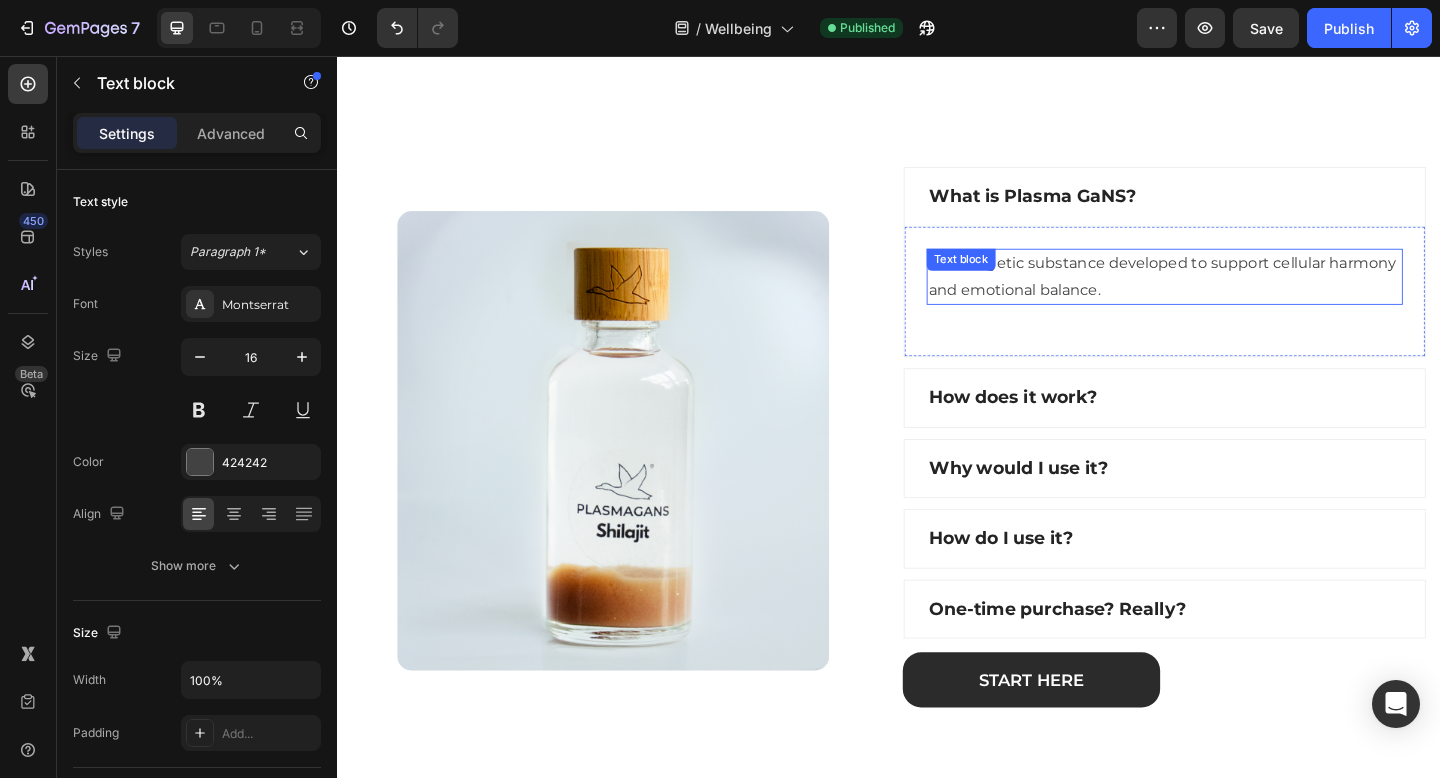 click on "An energetic substance developed to support cellular harmony and emotional balance." at bounding box center [1237, 297] 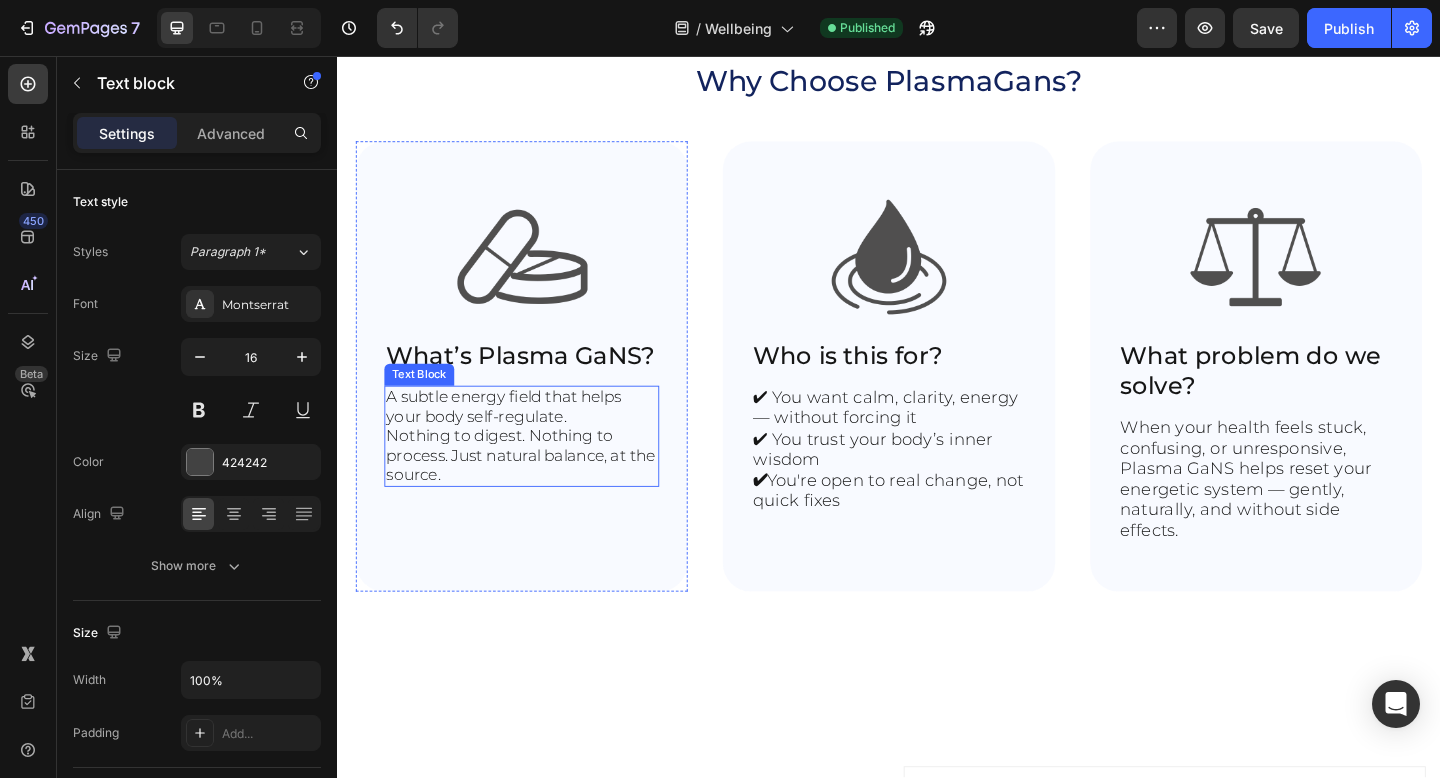 scroll, scrollTop: 816, scrollLeft: 0, axis: vertical 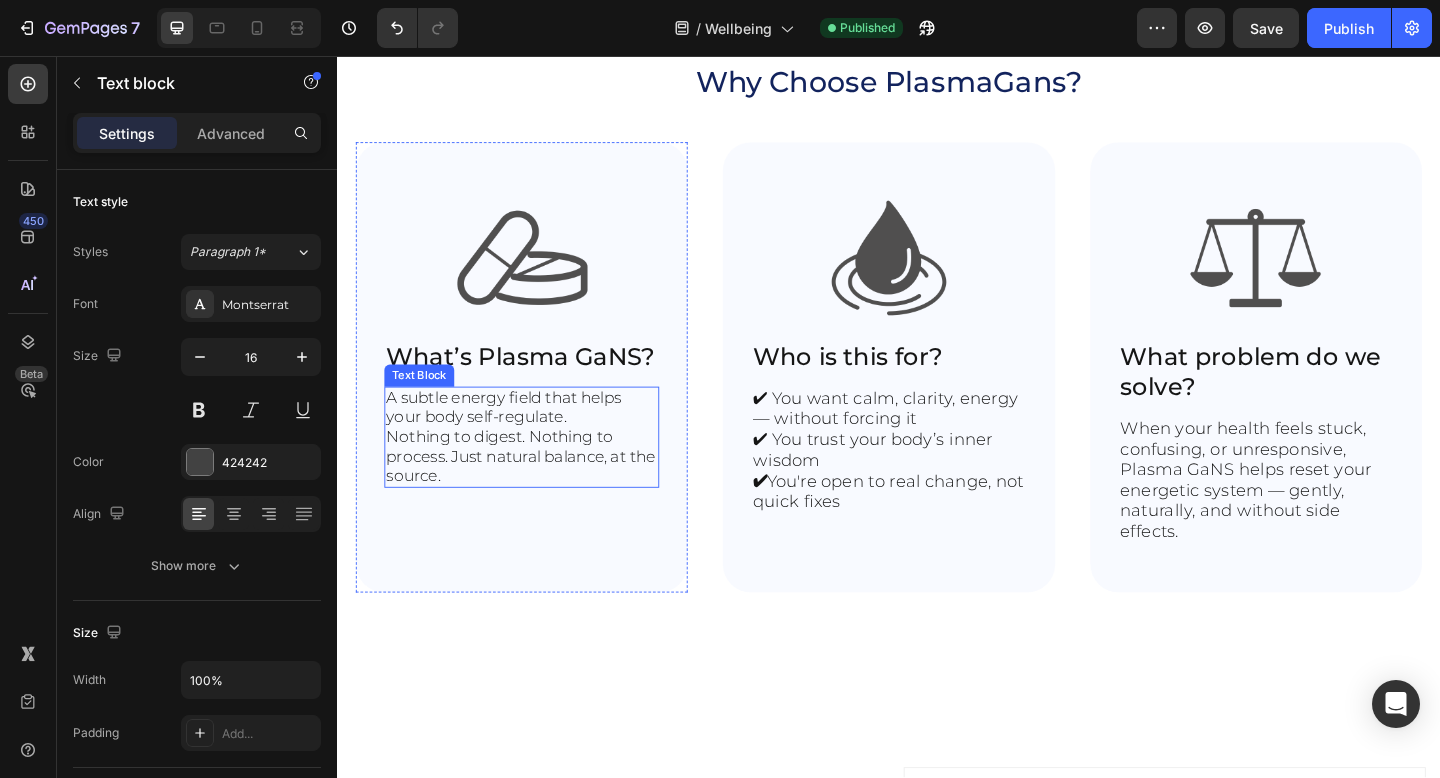 click on "A subtle energy field that helps your body self-regulate. Nothing to digest. Nothing to process. Just natural balance, at the source." at bounding box center [537, 471] 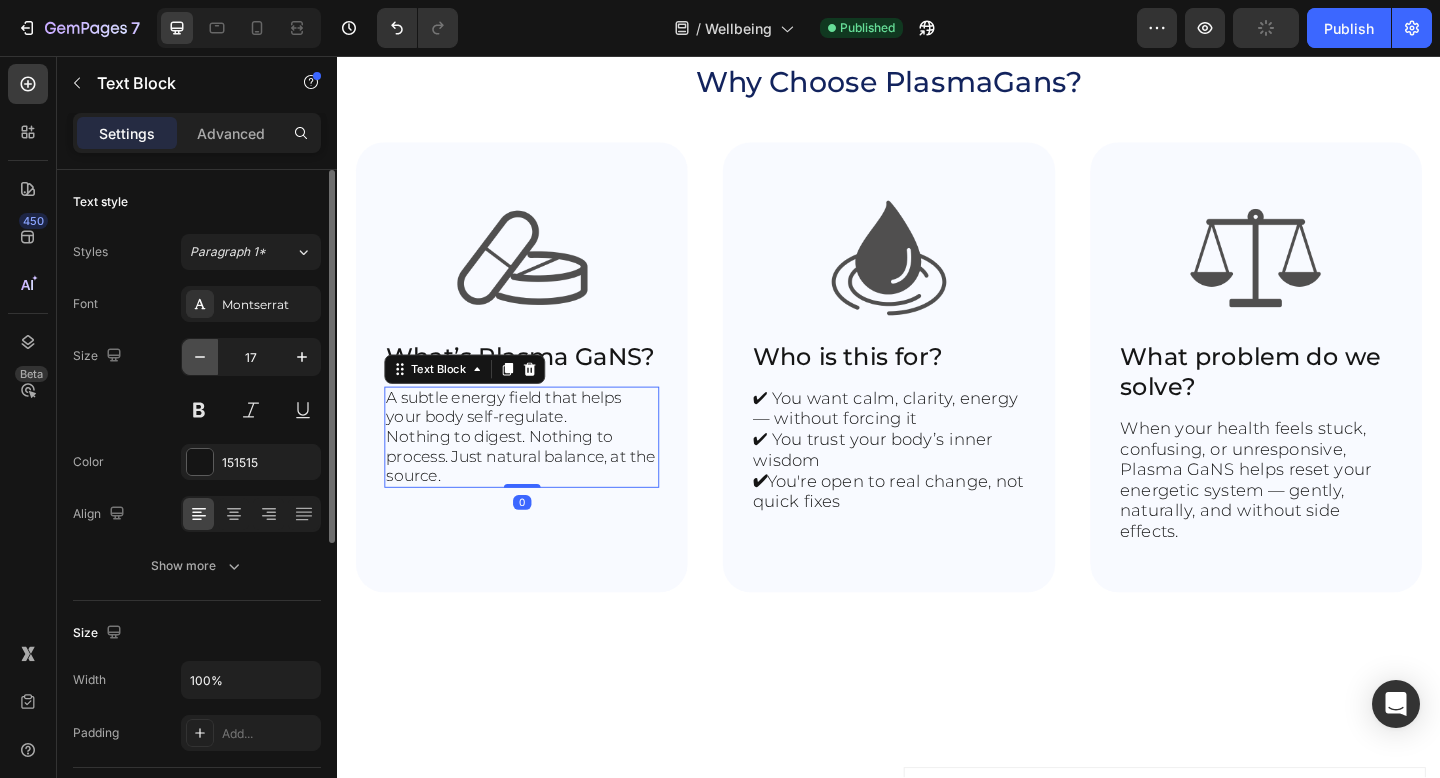 click 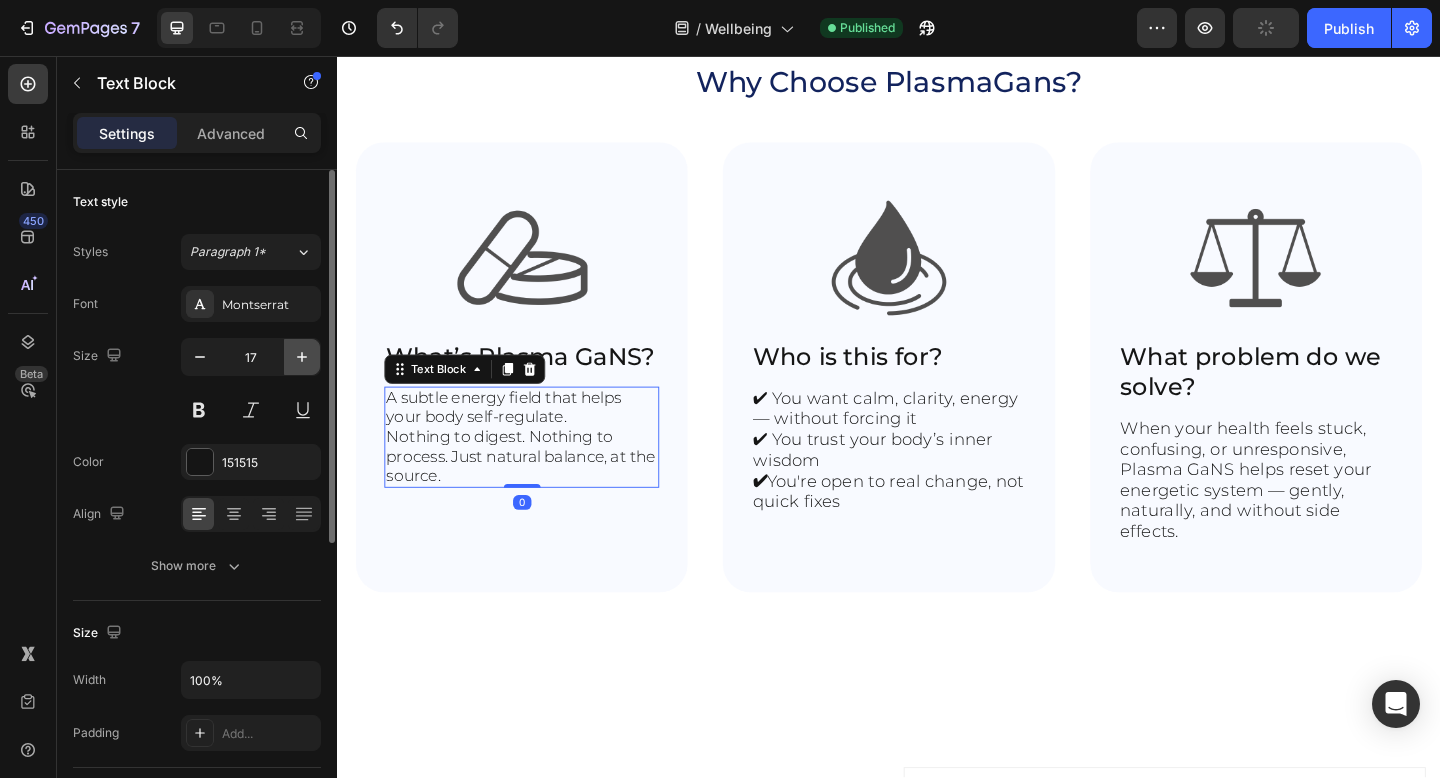 type on "16" 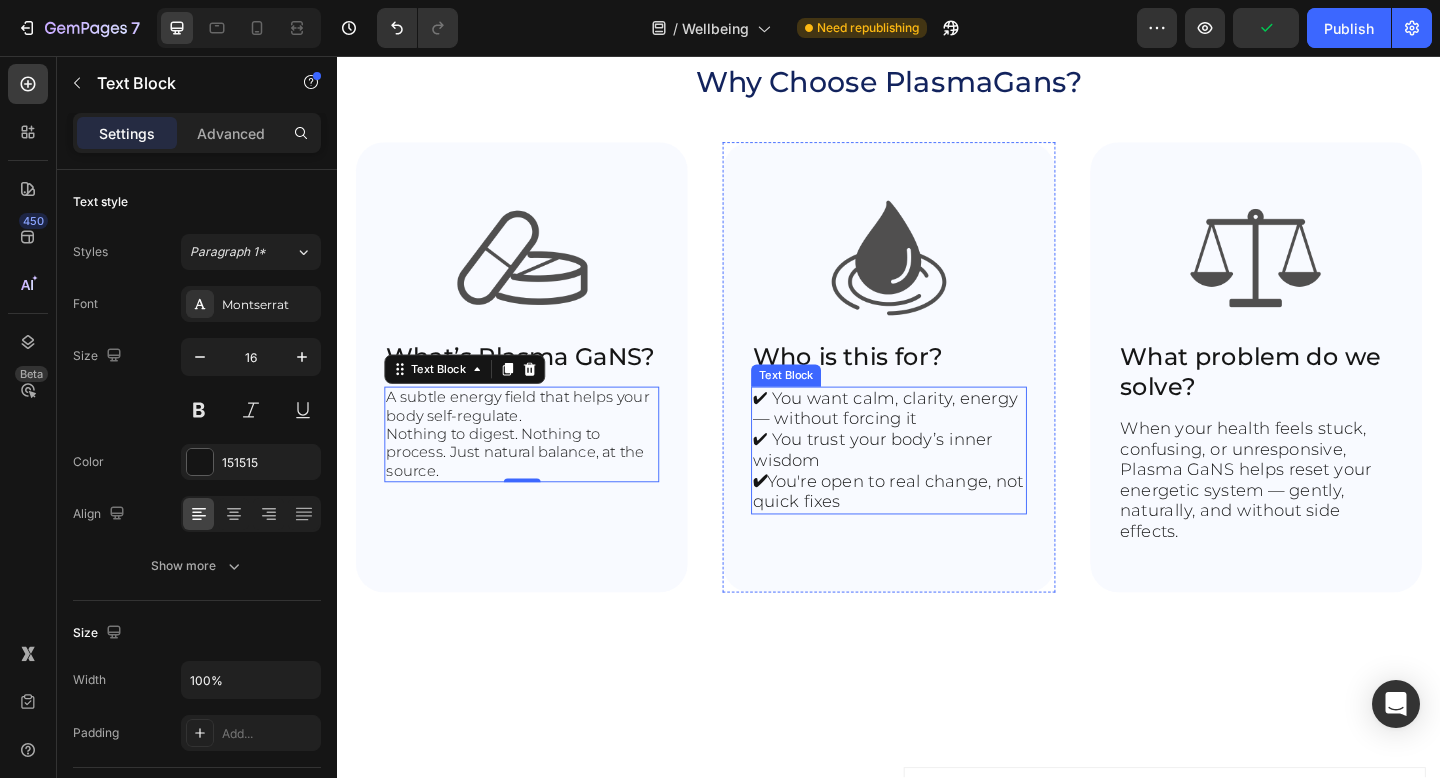 click on "✔   You want calm, clarity, energy — without forcing it  ✔   You trust your body’s inner wisdom  ✔  You're open to real change, not quick fixes" at bounding box center [936, 485] 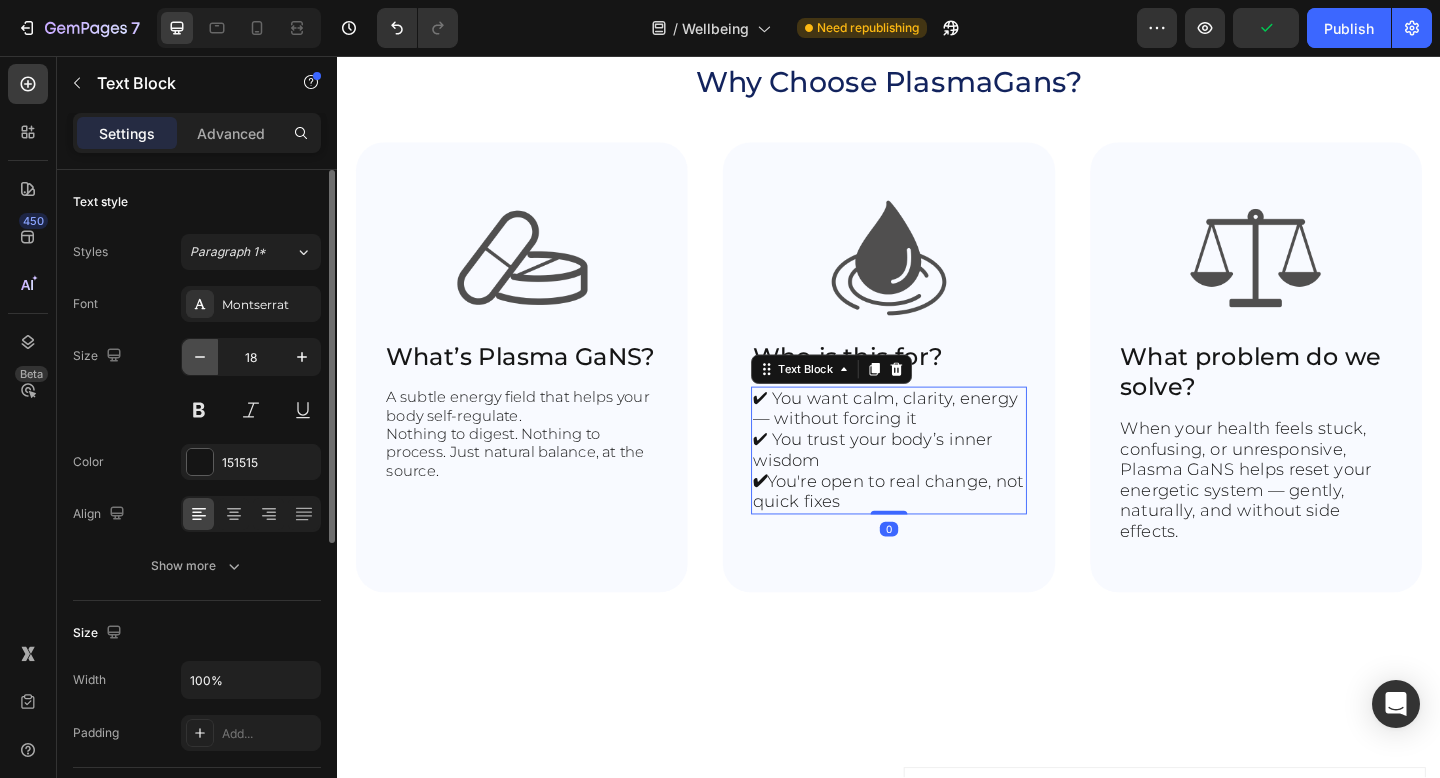 click at bounding box center [200, 357] 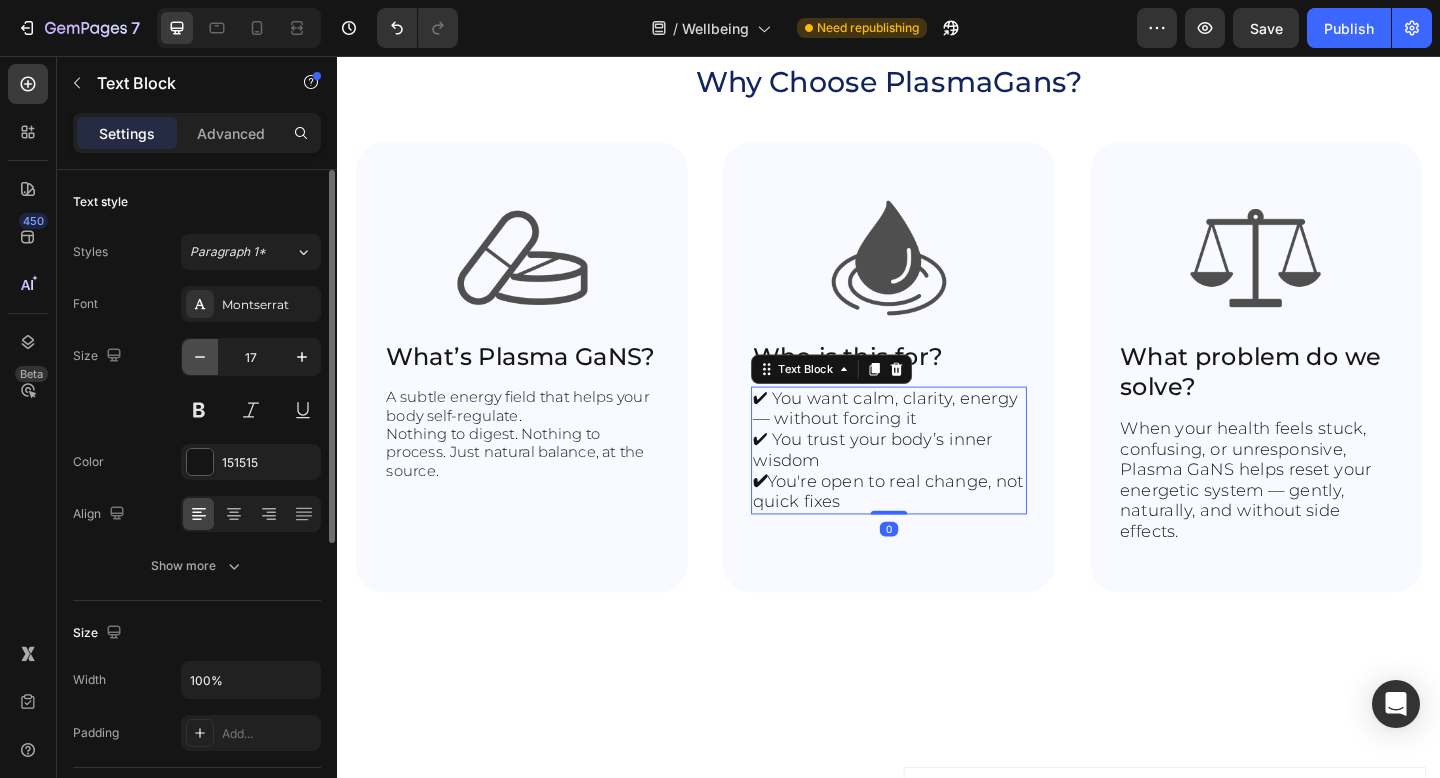 click at bounding box center [200, 357] 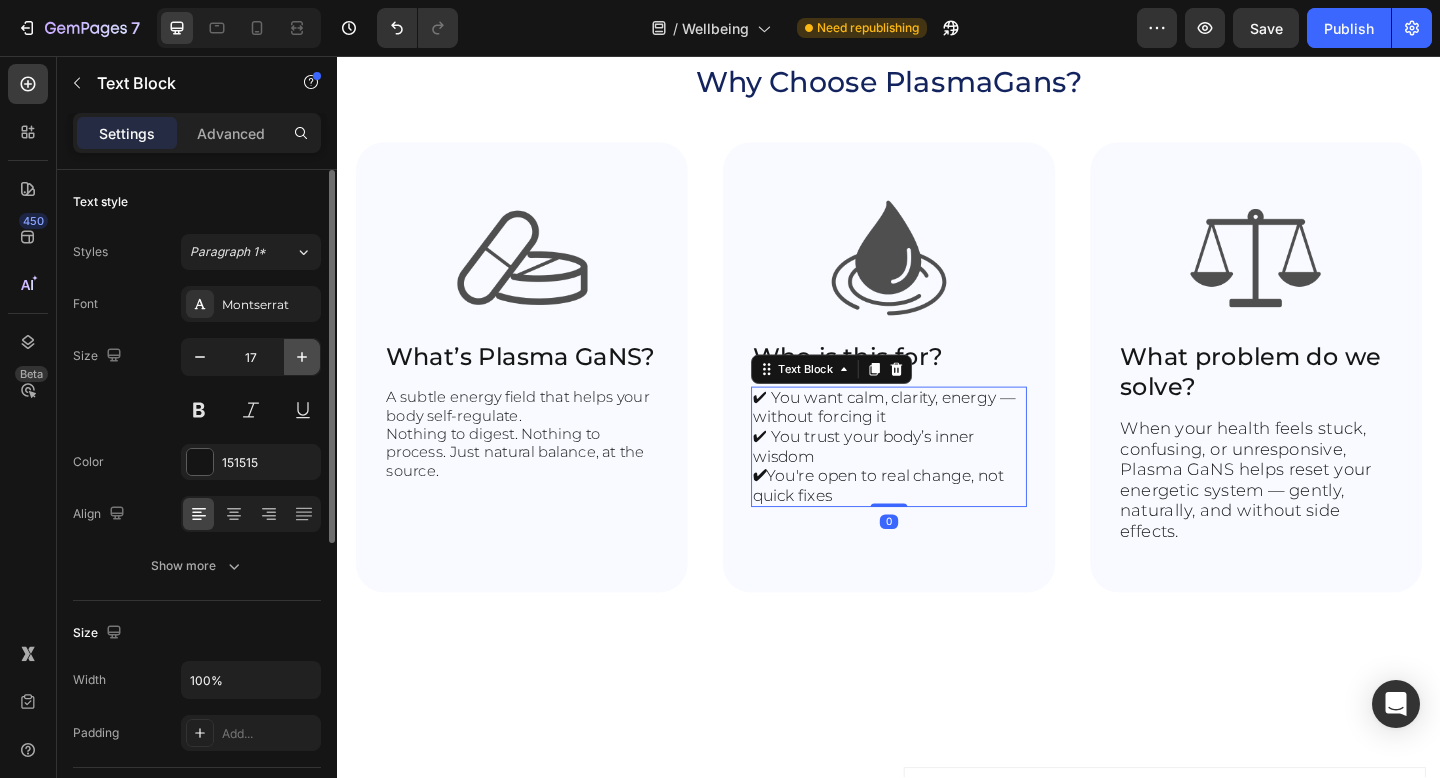 type on "16" 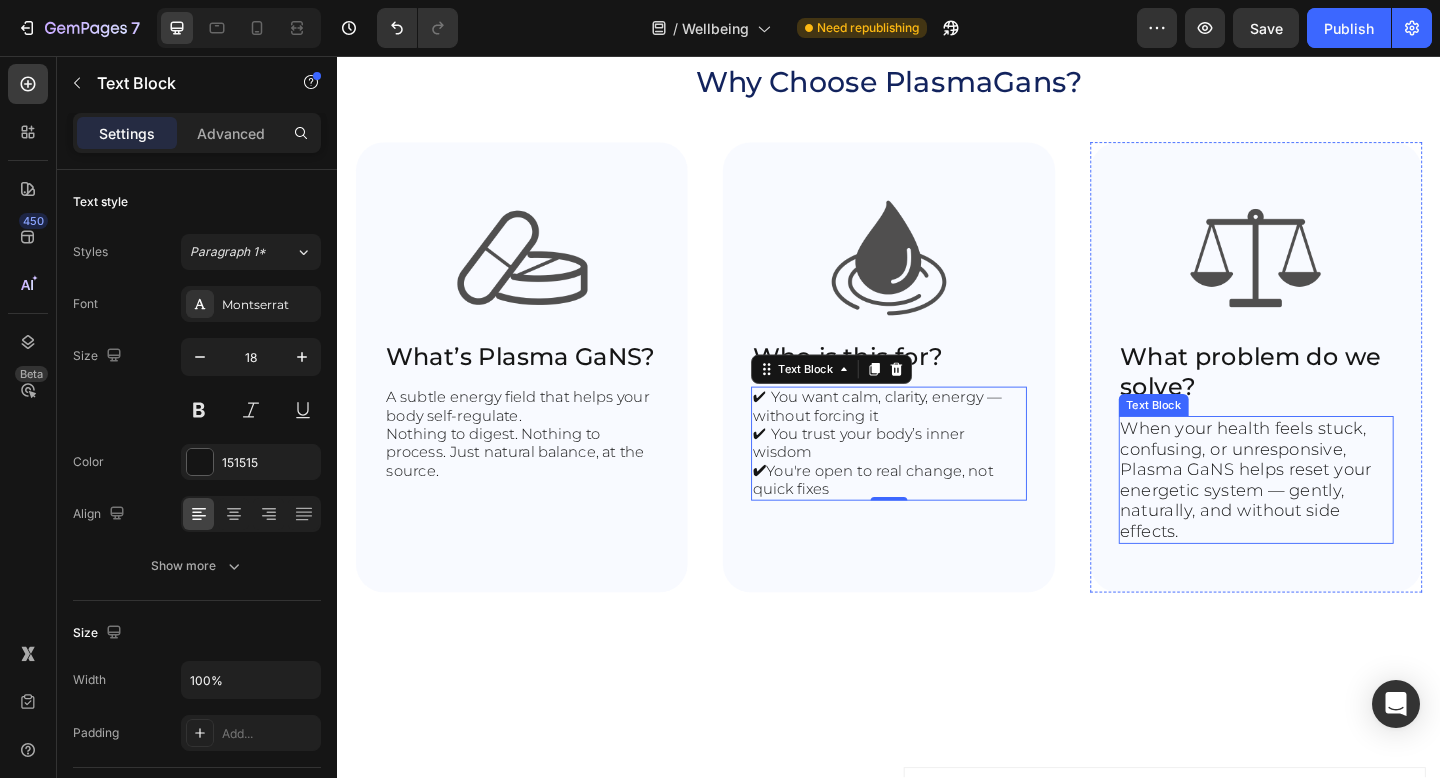 click on "When your health feels stuck, confusing, or unresponsive, Plasma GaNS helps reset your energetic system — gently, naturally, and without side effects." at bounding box center [1336, 517] 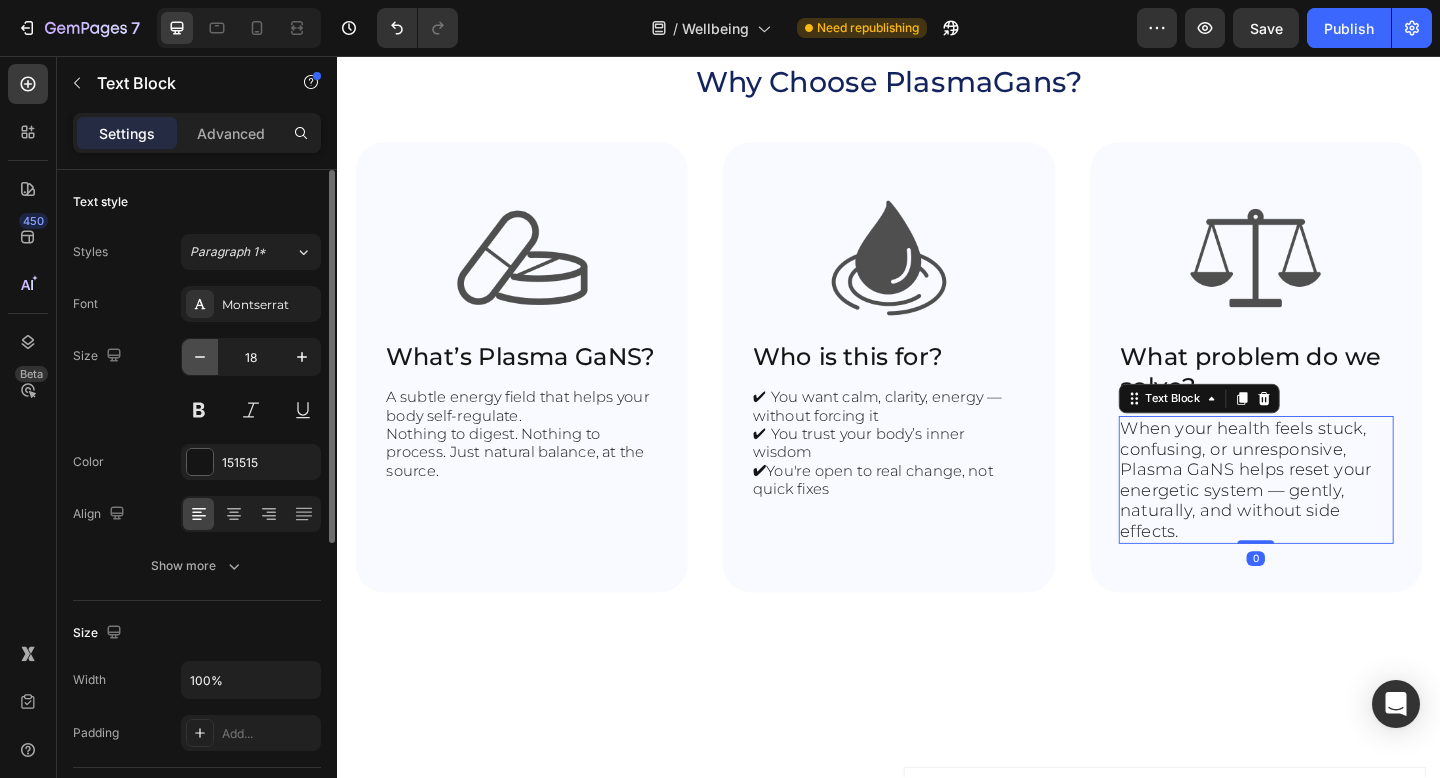 click 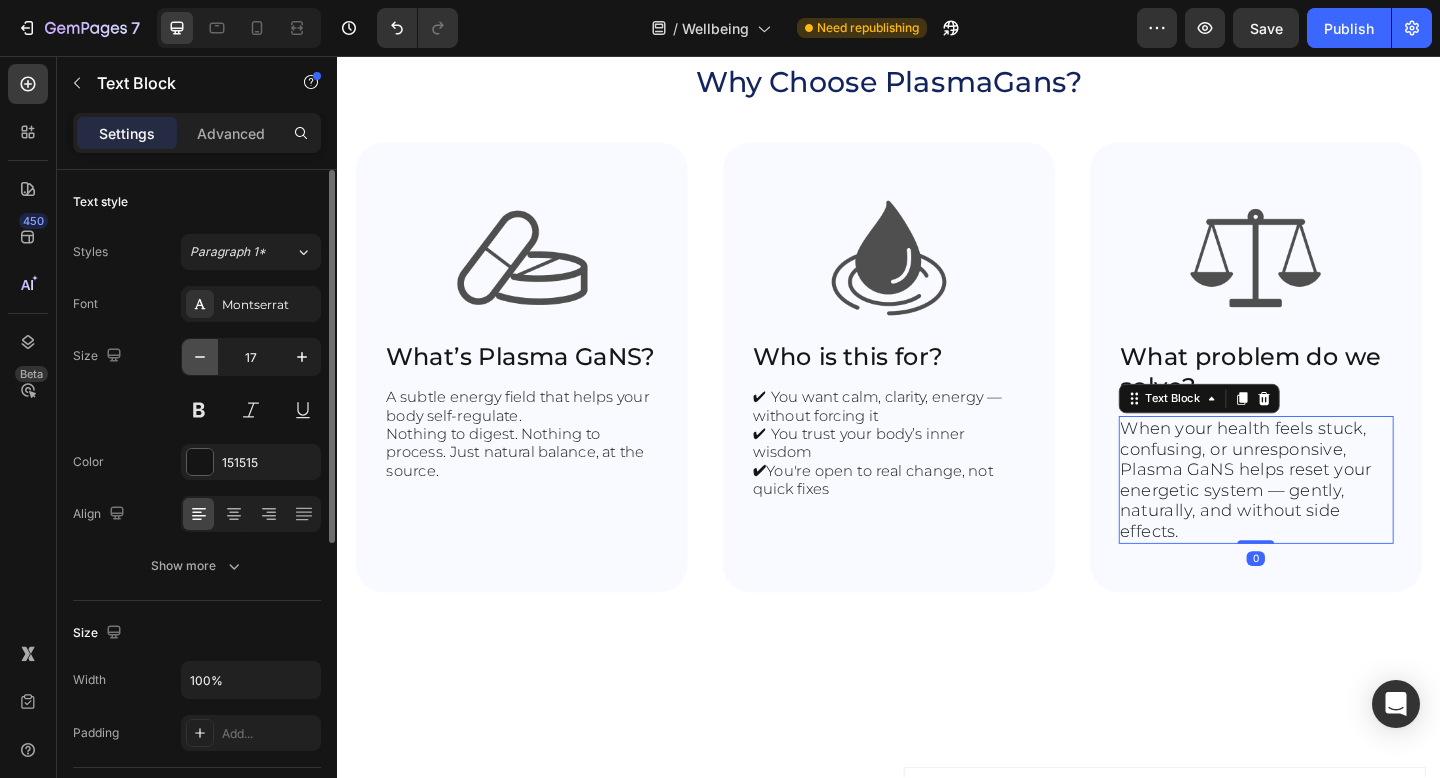 click 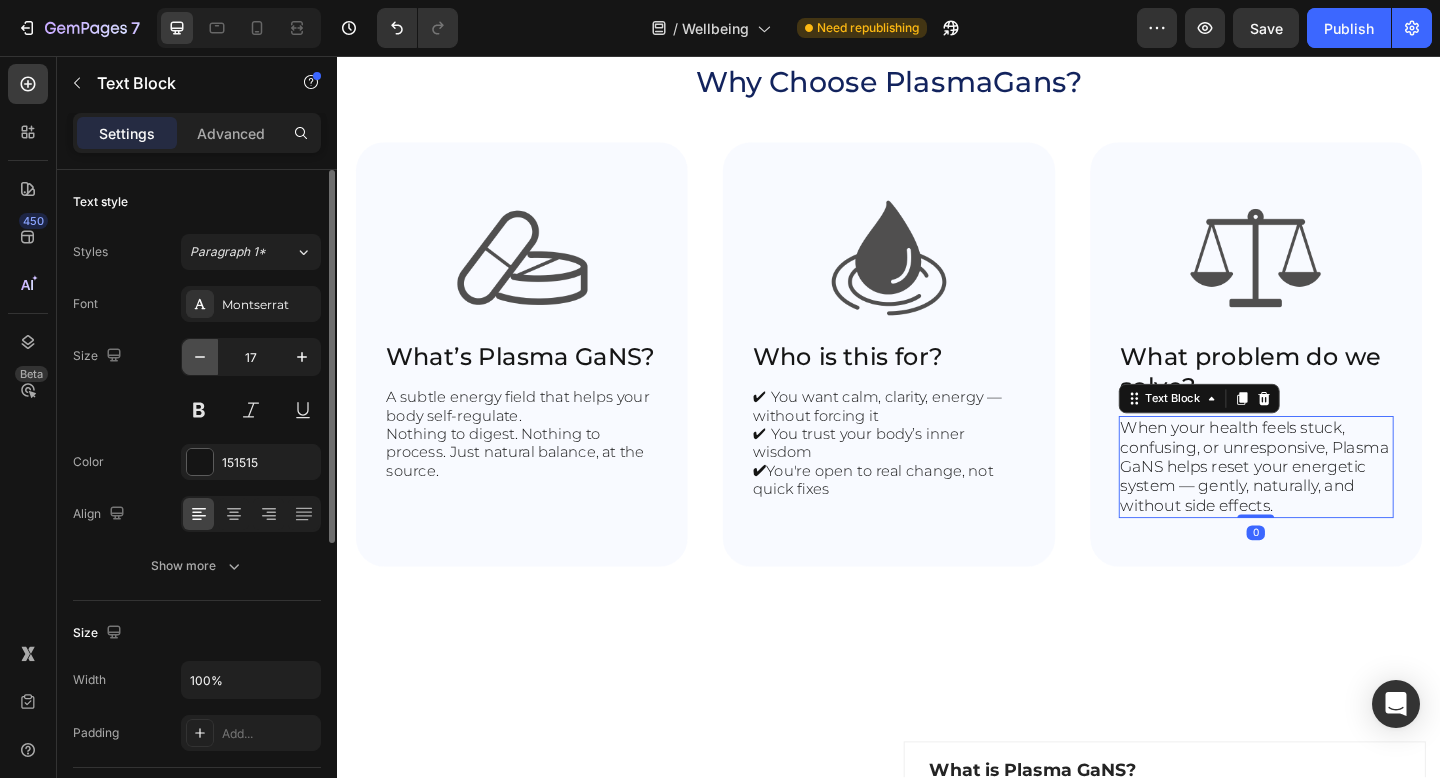 type on "16" 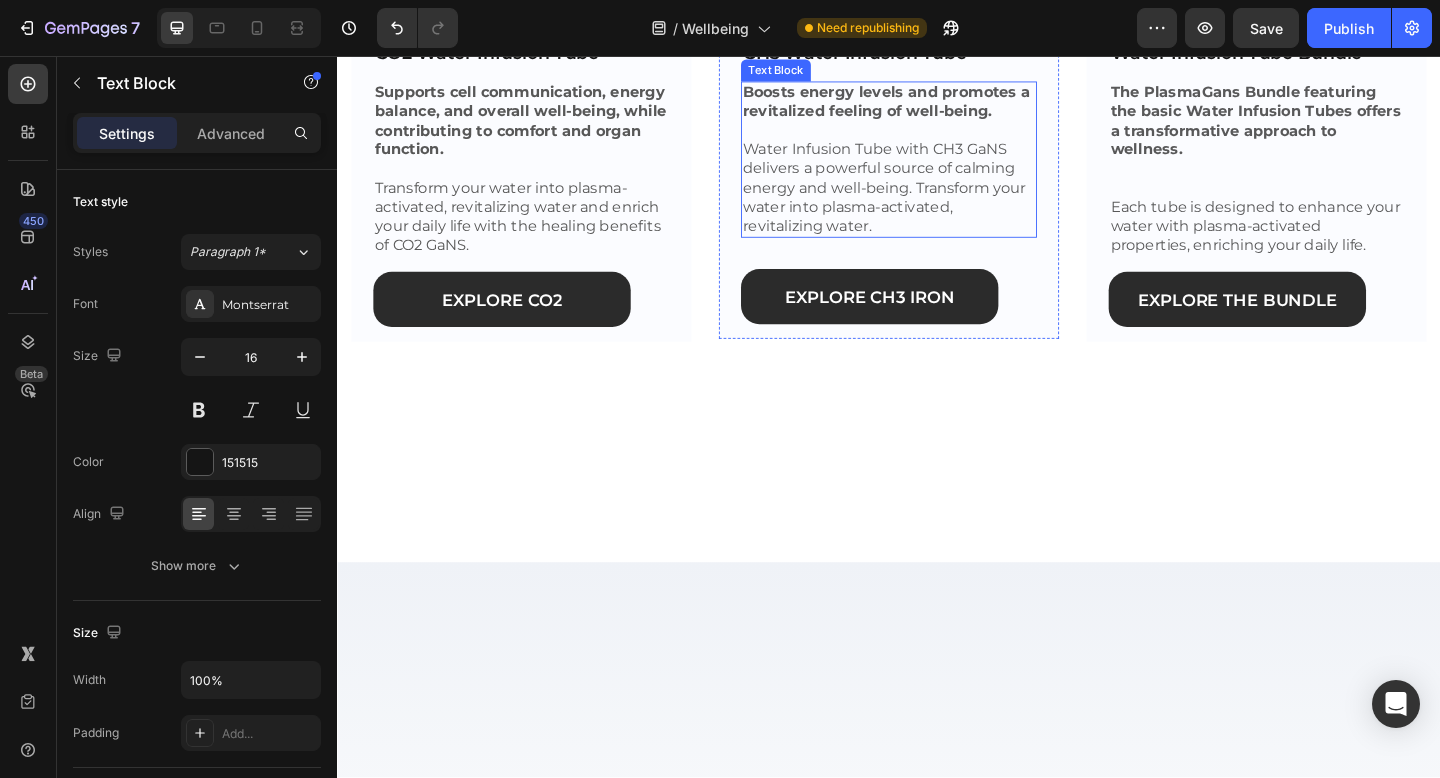 scroll, scrollTop: 2440, scrollLeft: 0, axis: vertical 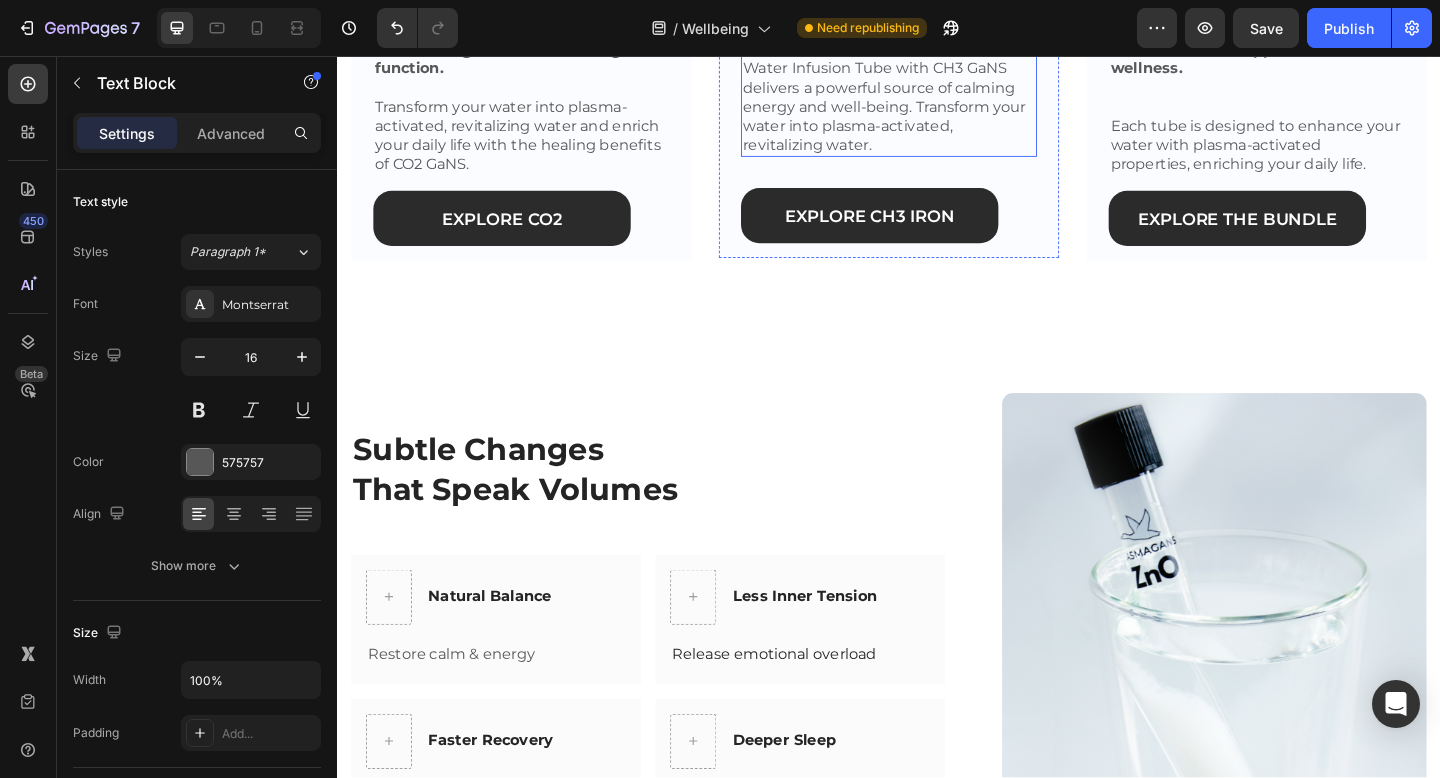 click on "Water Infusion Tube with CH3 GaNS delivers a powerful source of calming energy and well-being. Transform your water into plasma-activated, revitalizing water." at bounding box center (932, 111) 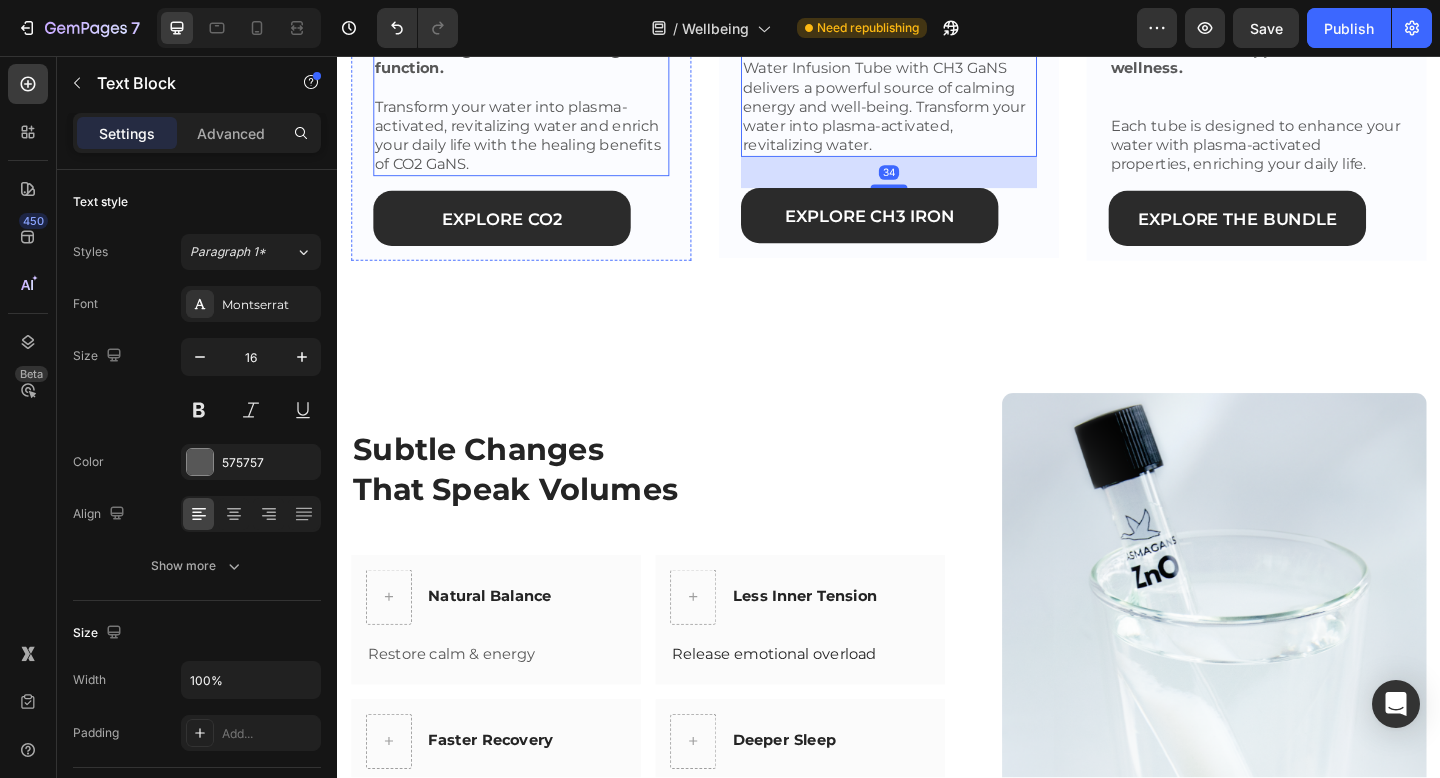 click on "Supports cell communication, energy balance, and overall well-being, while contributing to comfort and organ function. Transform your water into plasma-activated, revitalizing water and enrich your daily life with the healing benefits of CO2 GaNS." at bounding box center [537, 91] 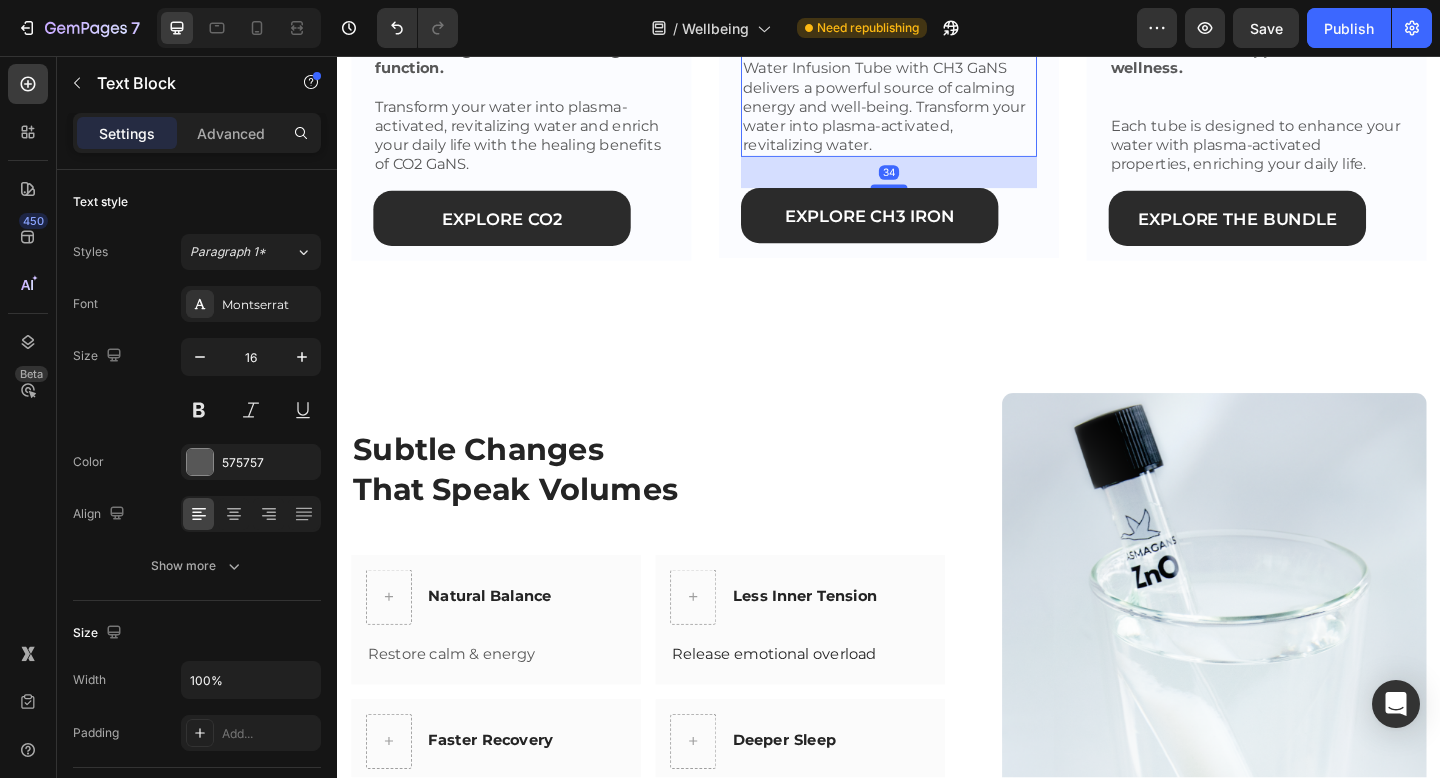 click on "Water Infusion Tube with CH3 GaNS delivers a powerful source of calming energy and well-being. Transform your water into plasma-activated, revitalizing water." at bounding box center (932, 111) 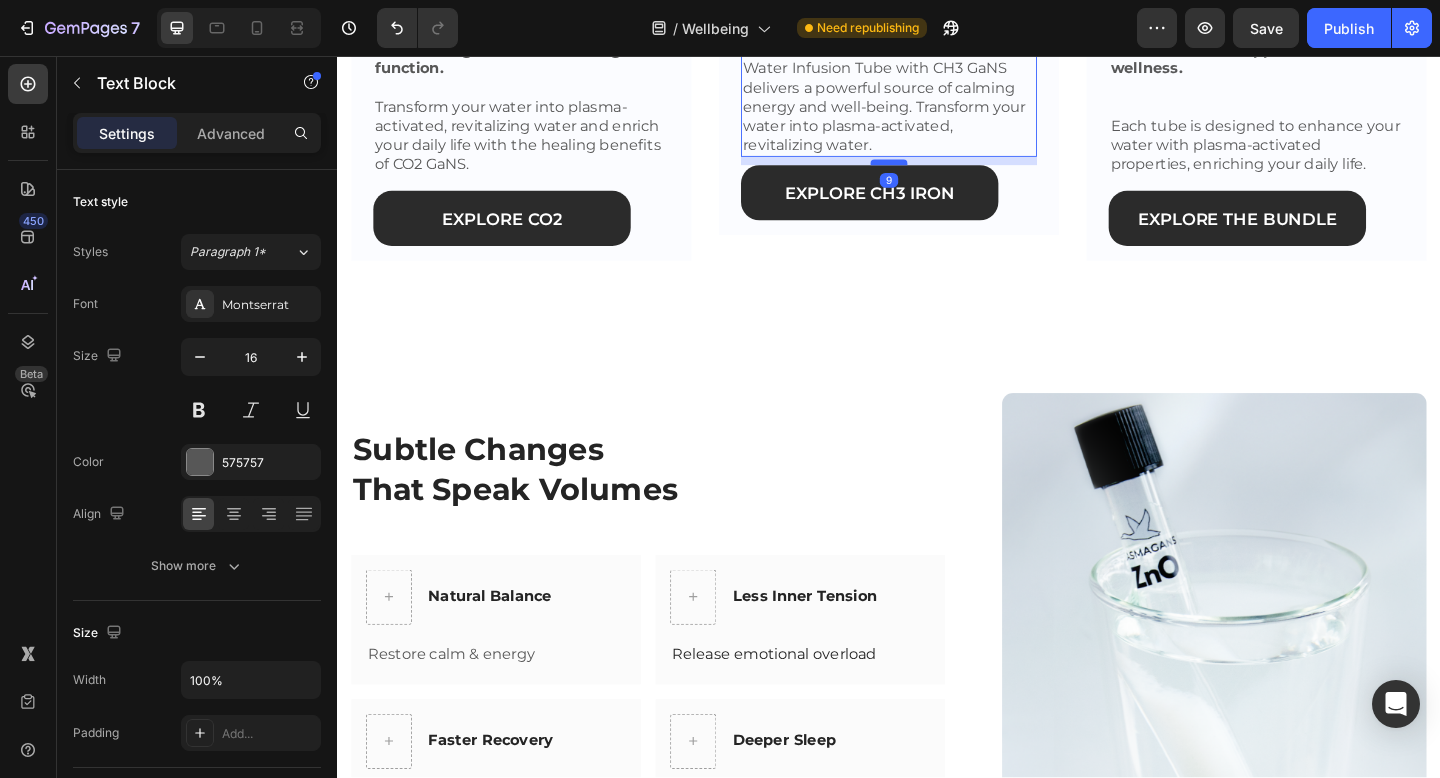 drag, startPoint x: 933, startPoint y: 461, endPoint x: 941, endPoint y: 436, distance: 26.24881 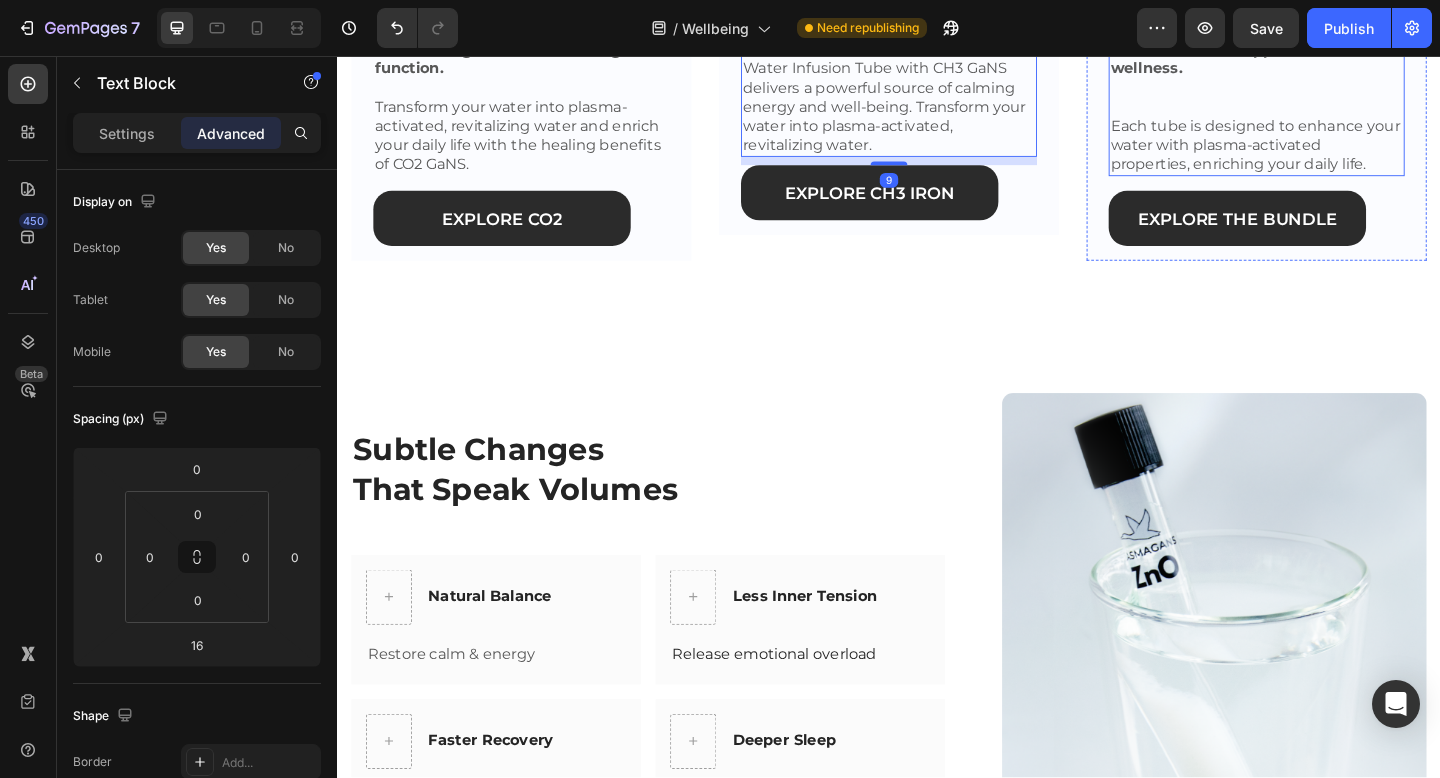 click on "The PlasmaGans Bundle featuring the basic Water Infusion Tubes offers a transformative approach to wellness." at bounding box center (1337, 60) 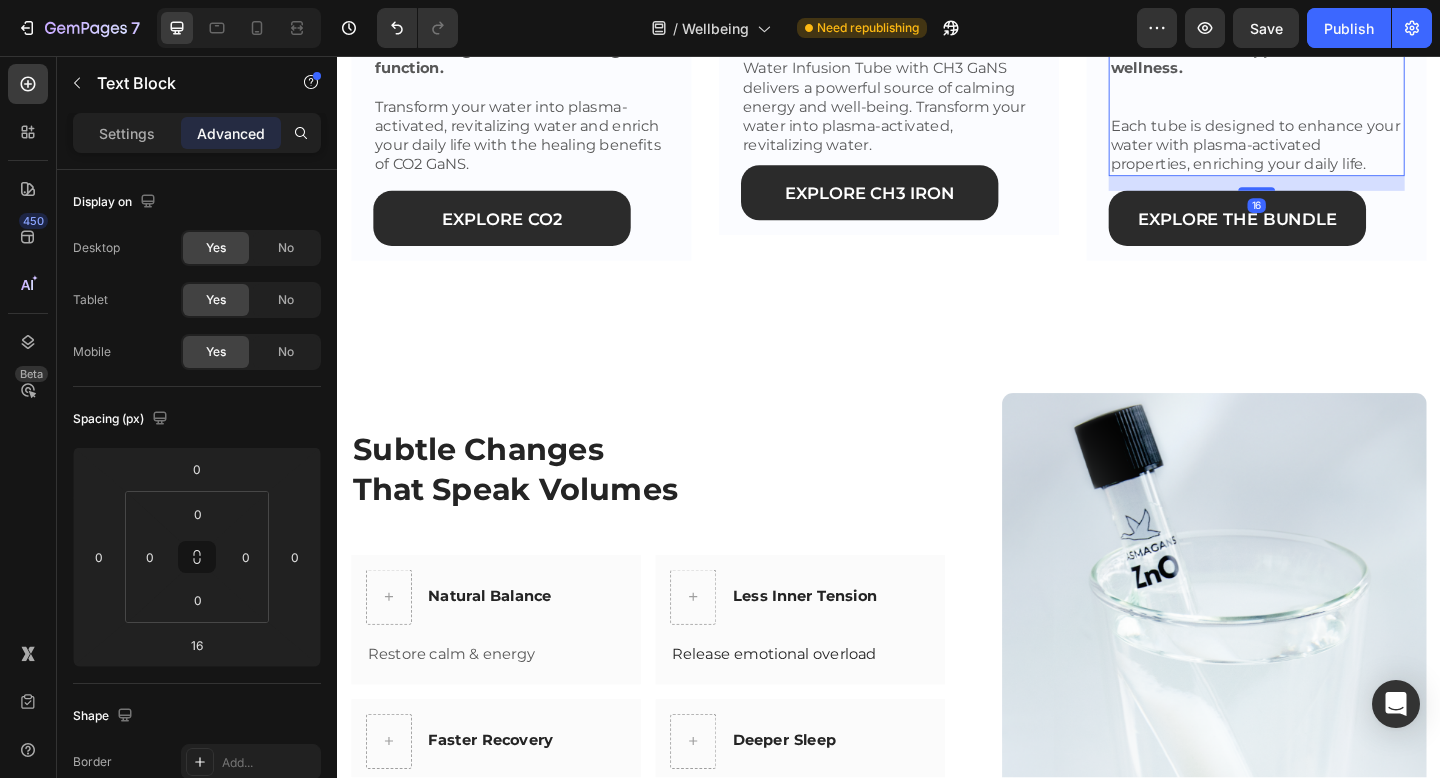 click on "The PlasmaGans Bundle featuring the basic Water Infusion Tubes offers a transformative approach to wellness." at bounding box center [1337, 60] 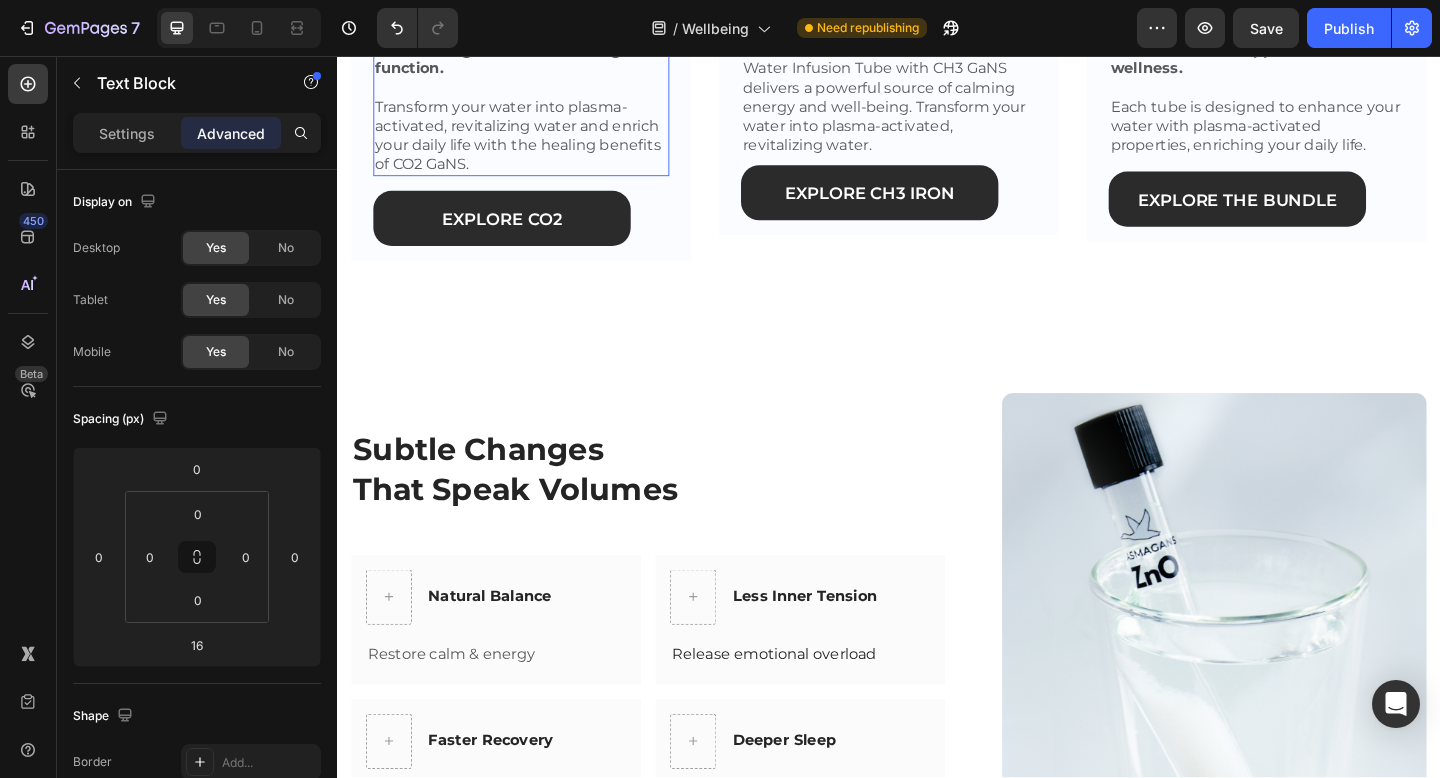 click on "Supports cell communication, energy balance, and overall well-being, while contributing to comfort and organ function. Transform your water into plasma-activated, revitalizing water and enrich your daily life with the healing benefits of CO2 GaNS." at bounding box center (537, 91) 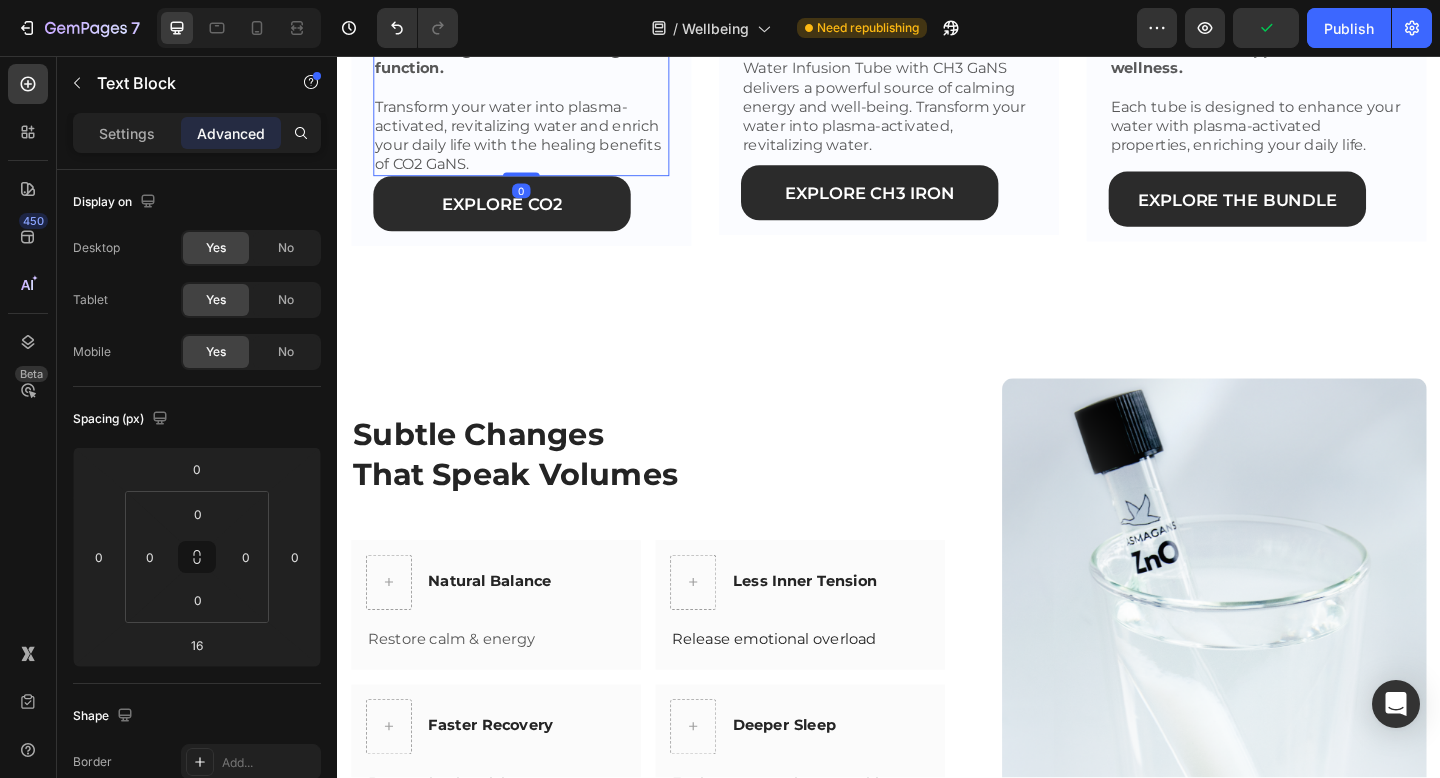 drag, startPoint x: 536, startPoint y: 465, endPoint x: 570, endPoint y: 319, distance: 149.90663 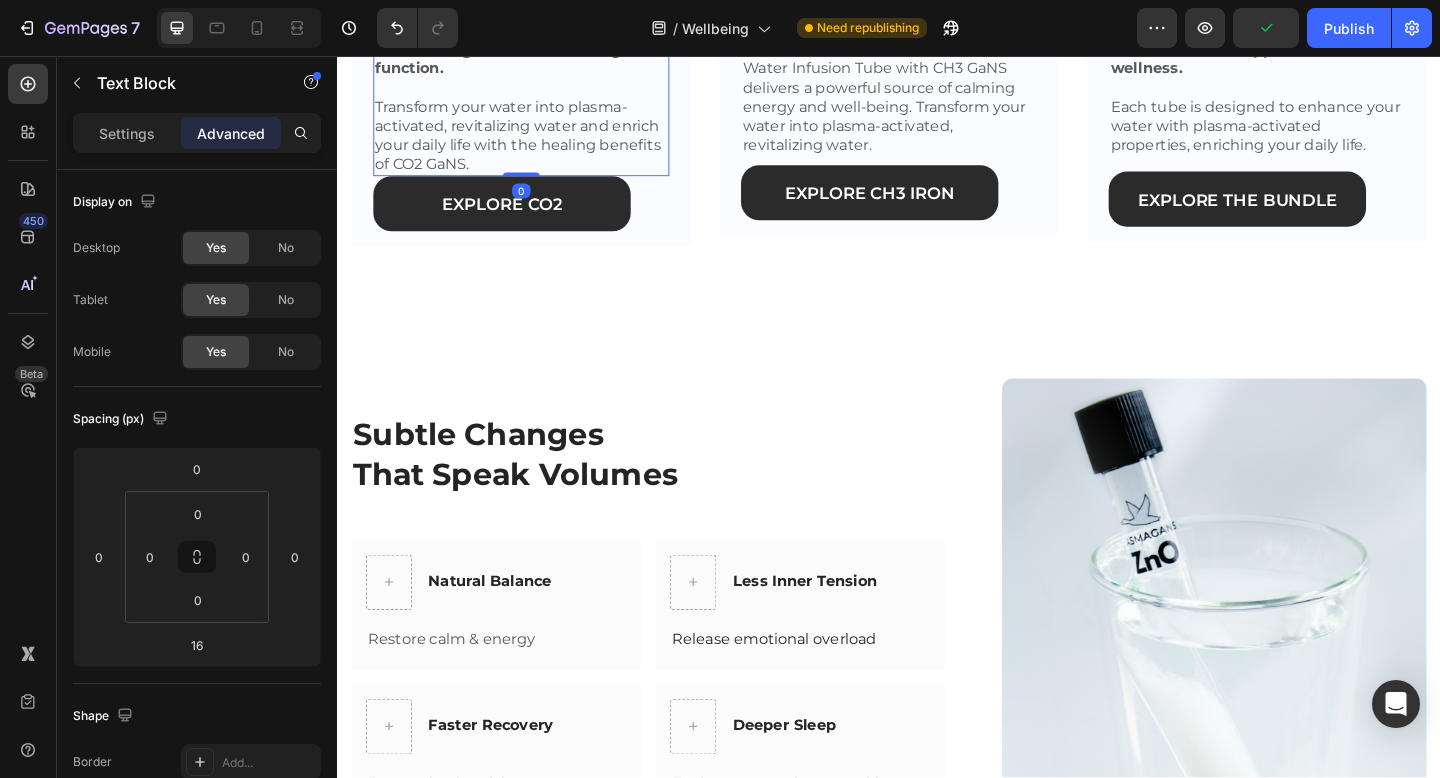 click on "Supports cell communication, energy balance, and overall well-being, while contributing to comfort and organ function. Transform your water into plasma-activated, revitalizing water and enrich your daily life with the healing benefits of CO2 GaNS. Text Block   0" at bounding box center [537, 91] 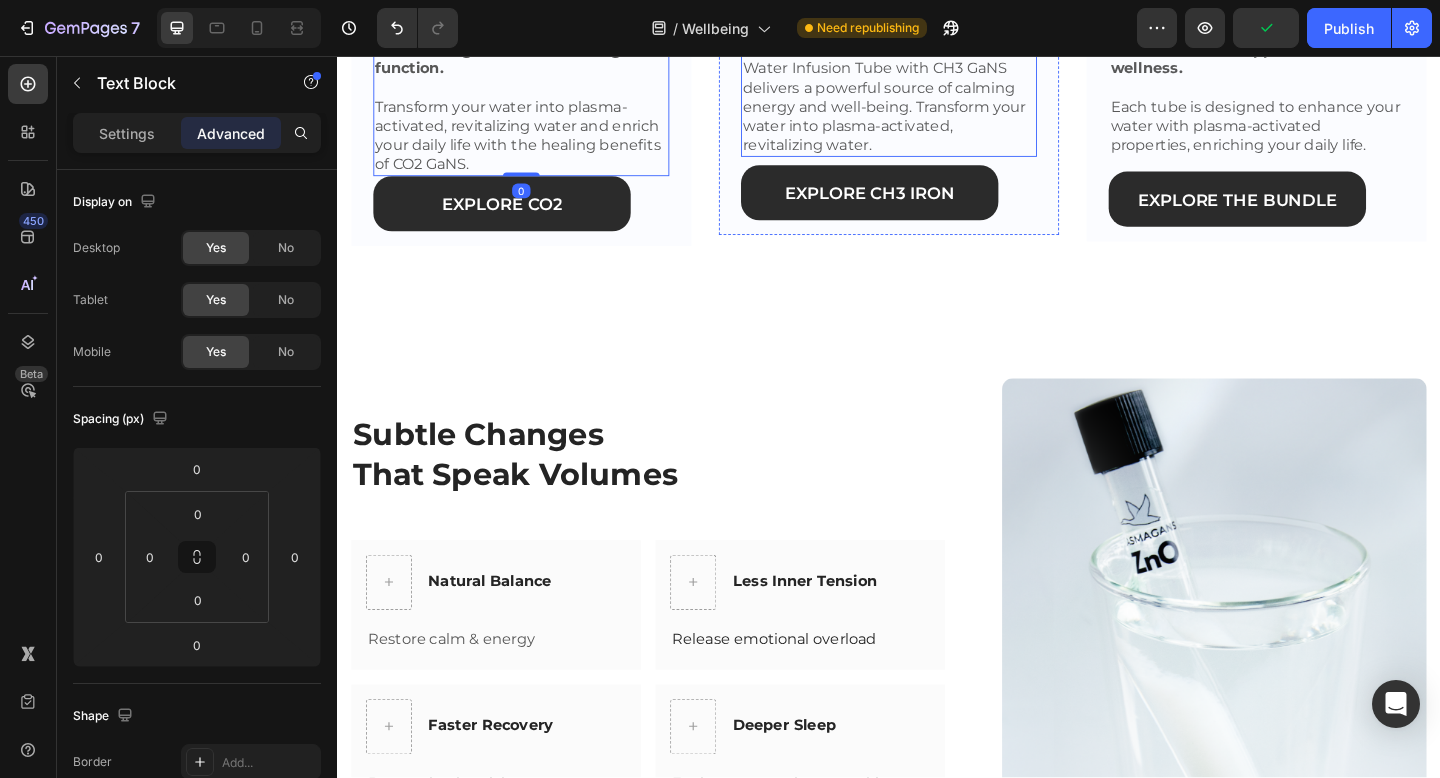 click on "Water Infusion Tube with CH3 GaNS delivers a powerful source of calming energy and well-being. Transform your water into plasma-activated, revitalizing water." at bounding box center (932, 111) 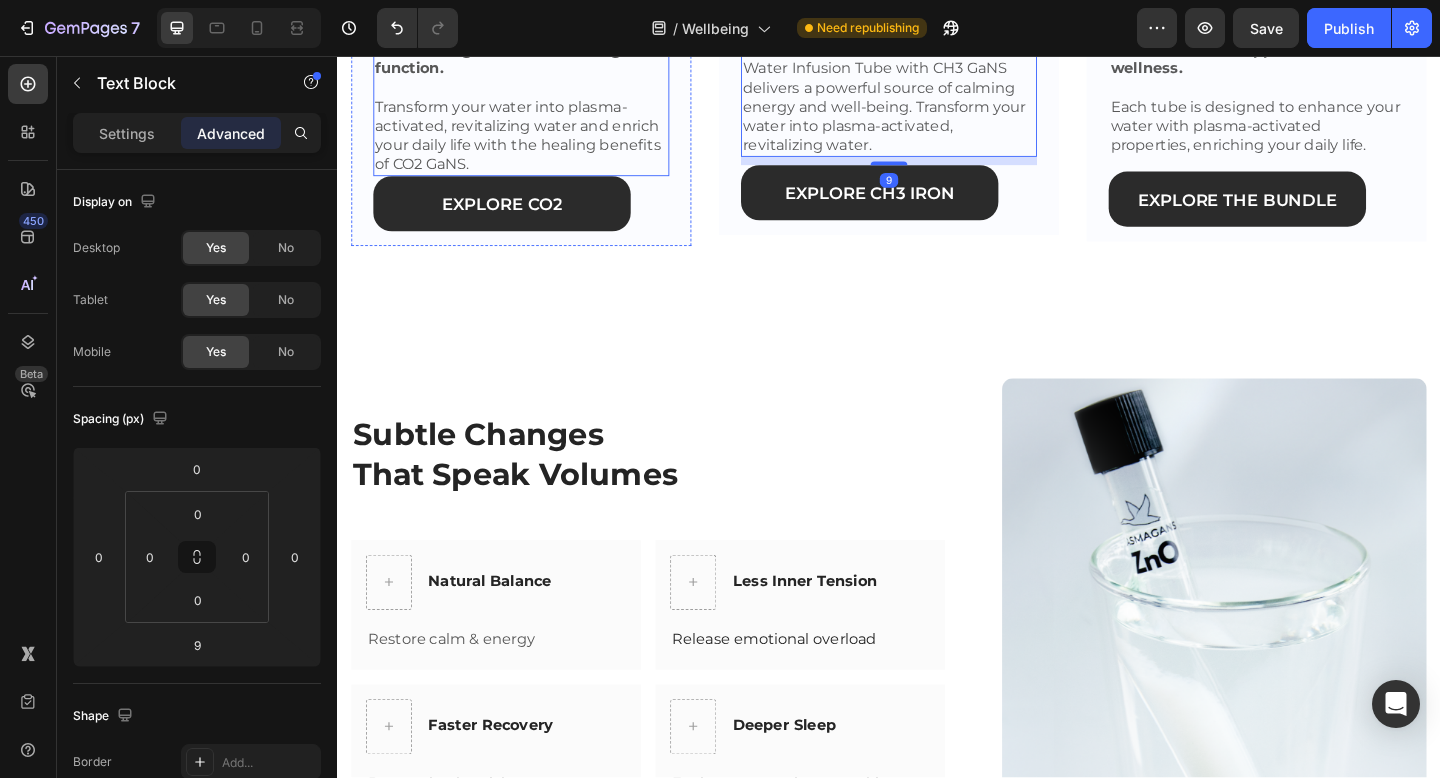 click on "Supports cell communication, energy balance, and overall well-being, while contributing to comfort and organ function. Transform your water into plasma-activated, revitalizing water and enrich your daily life with the healing benefits of CO2 GaNS." at bounding box center (537, 91) 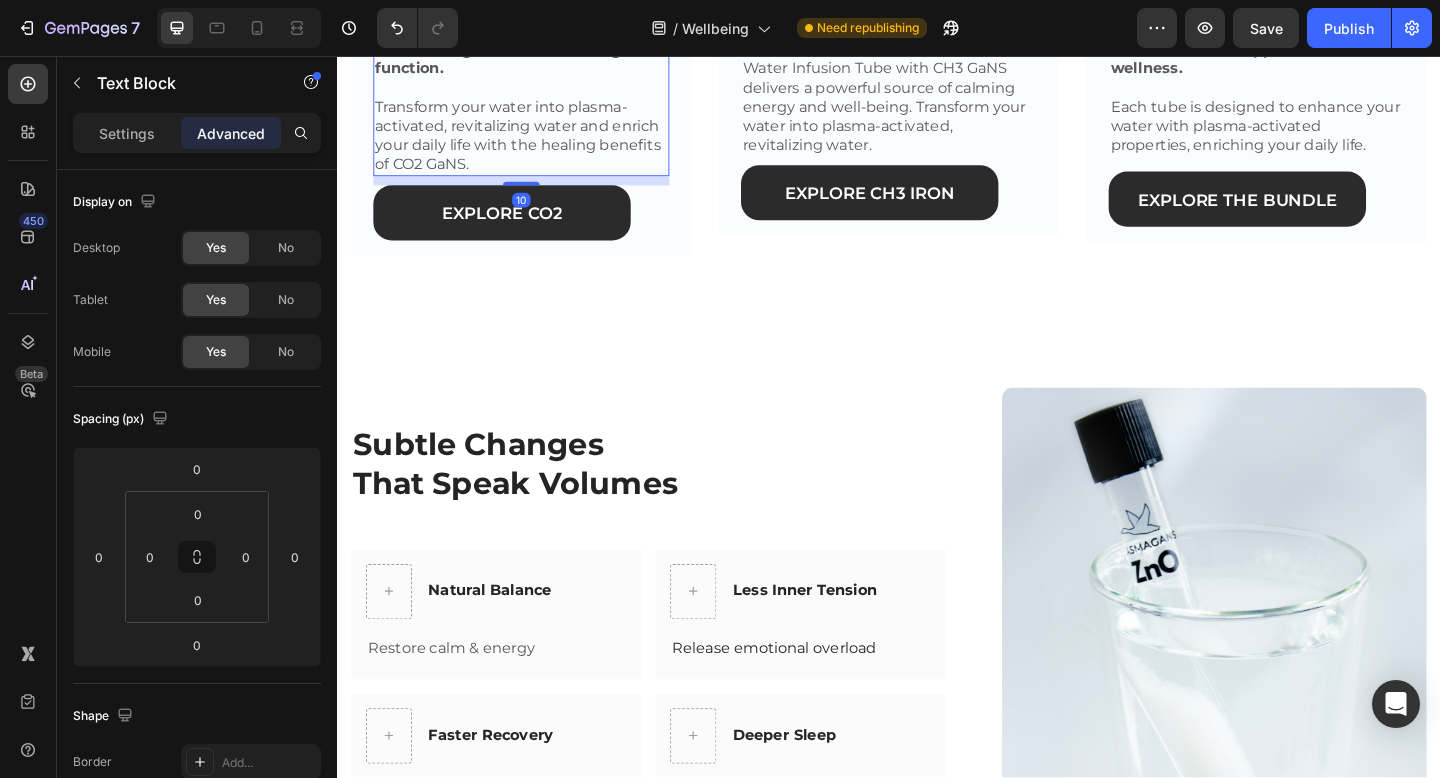 drag, startPoint x: 537, startPoint y: 451, endPoint x: 736, endPoint y: 447, distance: 199.04019 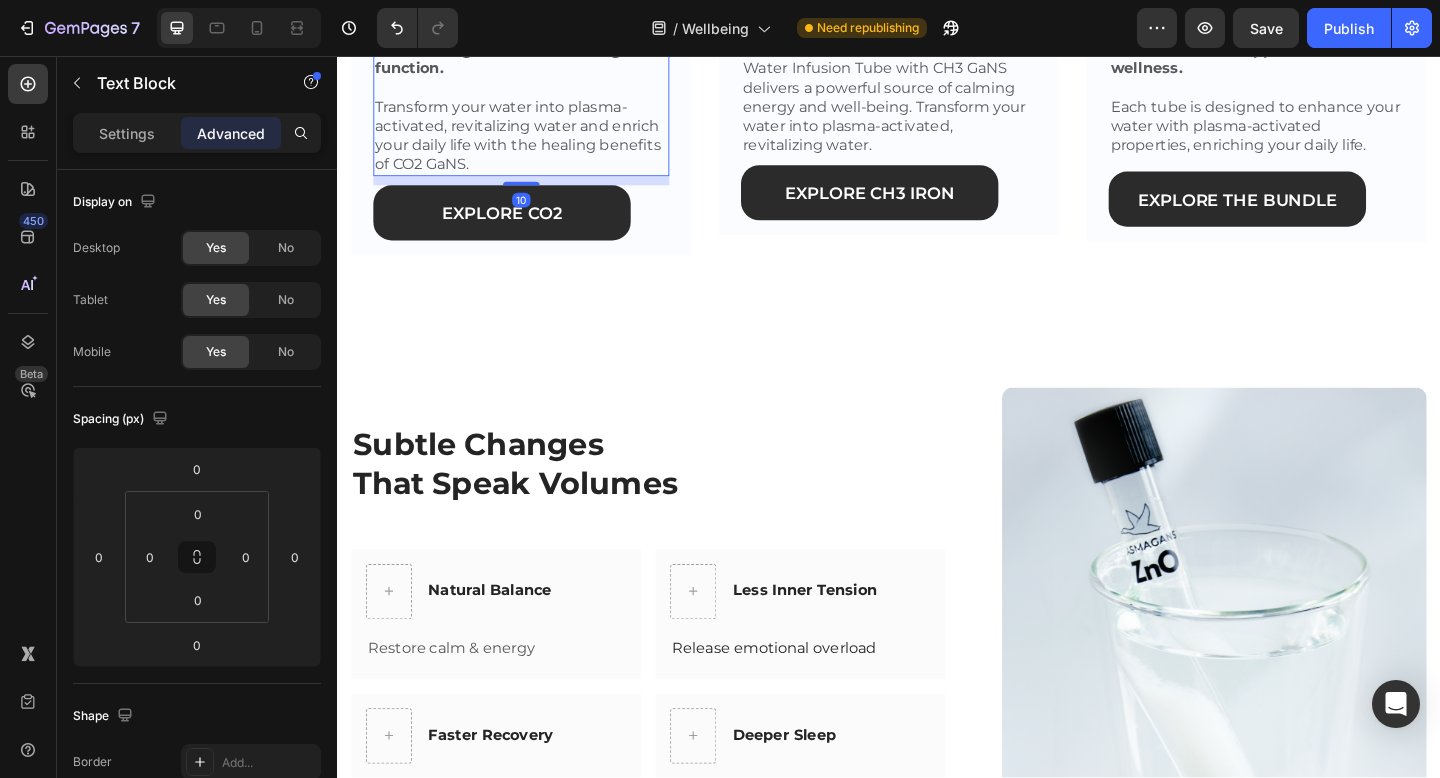 click at bounding box center [537, 195] 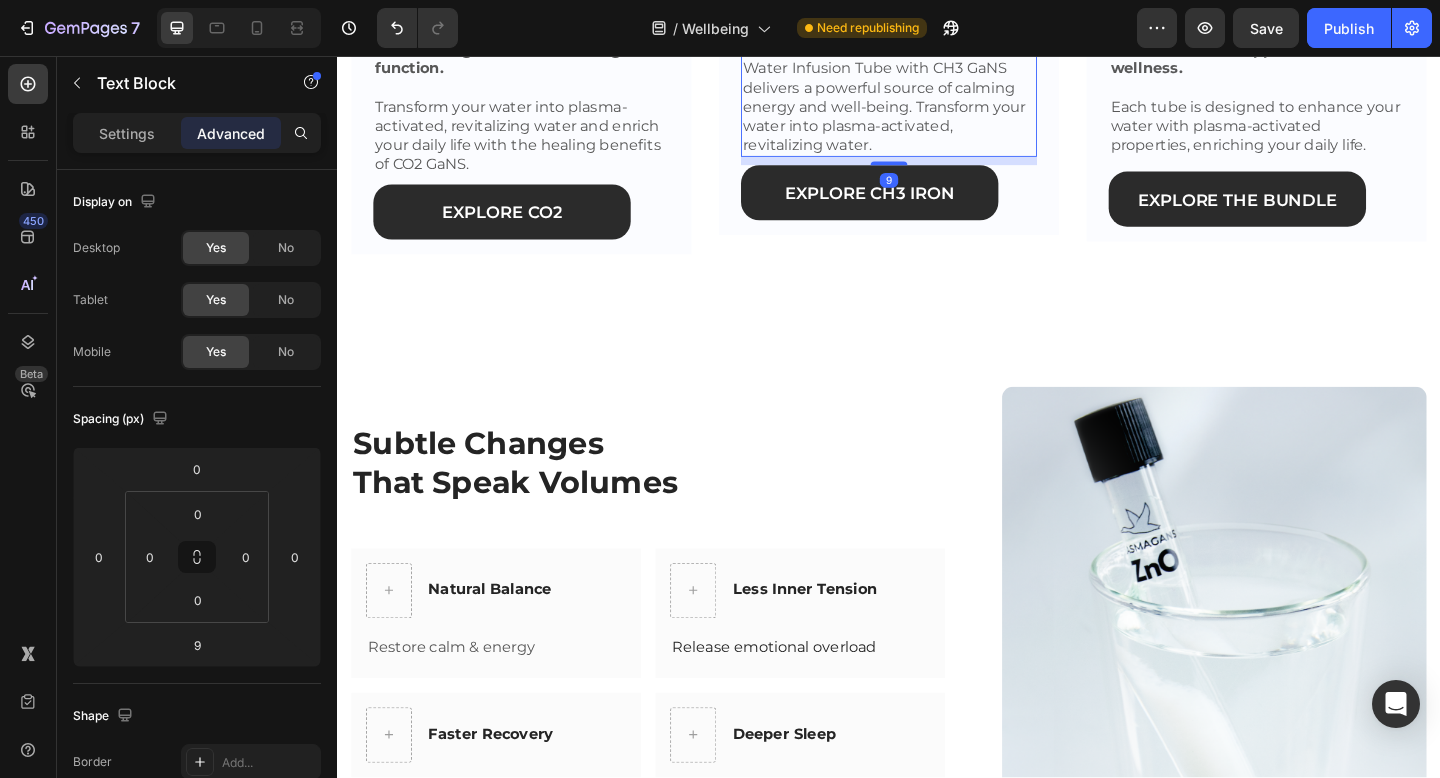 click on "Water Infusion Tube with CH3 GaNS delivers a powerful source of calming energy and well-being. Transform your water into plasma-activated, revitalizing water." at bounding box center (932, 111) 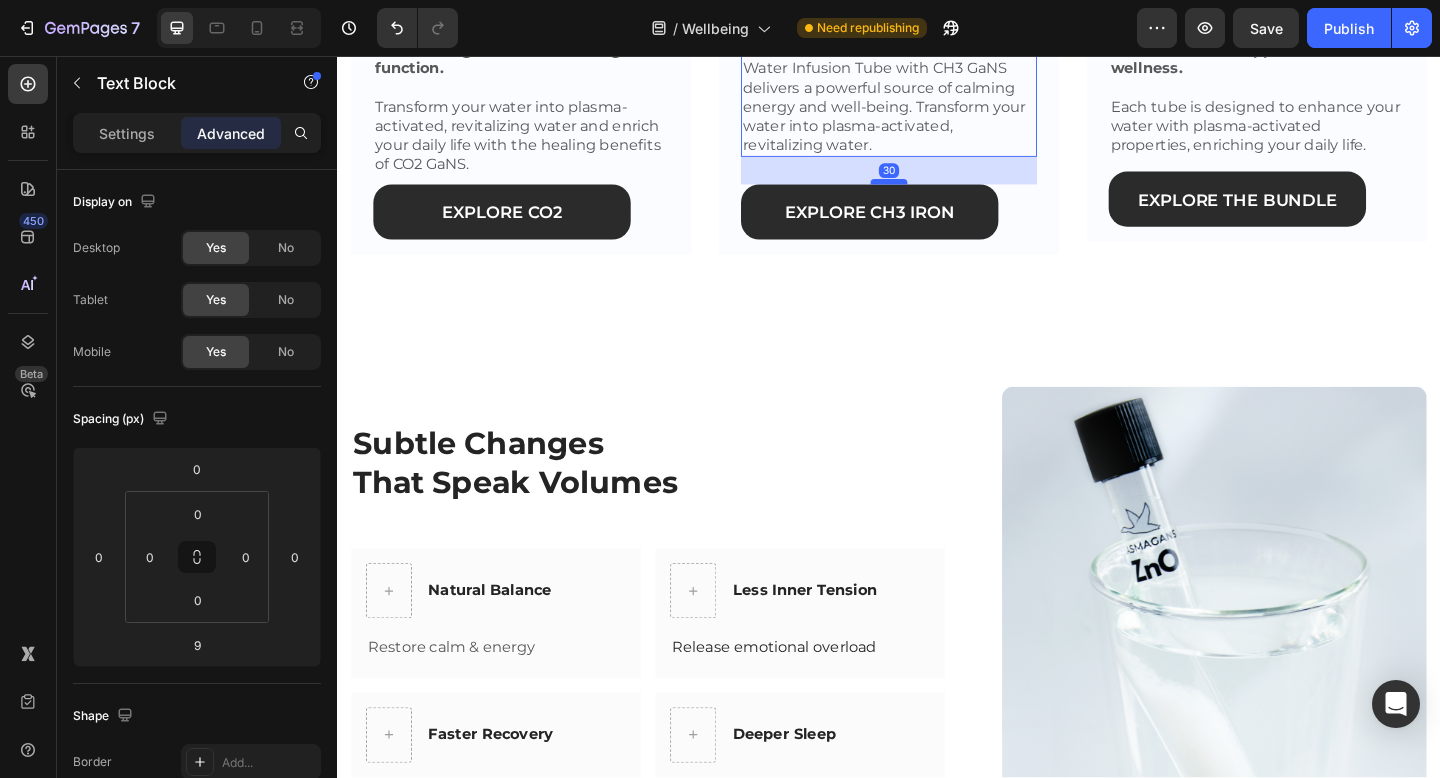 drag, startPoint x: 917, startPoint y: 439, endPoint x: 917, endPoint y: 460, distance: 21 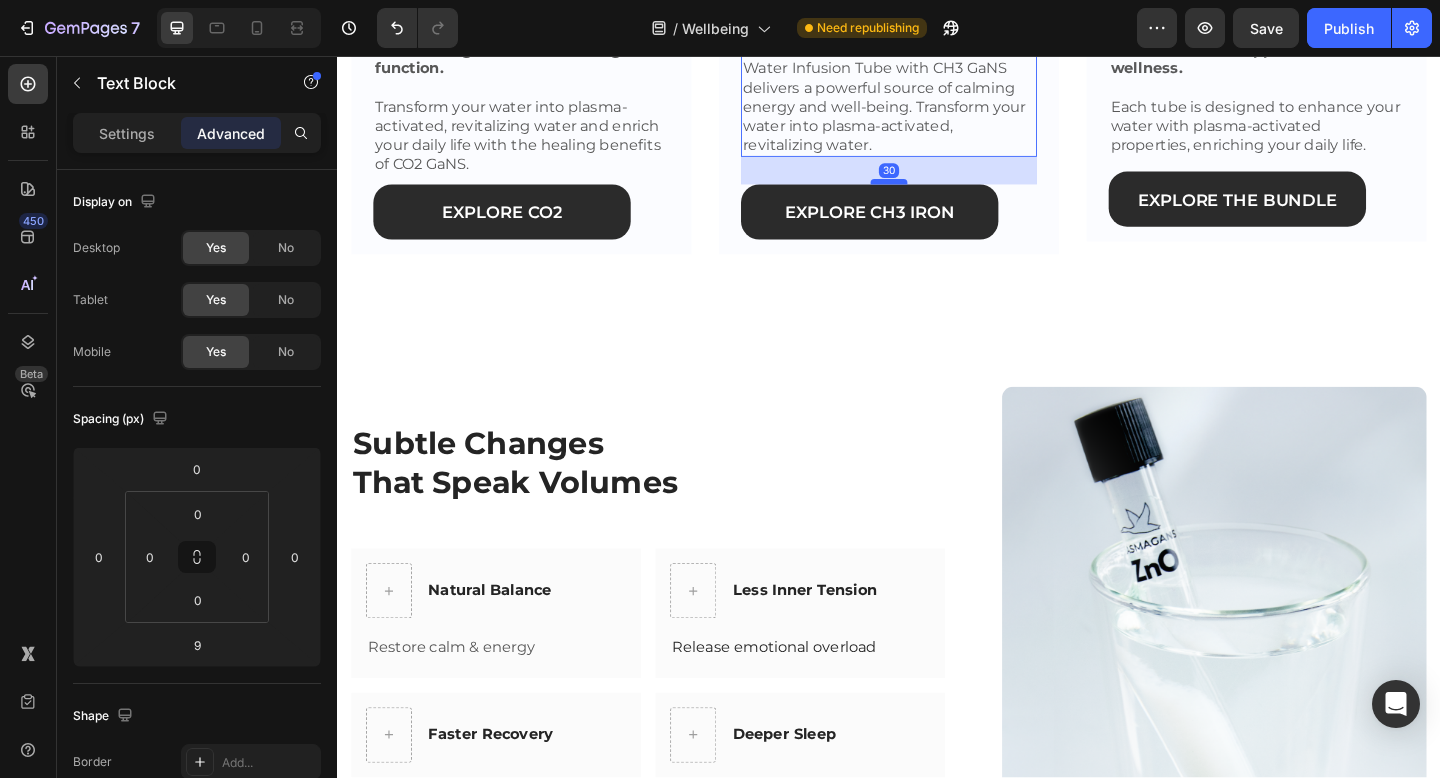 click at bounding box center (937, 193) 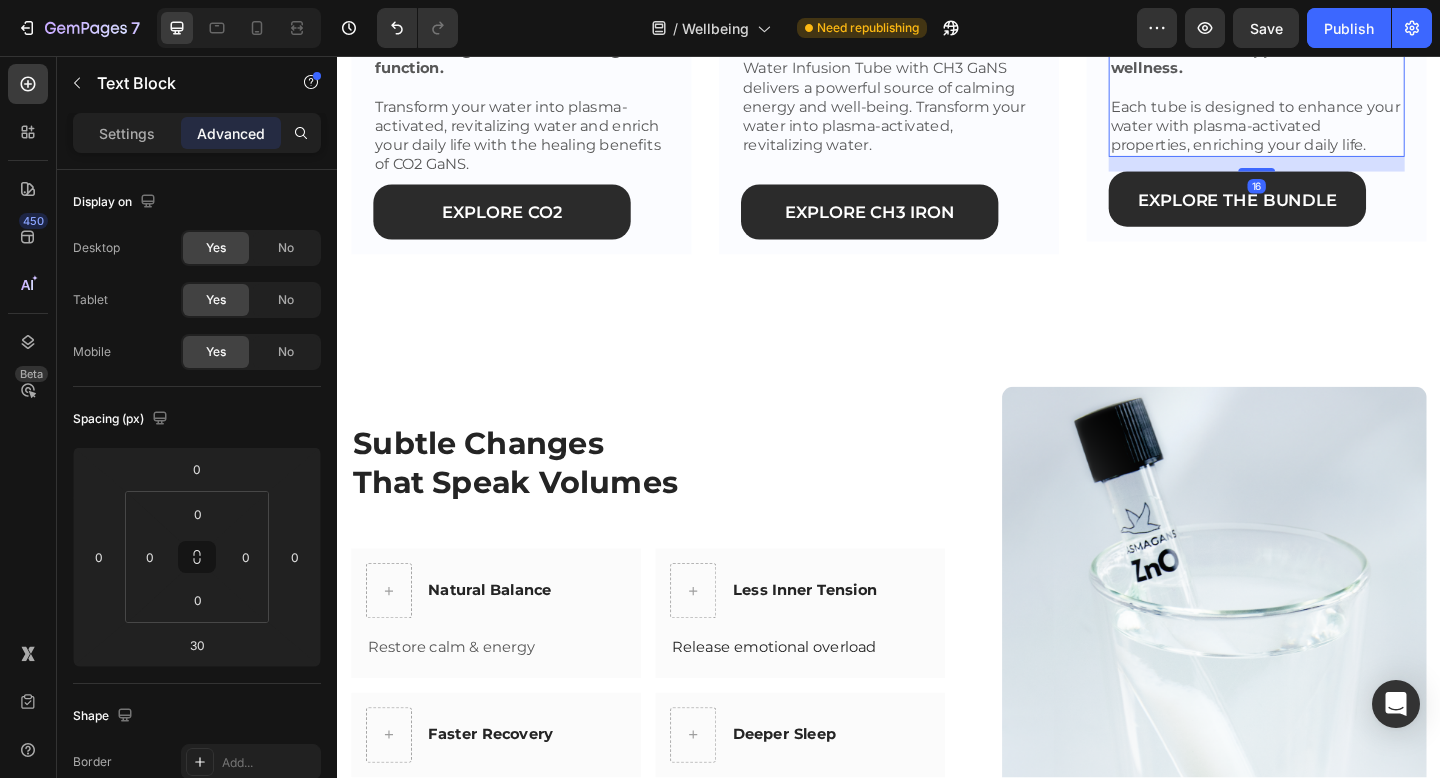 click on "The PlasmaGans Bundle featuring the basic Water Infusion Tubes offers a transformative approach to wellness." at bounding box center [1337, 50] 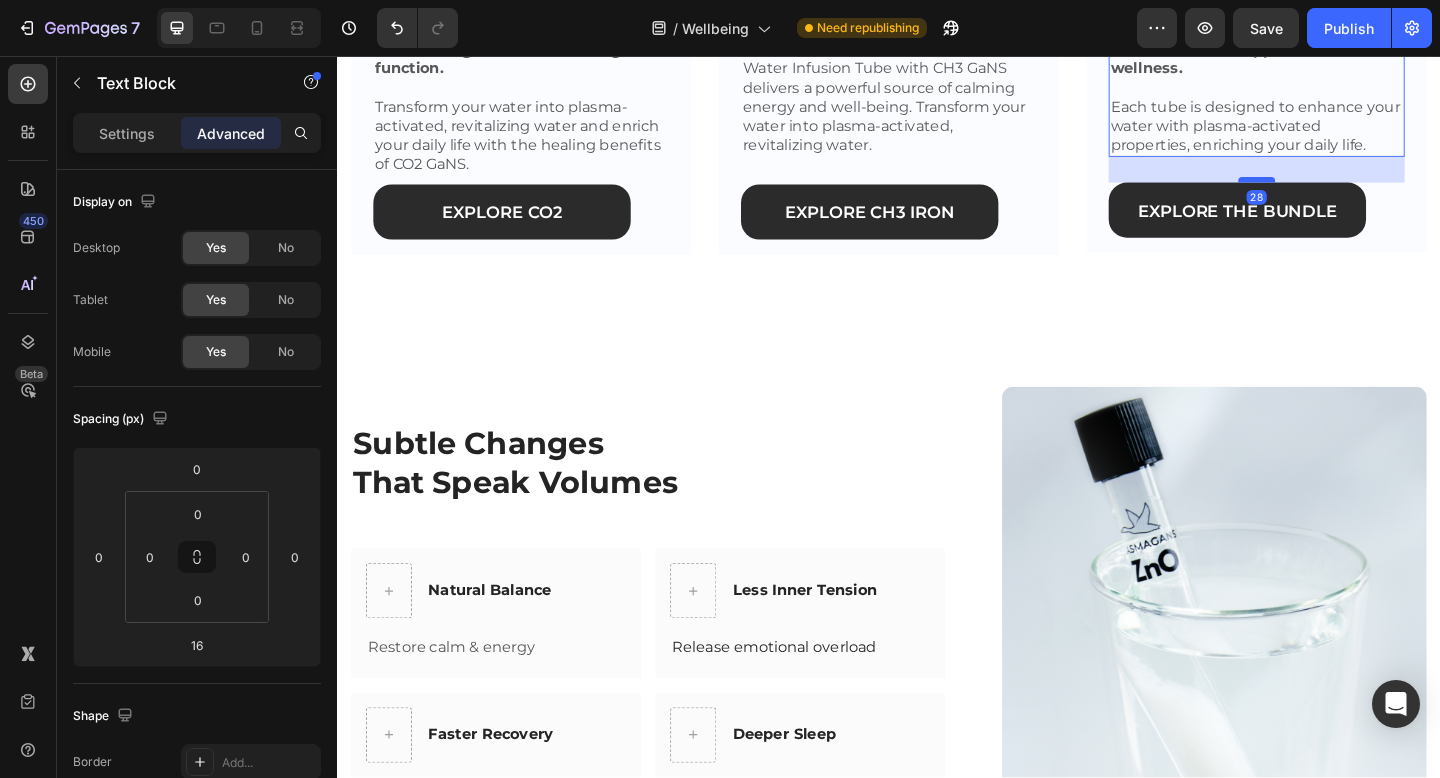 drag, startPoint x: 1323, startPoint y: 445, endPoint x: 1323, endPoint y: 457, distance: 12 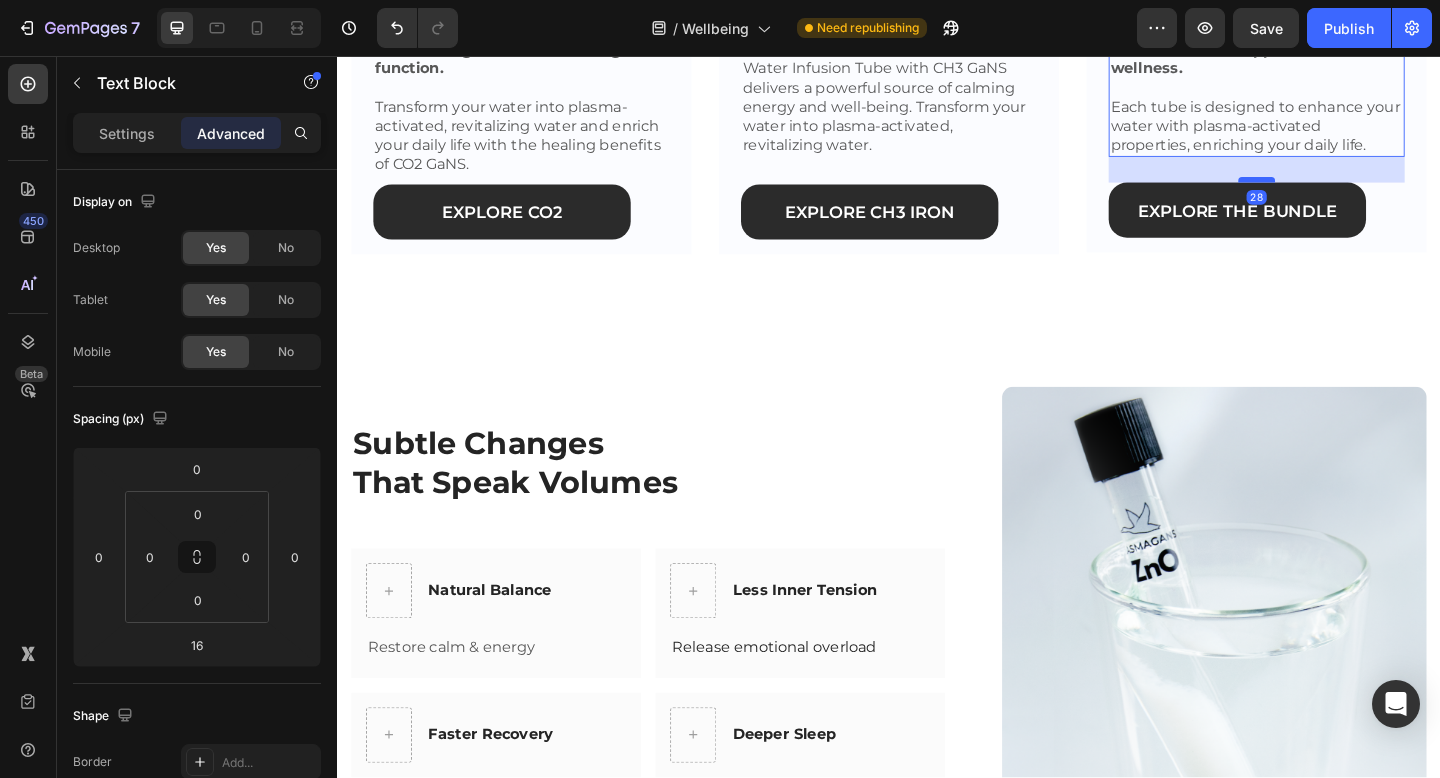 click at bounding box center (1337, 191) 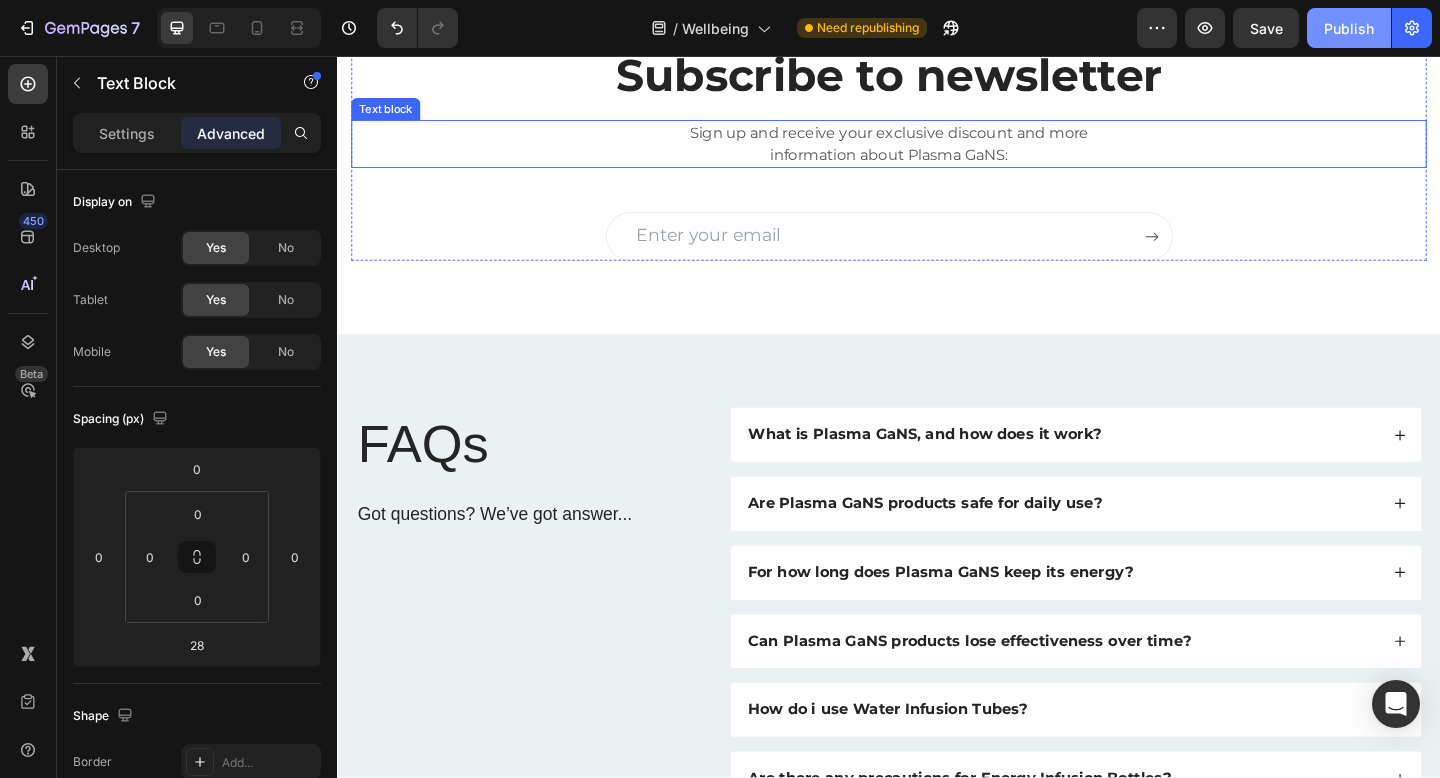 scroll, scrollTop: 4755, scrollLeft: 0, axis: vertical 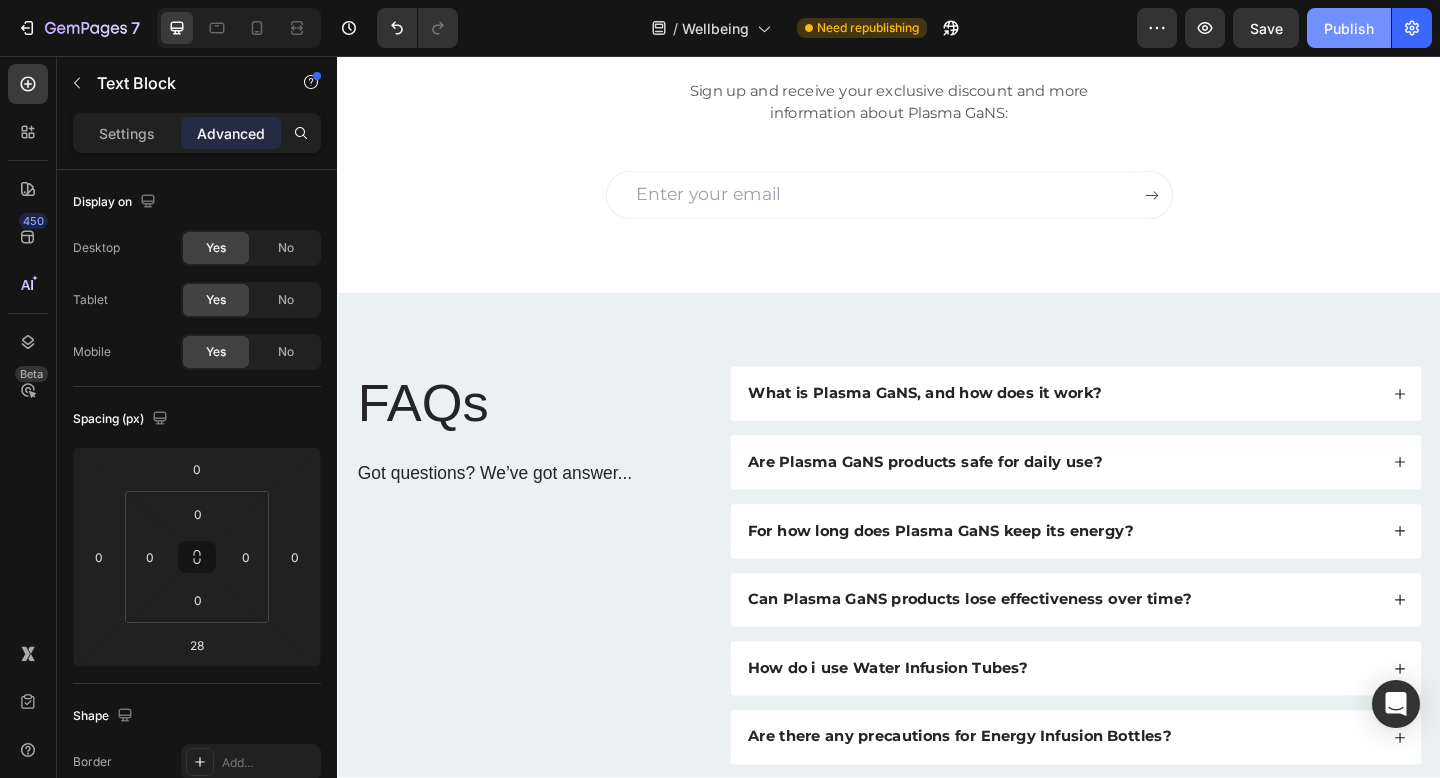 click on "7  Version history  /  Wellbeing Need republishing Preview  Save   Publish" 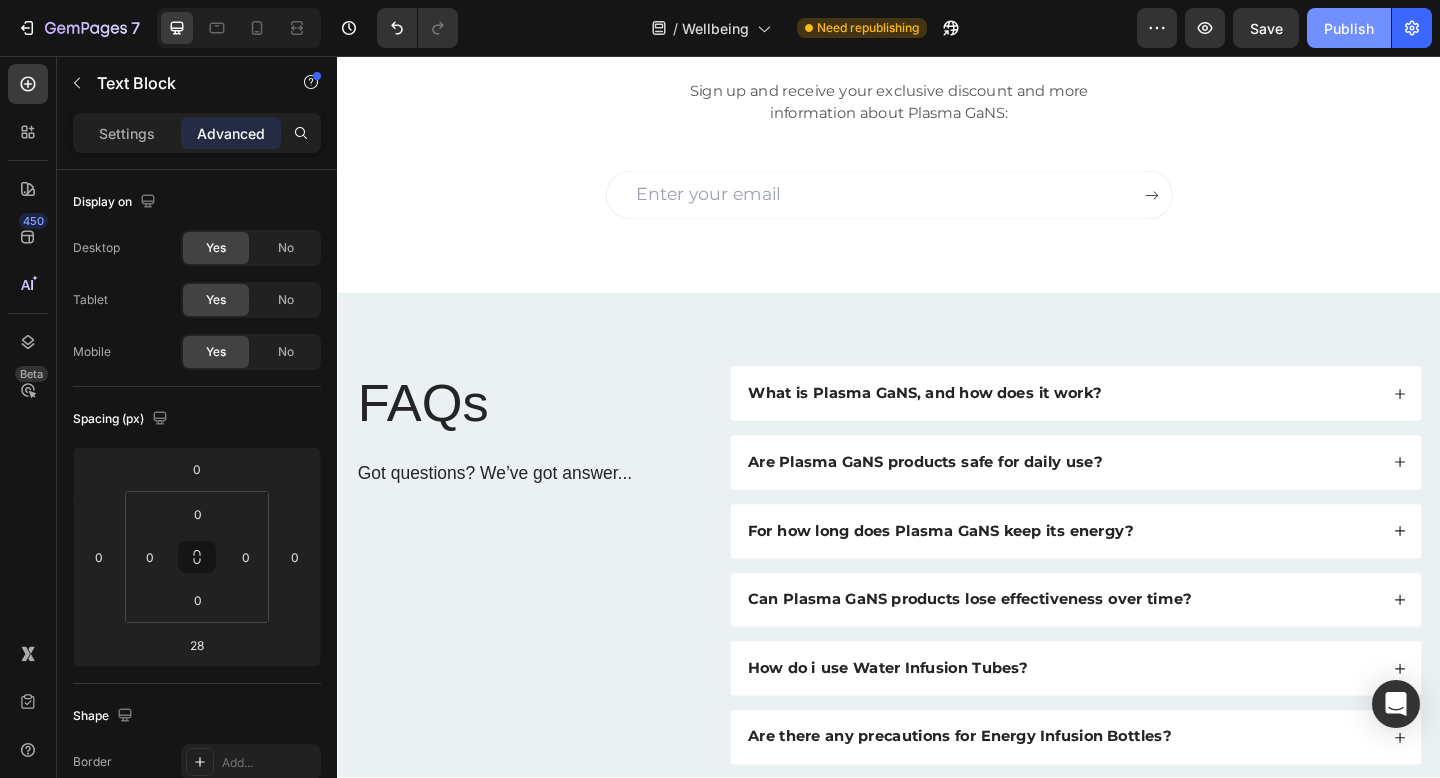 click on "Publish" 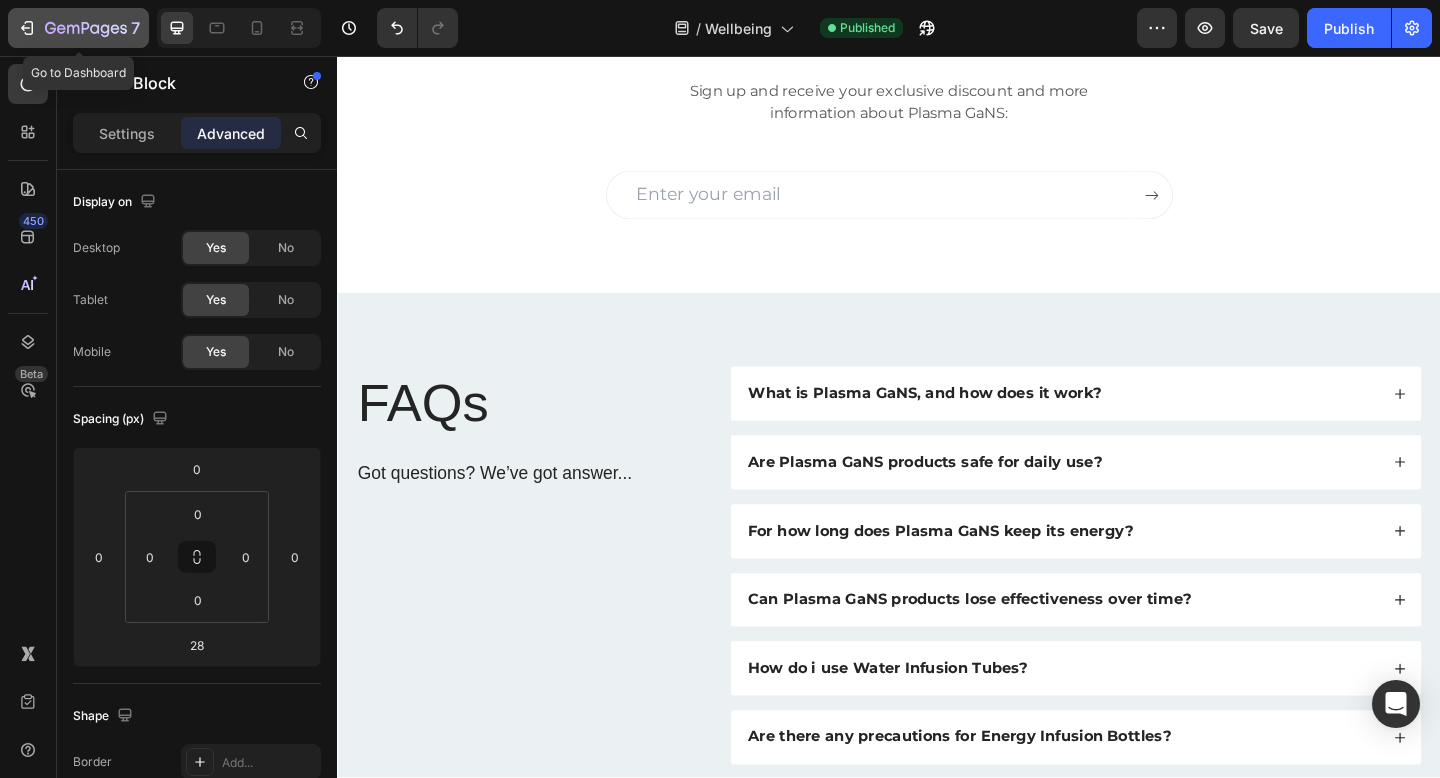 click on "7" 